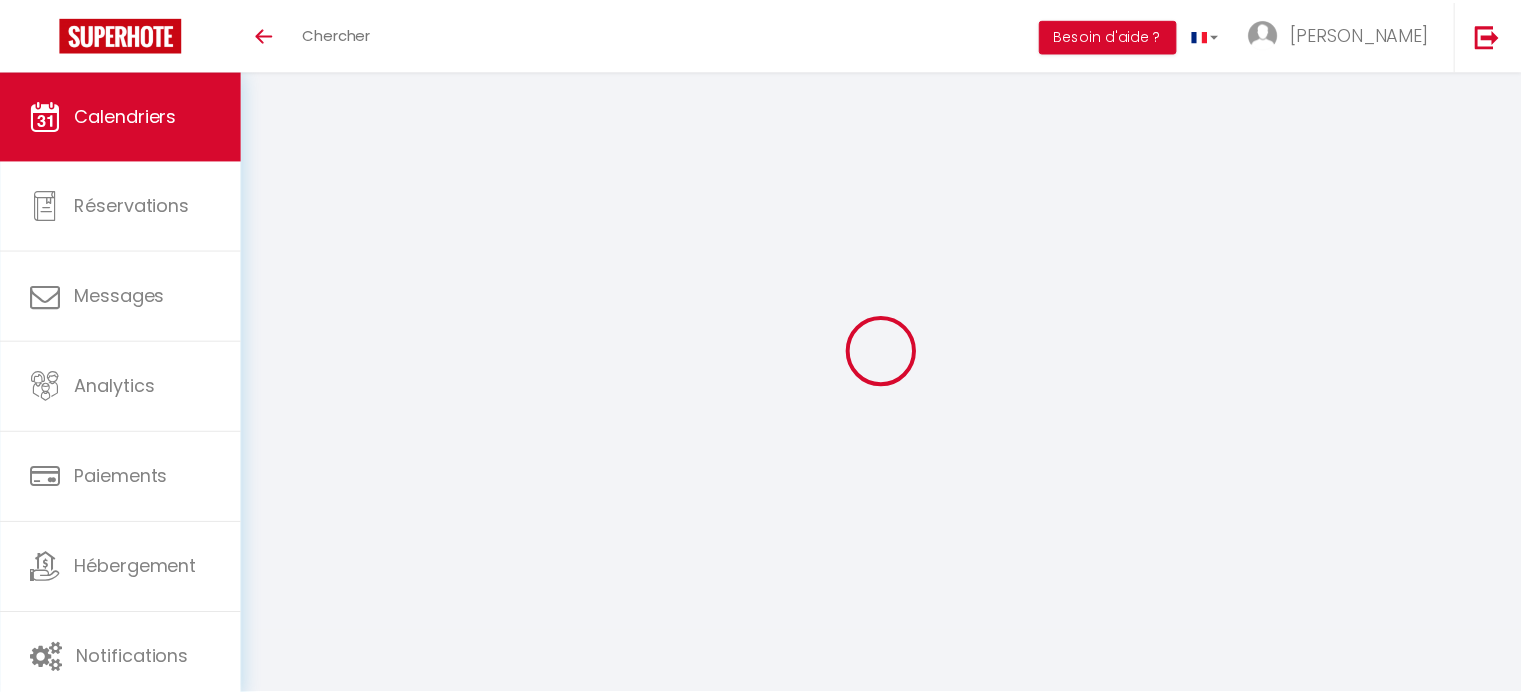 scroll, scrollTop: 0, scrollLeft: 0, axis: both 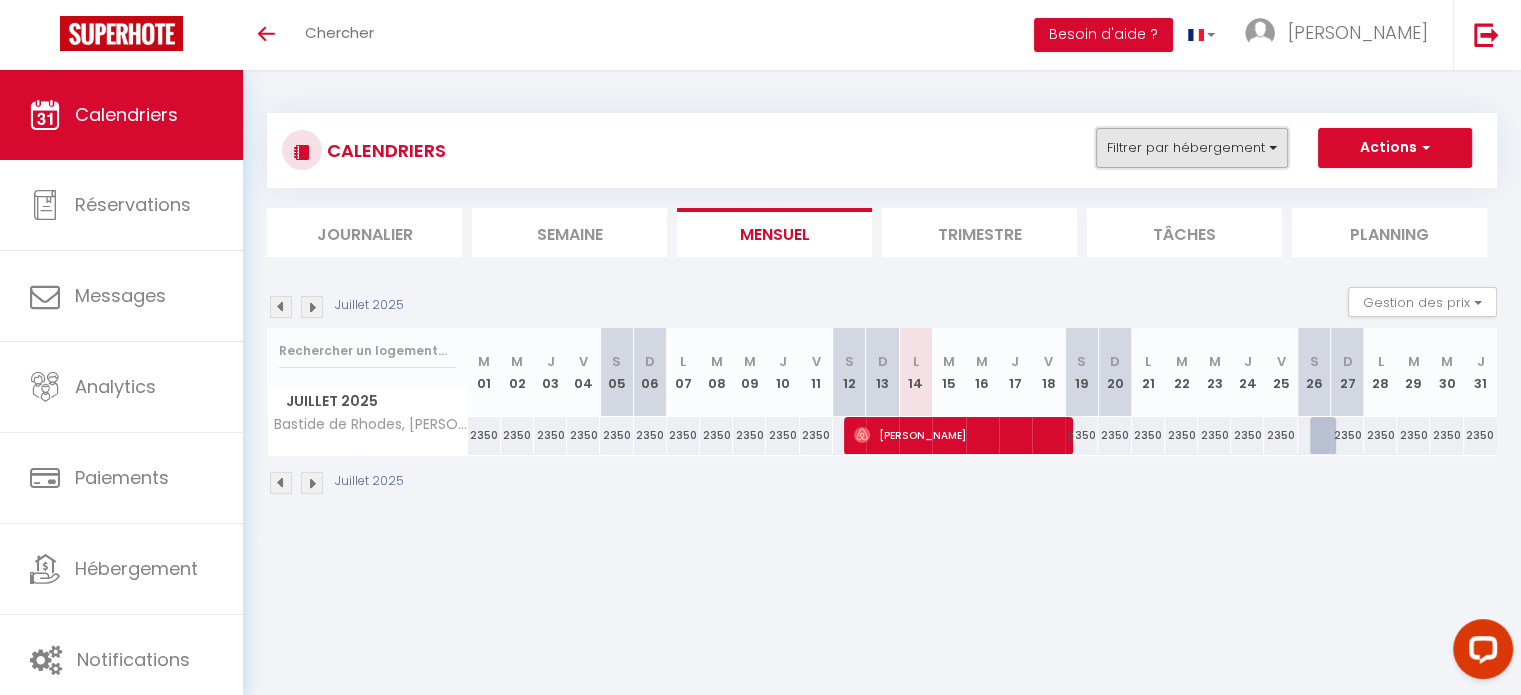 click on "Filtrer par hébergement" at bounding box center [1192, 148] 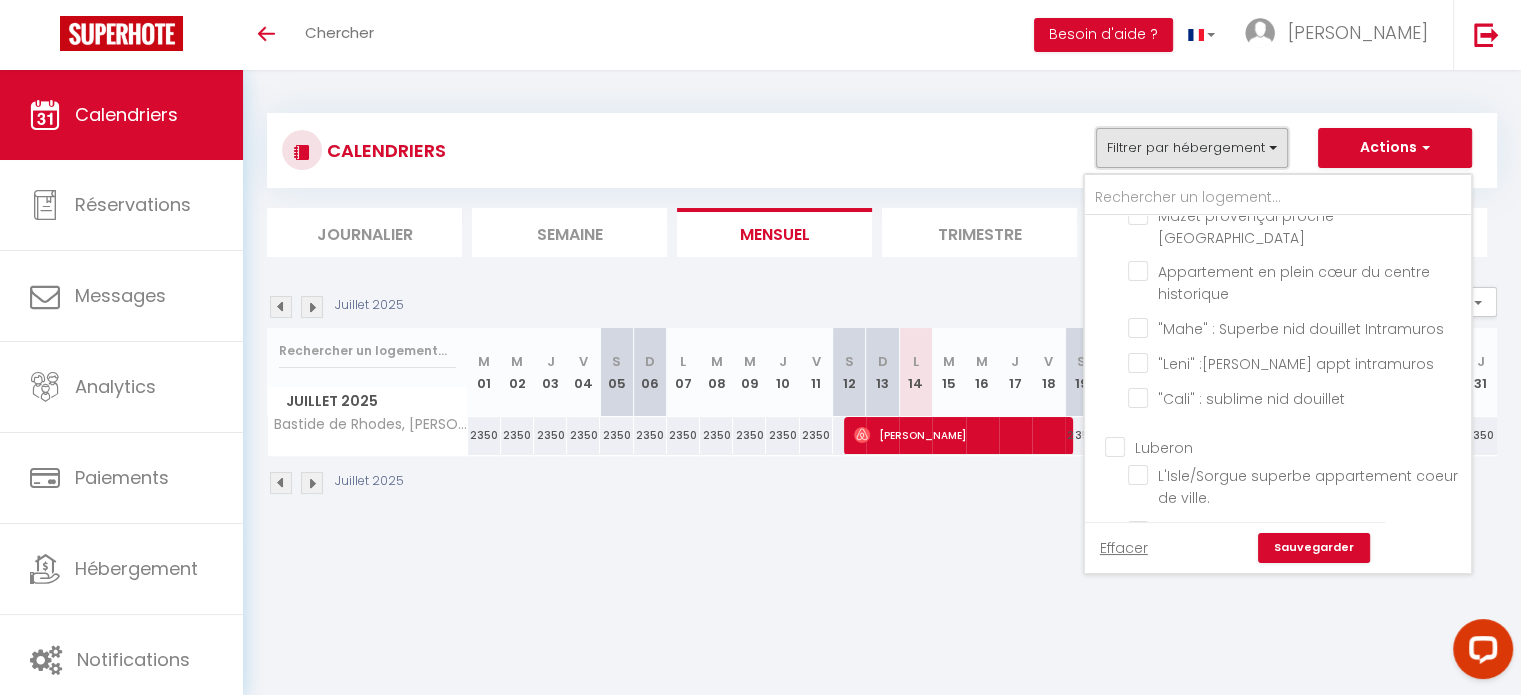 scroll, scrollTop: 1400, scrollLeft: 0, axis: vertical 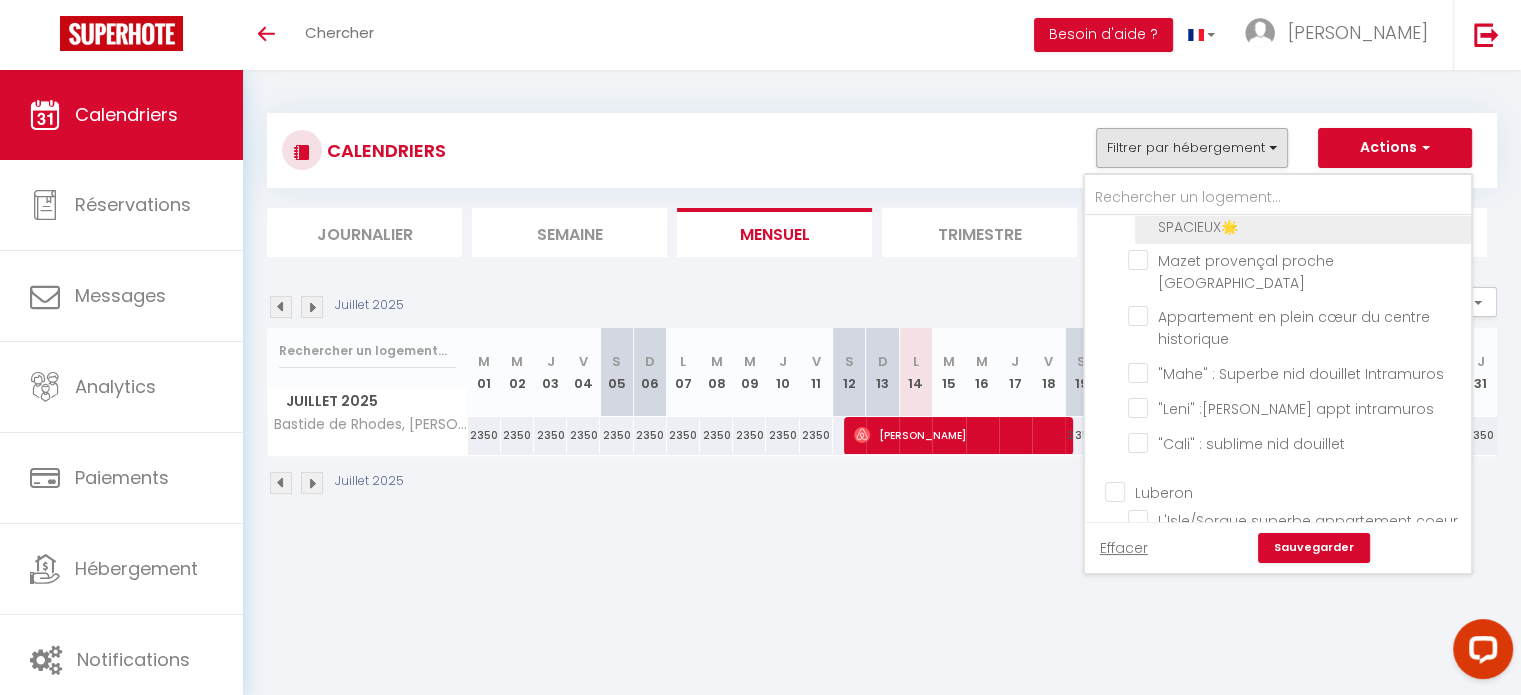 click on "🌟LA VERRIERE DES HALLES🌟INTRA MUROS🌟SPACIEUX🌟" at bounding box center (1296, 204) 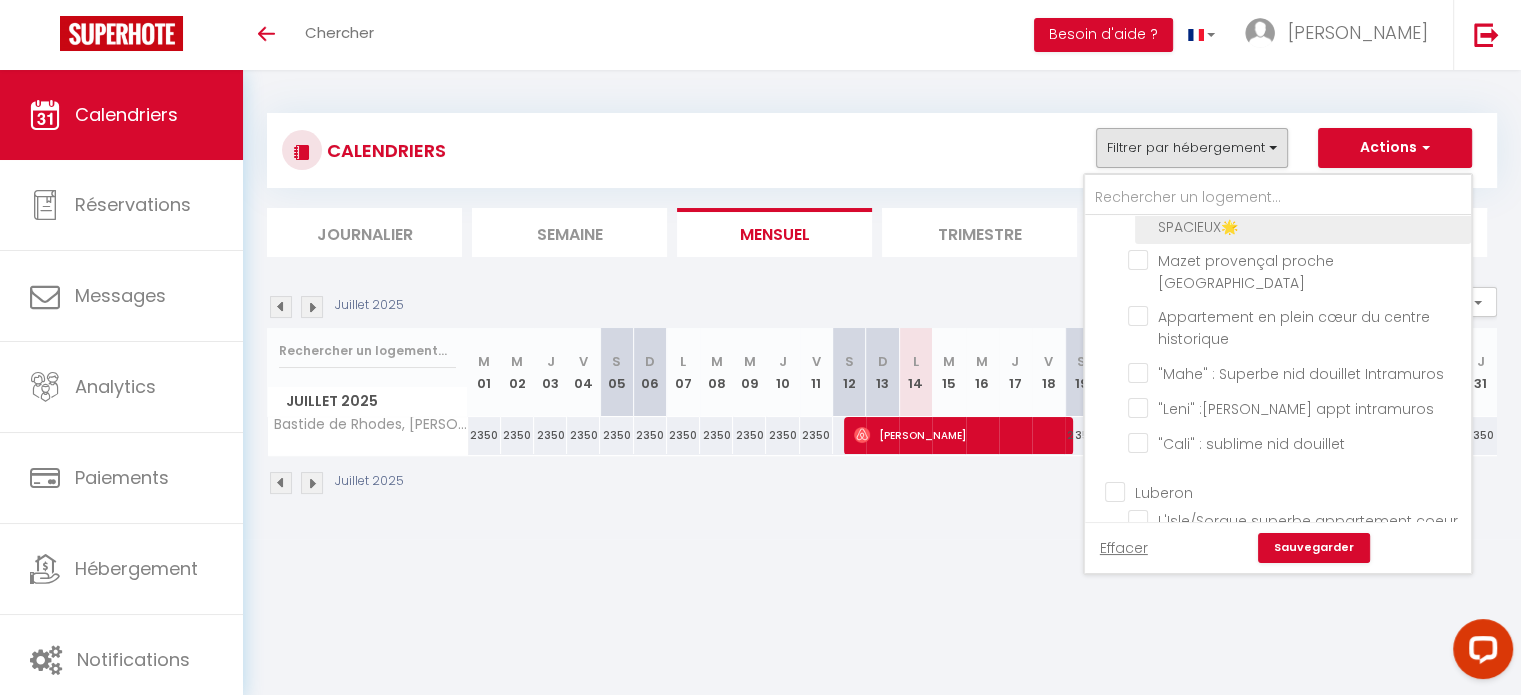 checkbox on "false" 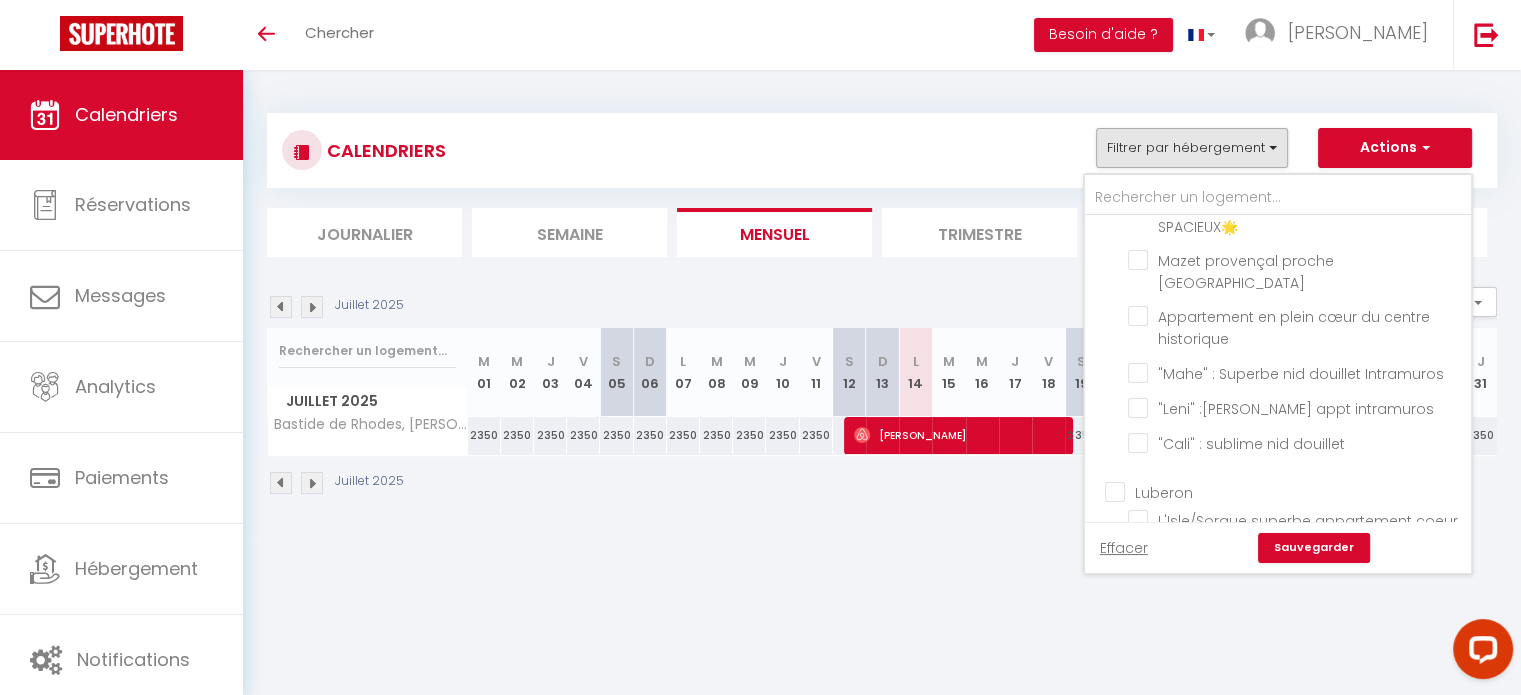 drag, startPoint x: 1321, startPoint y: 550, endPoint x: 1349, endPoint y: 555, distance: 28.442924 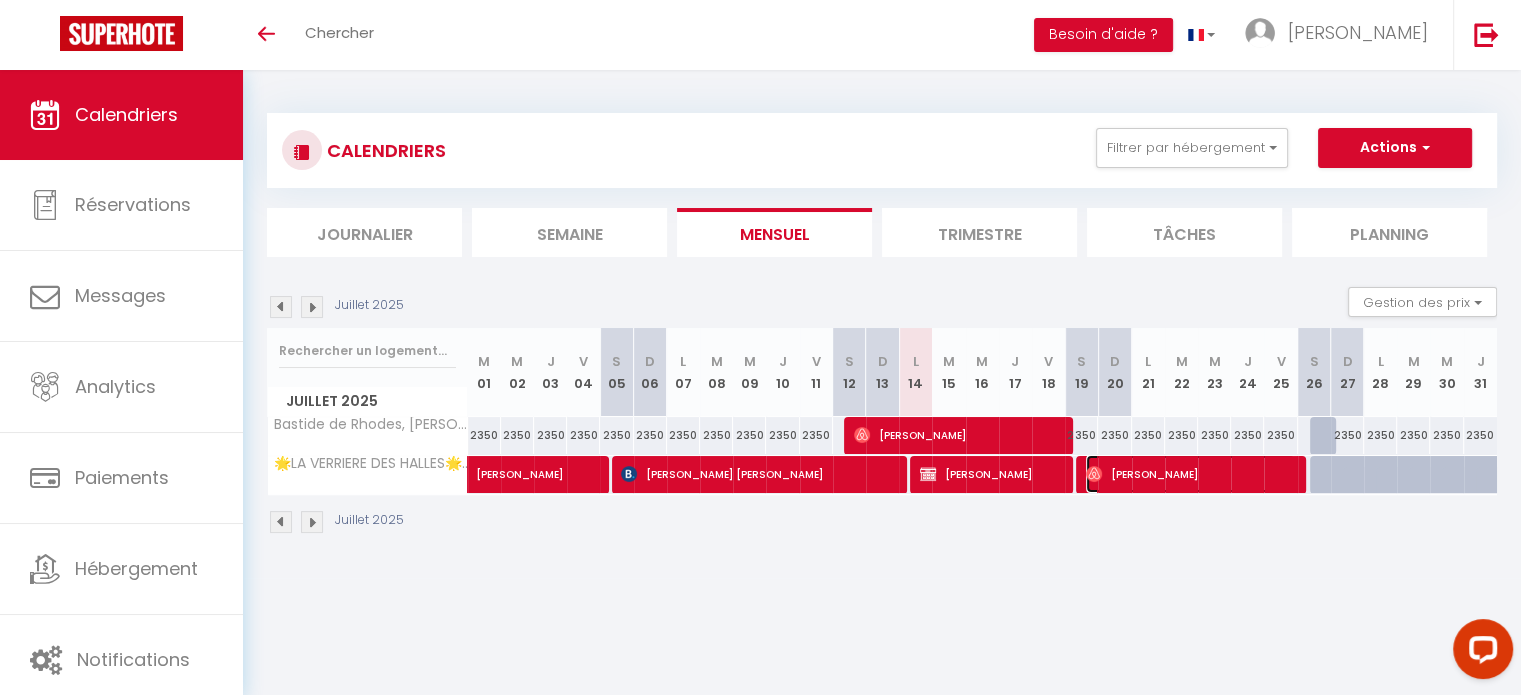 click on "[PERSON_NAME]" at bounding box center [1190, 474] 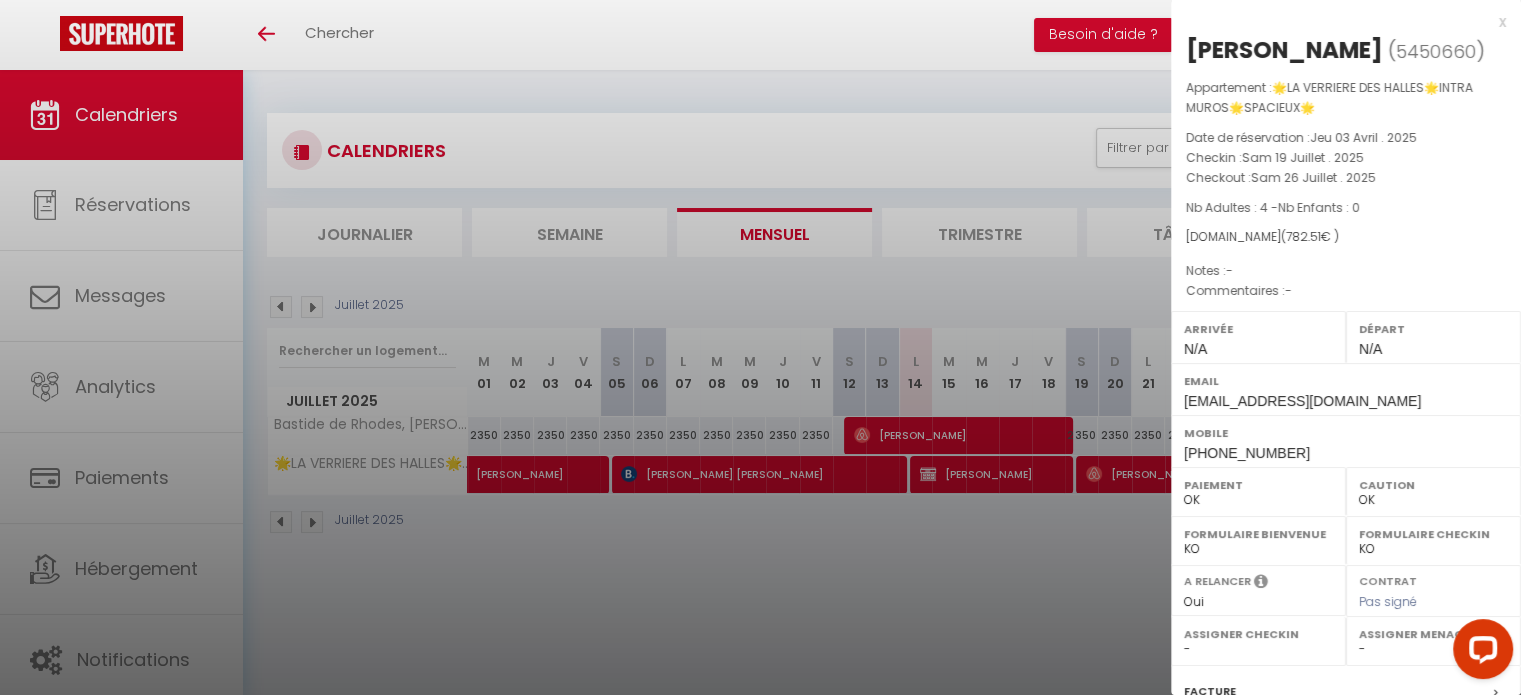 click on "x" at bounding box center [1338, 22] 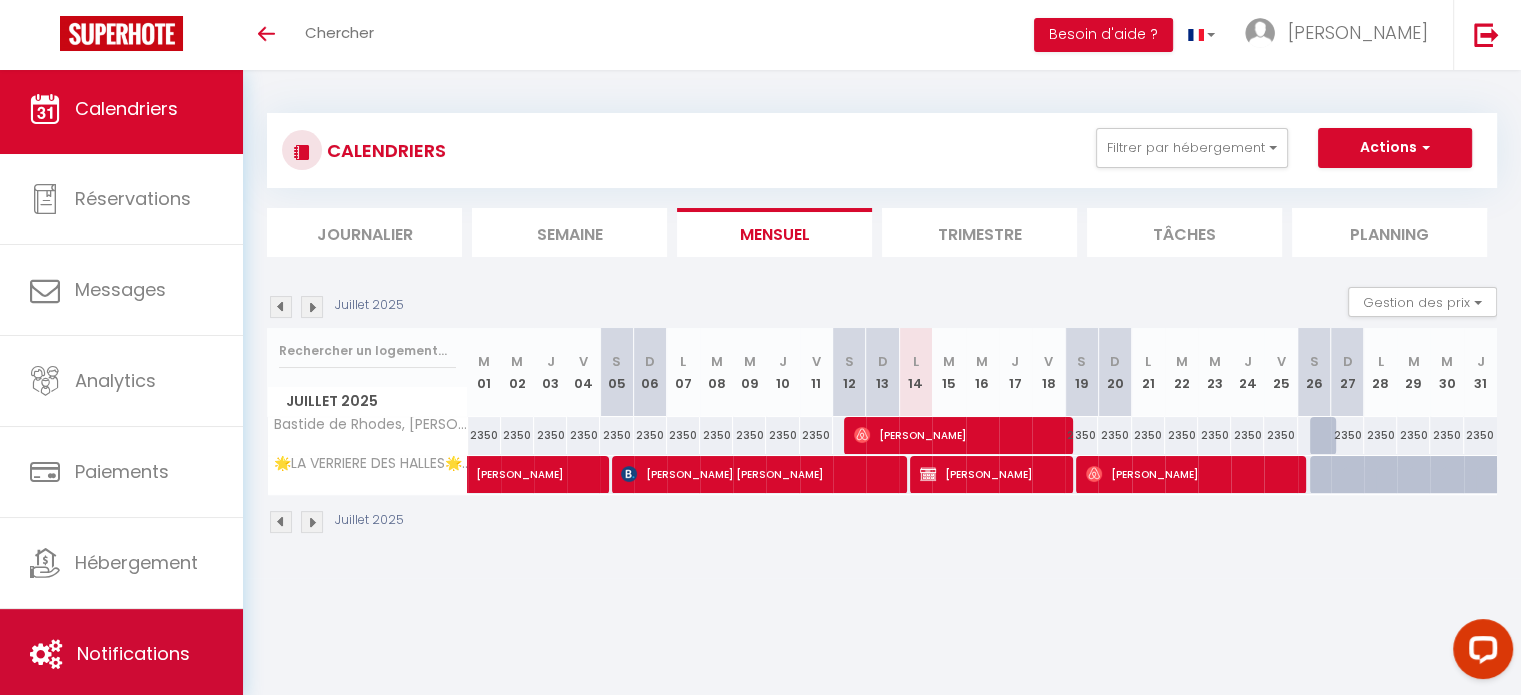 click on "Notifications" at bounding box center [121, 654] 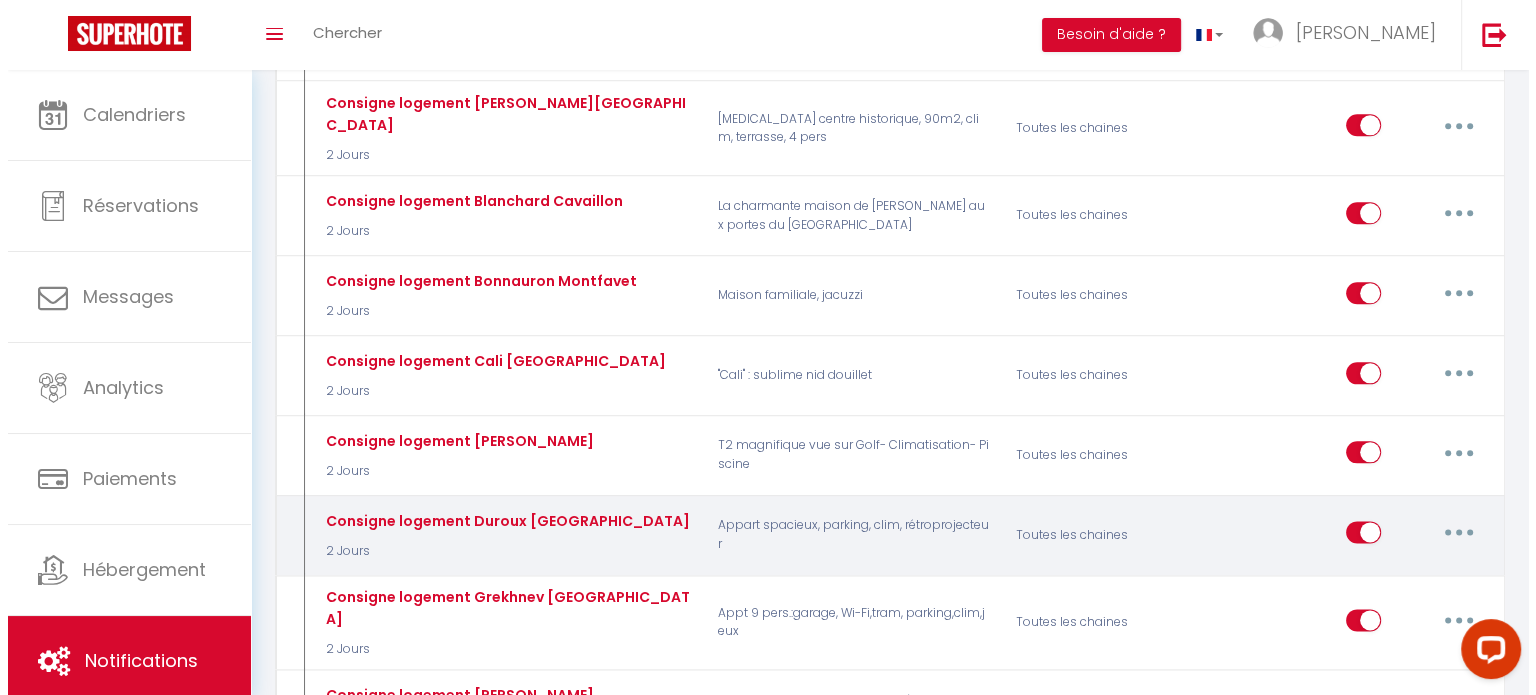 scroll, scrollTop: 2300, scrollLeft: 0, axis: vertical 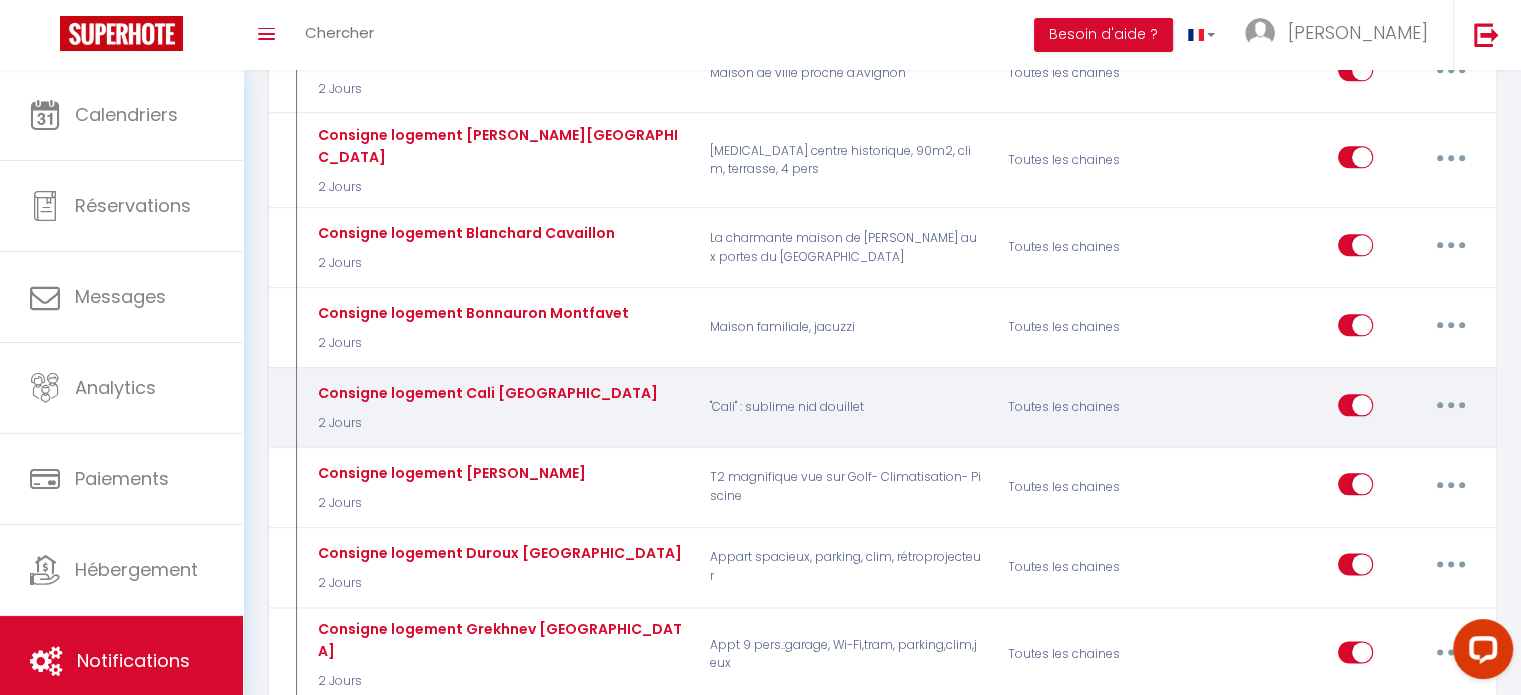 click on "Editer   Dupliquer   Tester   Supprimer" at bounding box center [1343, 408] 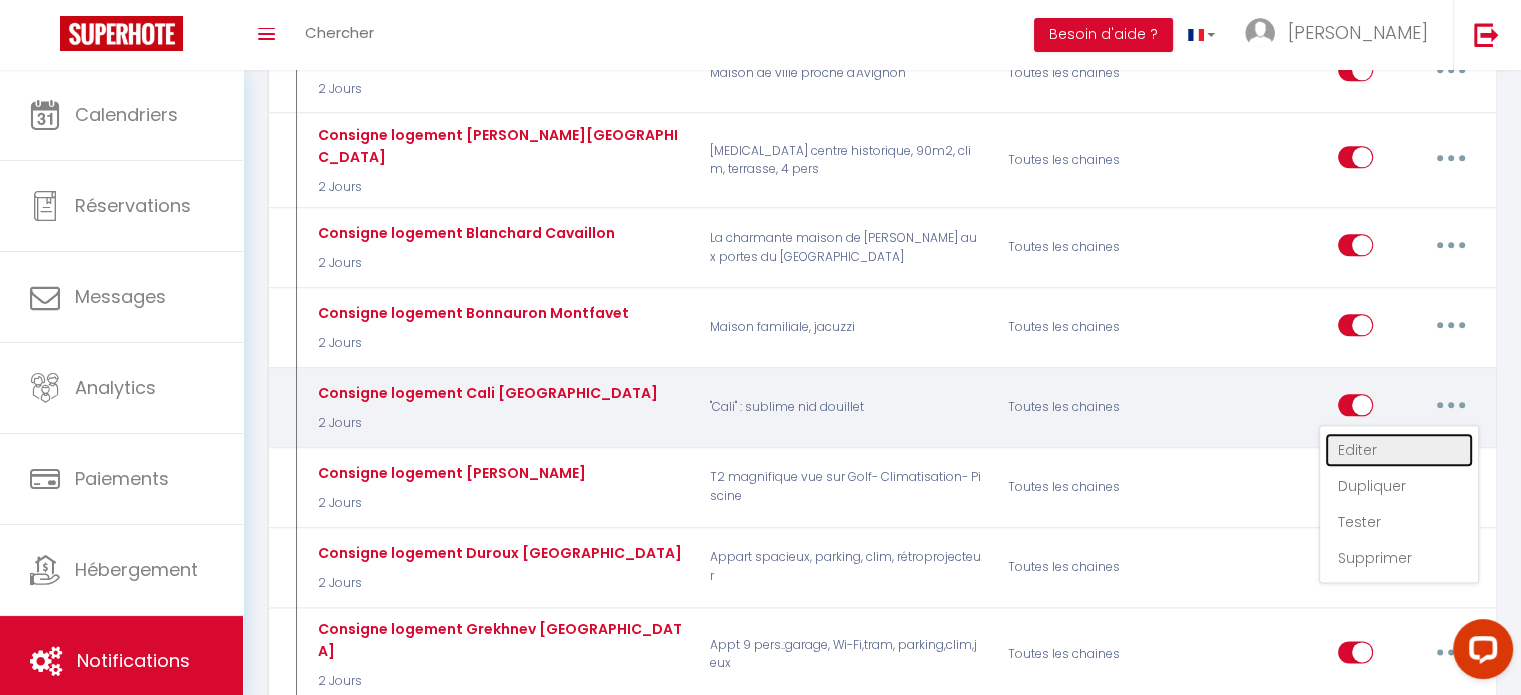 click on "Editer" at bounding box center (1399, 450) 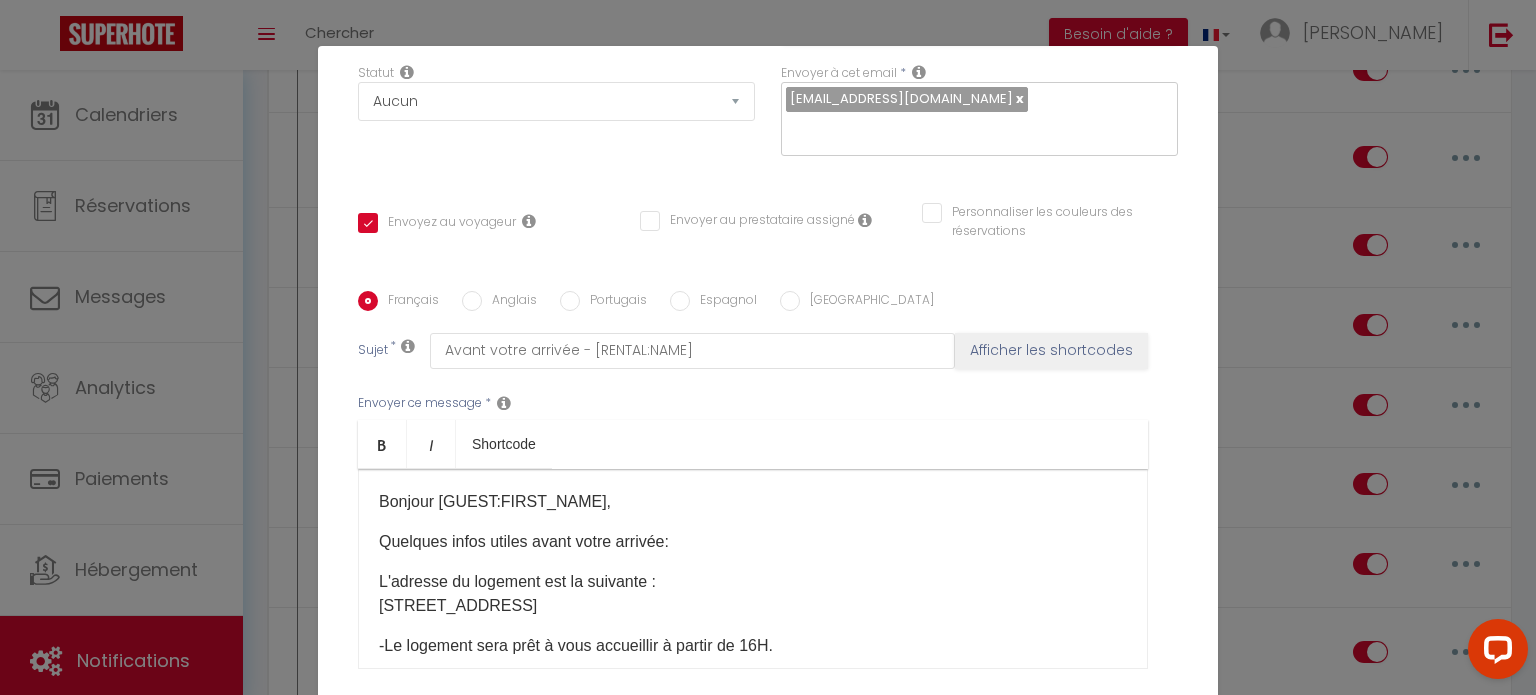 scroll, scrollTop: 368, scrollLeft: 0, axis: vertical 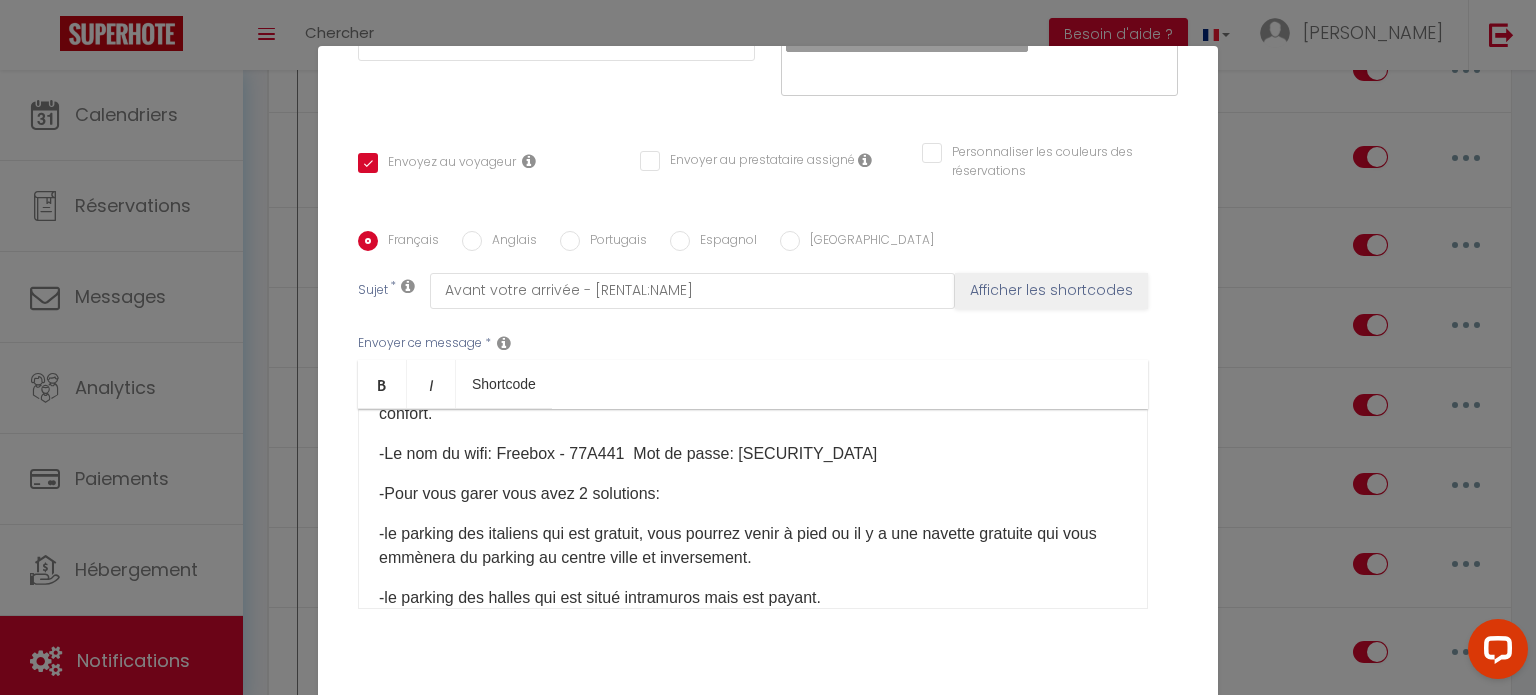 click on "-Le nom du wifi: Freebox - 77A441  Mot de passe: Cali2023" at bounding box center (753, 454) 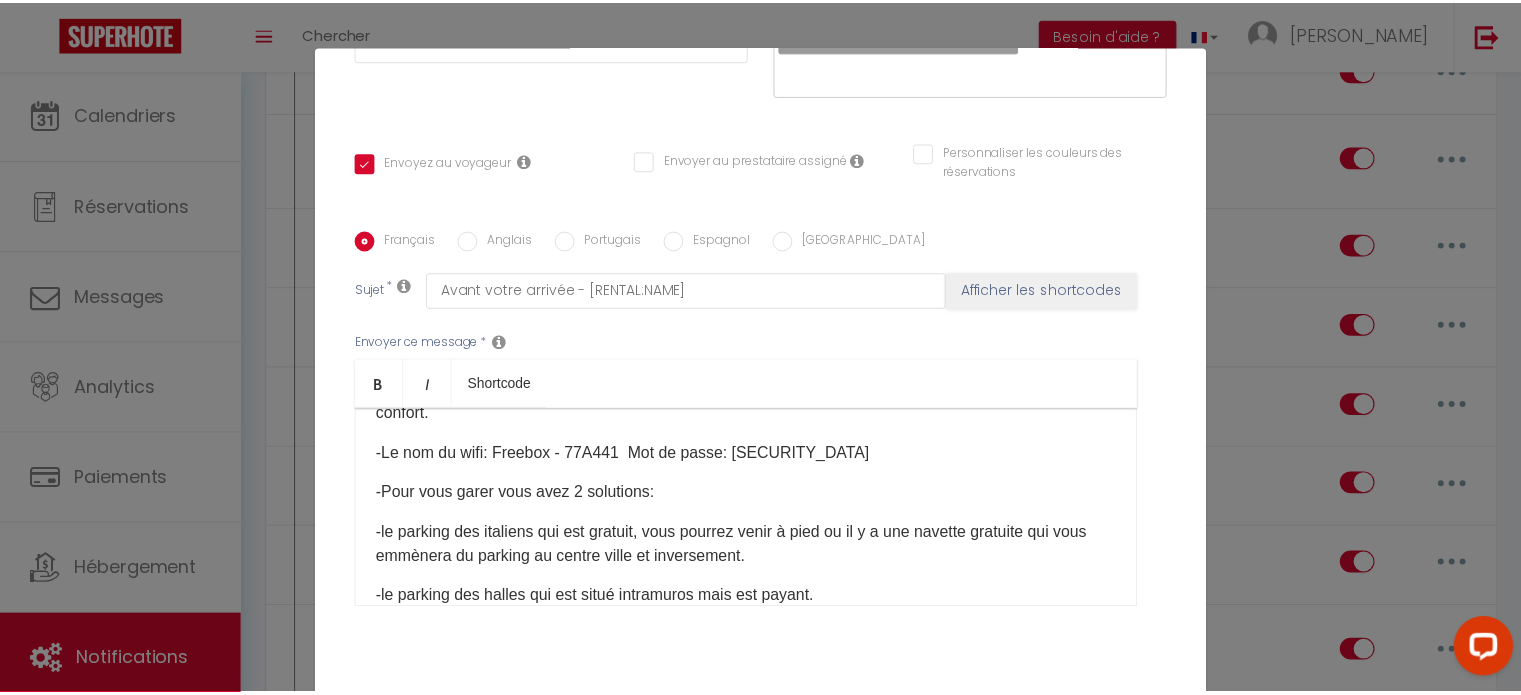 scroll, scrollTop: 91, scrollLeft: 0, axis: vertical 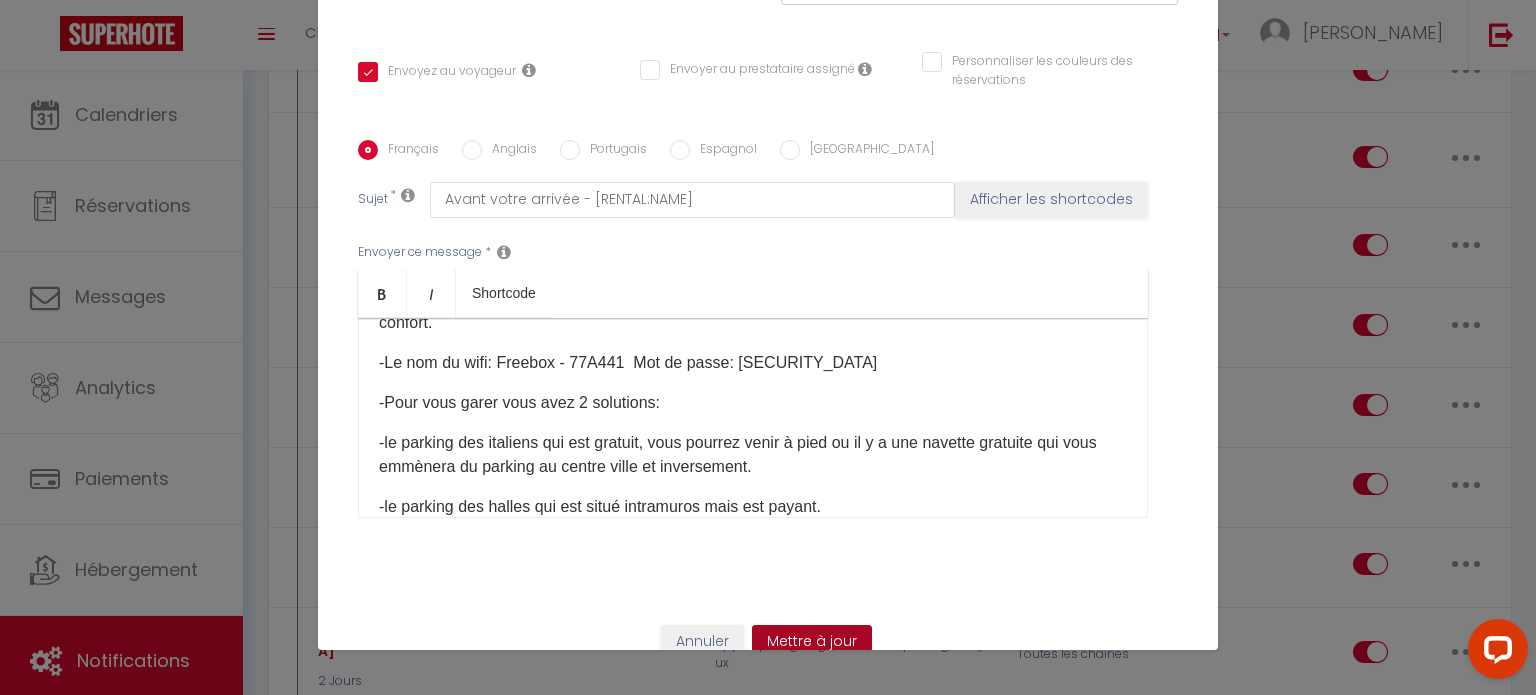 click on "Mettre à jour" at bounding box center (812, 642) 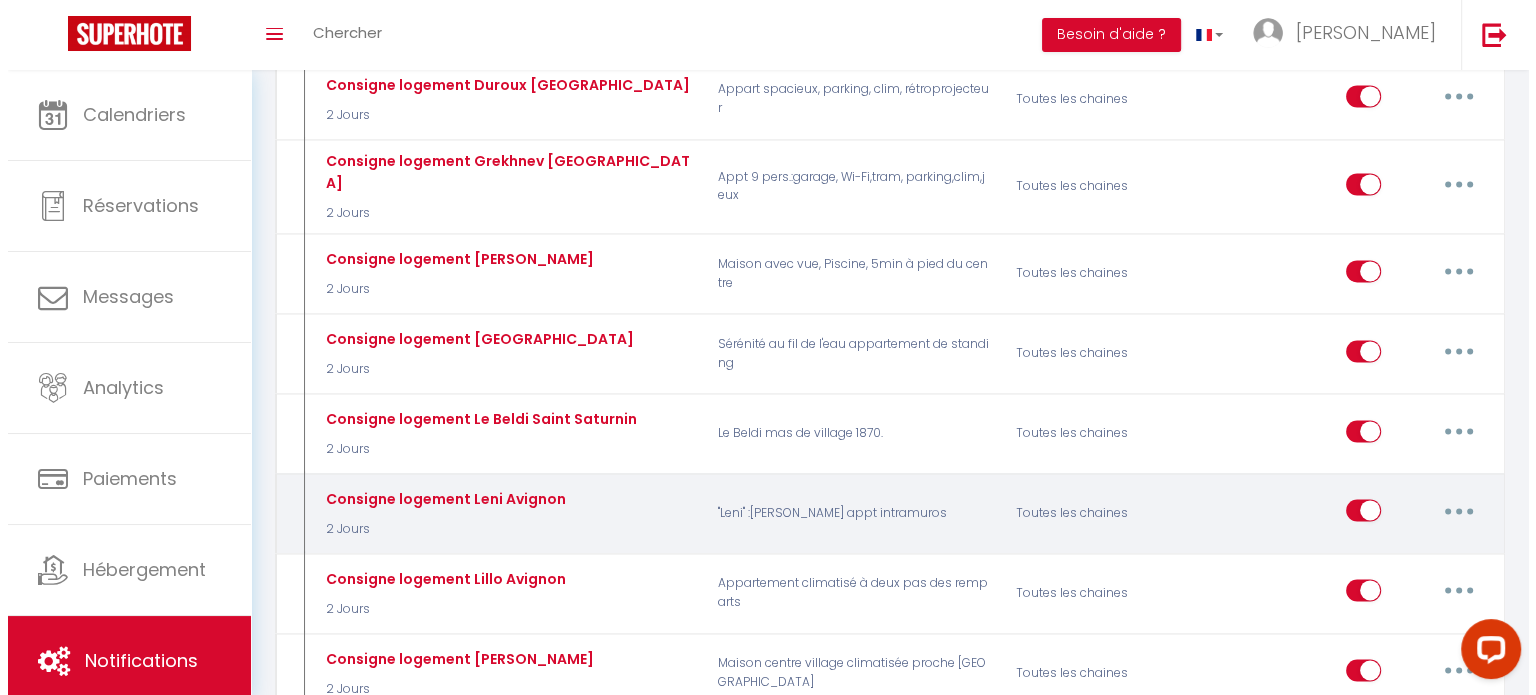 scroll, scrollTop: 2800, scrollLeft: 0, axis: vertical 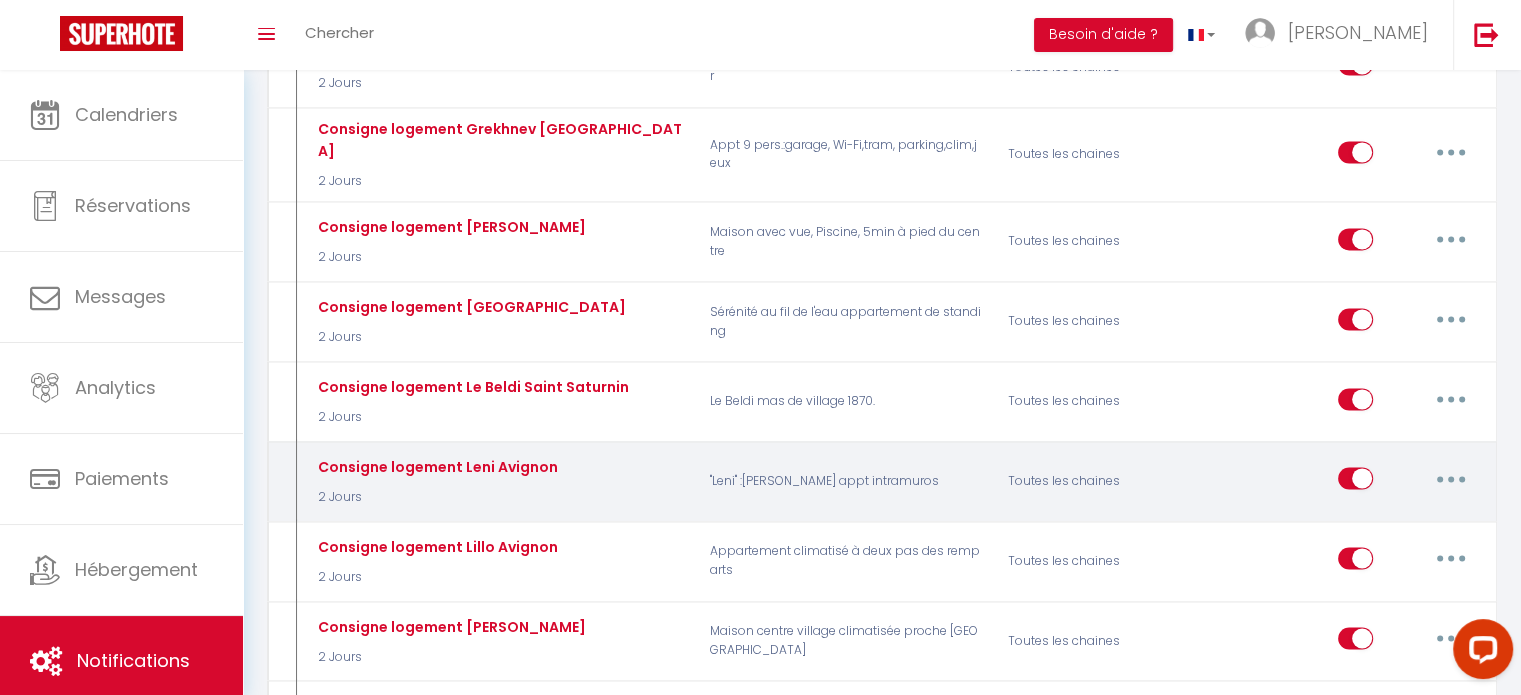 click at bounding box center [1451, 478] 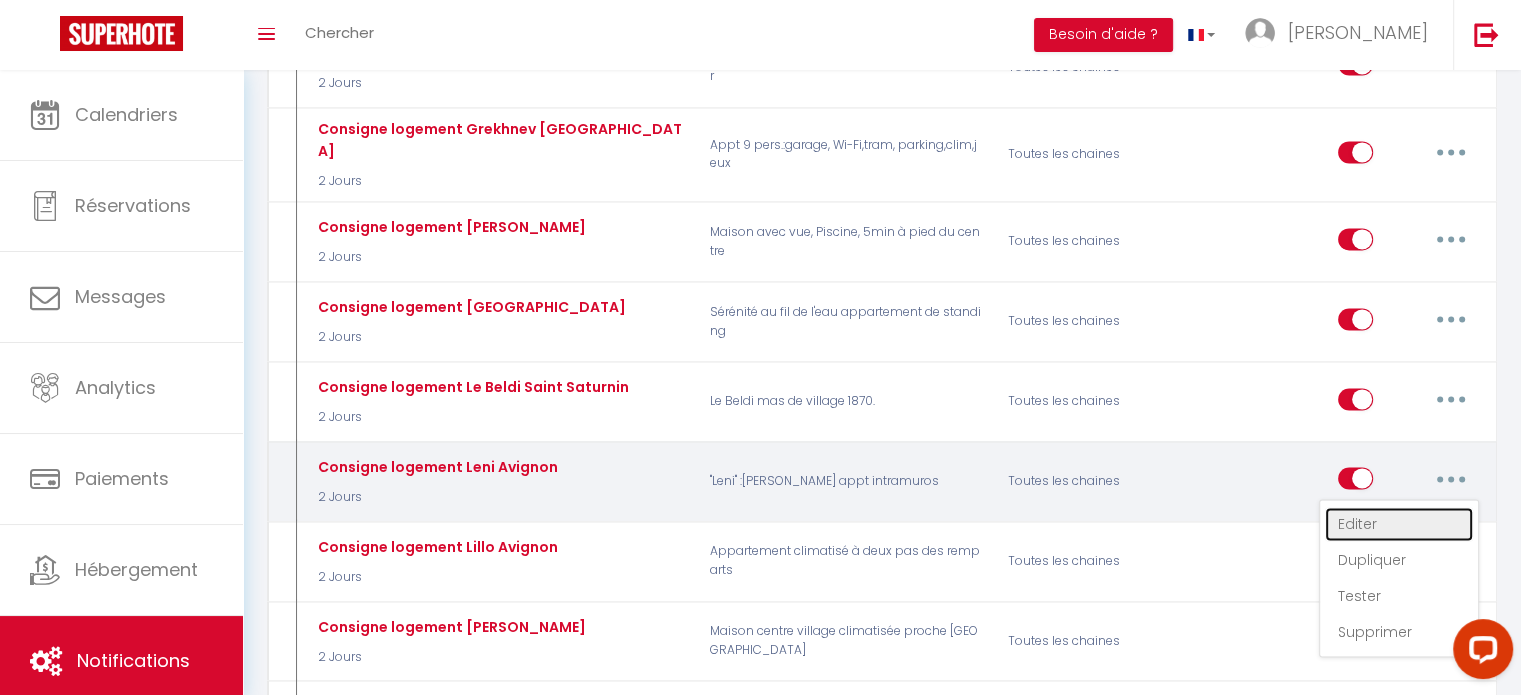 click on "Editer" at bounding box center [1399, 524] 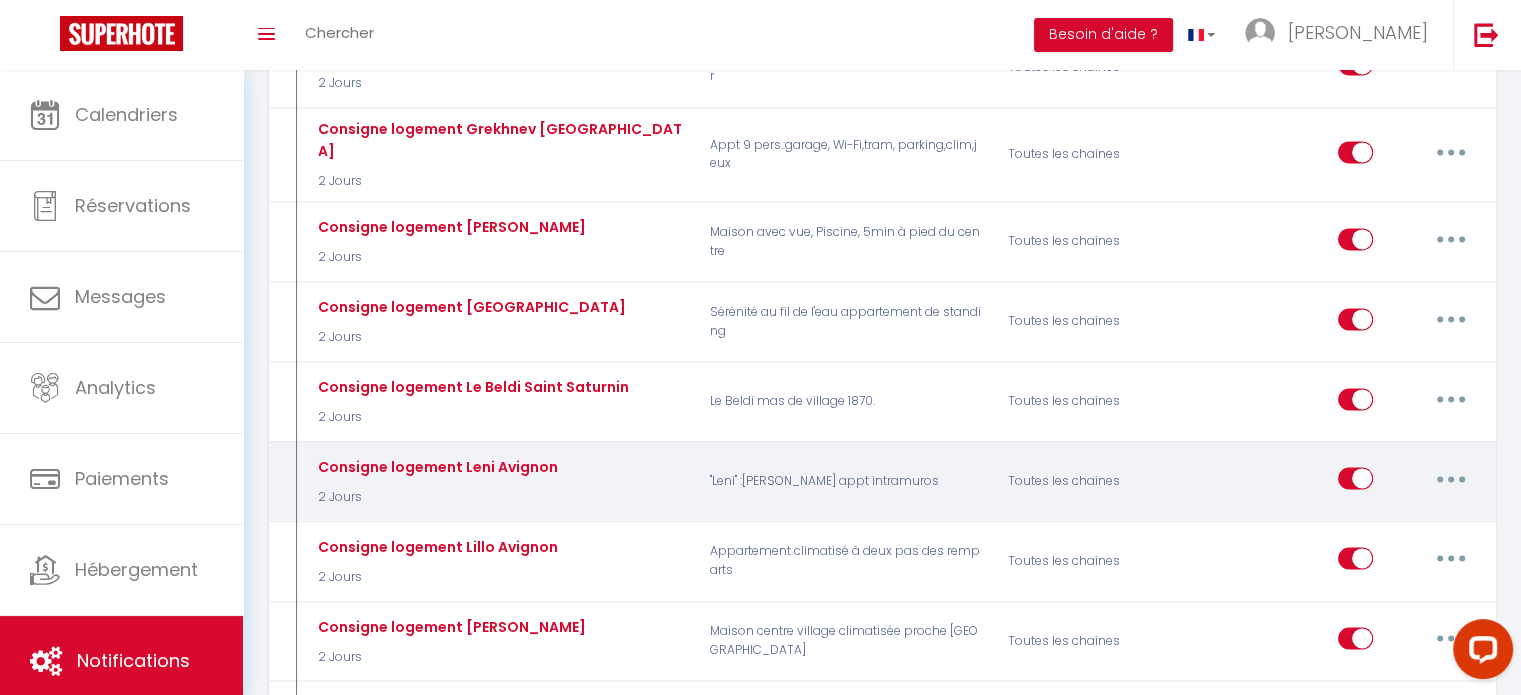type on "Consigne logement Leni Avignon" 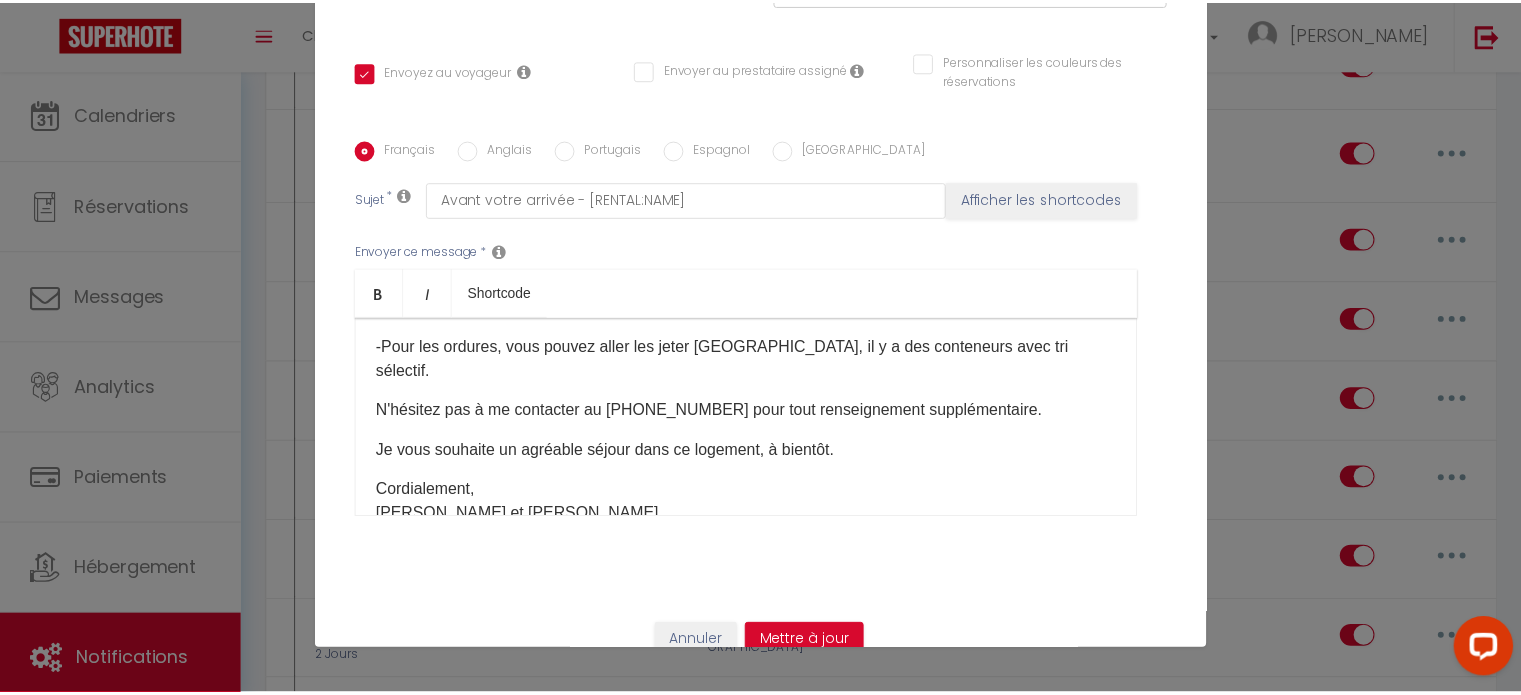 scroll, scrollTop: 200, scrollLeft: 0, axis: vertical 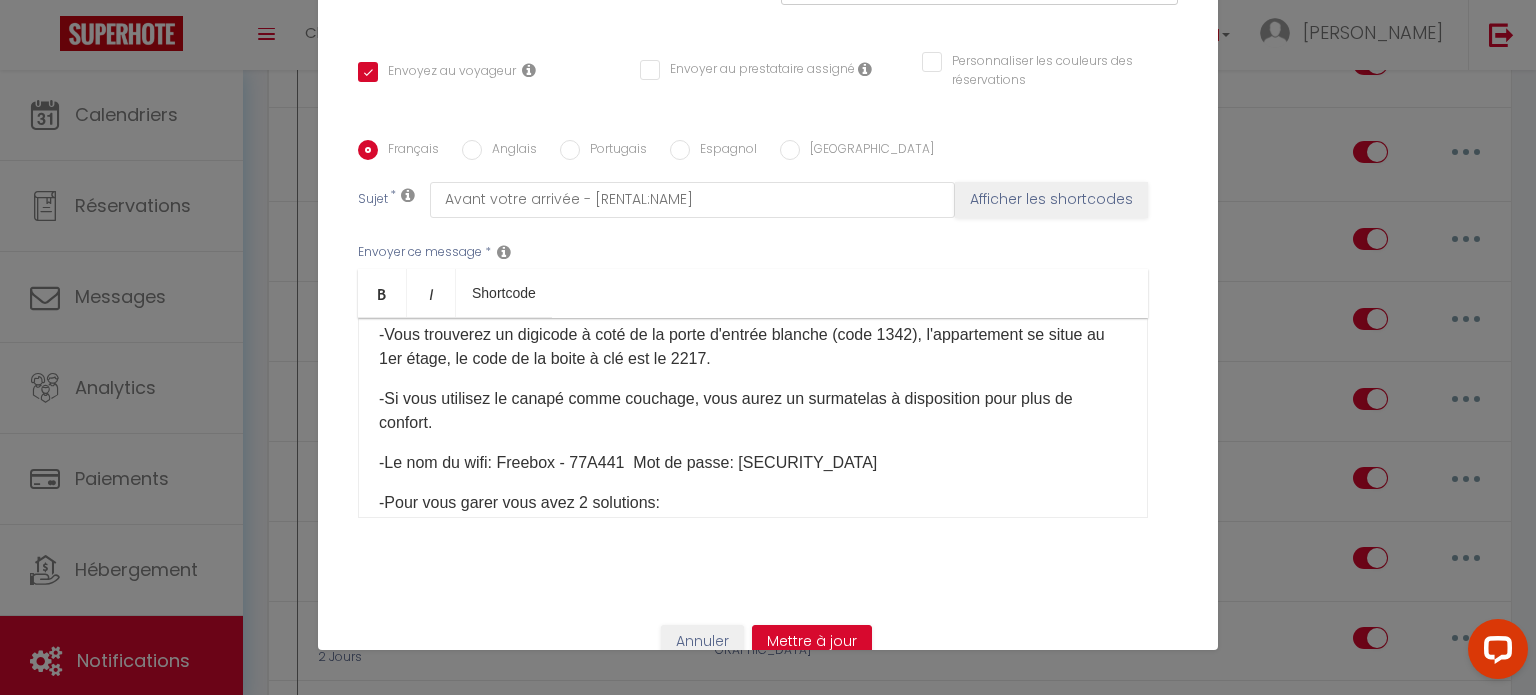 click on "-Le nom du wifi: Freebox - 77A441  Mot de passe: Cali2023" at bounding box center (753, 463) 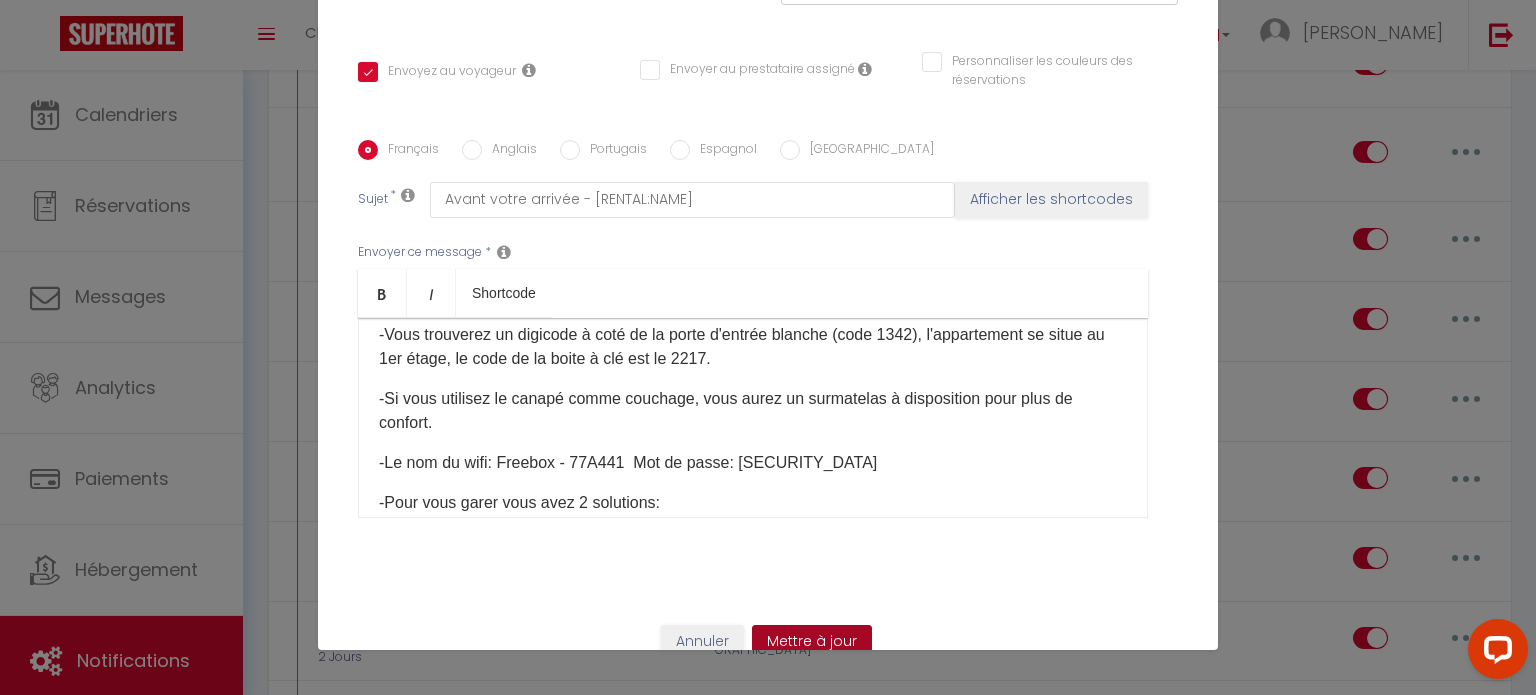 click on "Mettre à jour" at bounding box center [812, 642] 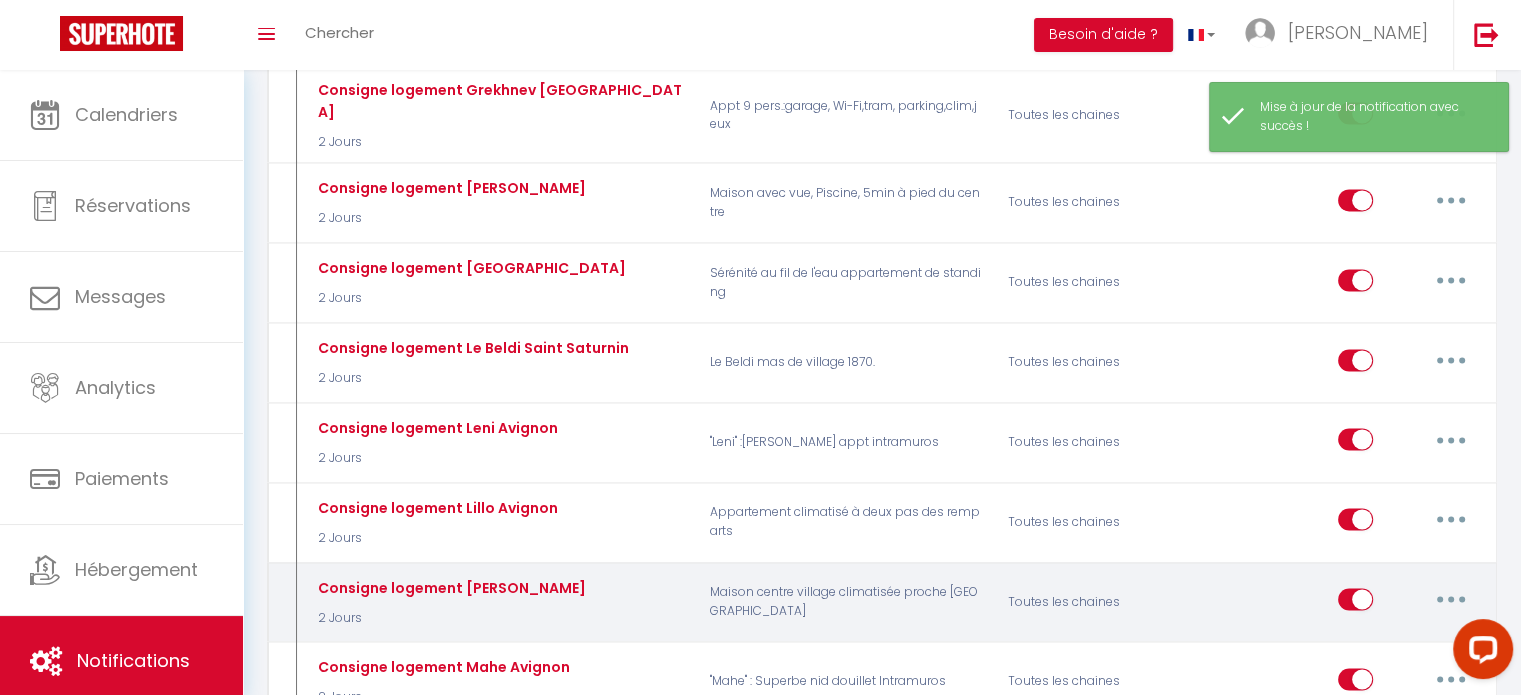scroll, scrollTop: 2900, scrollLeft: 0, axis: vertical 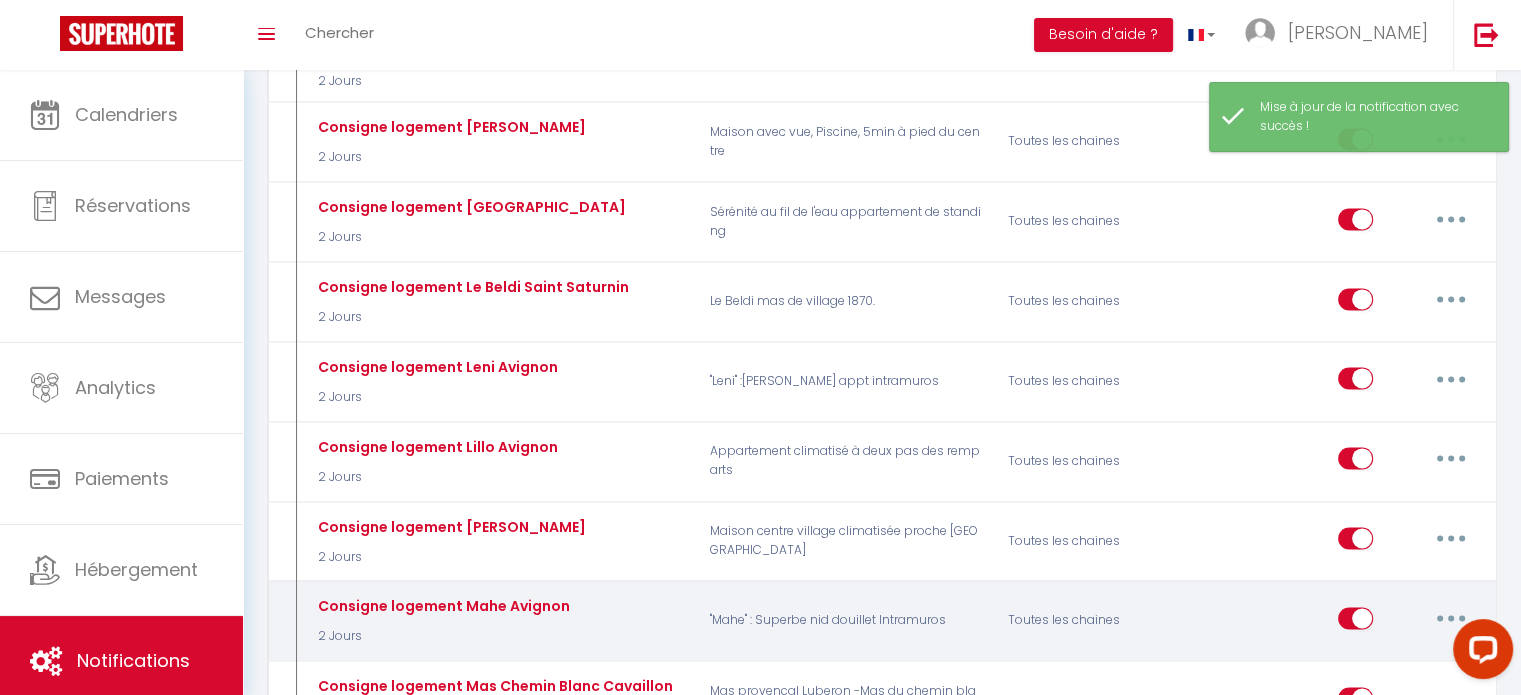 click at bounding box center (1451, 618) 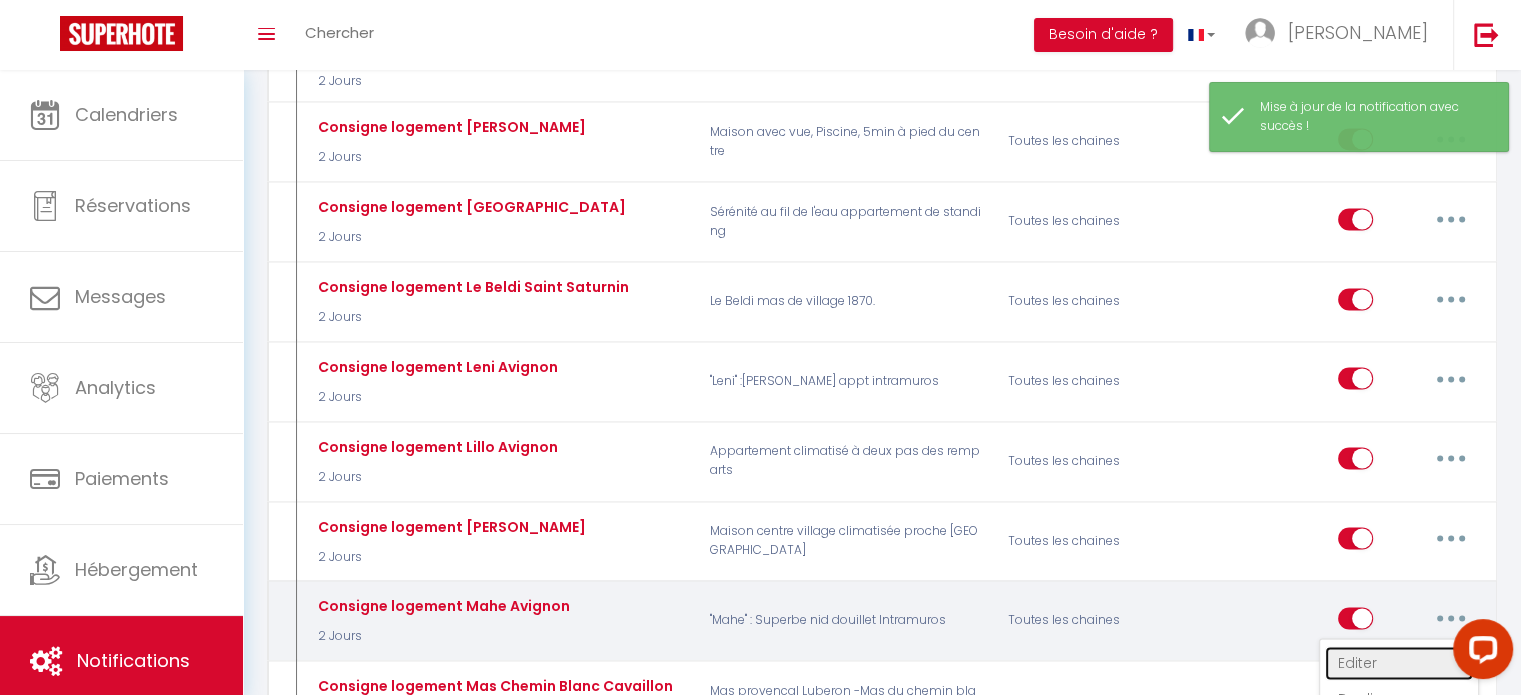 click on "Editer" at bounding box center [1399, 663] 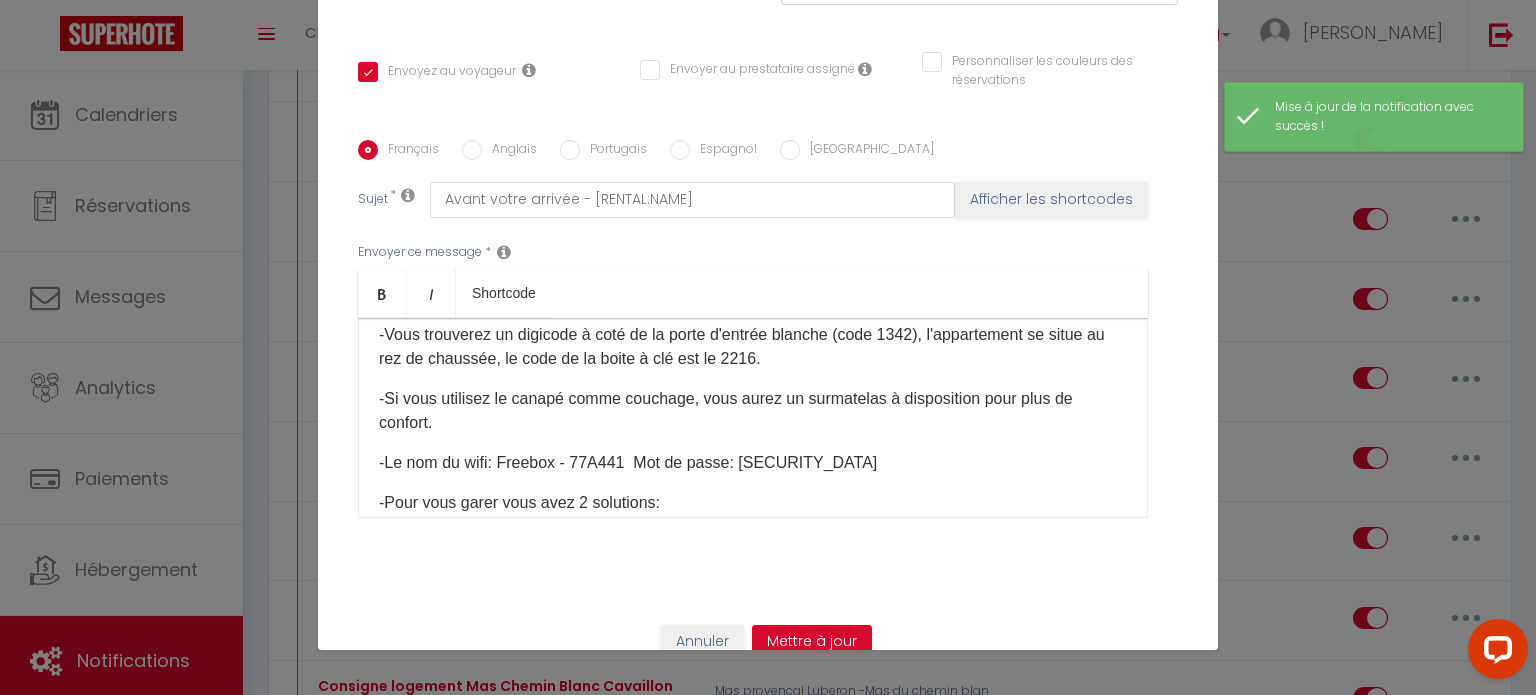 click on "-Le nom du wifi: Freebox - 77A441  Mot de passe: Cali2023" at bounding box center (753, 463) 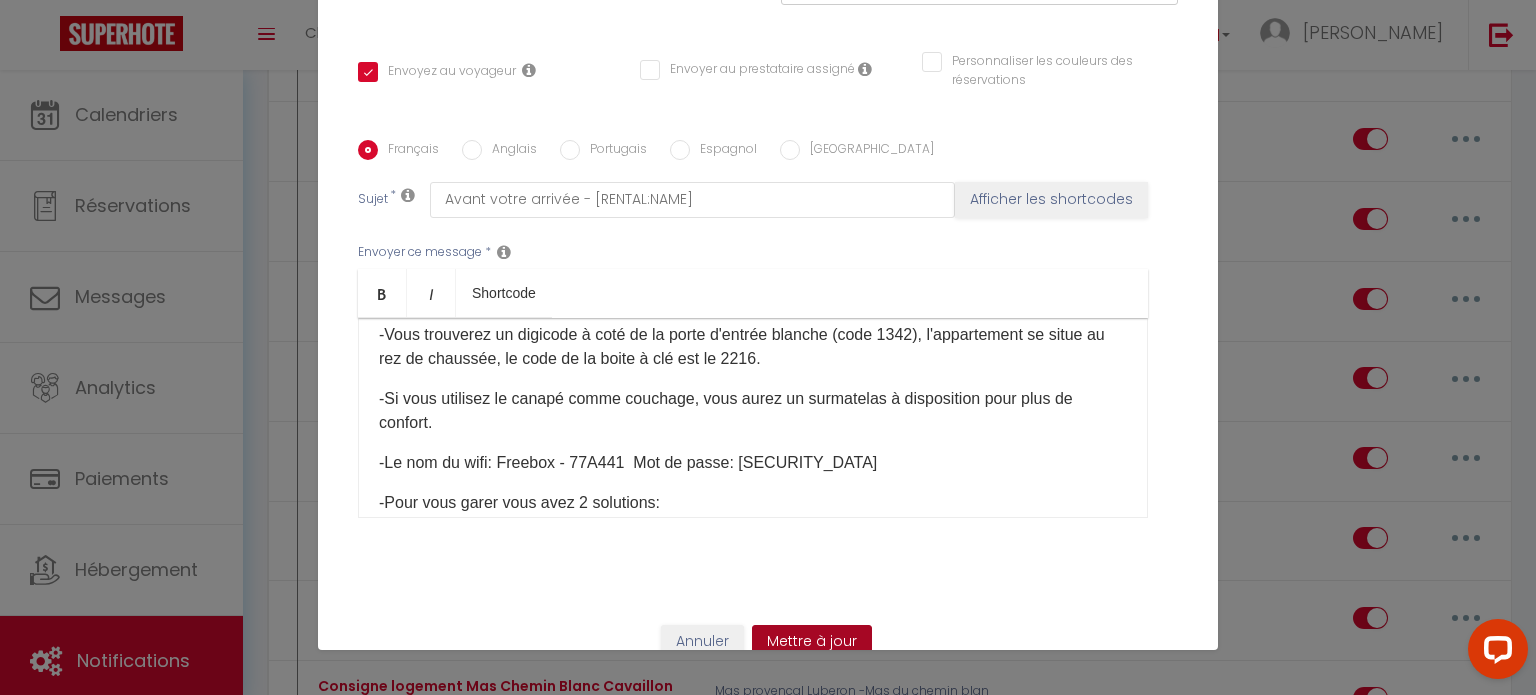 click on "Mettre à jour" at bounding box center (812, 642) 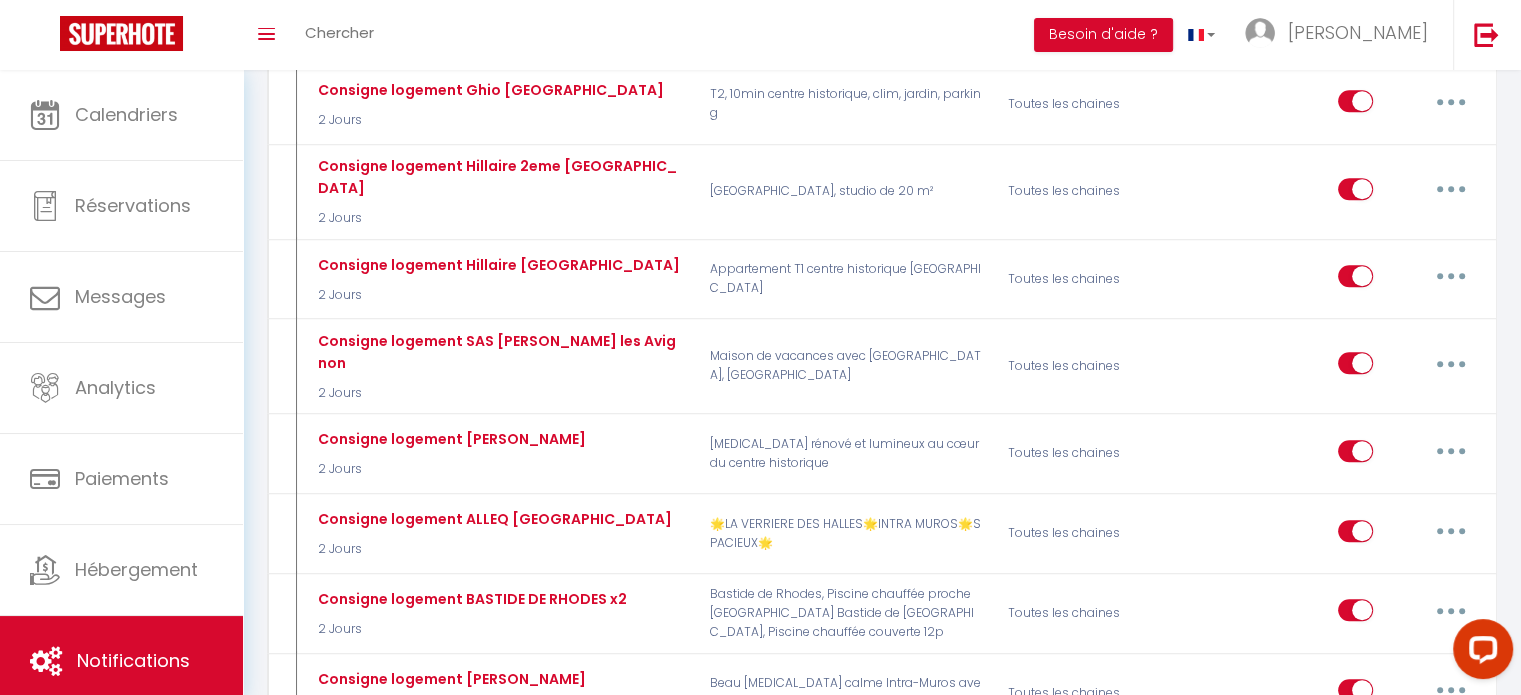 scroll, scrollTop: 1000, scrollLeft: 0, axis: vertical 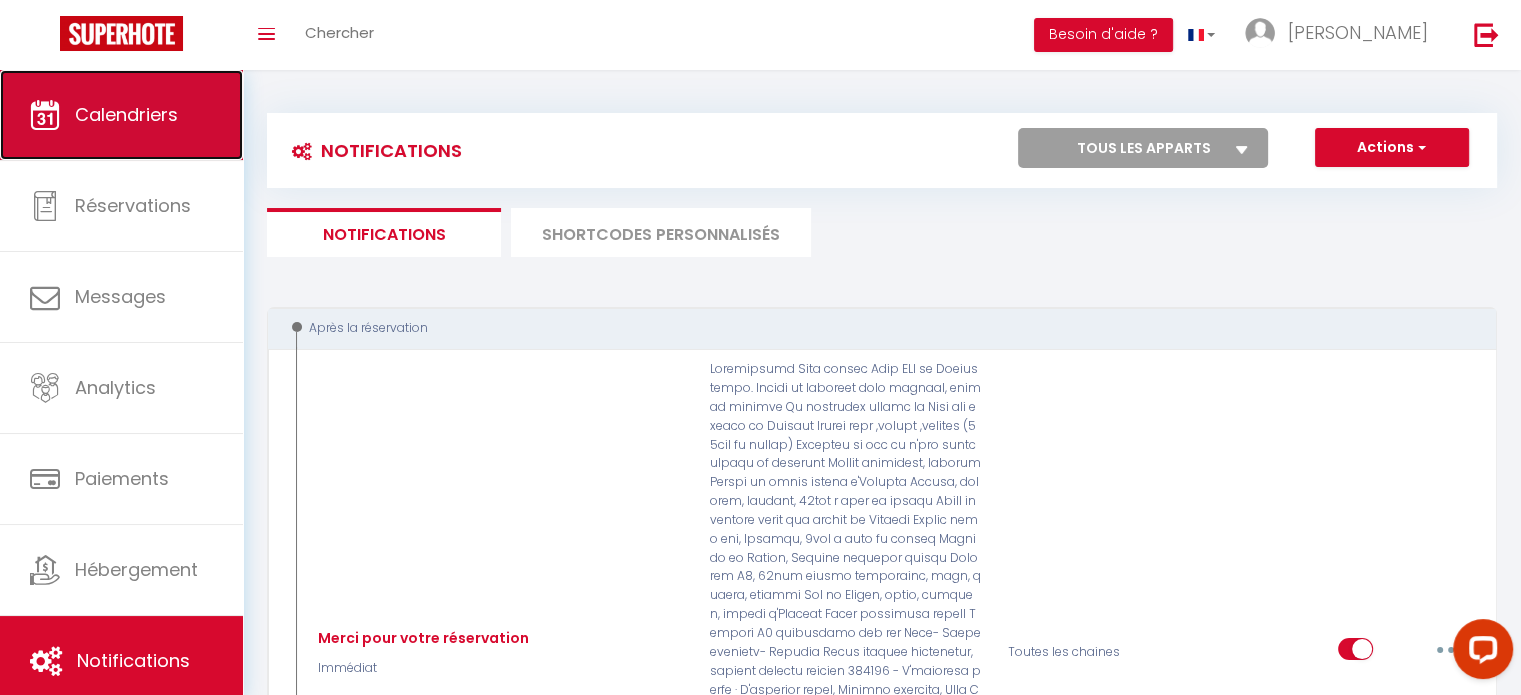click on "Calendriers" at bounding box center (121, 115) 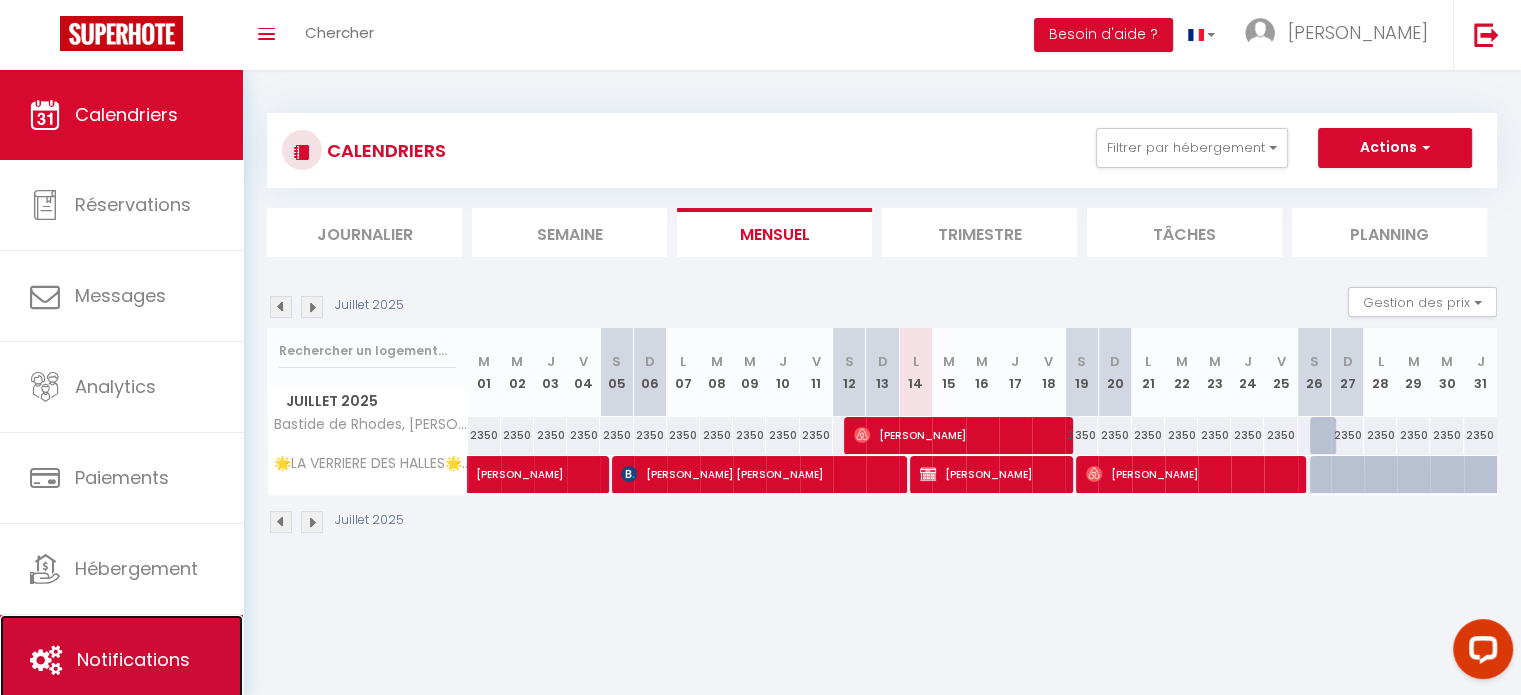 click on "Notifications" at bounding box center [133, 659] 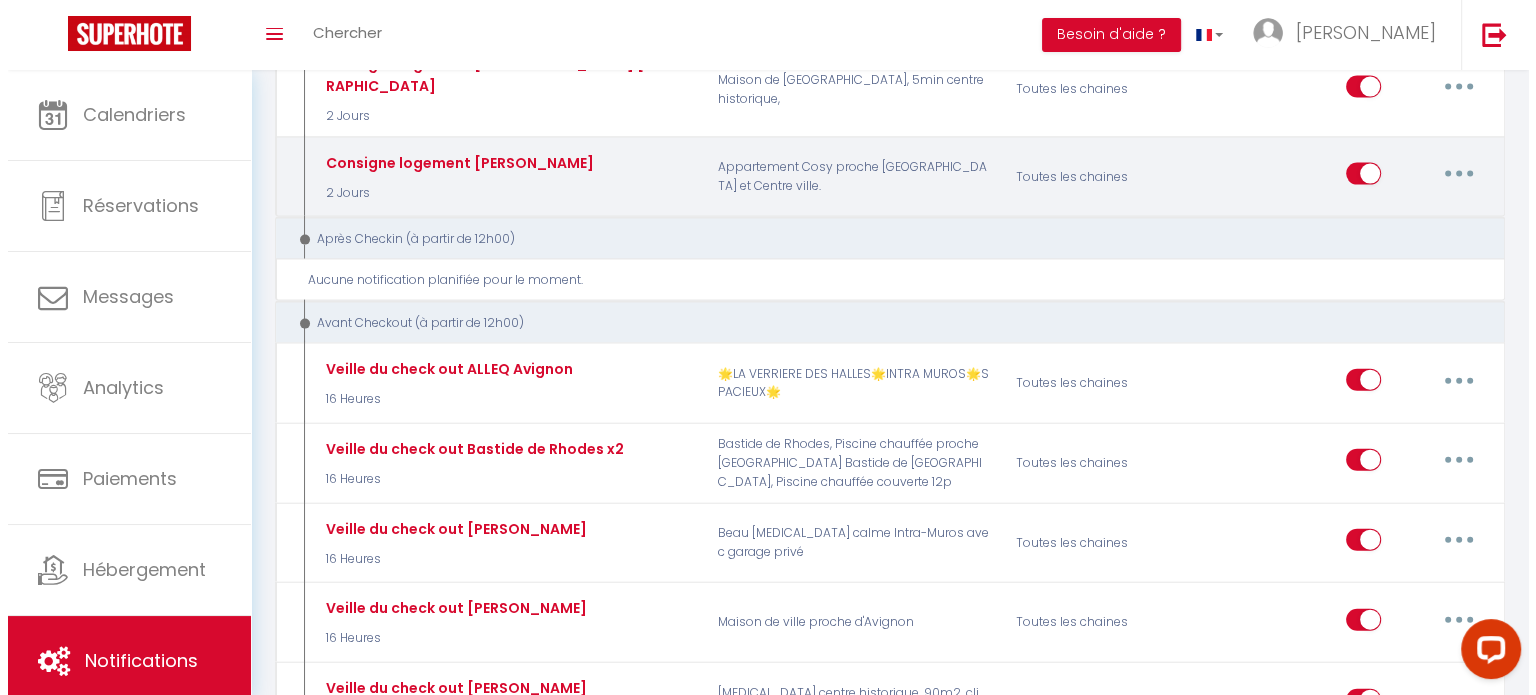 scroll, scrollTop: 4300, scrollLeft: 0, axis: vertical 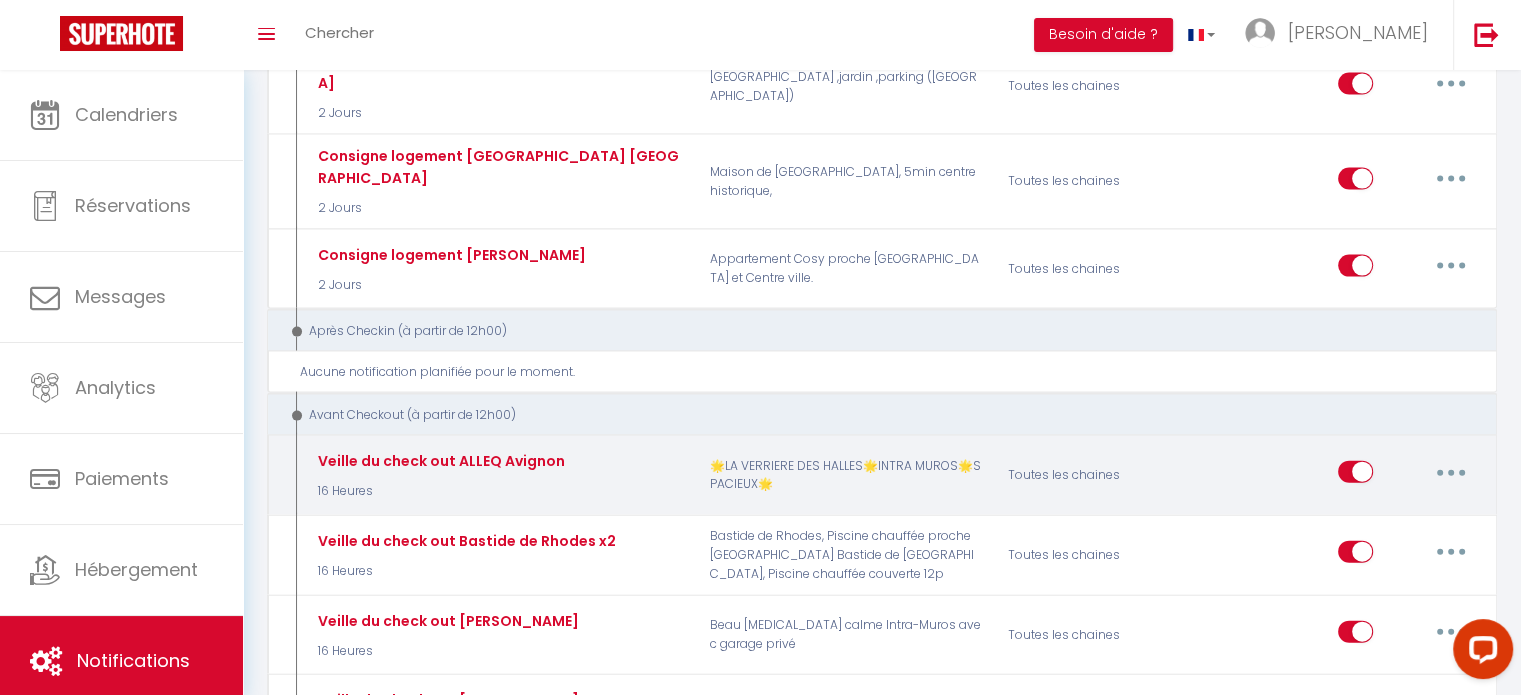 click at bounding box center (1451, 473) 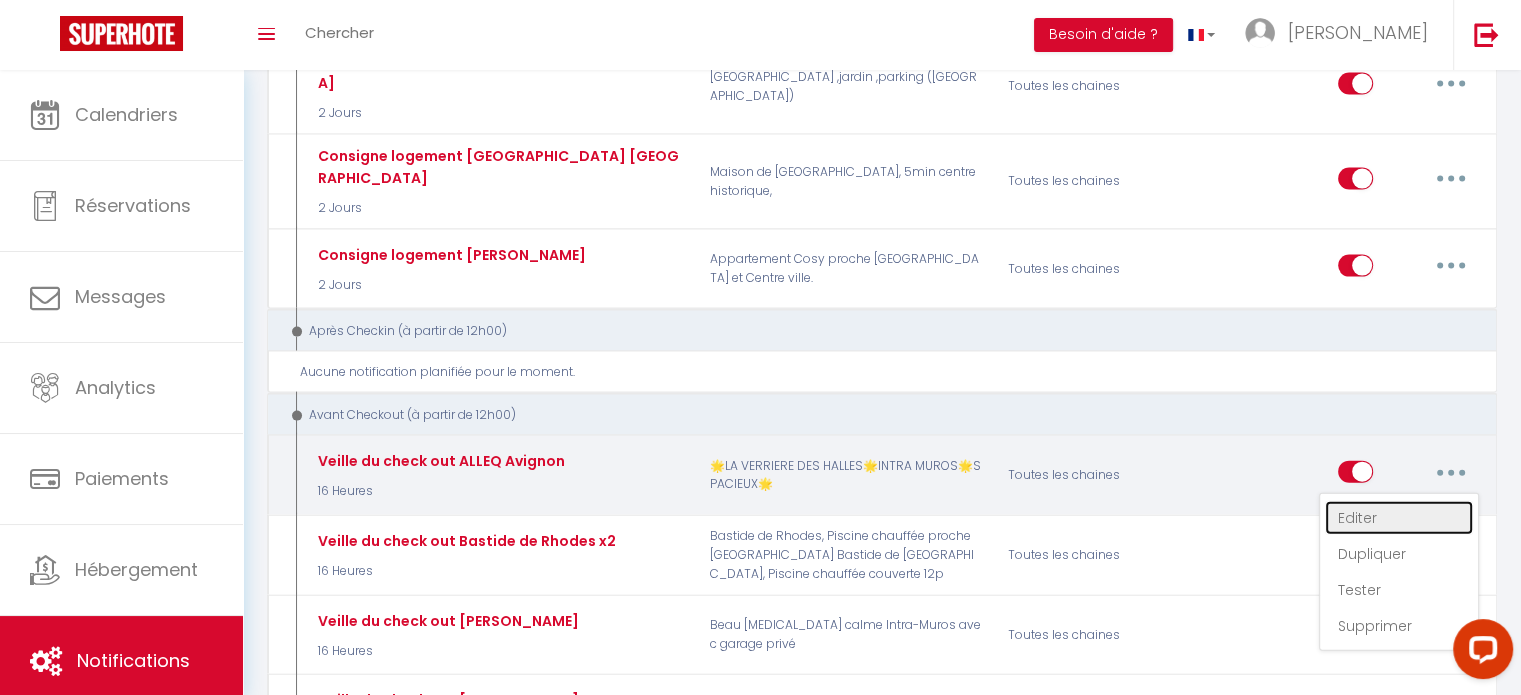 click on "Editer" at bounding box center (1399, 518) 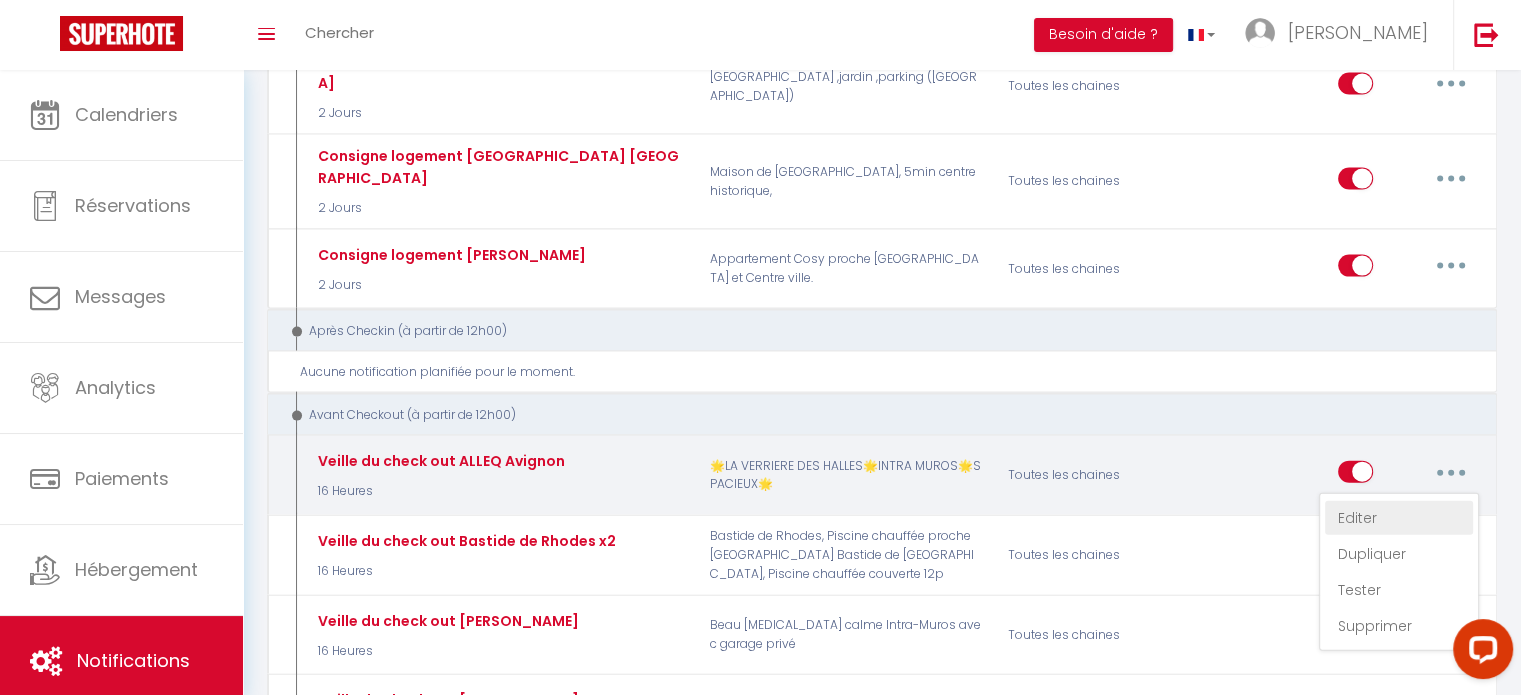 type on "Veille du check out ALLEQ Avignon" 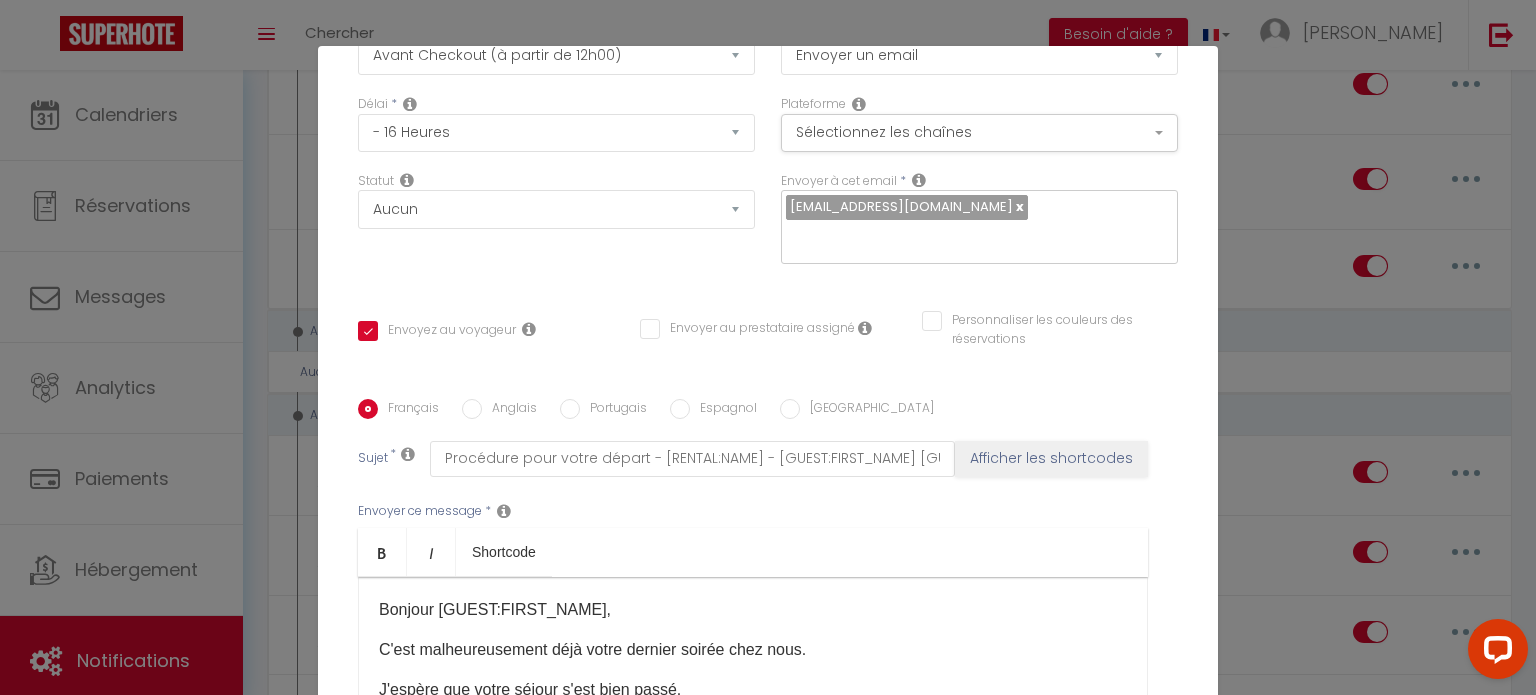 scroll, scrollTop: 300, scrollLeft: 0, axis: vertical 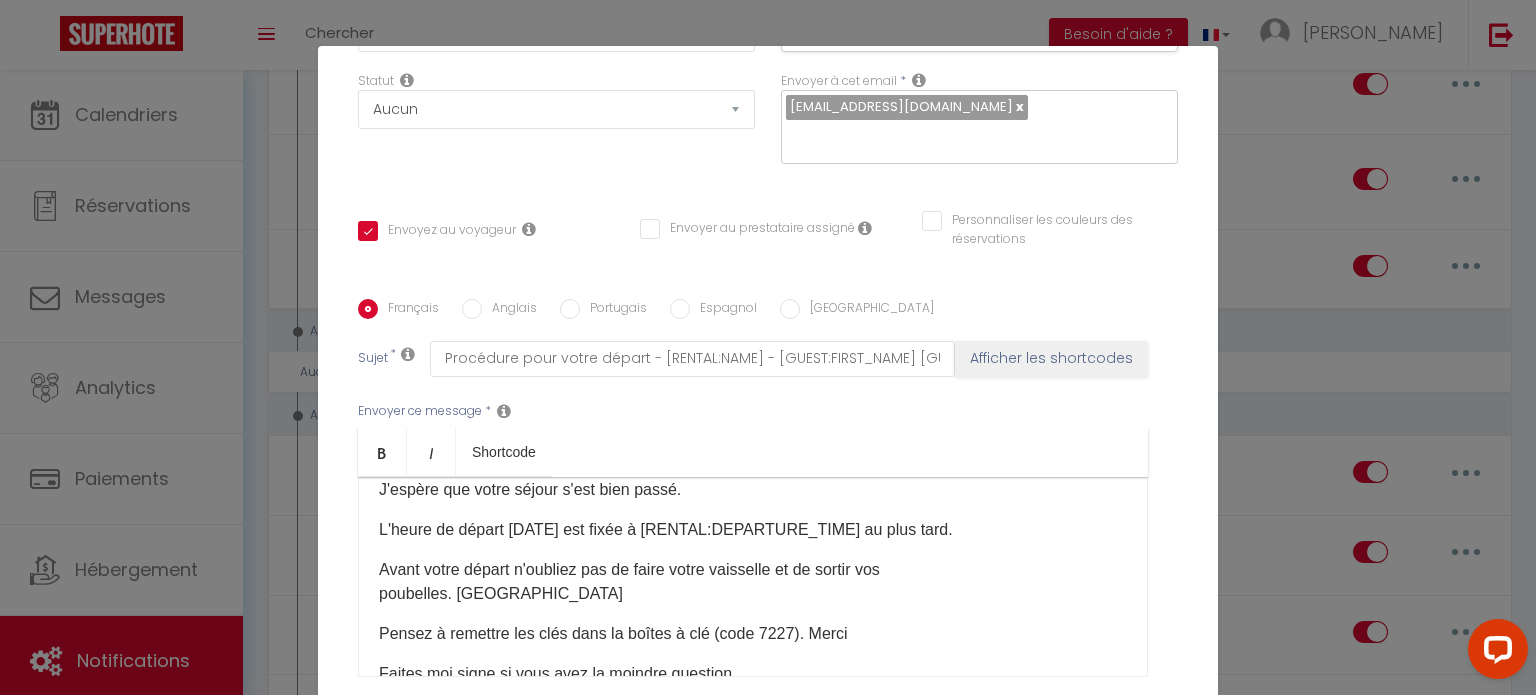 click on "L'heure de départ demain est fixée à [RENTAL:DEPARTURE_TIME] au plus tard." at bounding box center (753, 530) 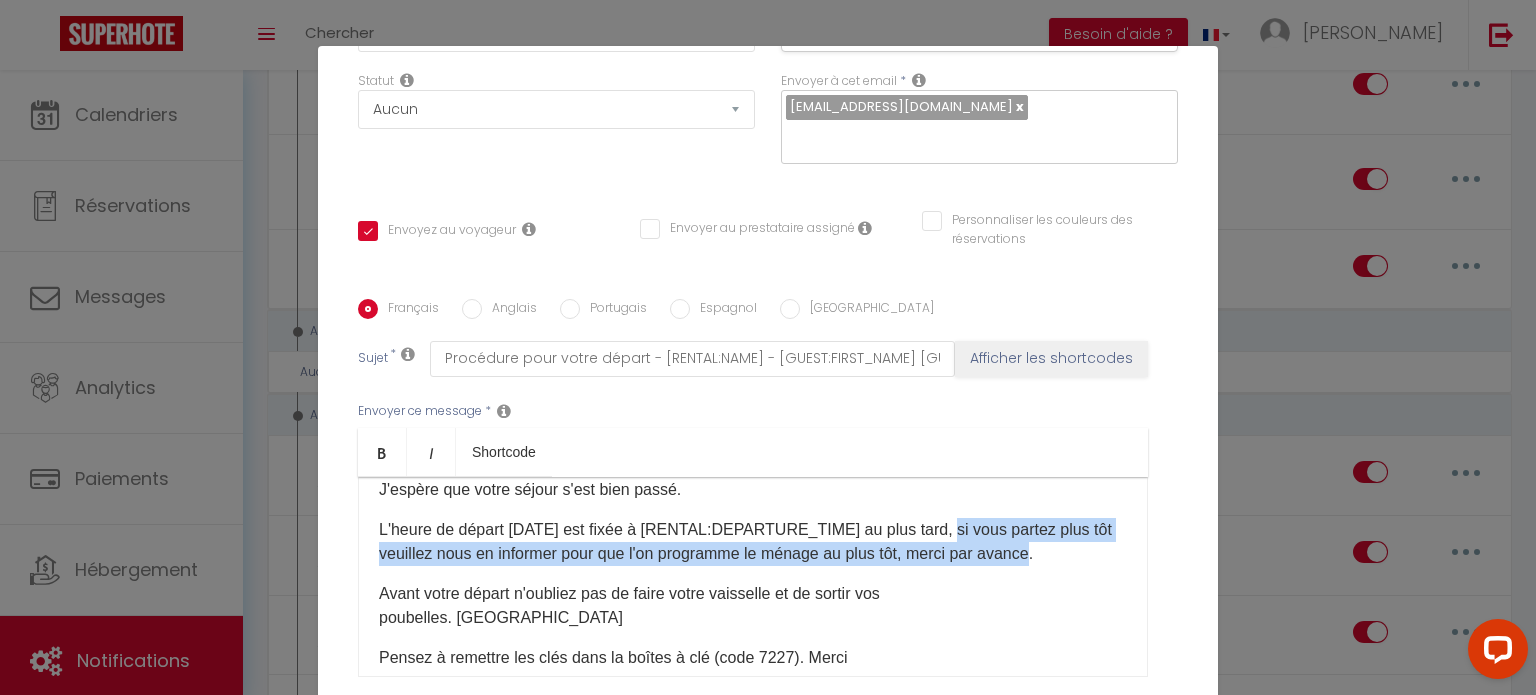 drag, startPoint x: 936, startPoint y: 500, endPoint x: 1060, endPoint y: 533, distance: 128.31601 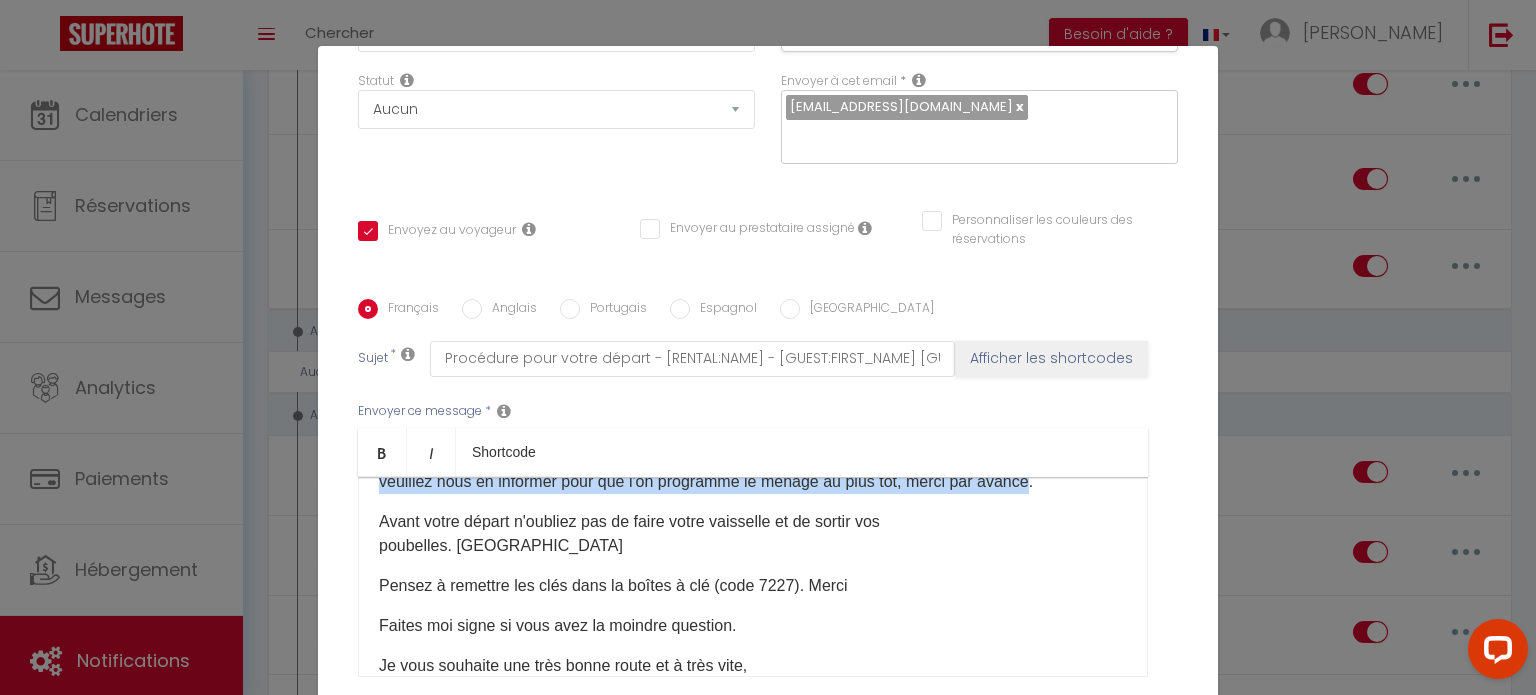 scroll, scrollTop: 229, scrollLeft: 0, axis: vertical 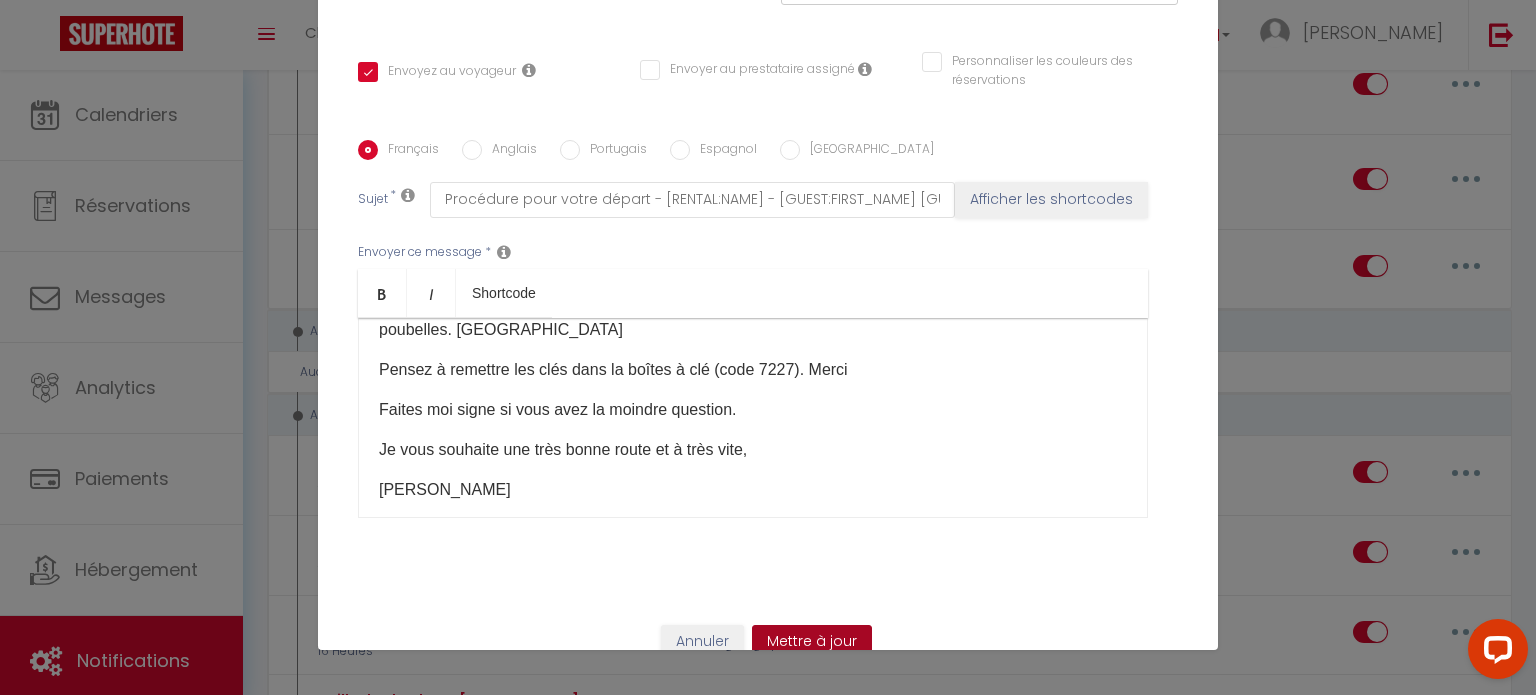click on "Mettre à jour" at bounding box center (812, 642) 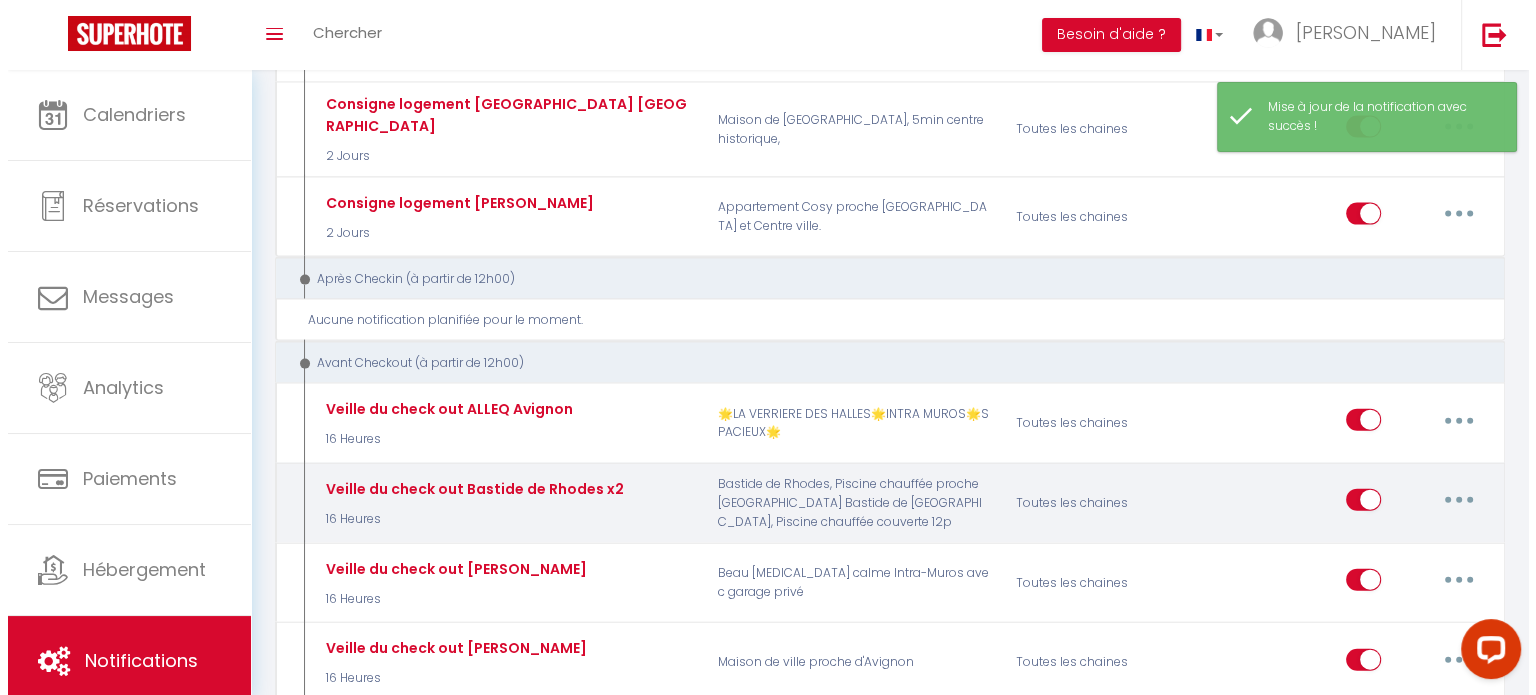 scroll, scrollTop: 4400, scrollLeft: 0, axis: vertical 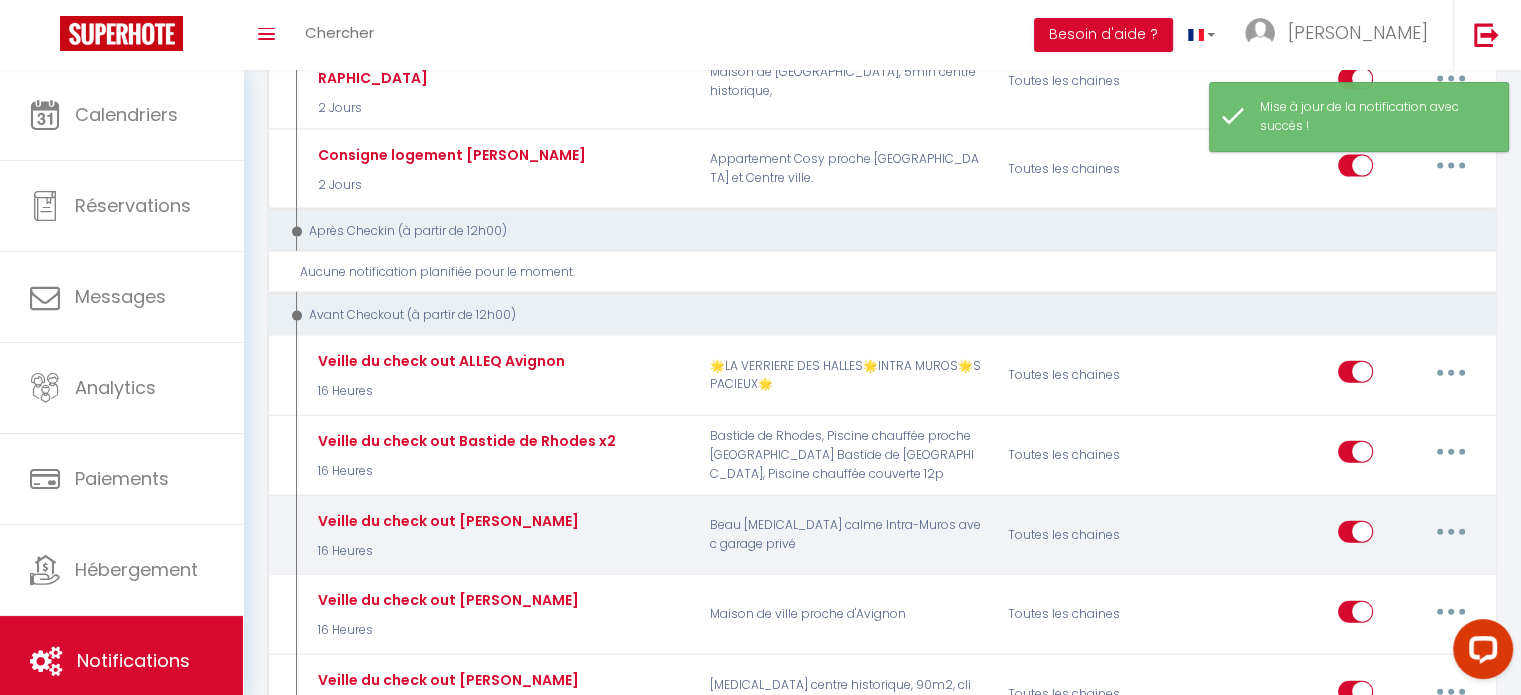 click at bounding box center (1451, 532) 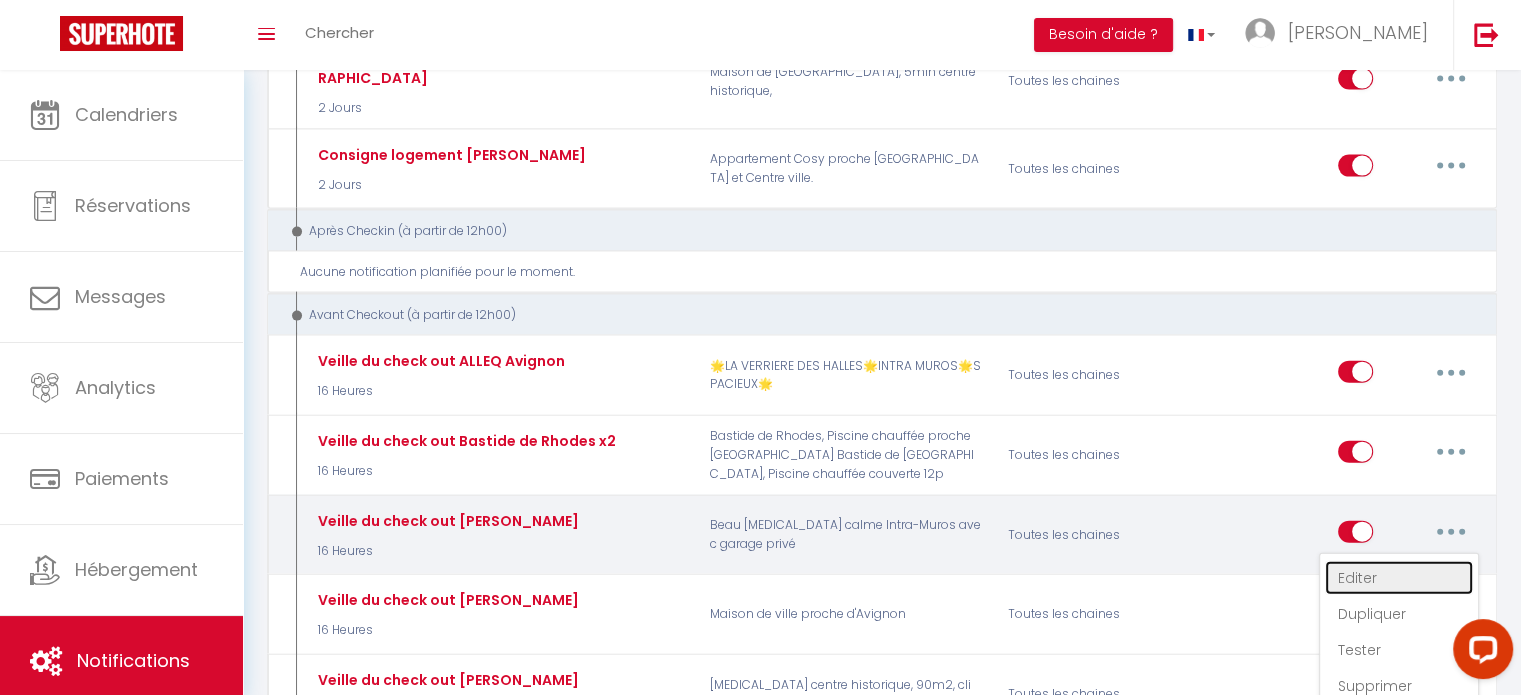 click on "Editer" at bounding box center [1399, 578] 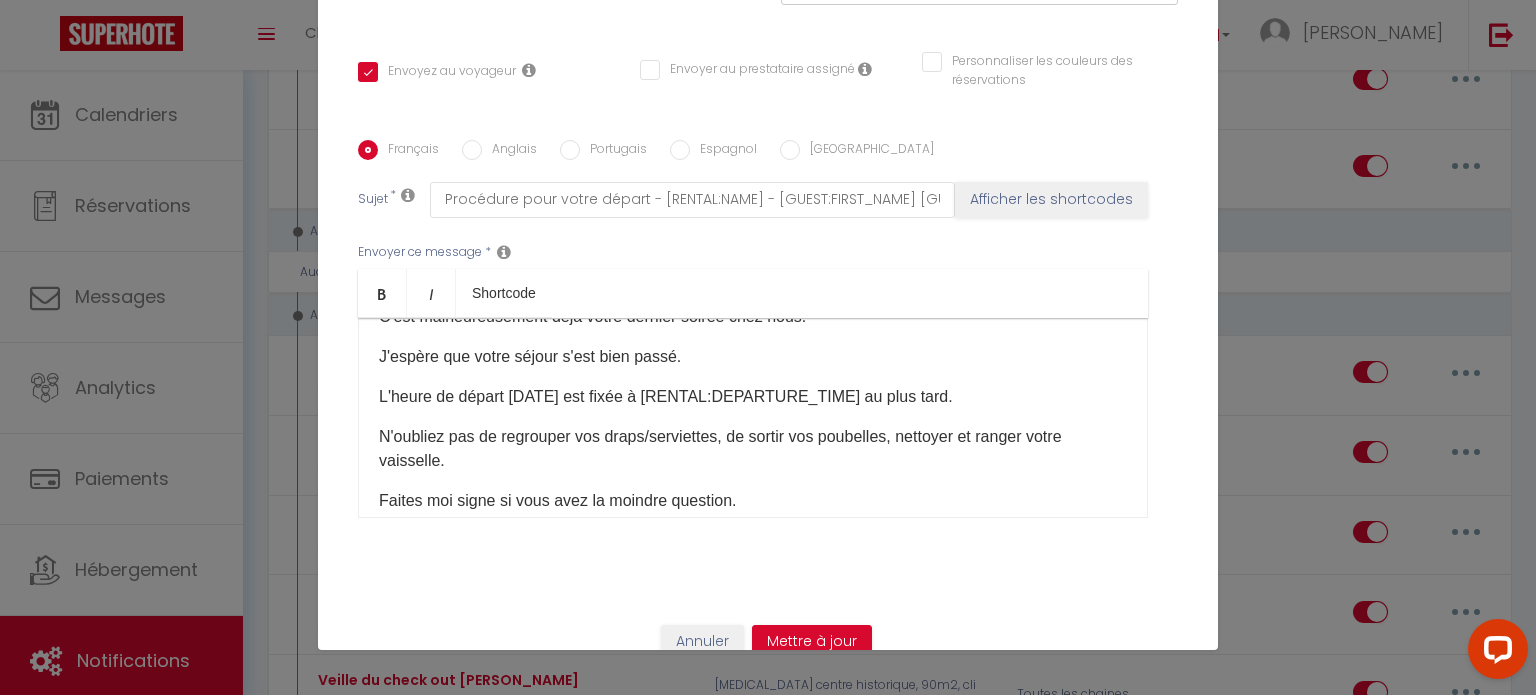scroll, scrollTop: 0, scrollLeft: 0, axis: both 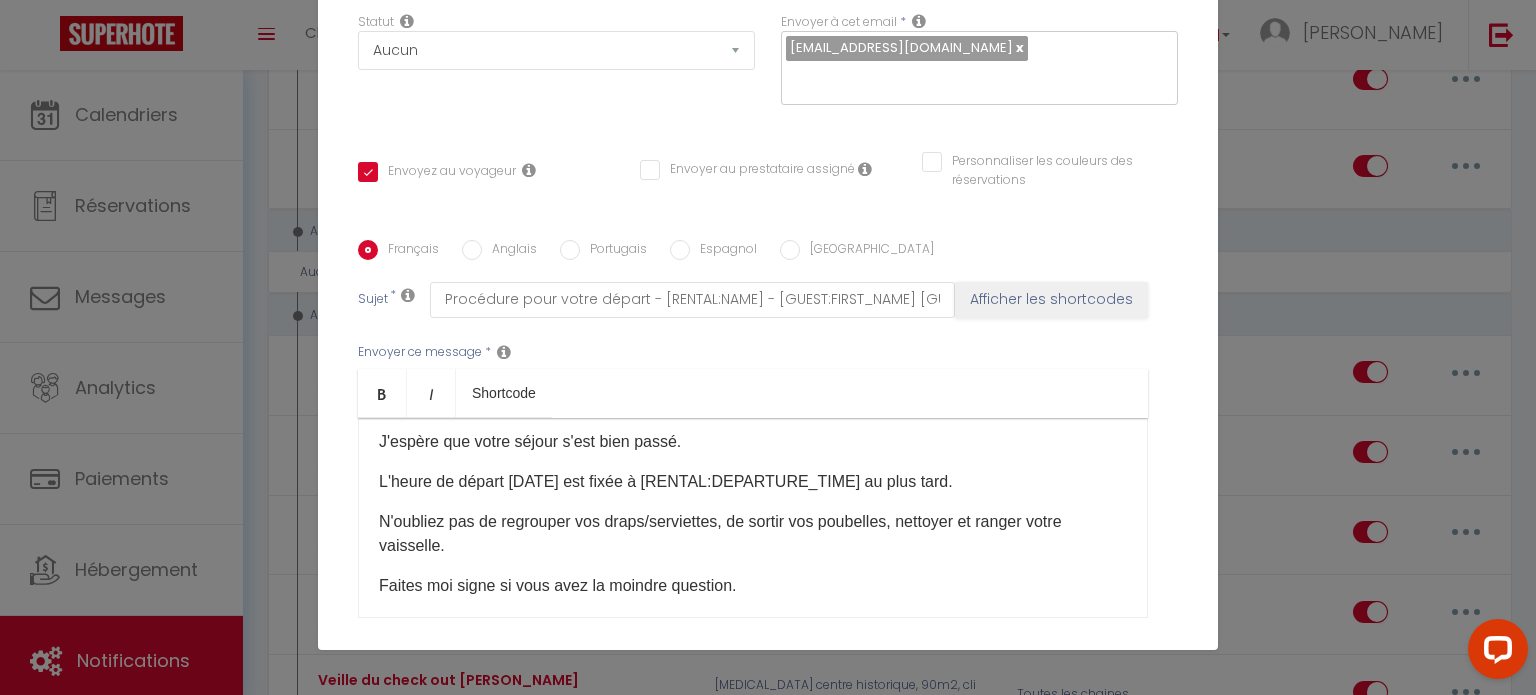 click on "L'heure de départ demain est fixée à [RENTAL:DEPARTURE_TIME] au plus tard." at bounding box center [753, 482] 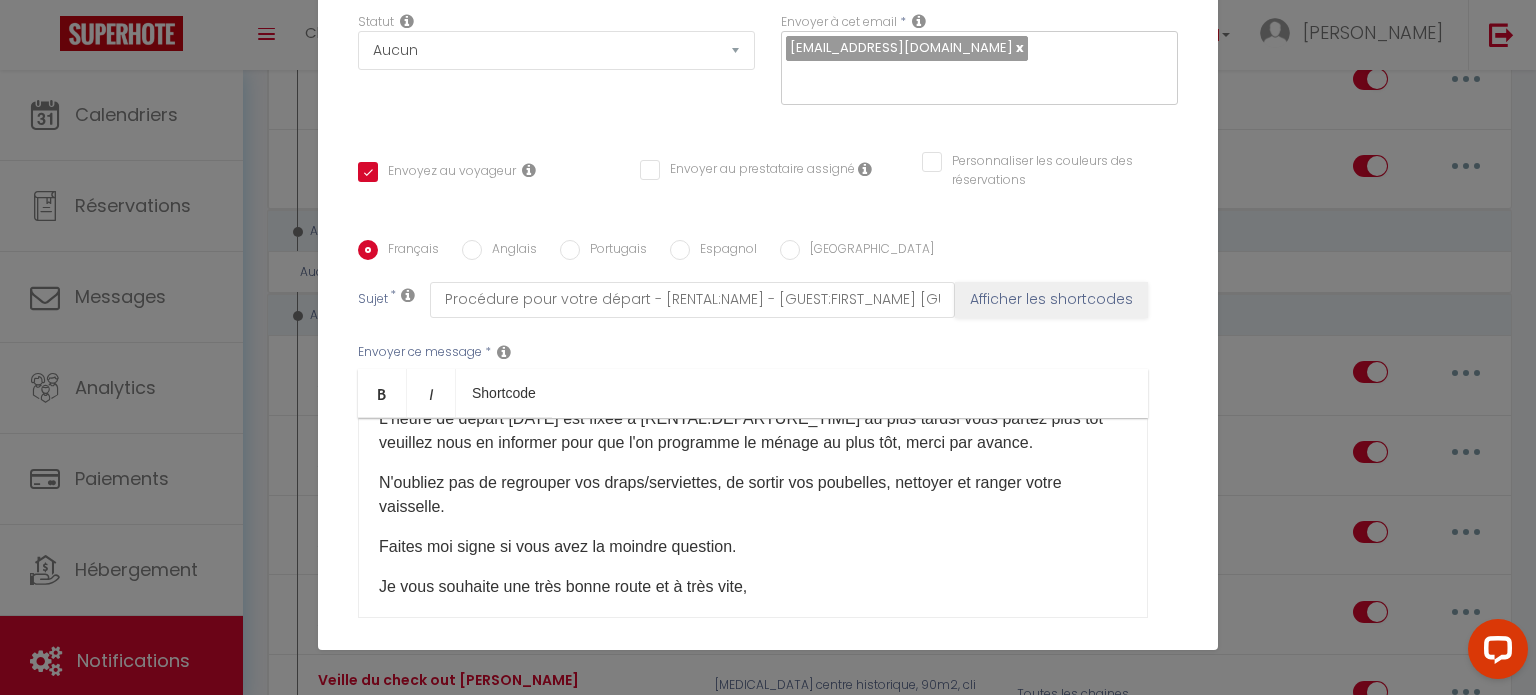 scroll, scrollTop: 213, scrollLeft: 0, axis: vertical 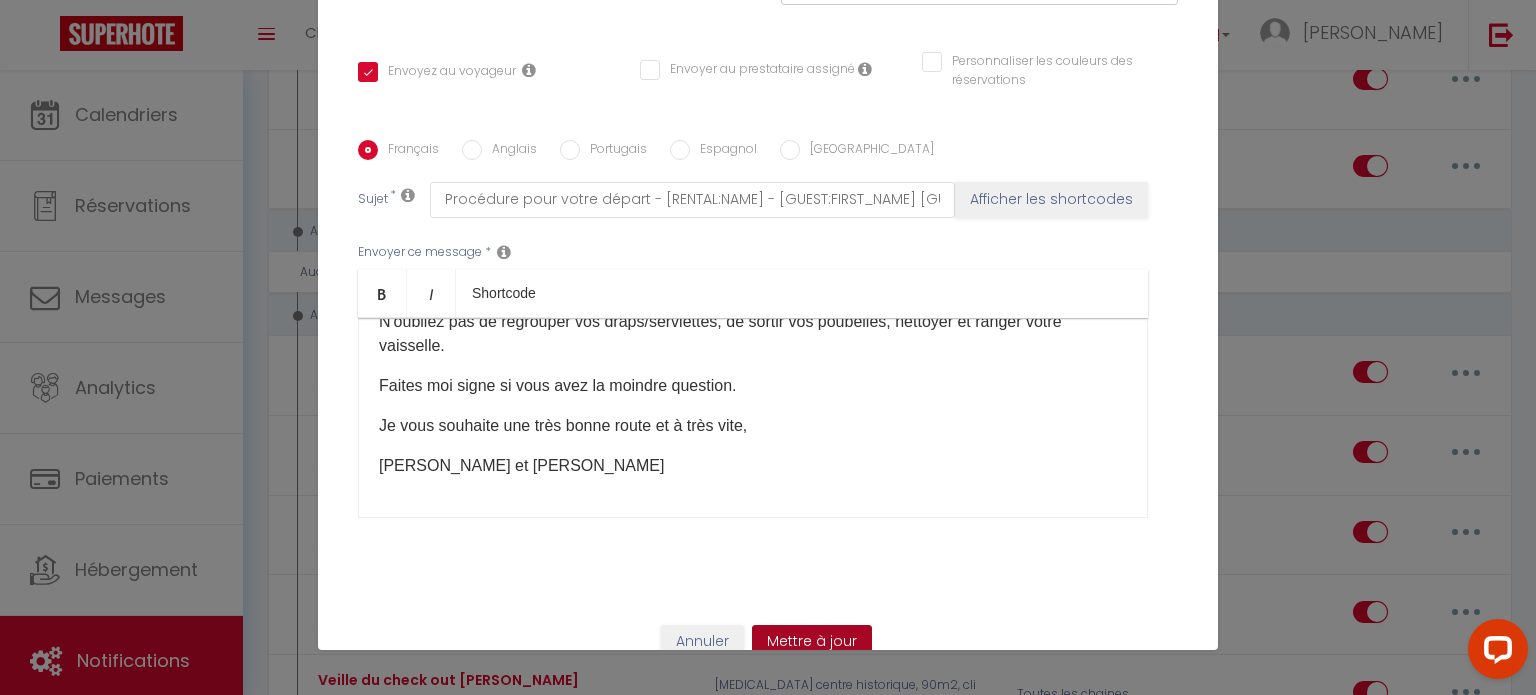 click on "Mettre à jour" at bounding box center [812, 642] 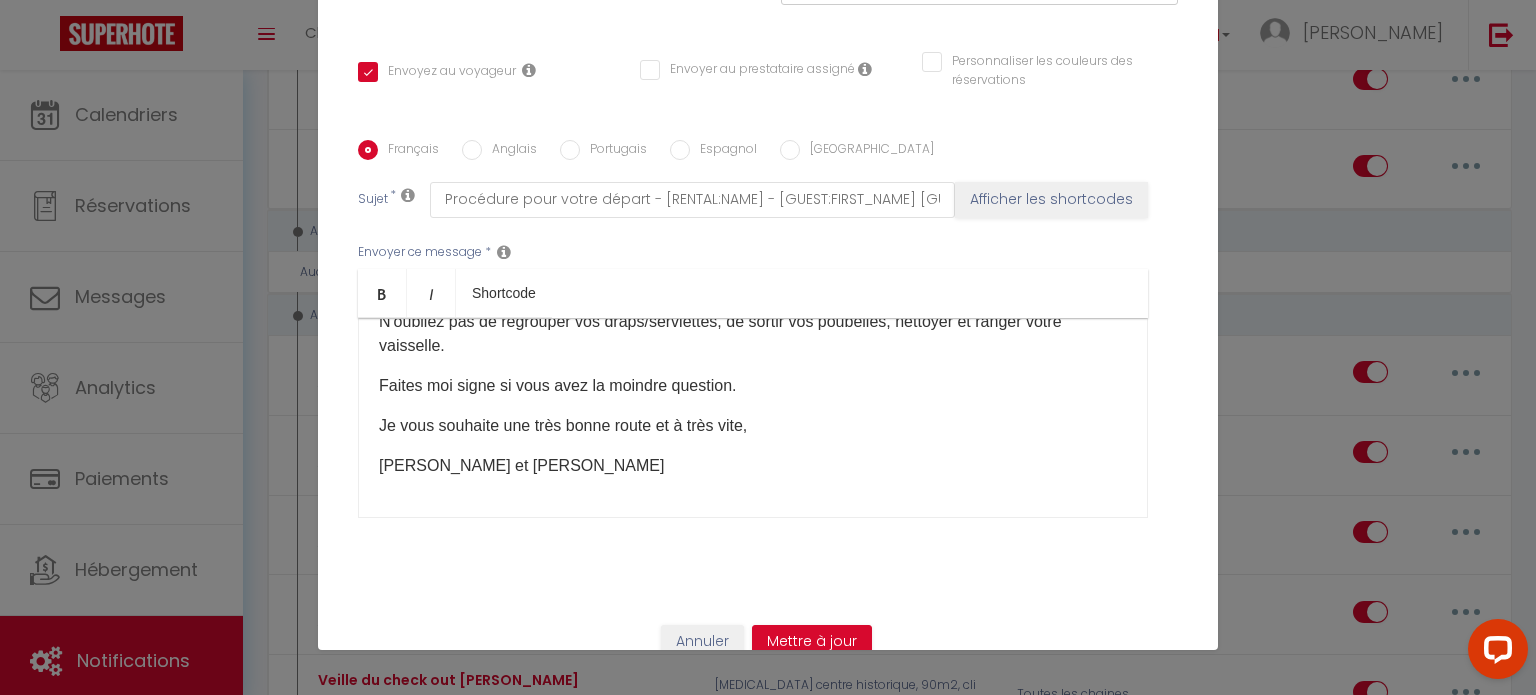 type 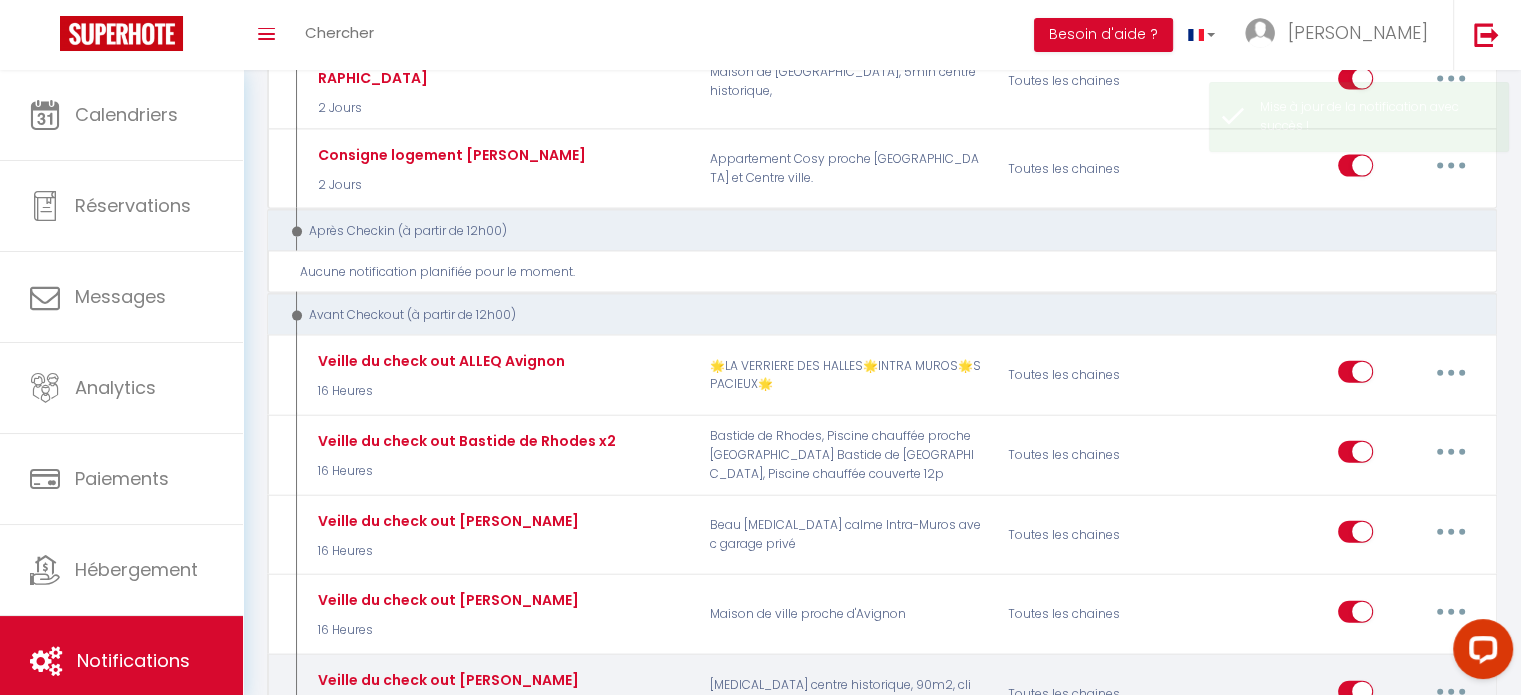 select 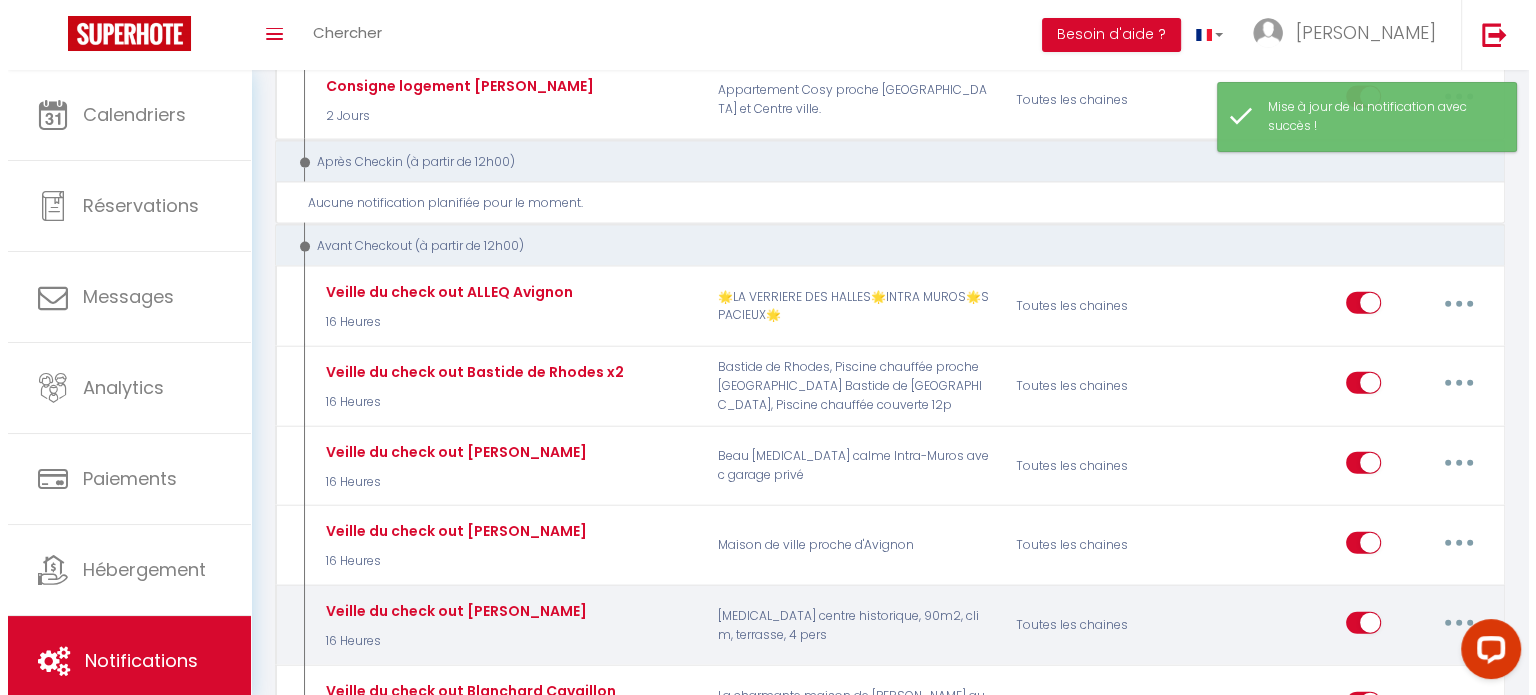 scroll, scrollTop: 4500, scrollLeft: 0, axis: vertical 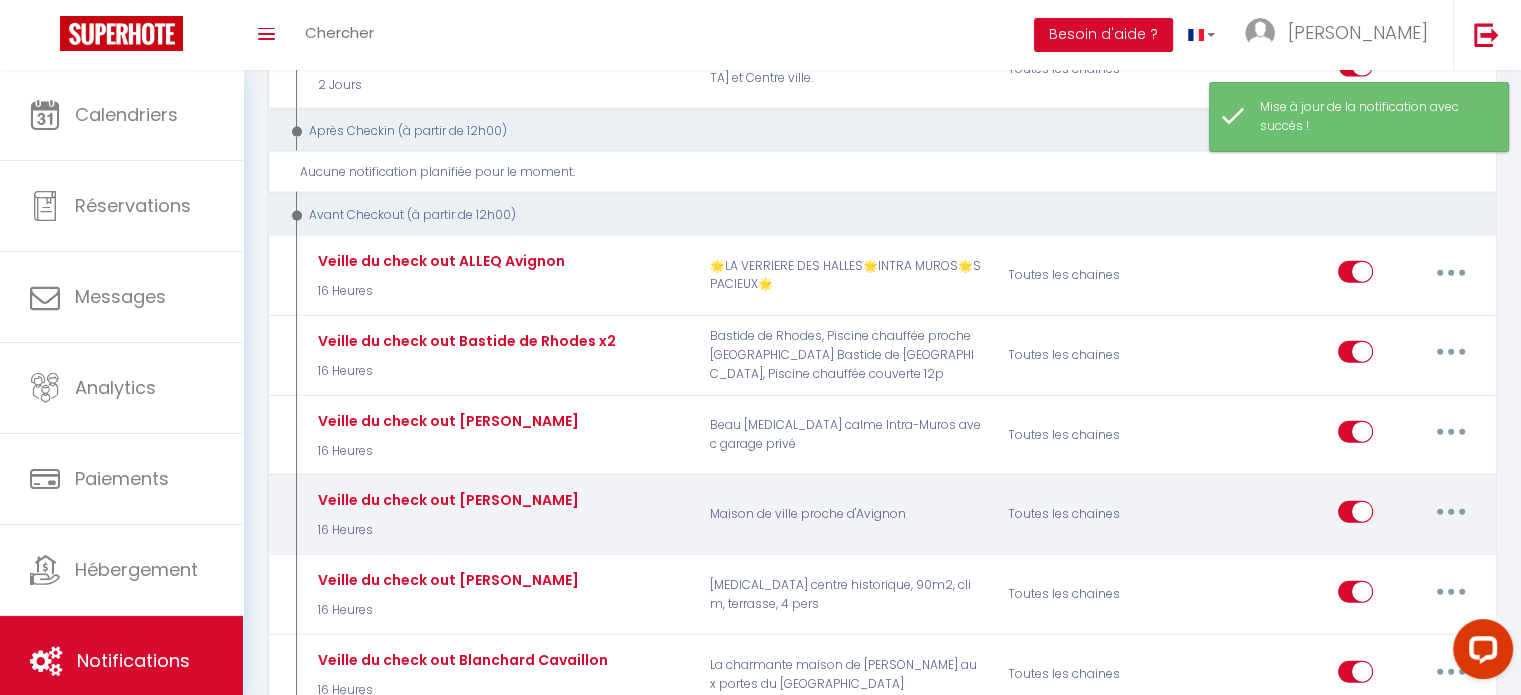 click at bounding box center (1451, 512) 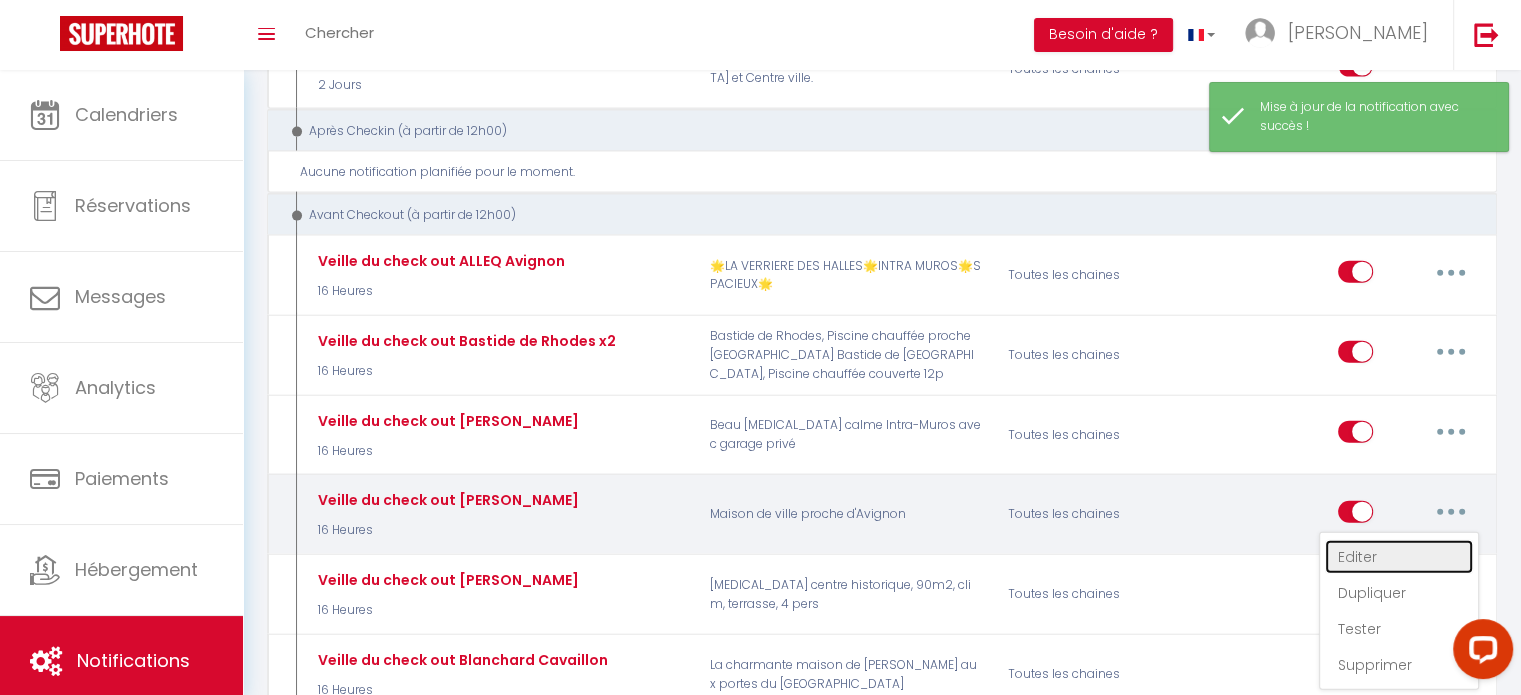 click on "Editer" at bounding box center (1399, 557) 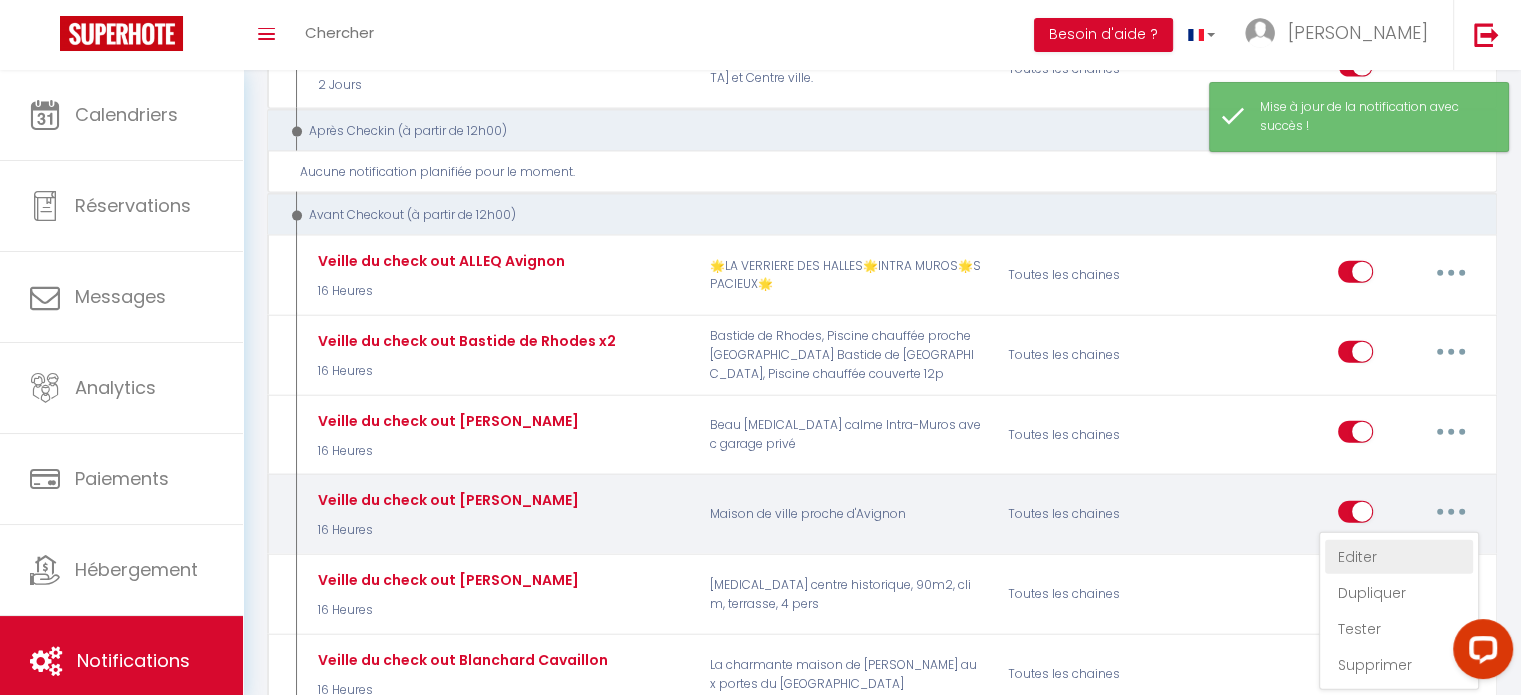 type on "Veille du check out Benjamin Morières" 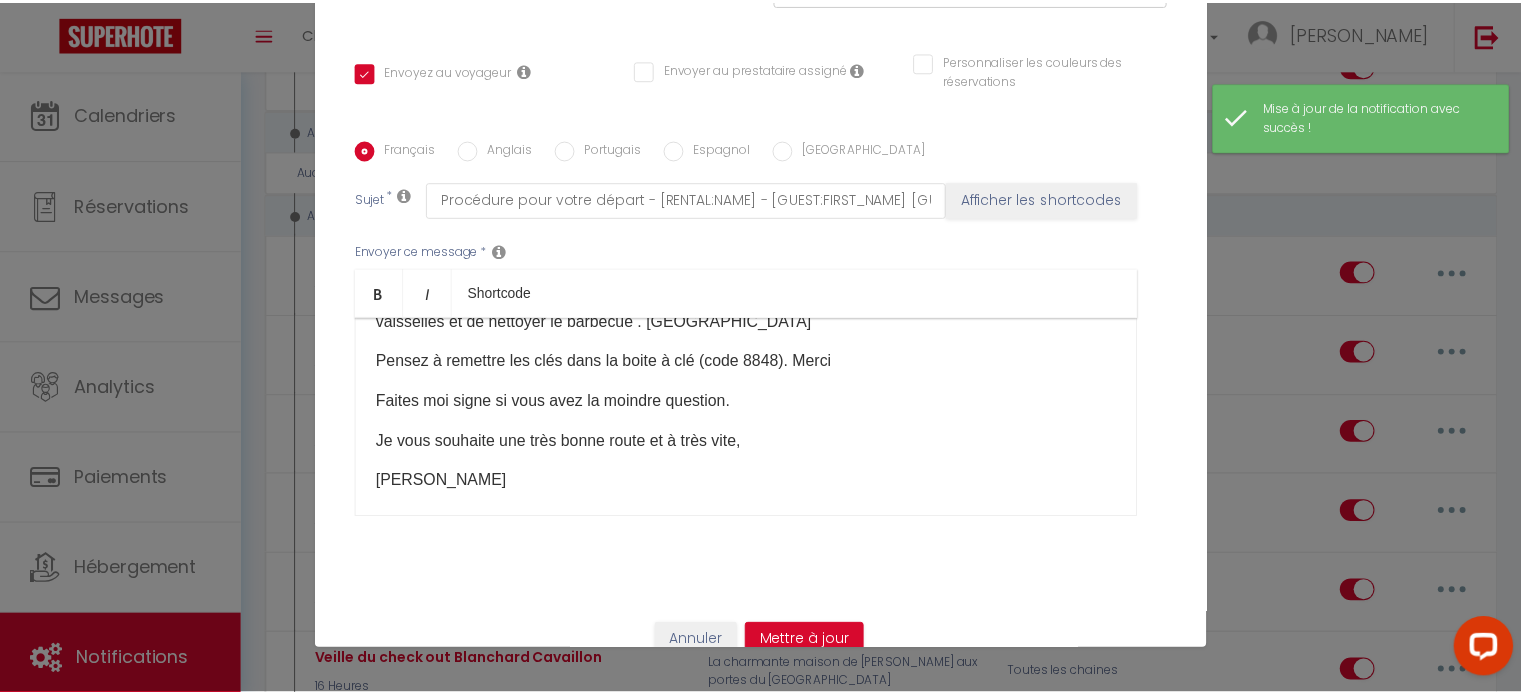 scroll, scrollTop: 113, scrollLeft: 0, axis: vertical 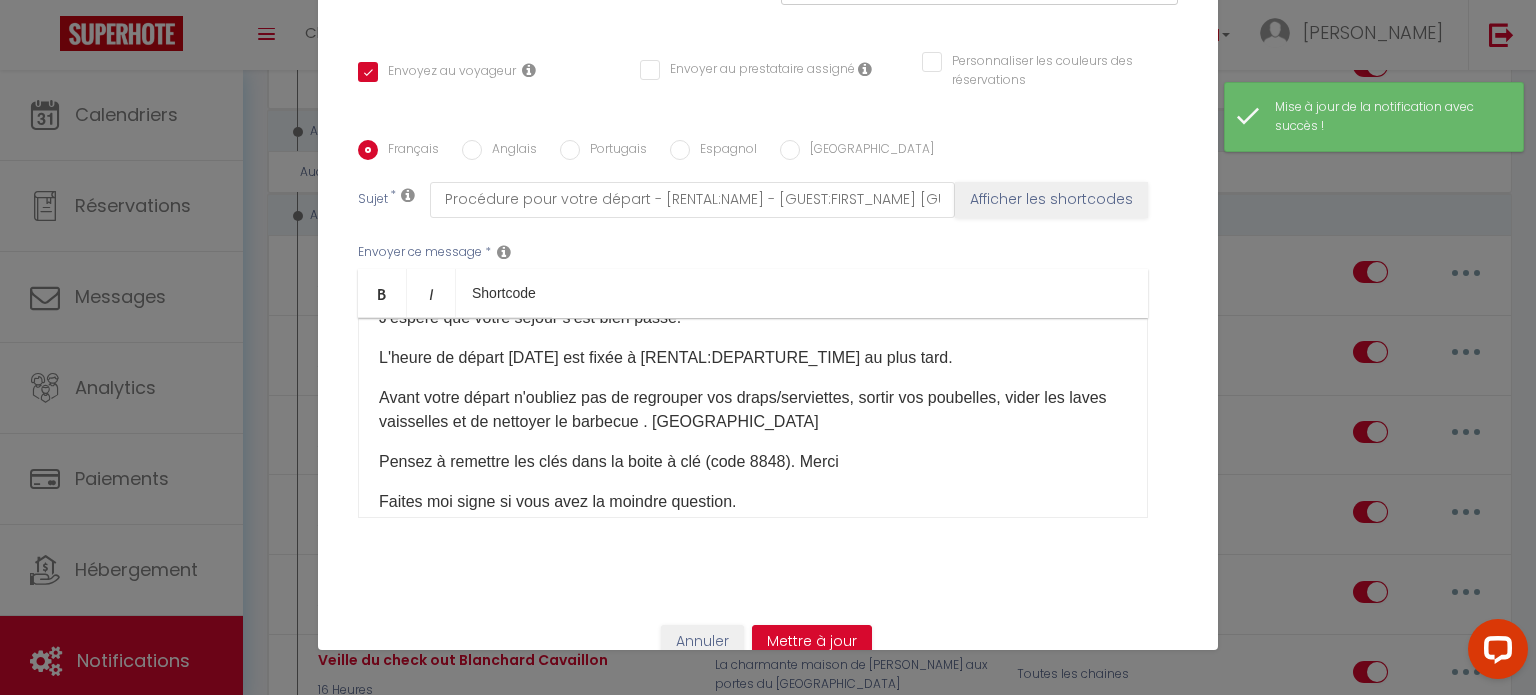 click on "L'heure de départ demain est fixée à [RENTAL:DEPARTURE_TIME] au plus tard." at bounding box center (753, 358) 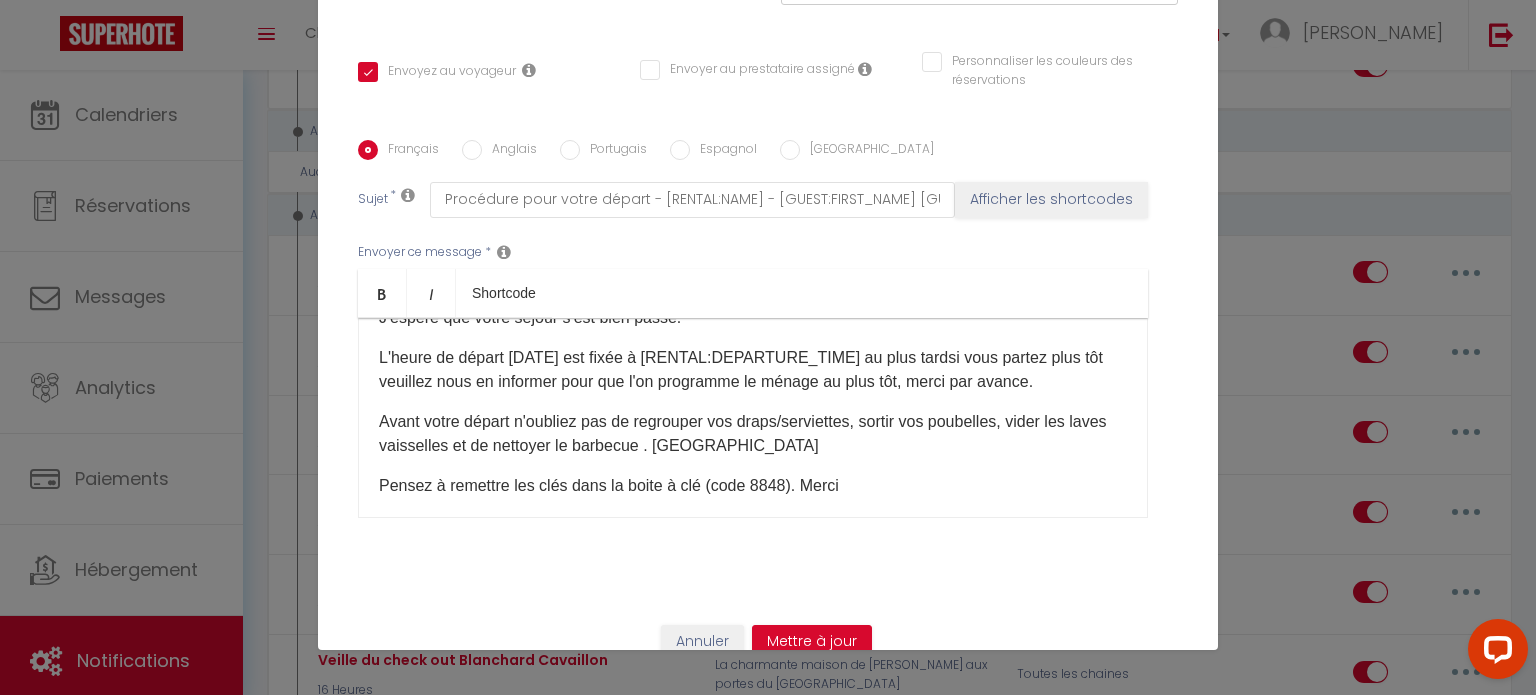 click on "L'heure de départ demain est fixée à [RENTAL:DEPARTURE_TIME] au plus tard  si vous partez plus tôt veuillez nous en informer pour que l'on programme le ménage au plus tôt, merci par avance ​ ." at bounding box center (753, 370) 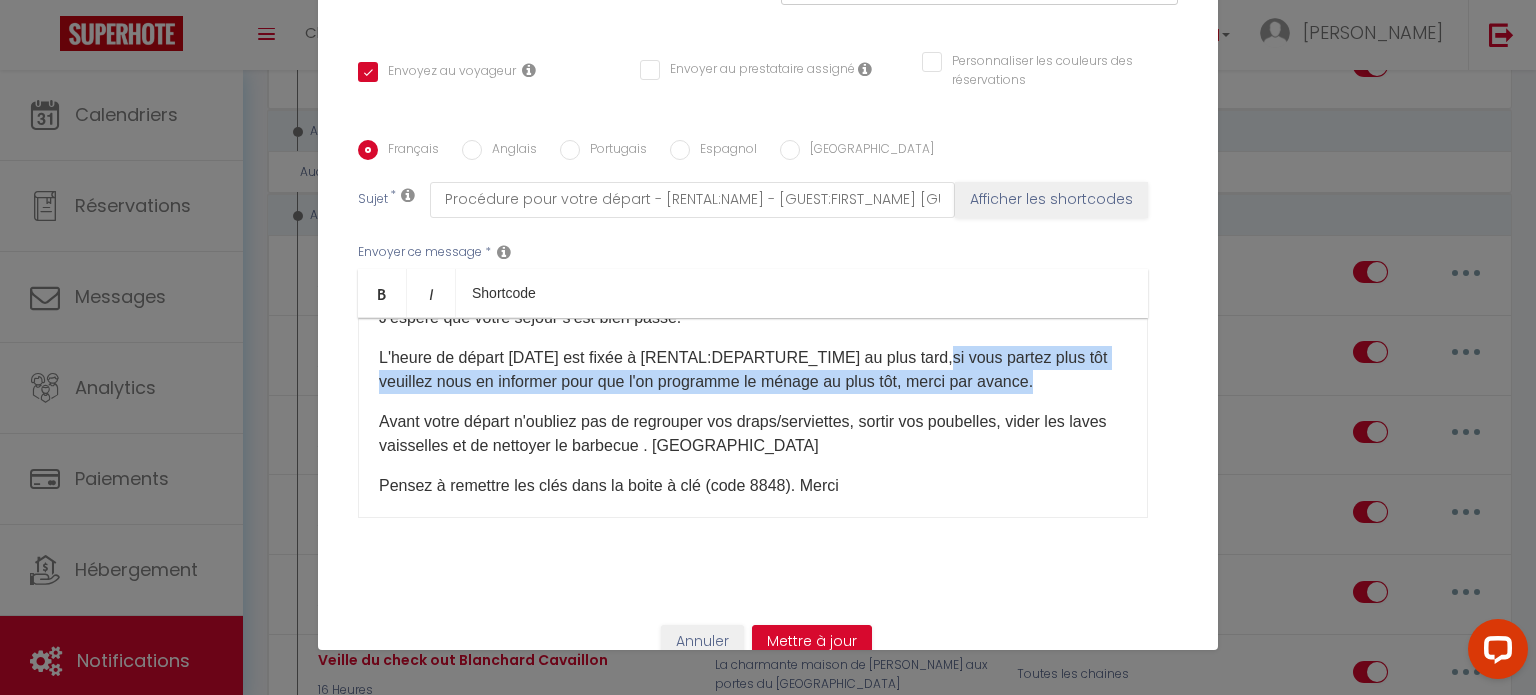 drag, startPoint x: 1064, startPoint y: 355, endPoint x: 928, endPoint y: 330, distance: 138.2787 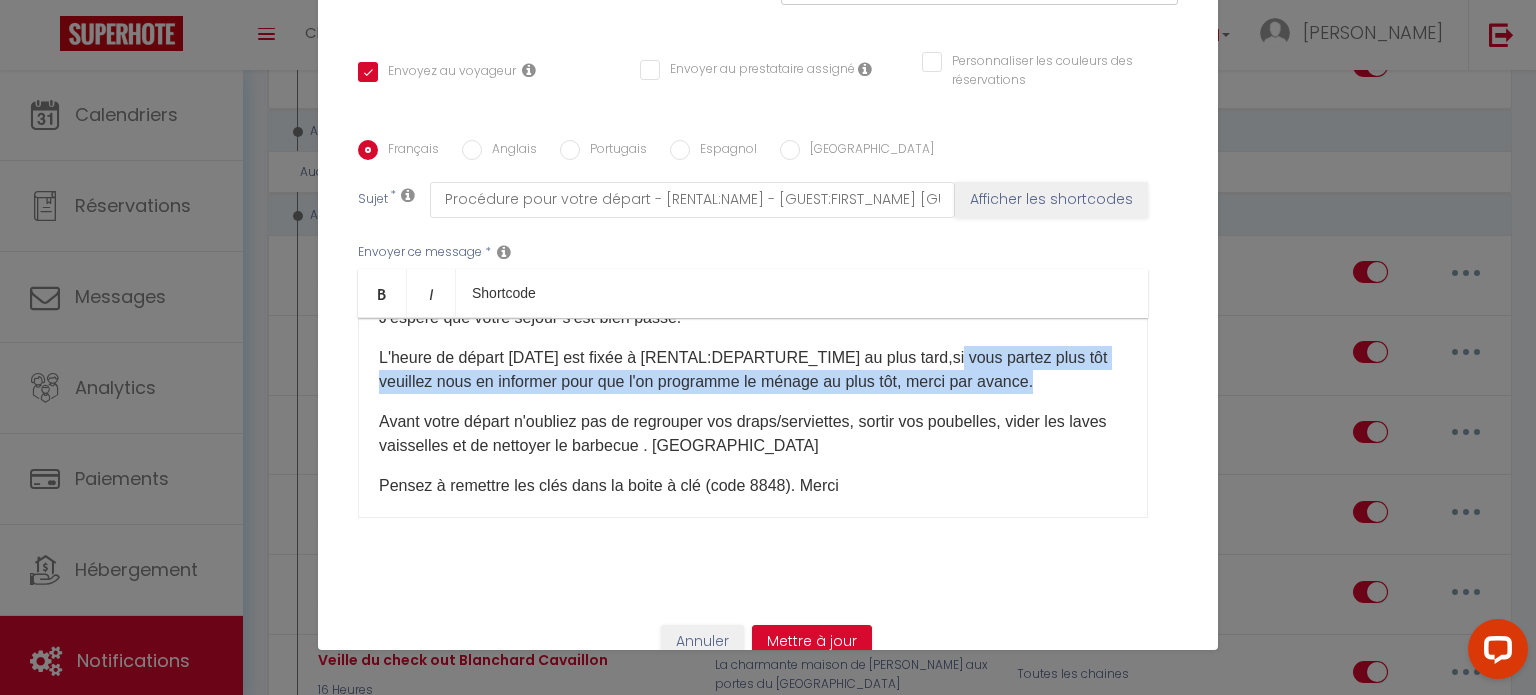 drag, startPoint x: 1061, startPoint y: 352, endPoint x: 945, endPoint y: 339, distance: 116.72617 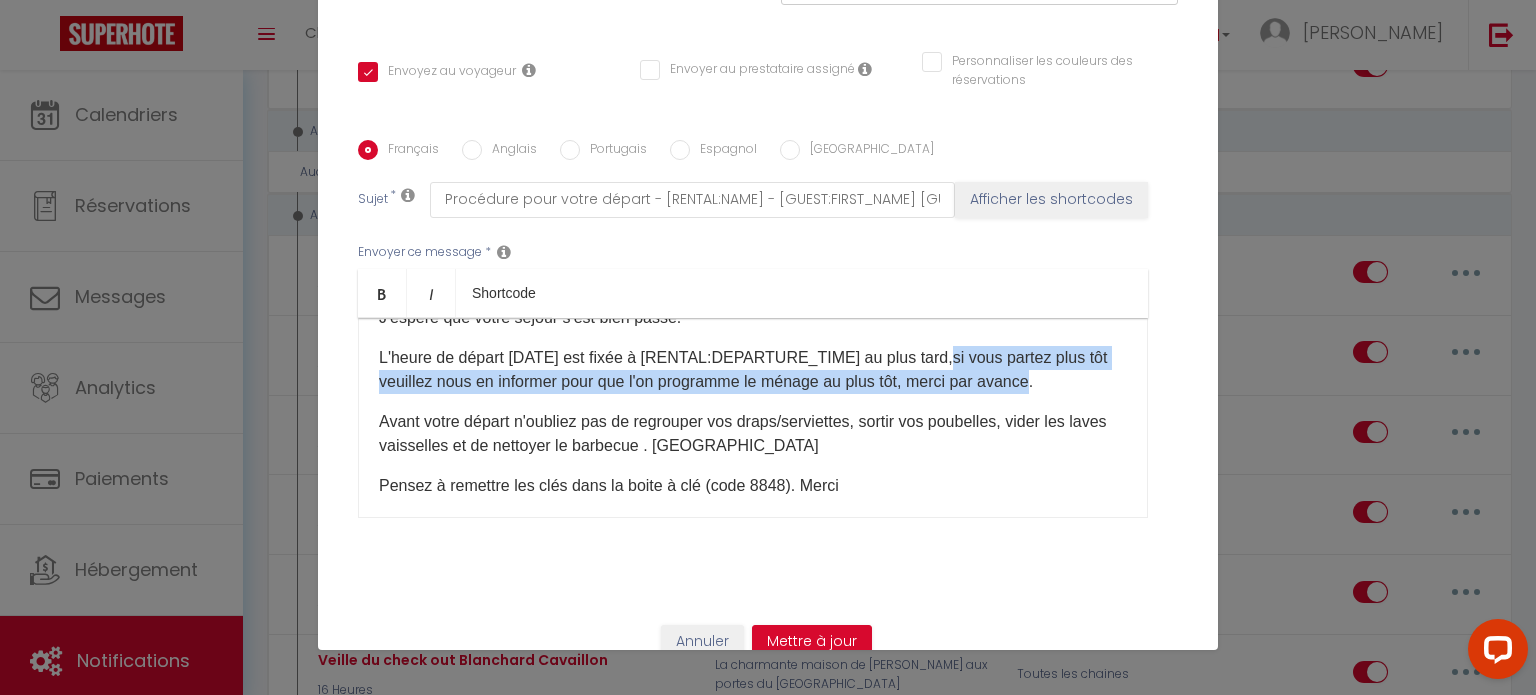 drag, startPoint x: 1058, startPoint y: 354, endPoint x: 936, endPoint y: 340, distance: 122.80065 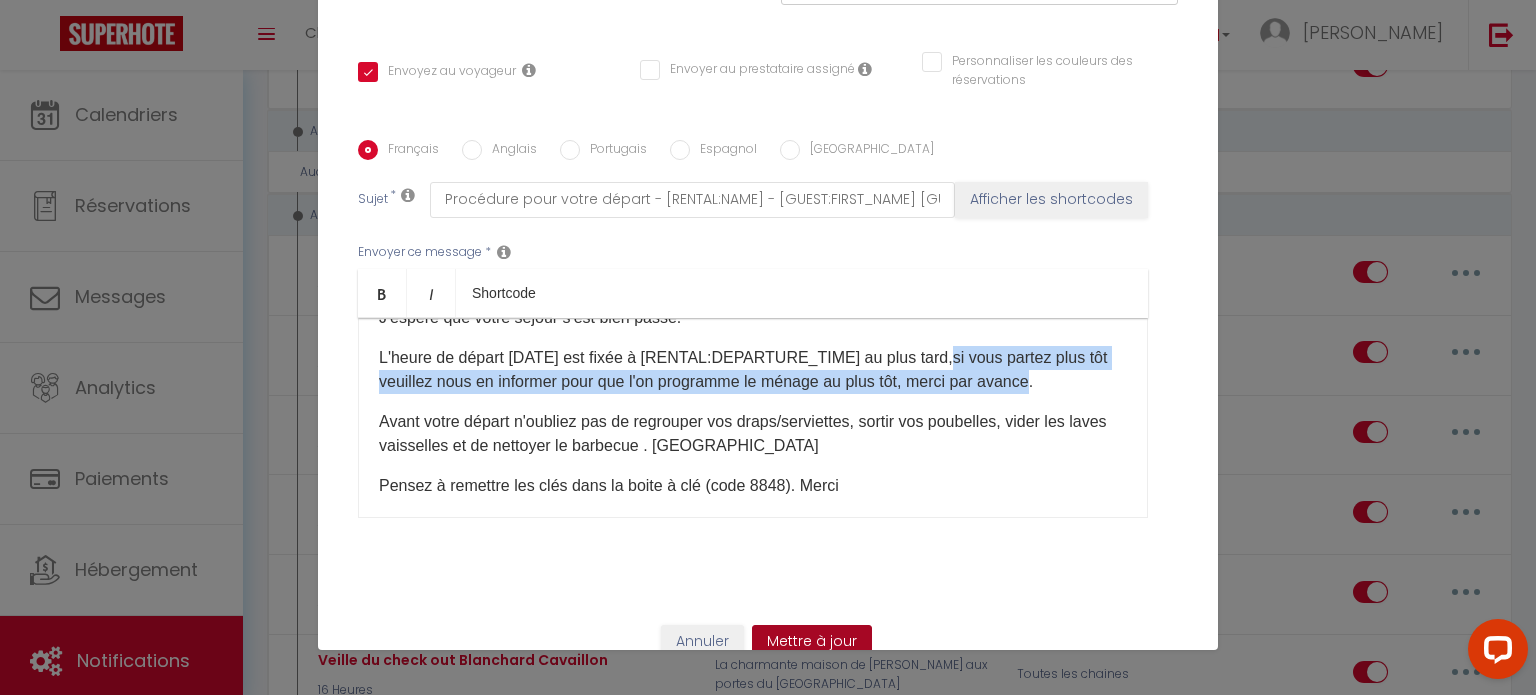 click on "Mettre à jour" at bounding box center (812, 642) 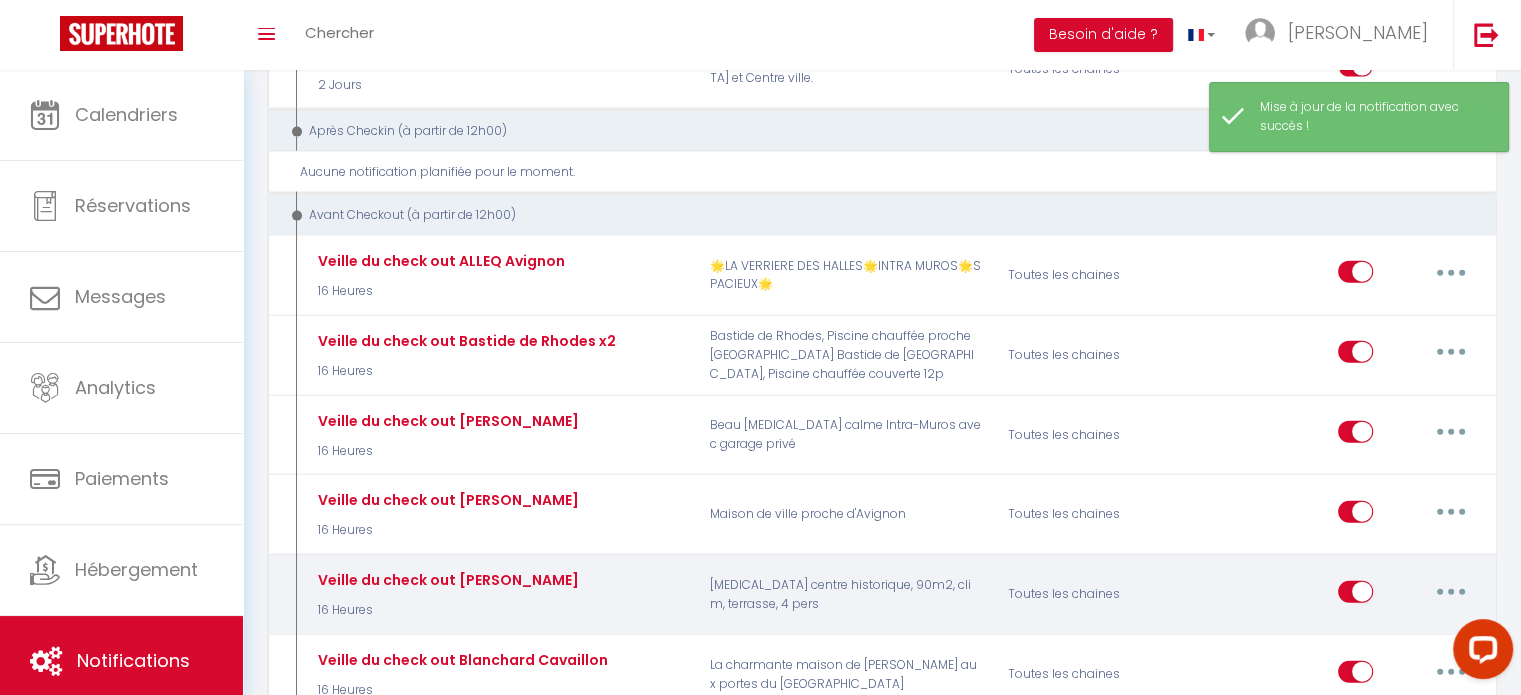 click at bounding box center (1451, 592) 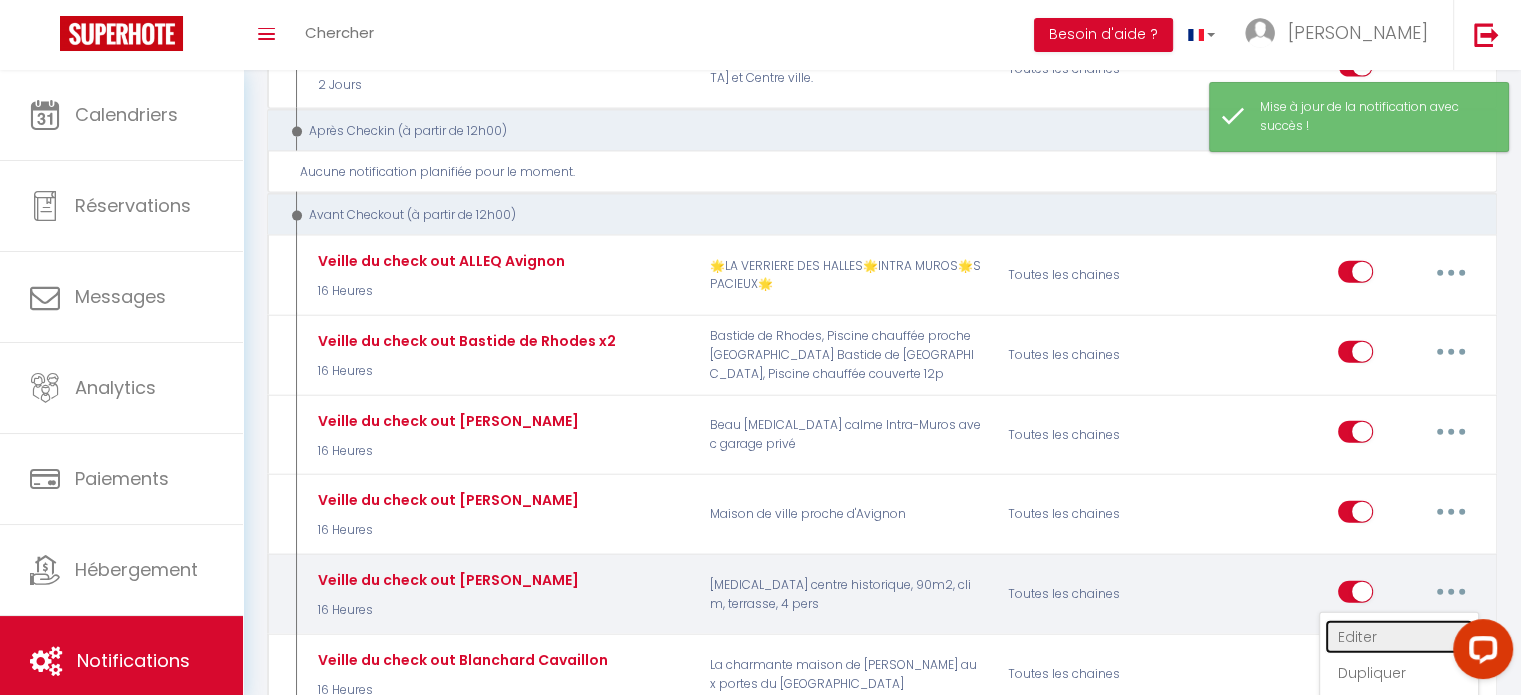 click on "Editer" at bounding box center (1399, 637) 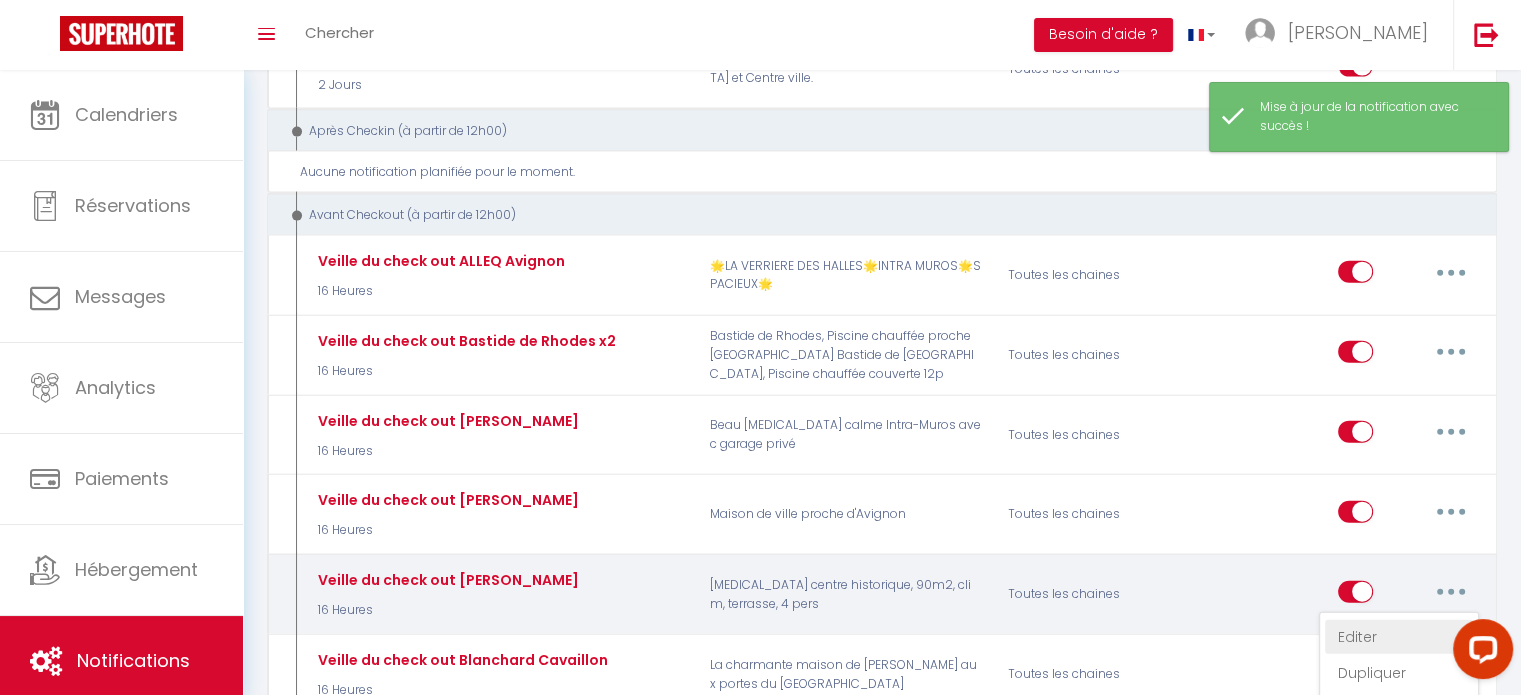 select on "16 Heures" 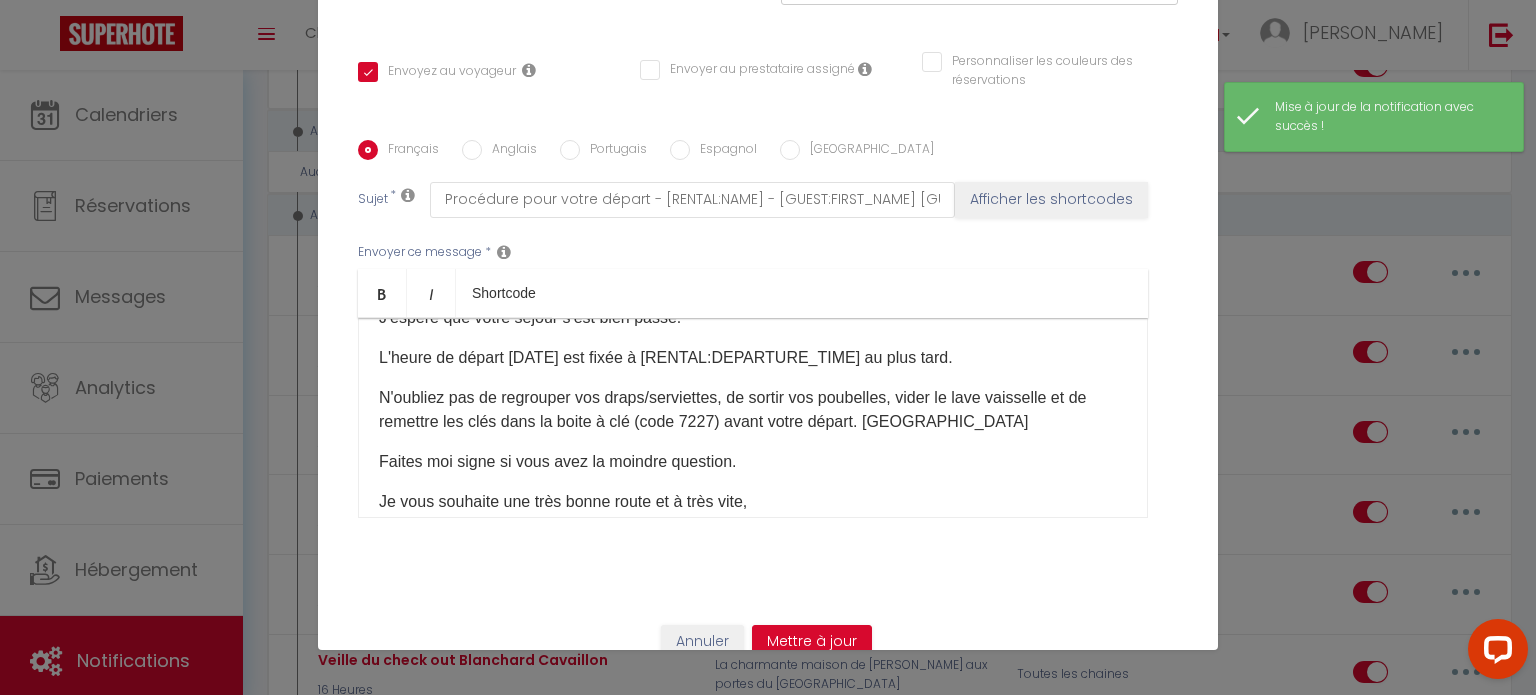 click on "L'heure de départ demain est fixée à [RENTAL:DEPARTURE_TIME] au plus tard." at bounding box center [753, 358] 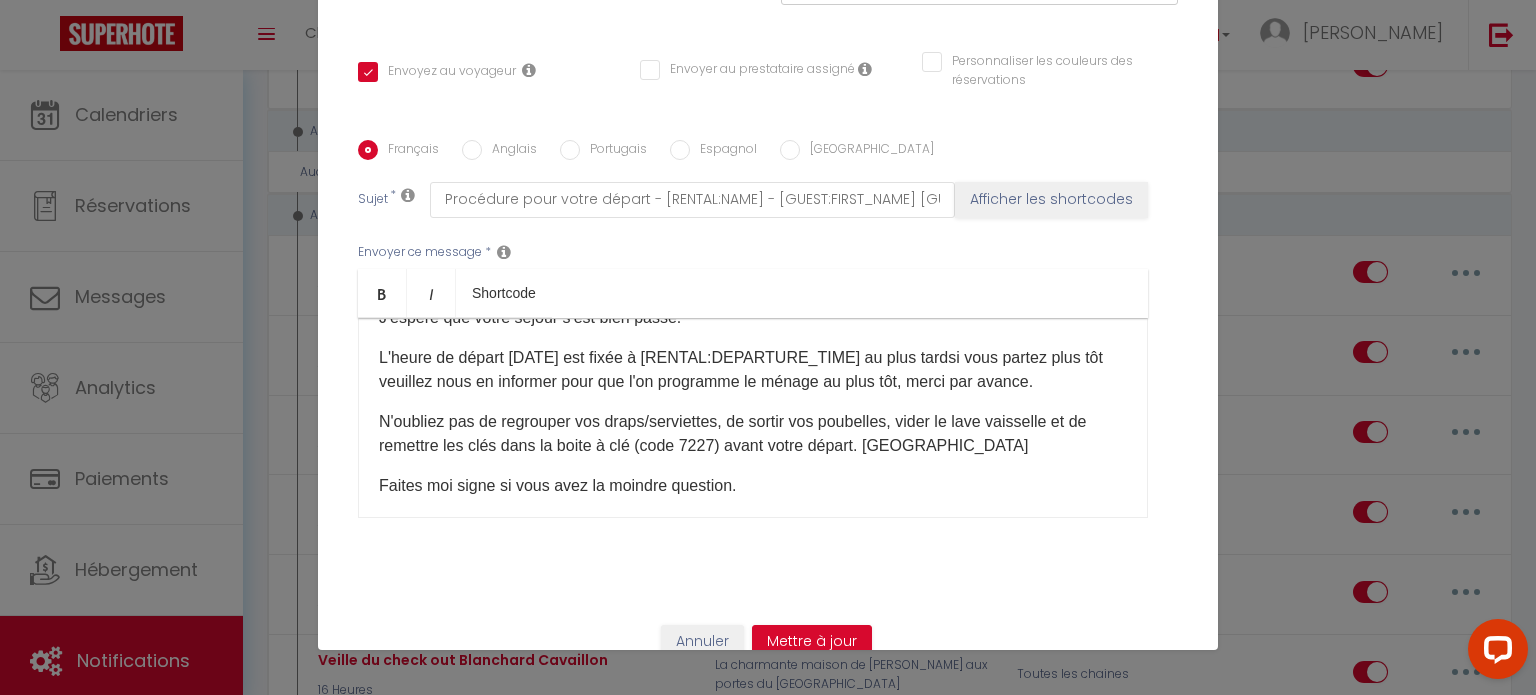 click on "L'heure de départ demain est fixée à [RENTAL:DEPARTURE_TIME] au plus tard si vous partez plus tôt veuillez nous en informer pour que l'on programme le ménage au plus tôt, merci par avance ​ ." at bounding box center (753, 370) 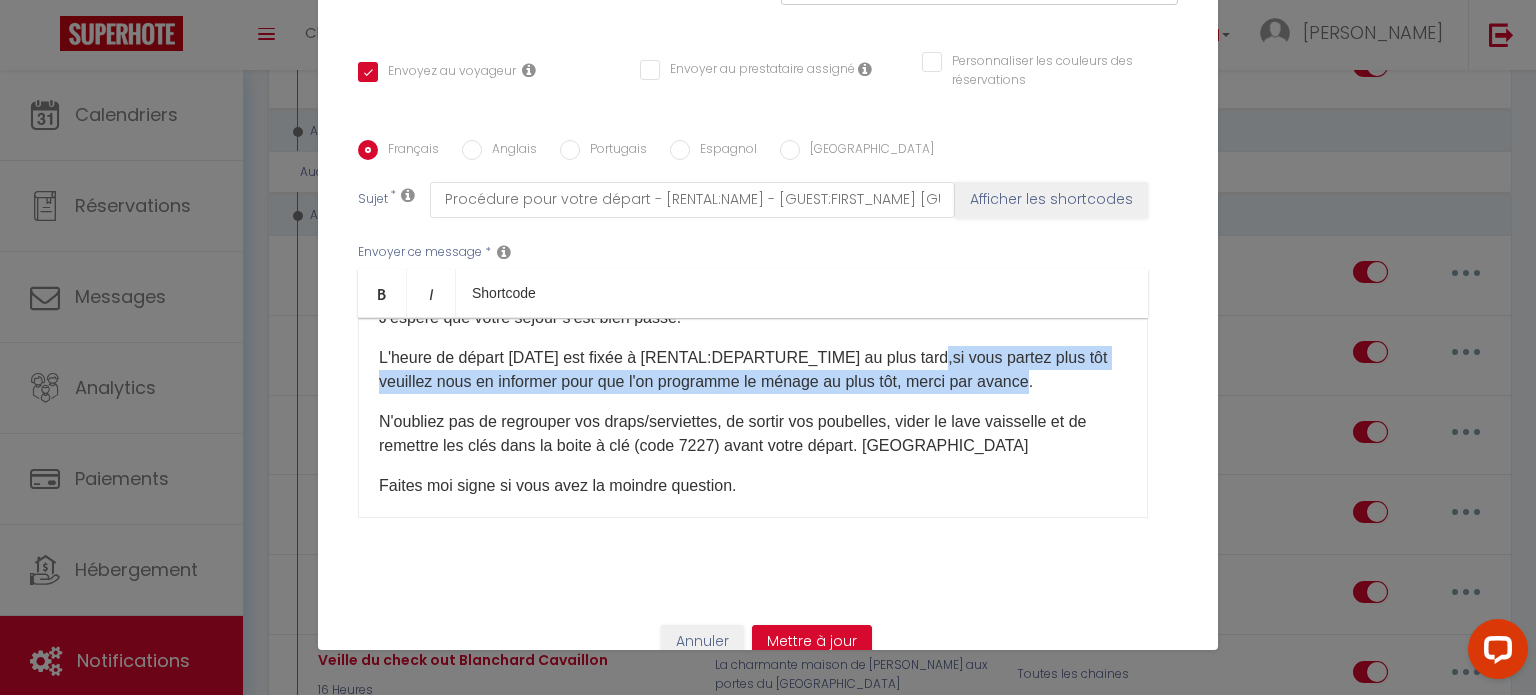 drag, startPoint x: 924, startPoint y: 330, endPoint x: 1058, endPoint y: 355, distance: 136.31215 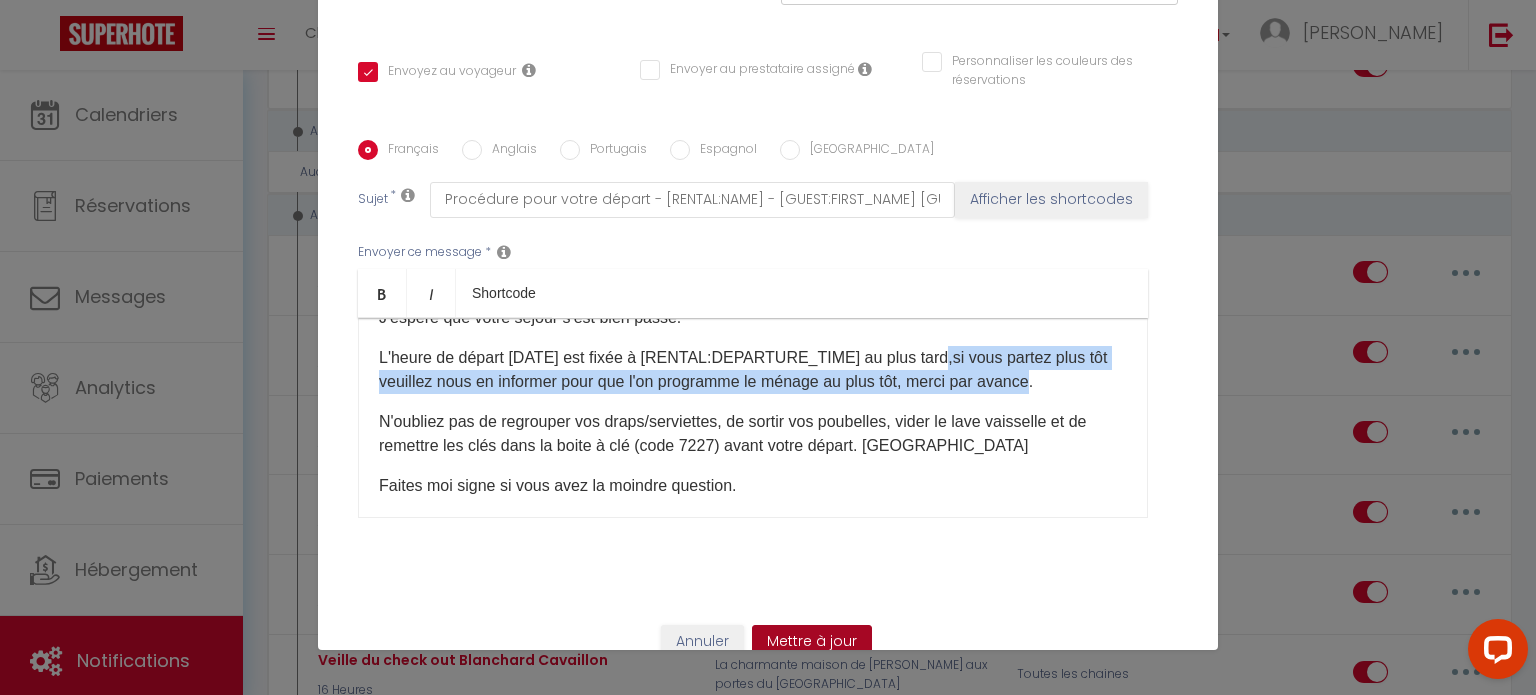 click on "Mettre à jour" at bounding box center [812, 642] 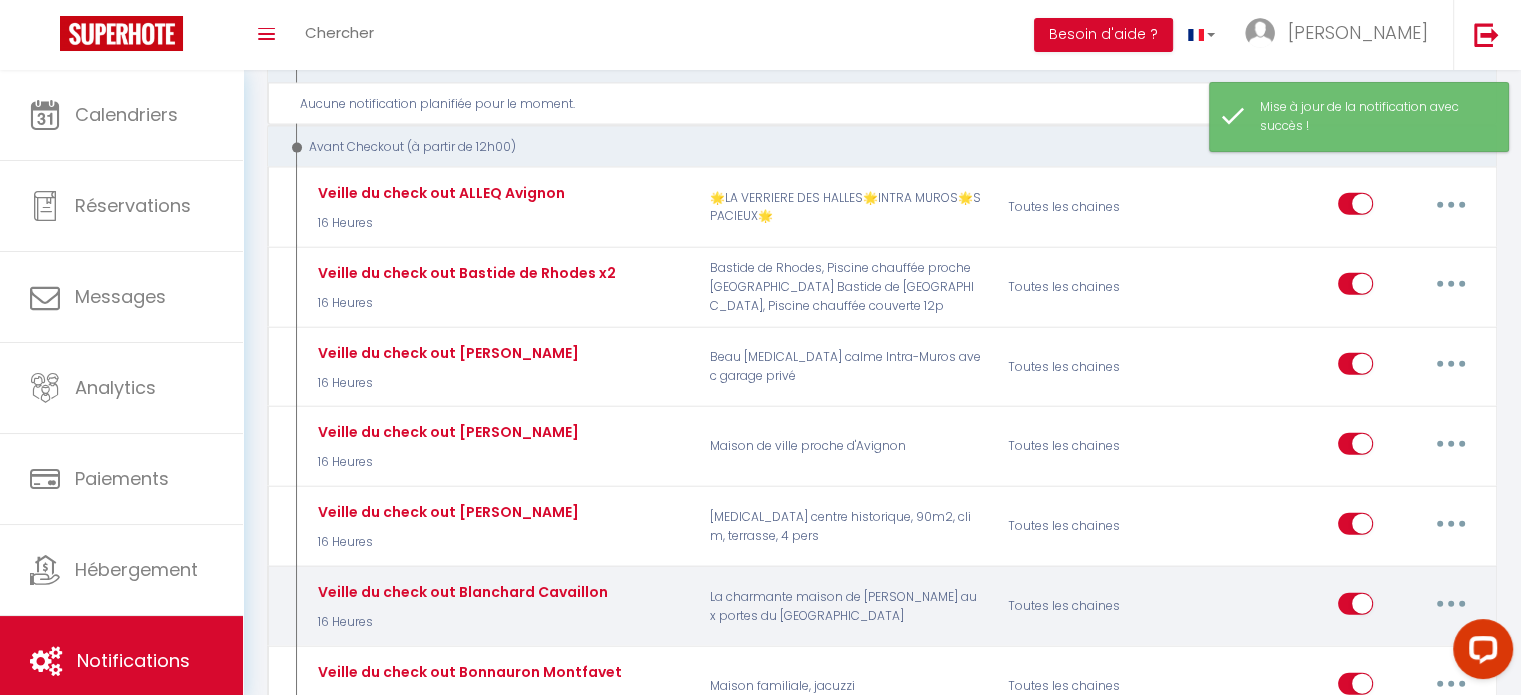 scroll, scrollTop: 4600, scrollLeft: 0, axis: vertical 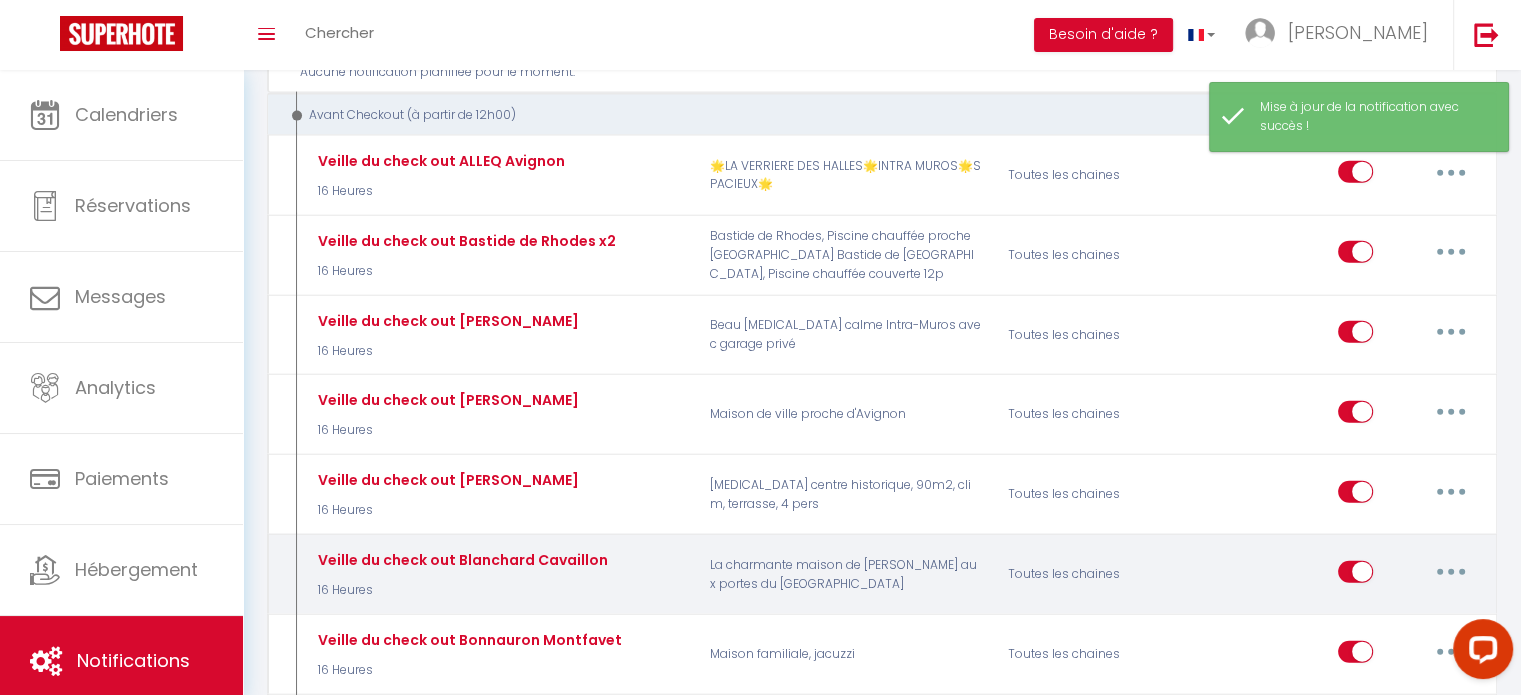 click at bounding box center [1451, 572] 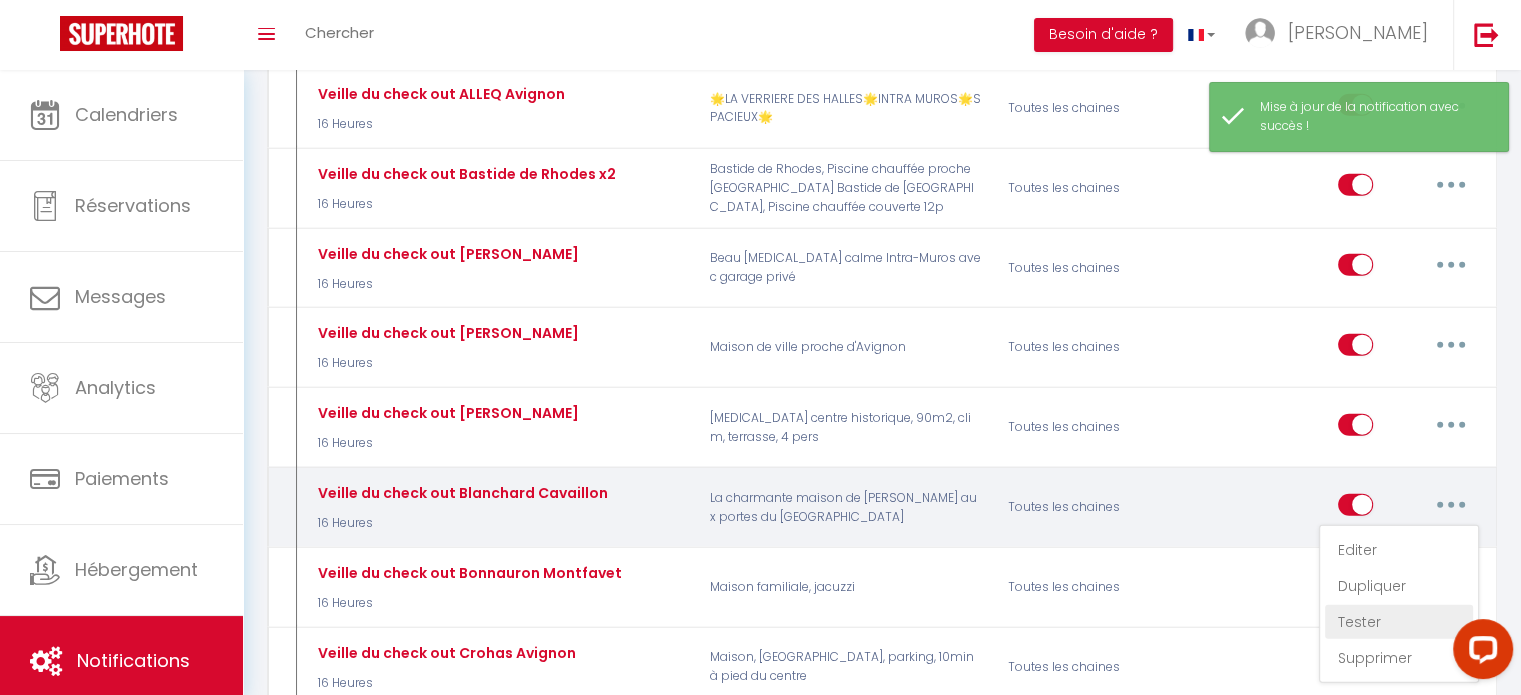 scroll, scrollTop: 4700, scrollLeft: 0, axis: vertical 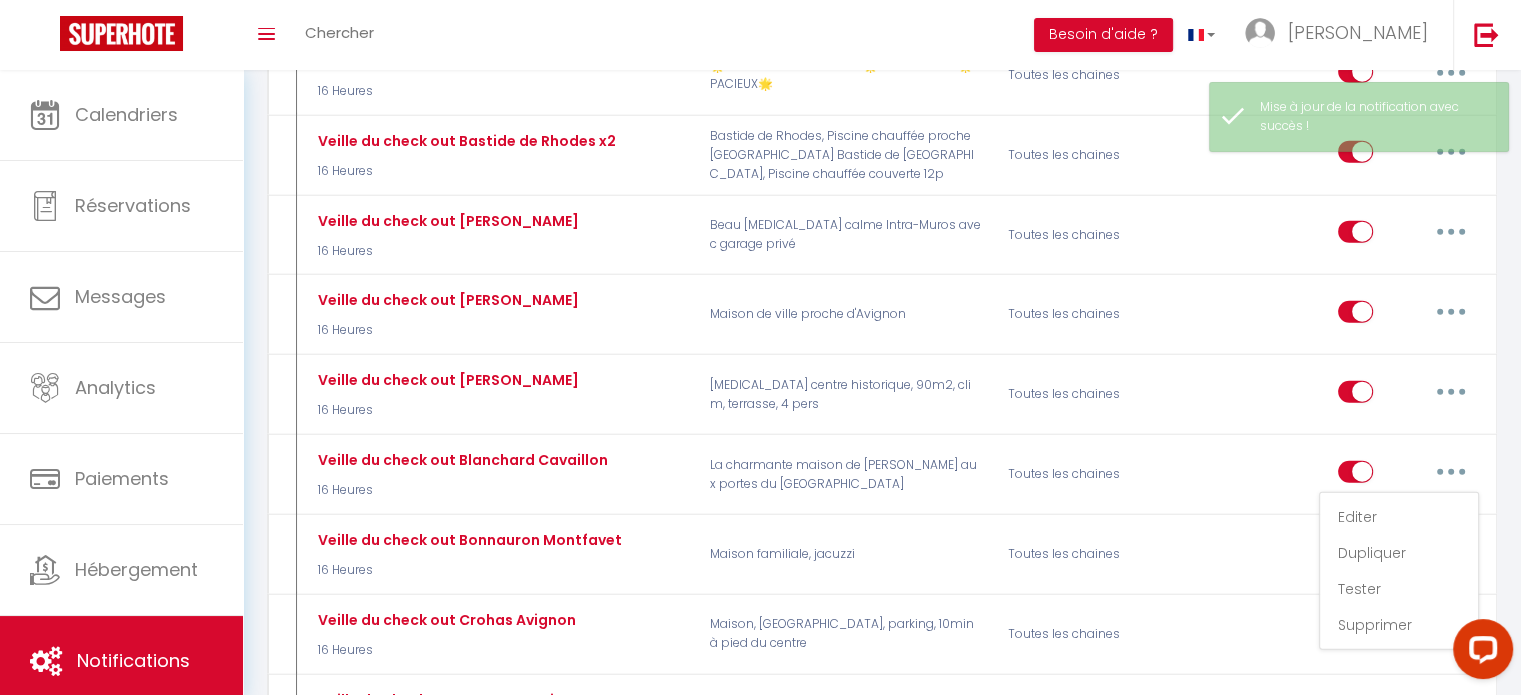 click on "Notifications
Actions
Nouvelle Notification    Exporter    Importer    Tous les apparts    Bastide de Rhodes, Piscine chauffée proche Avignon Mas de Rhodes, calme,  piscine, proche d'Avignon Villa familiale calme aux portes du Luberon Sérénité au fil de l'eau appartement de standing T3 centre historique, 90m2, clim, terrasse, 4 pers Villa moderne climatisée, piscine billard jacuzzi Maison de vacances avec piscine, centre village Maison familiale, jacuzzi Maison de ville proche d'Avignon Maison, piscine, parking, 10min à pied du centre T2, 10min centre historique, clim, jardin, parking Maison  avec vue, Piscine, 5min à pied du centre Maison clim ,jardin ,parking (10min du centre) La charmante maison de Lili aux portes du Luberon T2 magnifique vue sur Golf- Climatisation- Piscine Appartement T1 centre historique Avignon Appartement Cosy proche Gare TGV et Centre ville. 🌟LA VERRIERE DES HALLES🌟INTRA MUROS🌟SPACIEUX🌟" at bounding box center [882, 316] 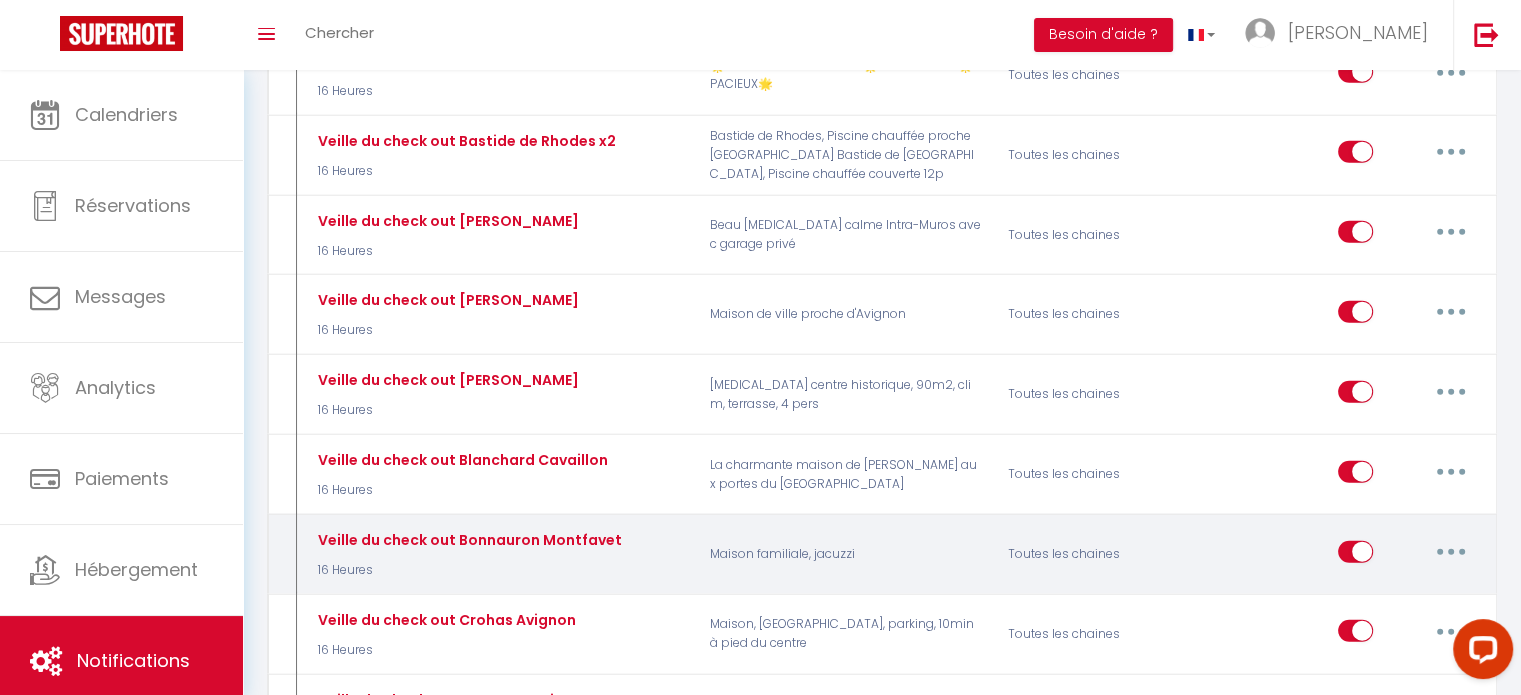 click at bounding box center (1451, 552) 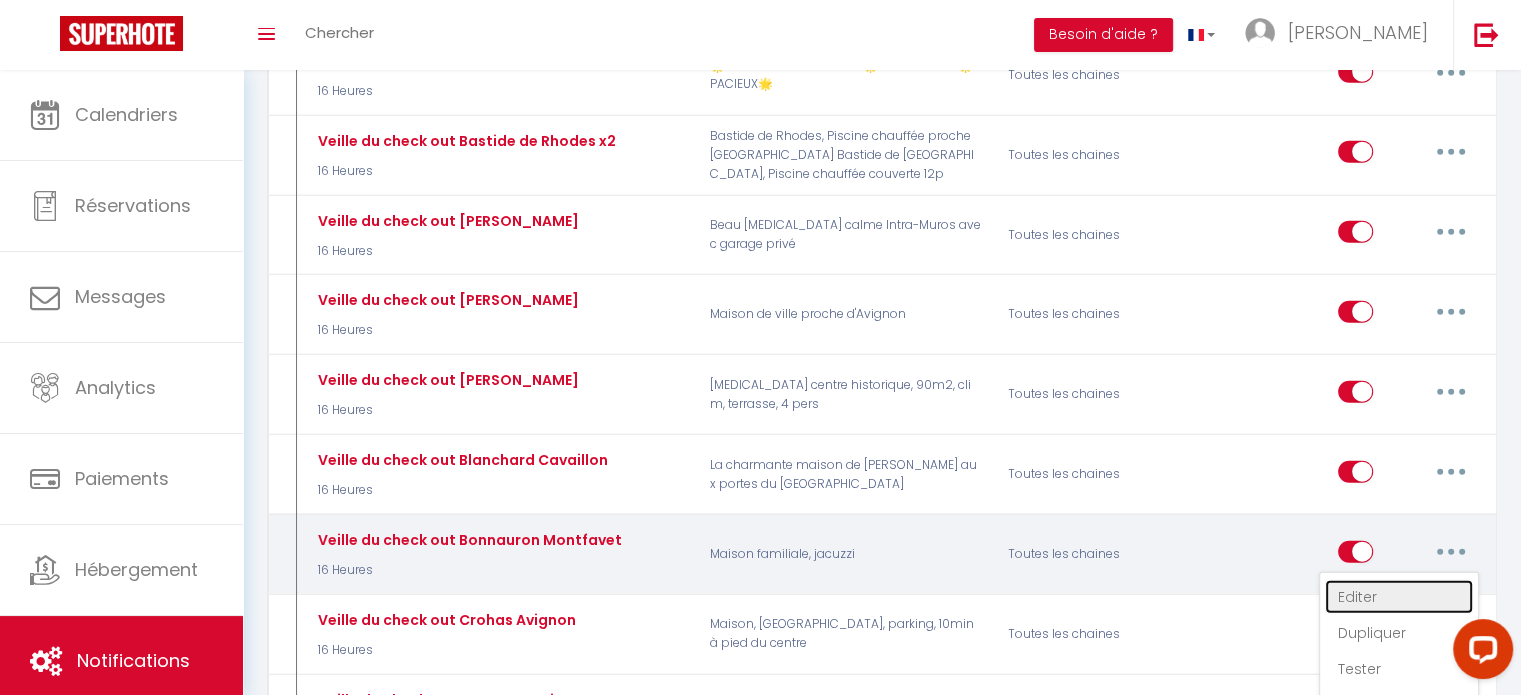 click on "Editer" at bounding box center [1399, 597] 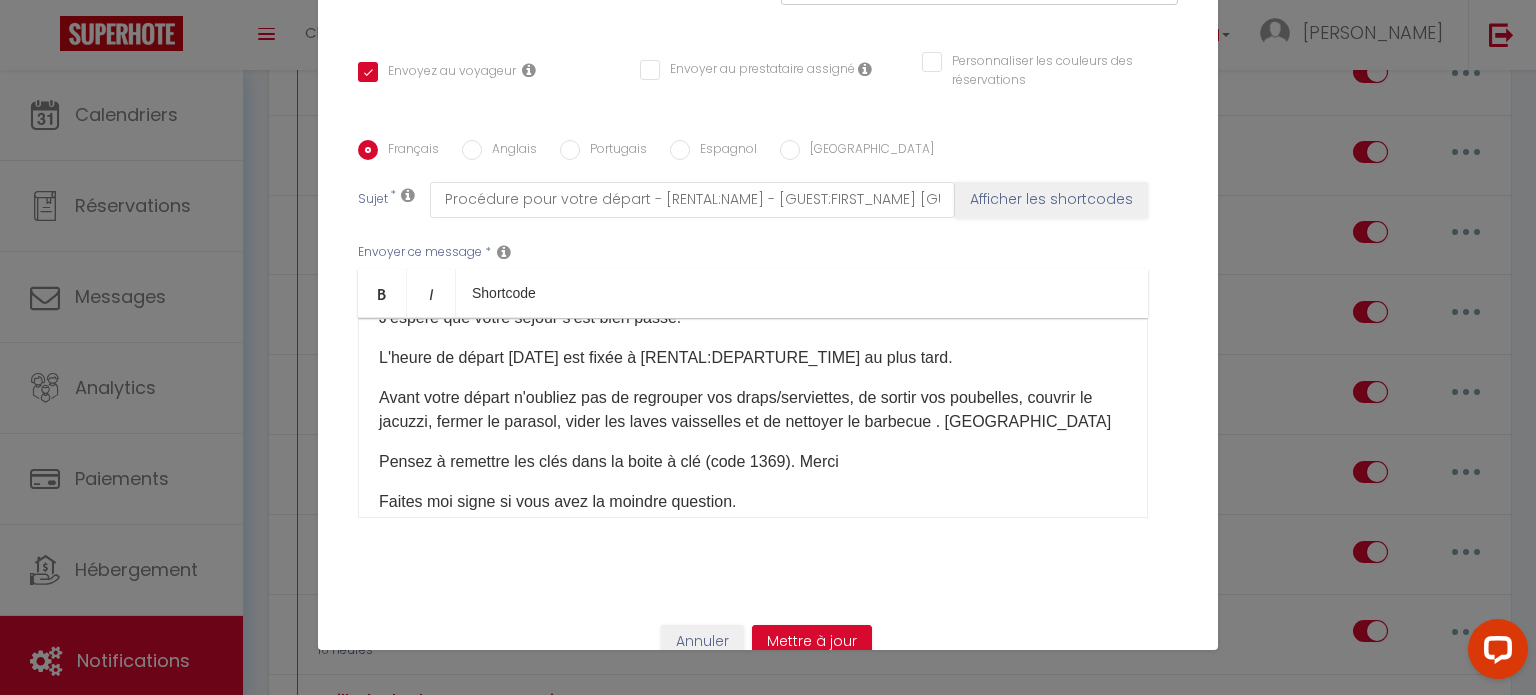 click on "L'heure de départ demain est fixée à [RENTAL:DEPARTURE_TIME] au plus tard." at bounding box center [753, 358] 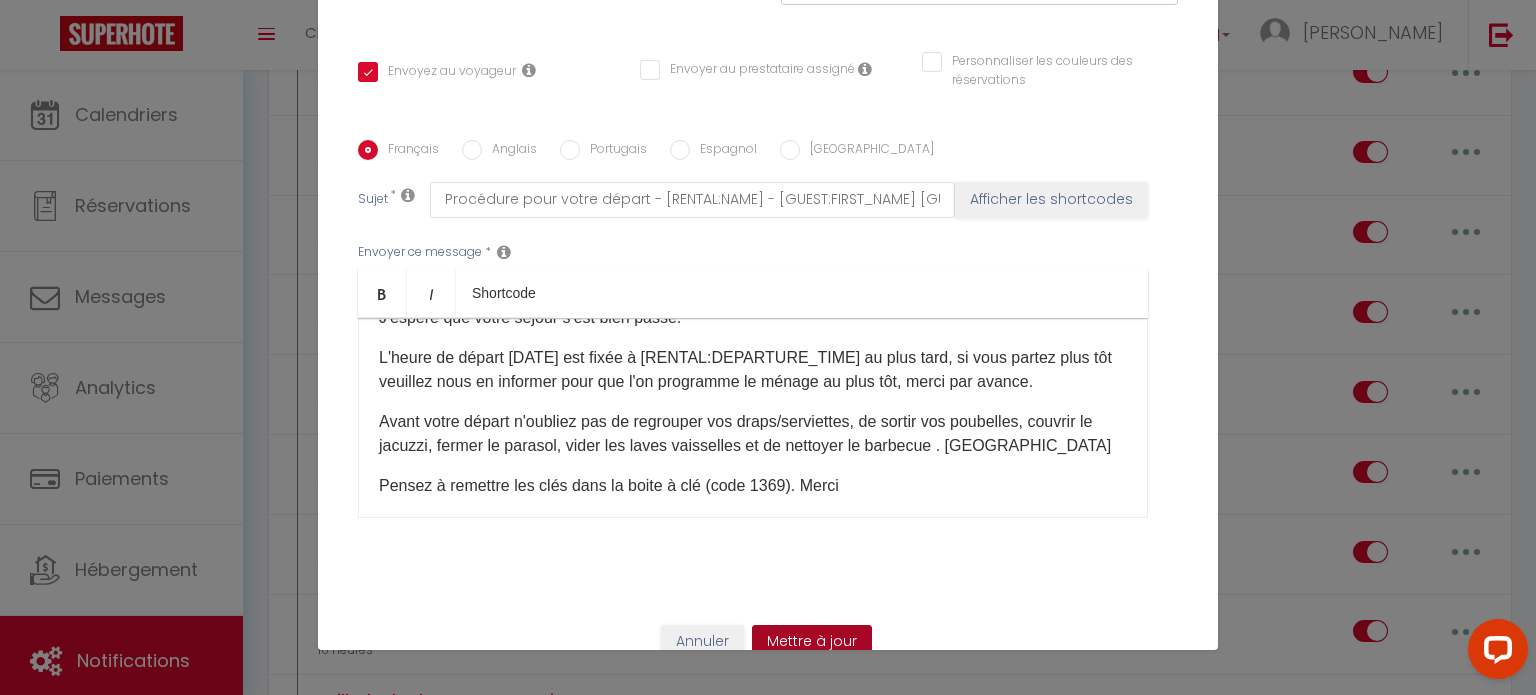click on "Mettre à jour" at bounding box center [812, 642] 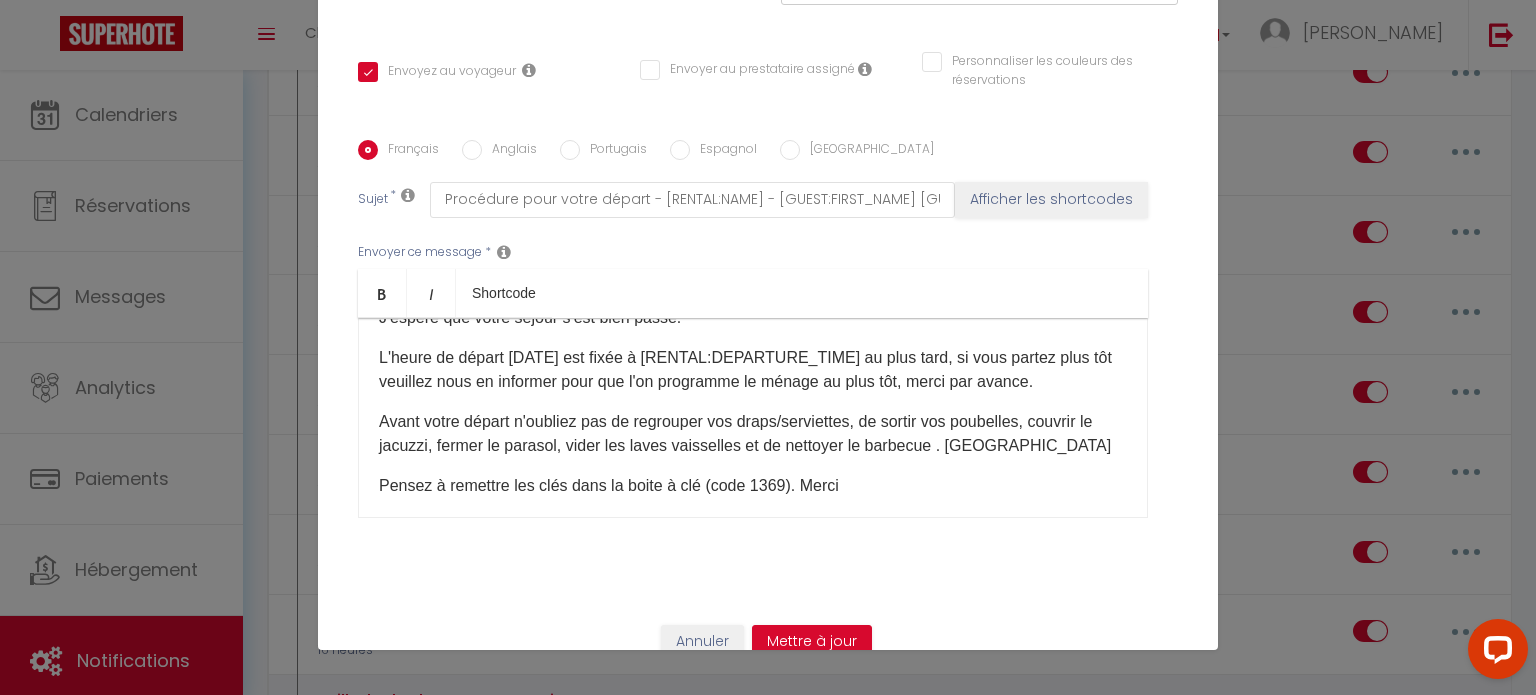type 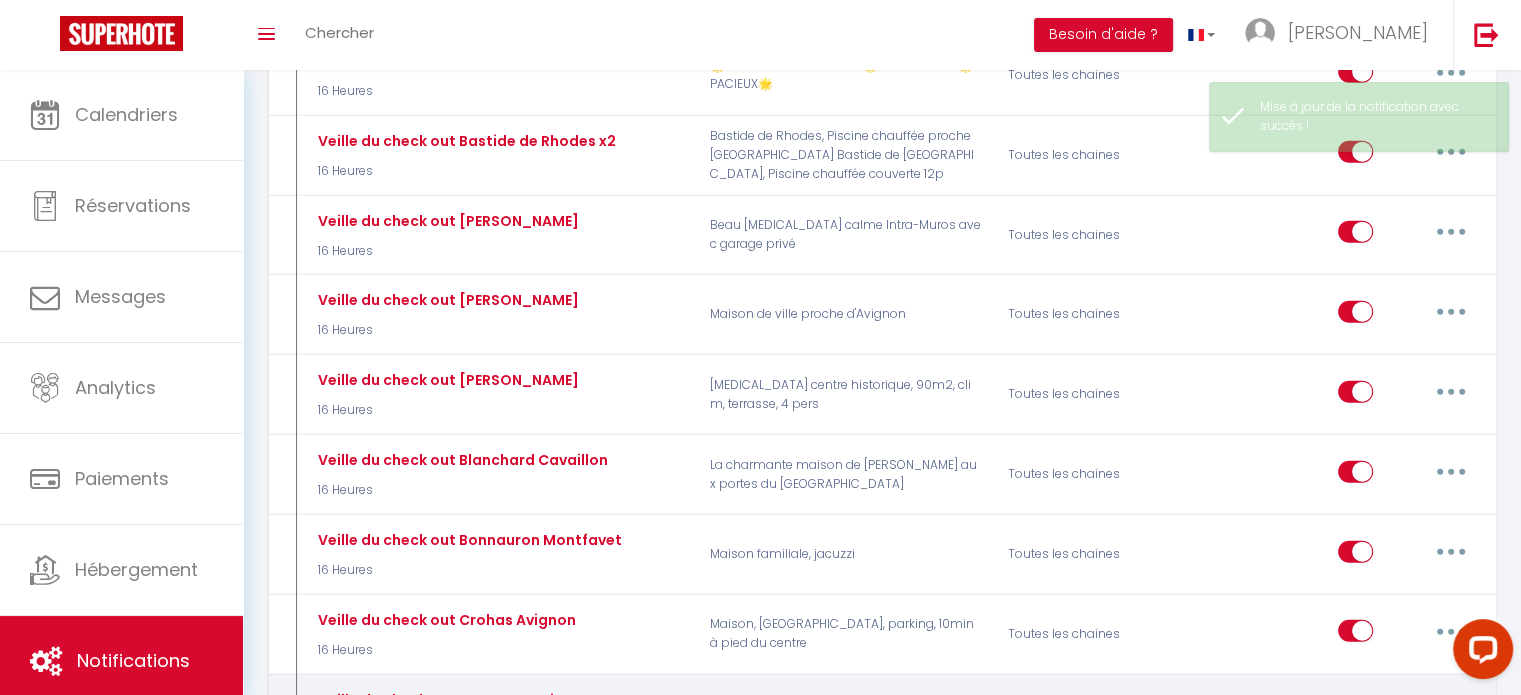 select 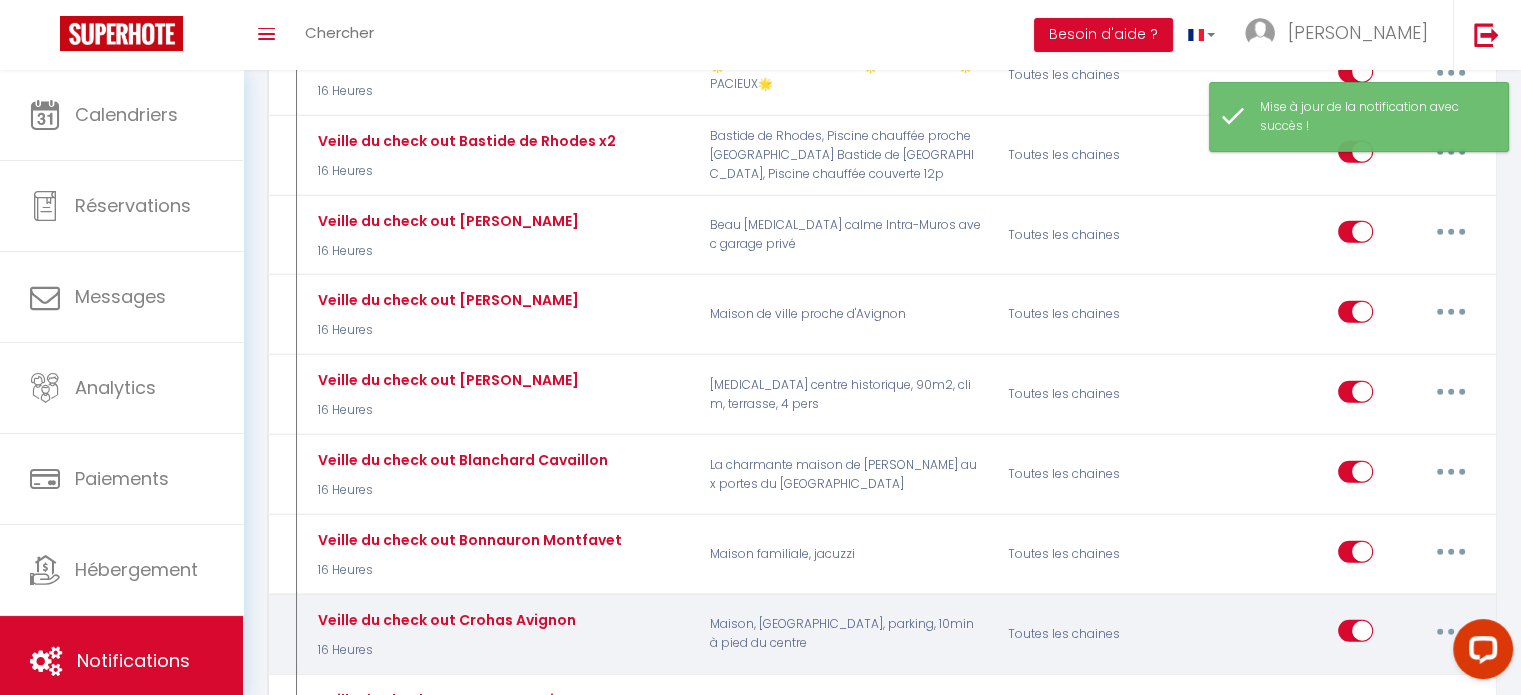 click at bounding box center (1451, 631) 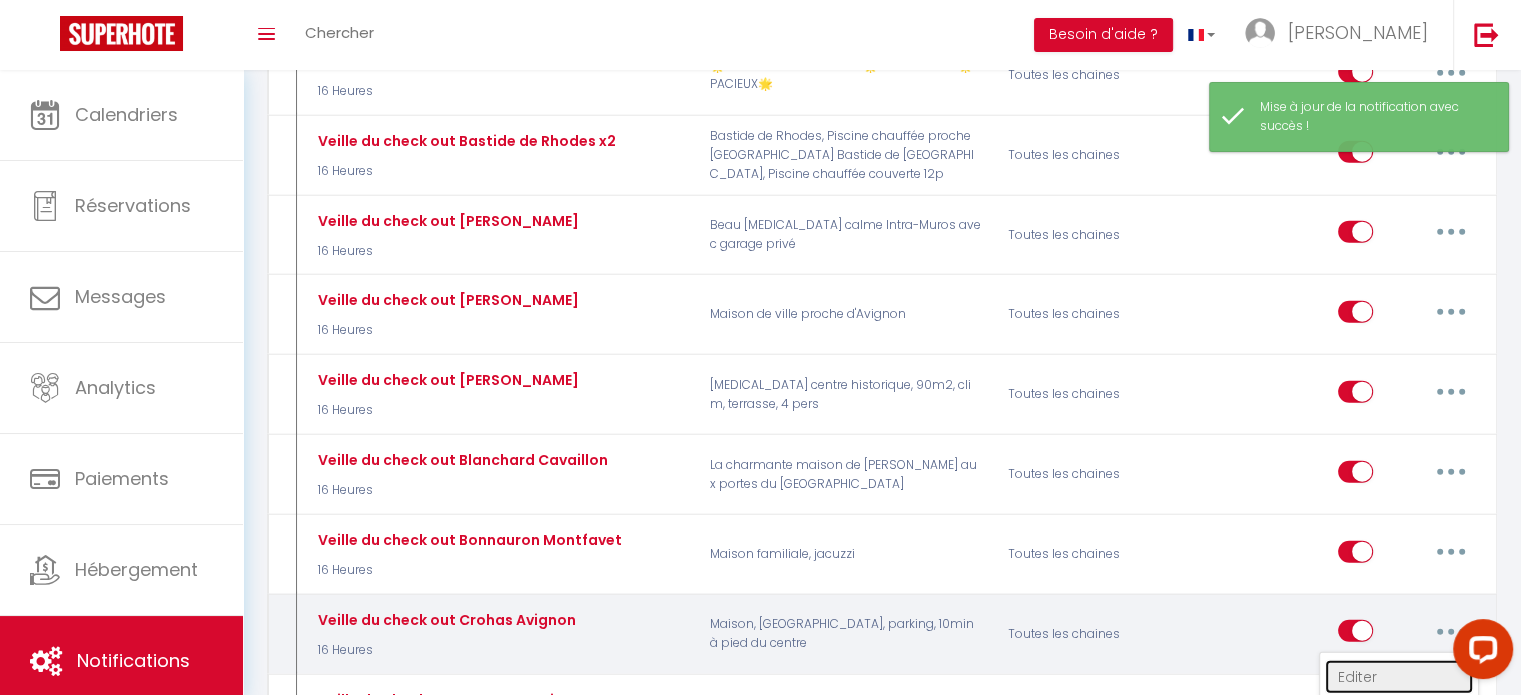 click on "Editer" at bounding box center [1399, 677] 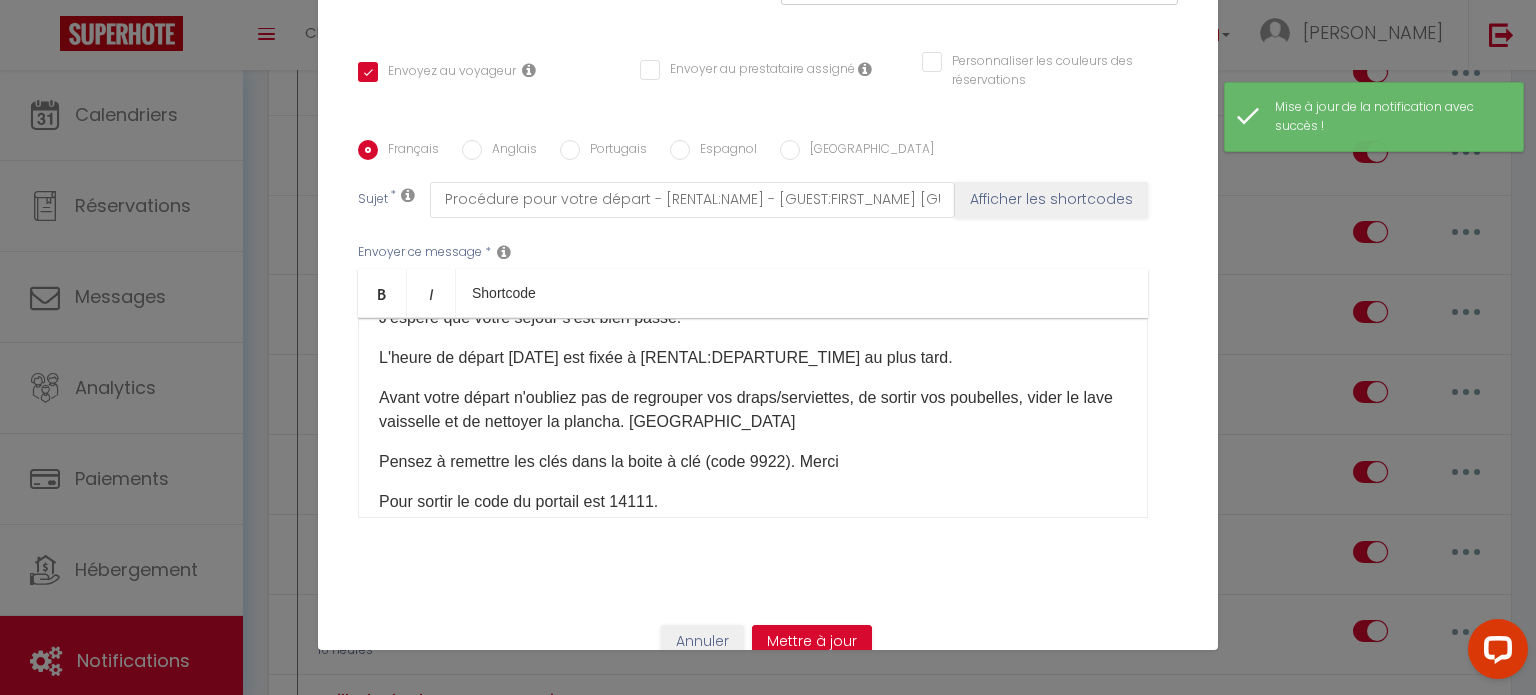 click on "L'heure de départ demain est fixée à [RENTAL:DEPARTURE_TIME] au plus tard." at bounding box center [753, 358] 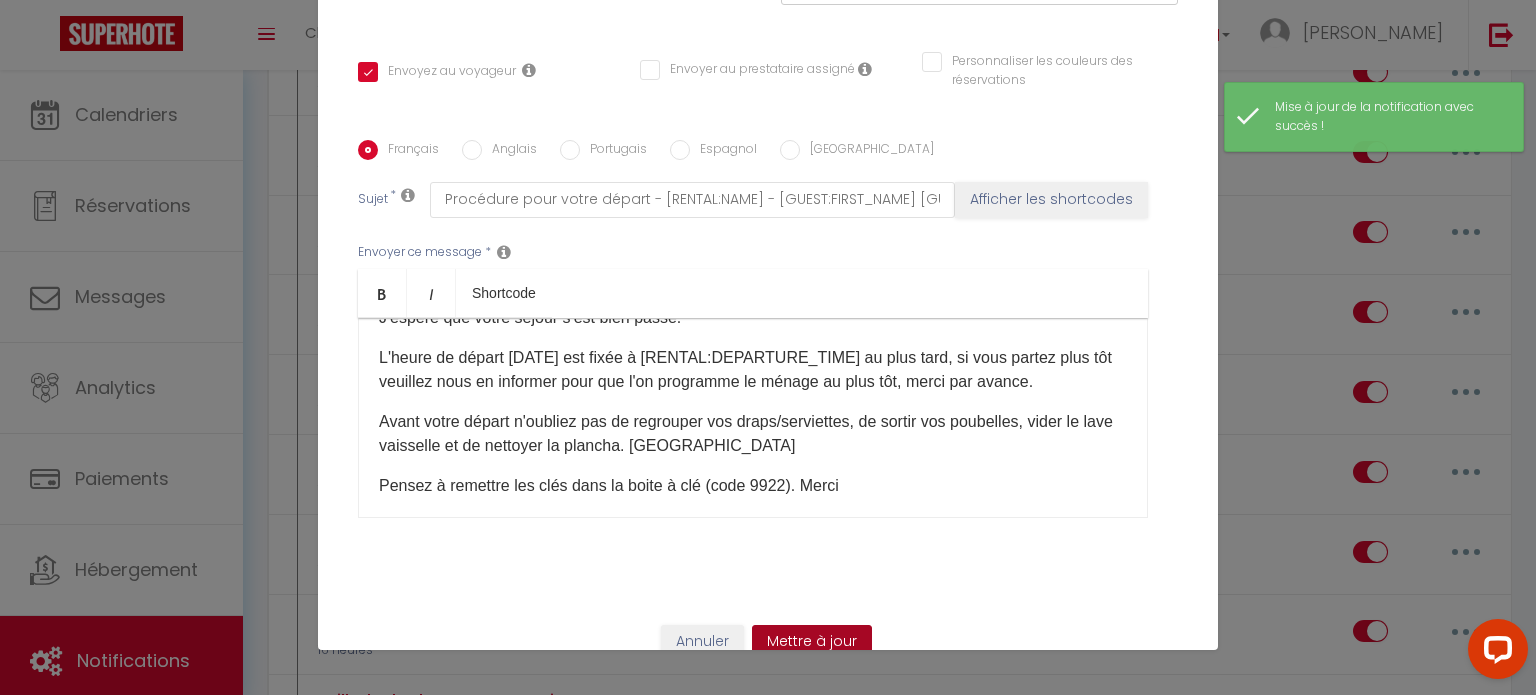 click on "Mettre à jour" at bounding box center [812, 642] 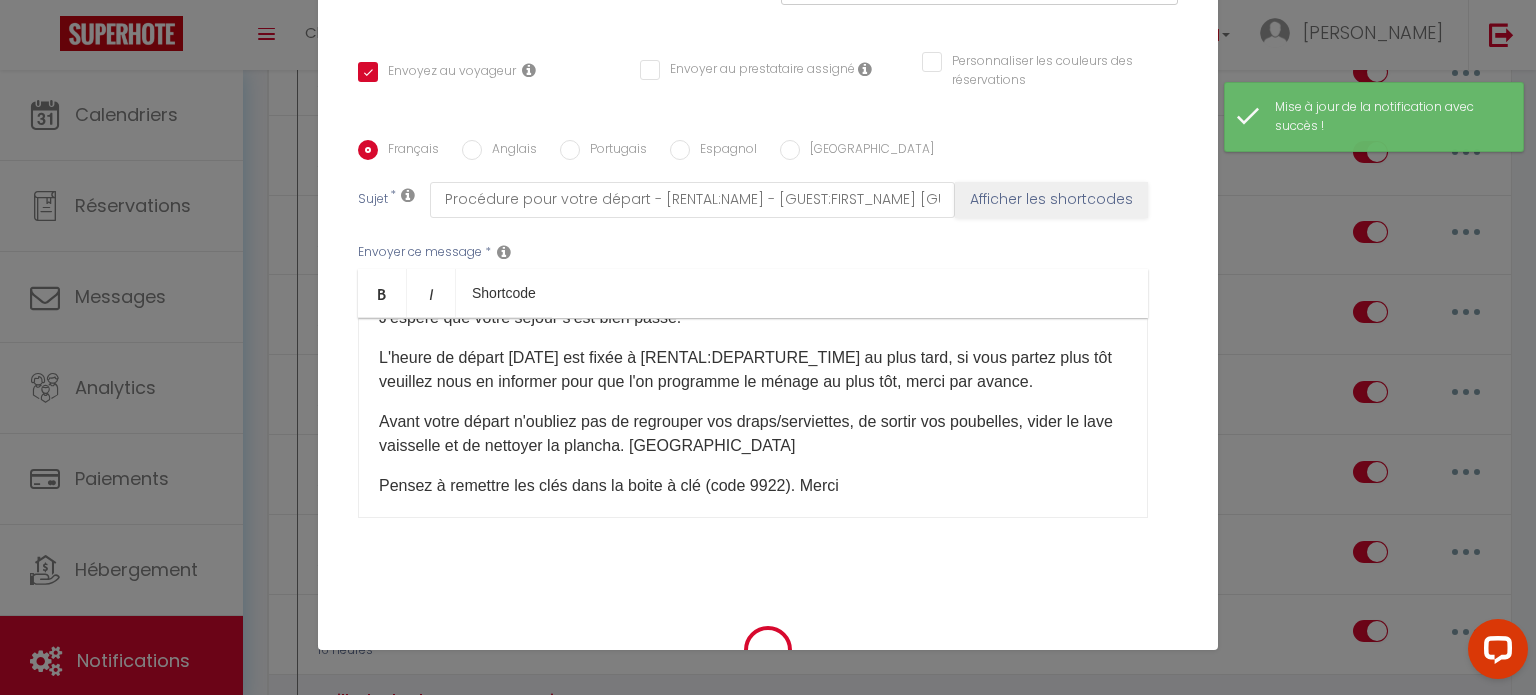 type 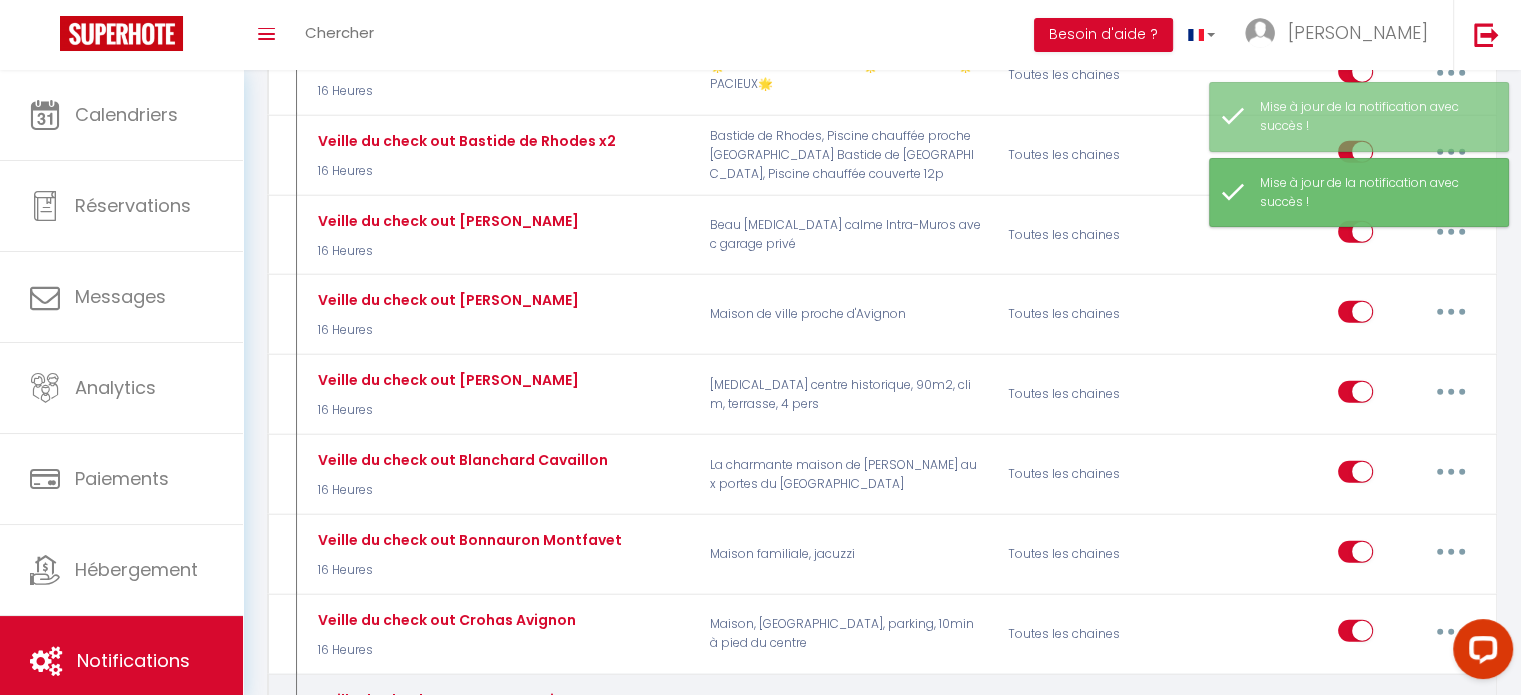 select 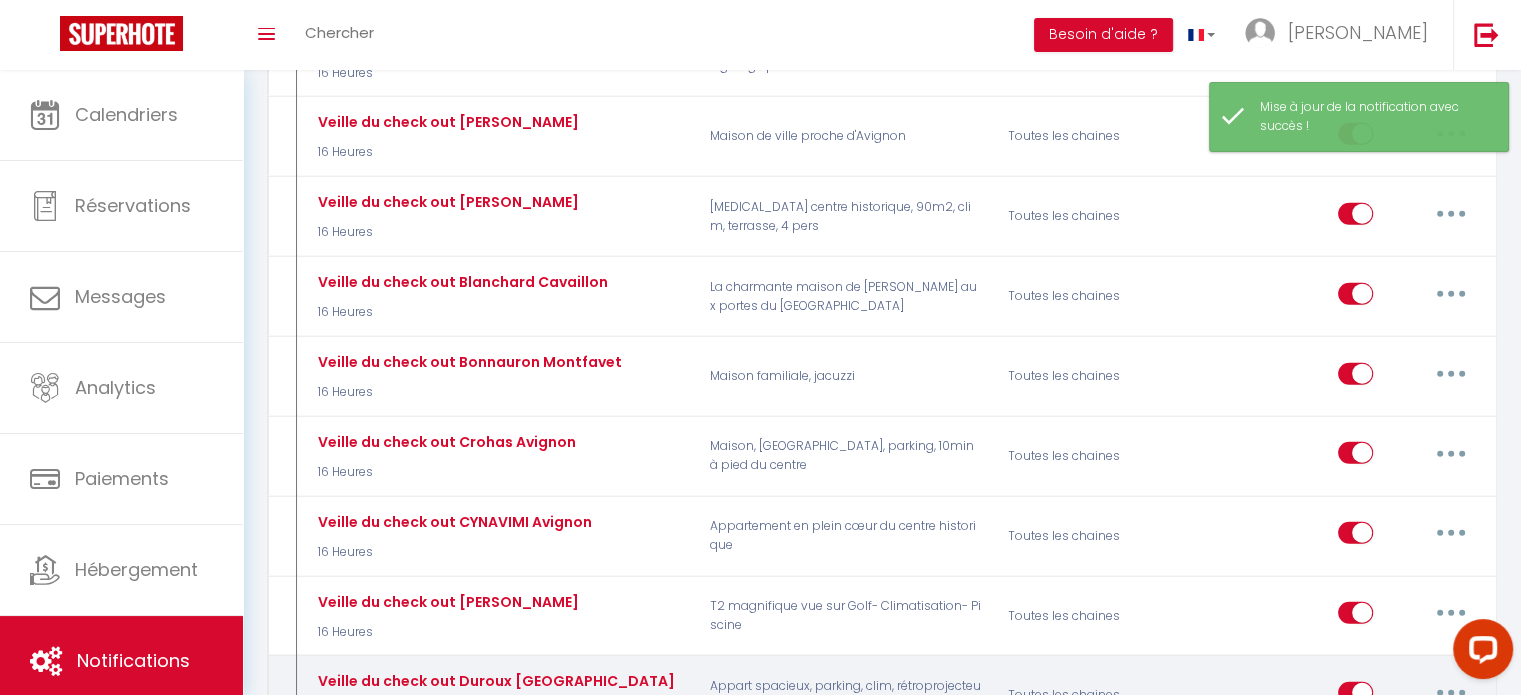 scroll, scrollTop: 4900, scrollLeft: 0, axis: vertical 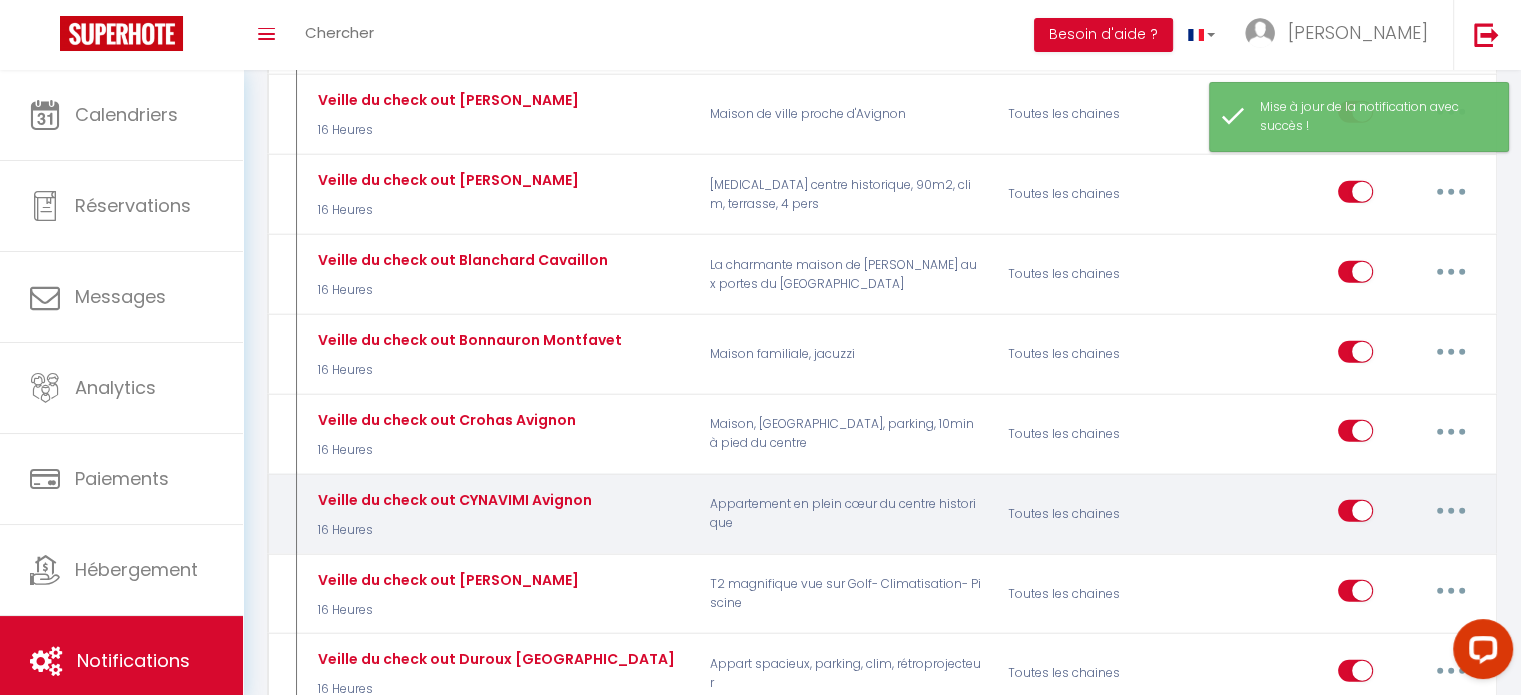 click at bounding box center (1451, 511) 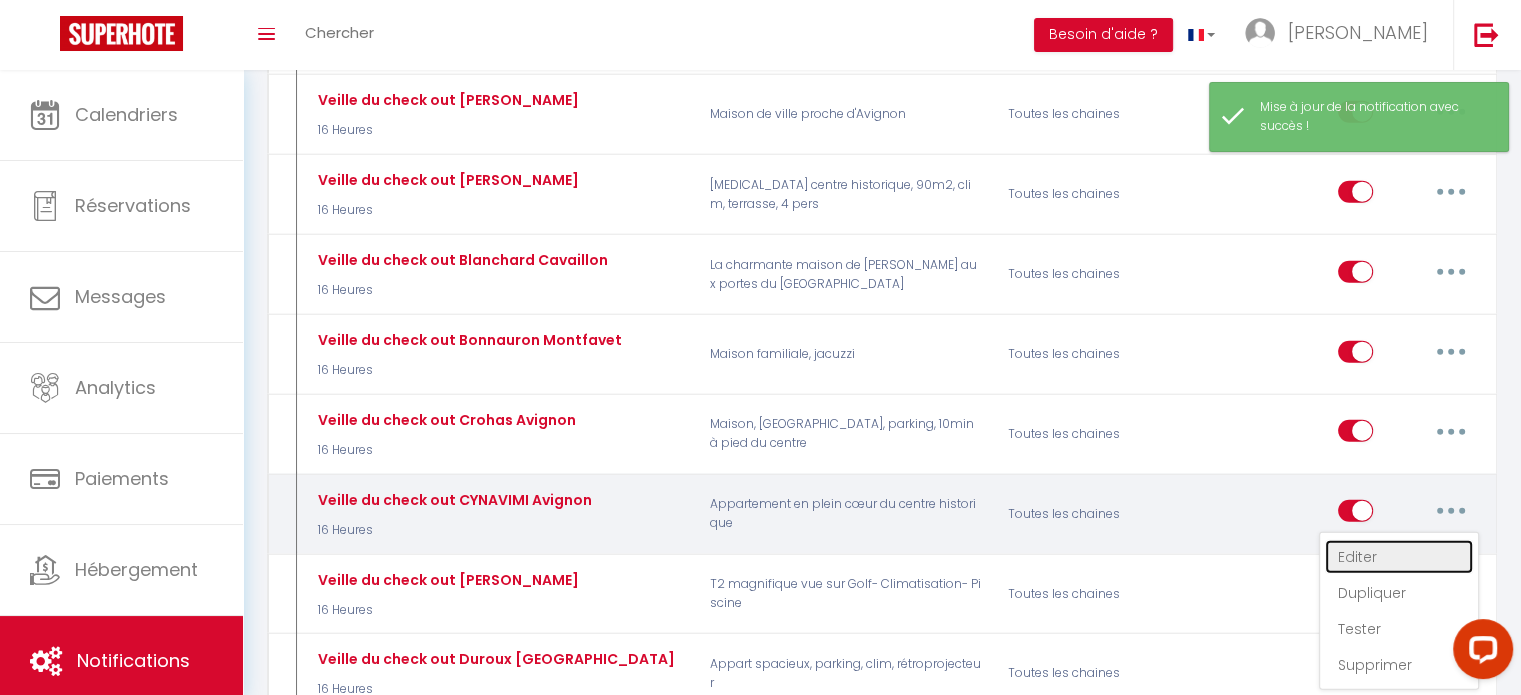 click on "Editer" at bounding box center (1399, 557) 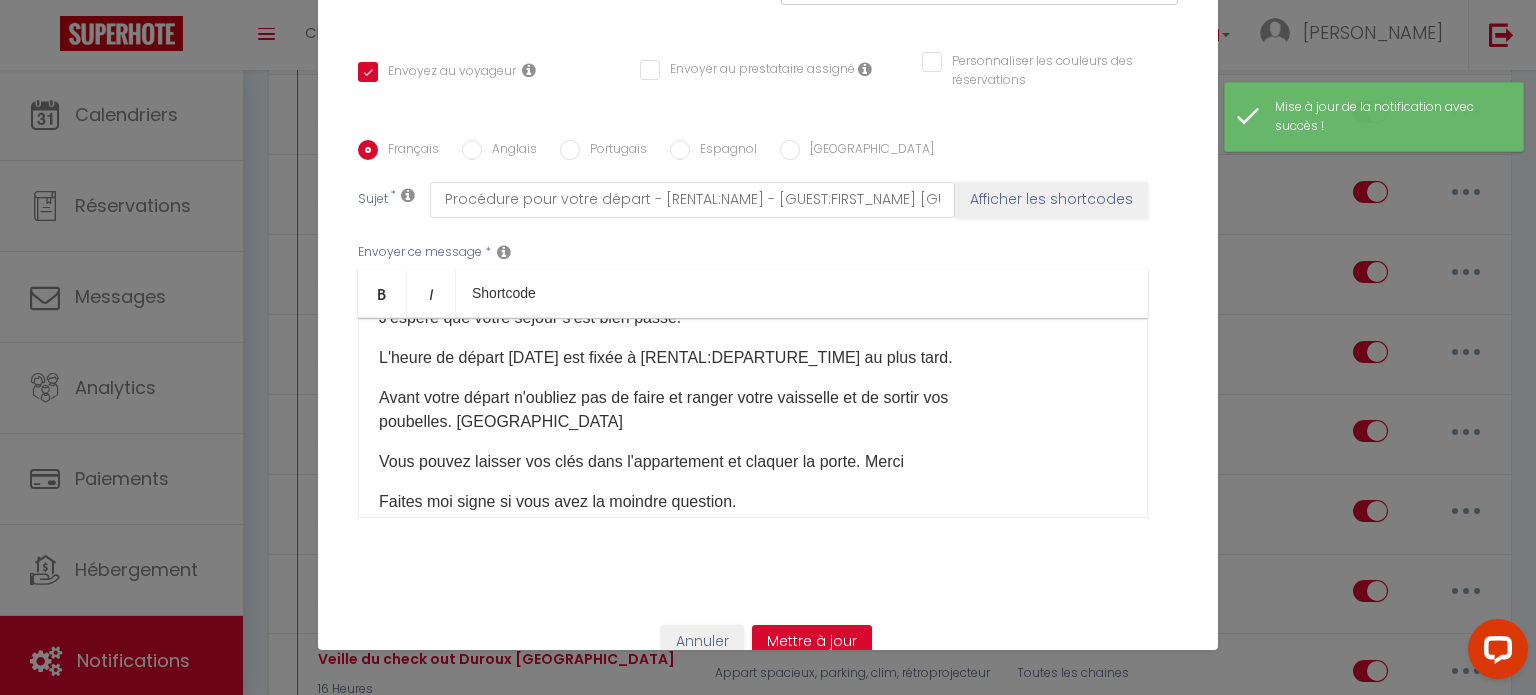 click on "L'heure de départ demain est fixée à [RENTAL:DEPARTURE_TIME] au plus tard." at bounding box center (753, 358) 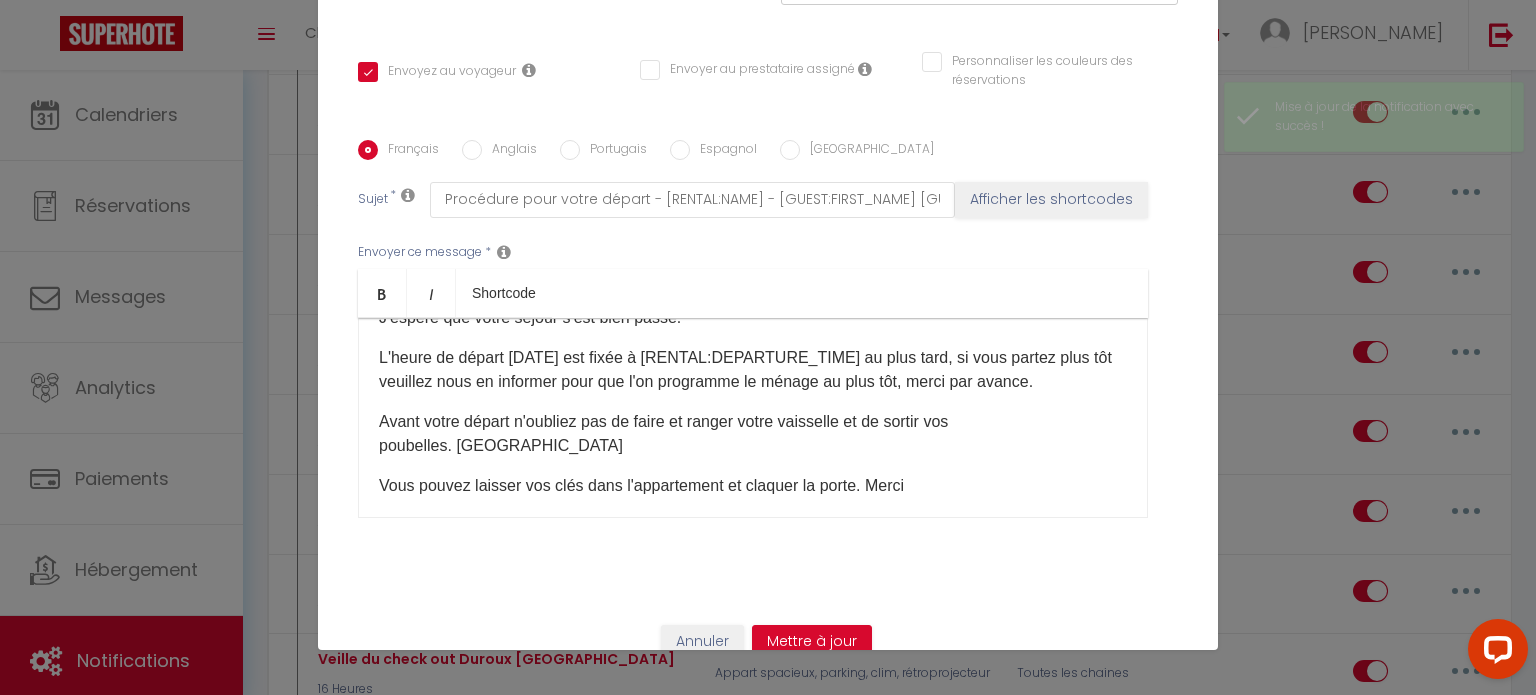 click on "Annuler
Mettre à jour" at bounding box center [768, 649] 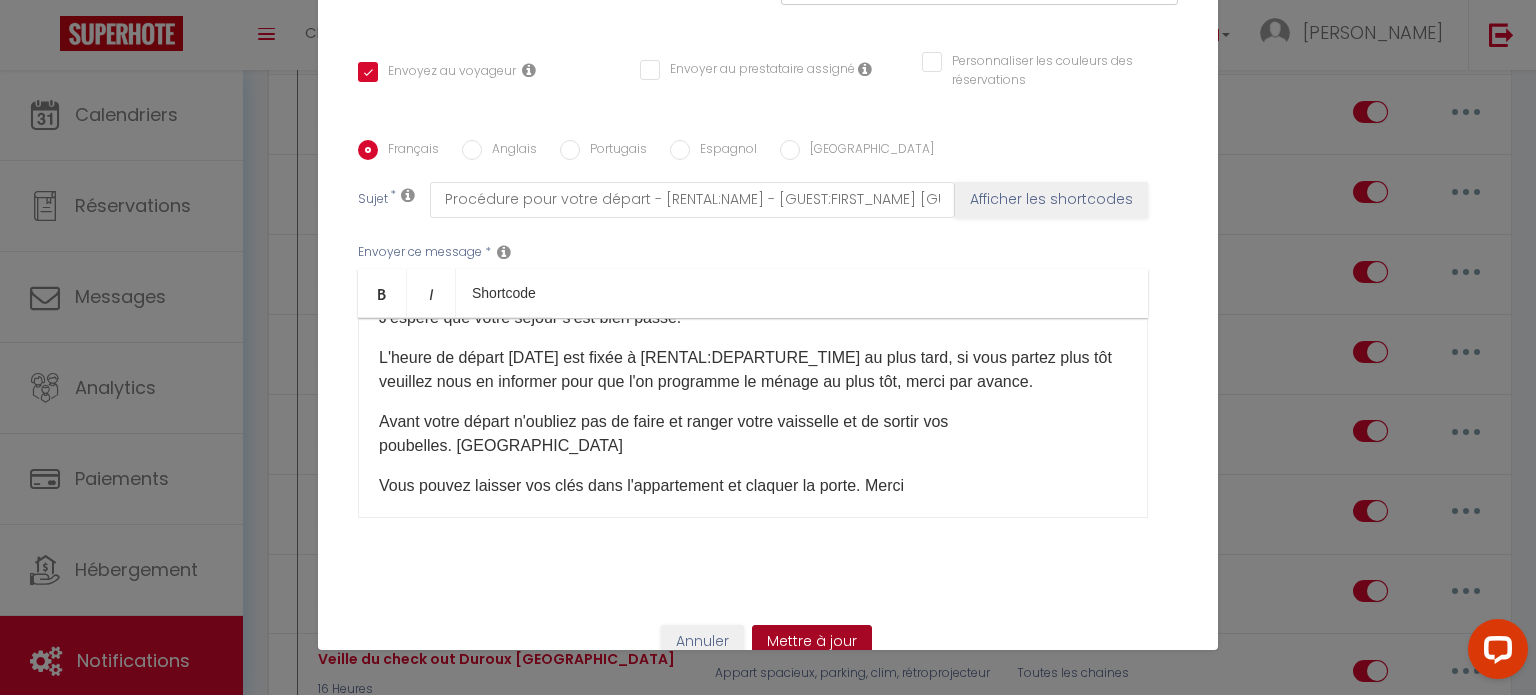 click on "Mettre à jour" at bounding box center [812, 642] 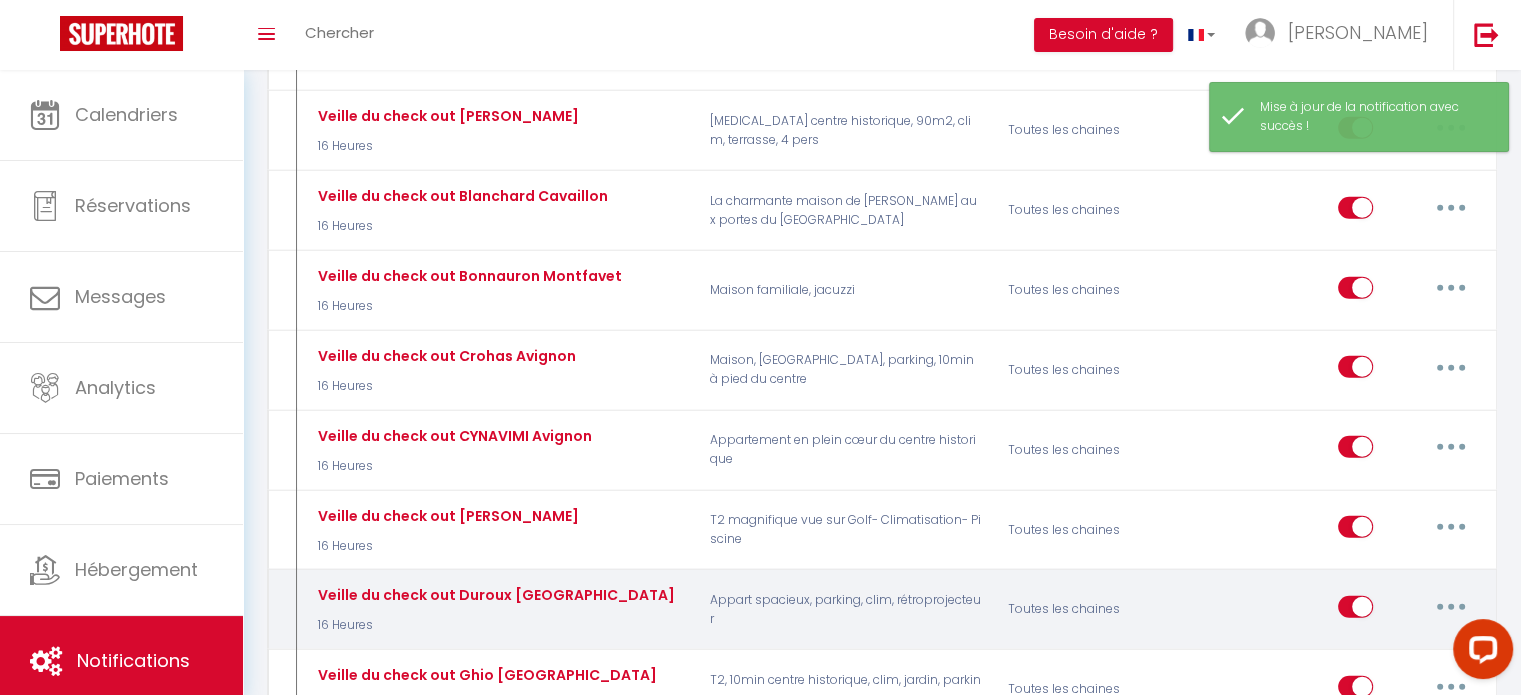 scroll, scrollTop: 5000, scrollLeft: 0, axis: vertical 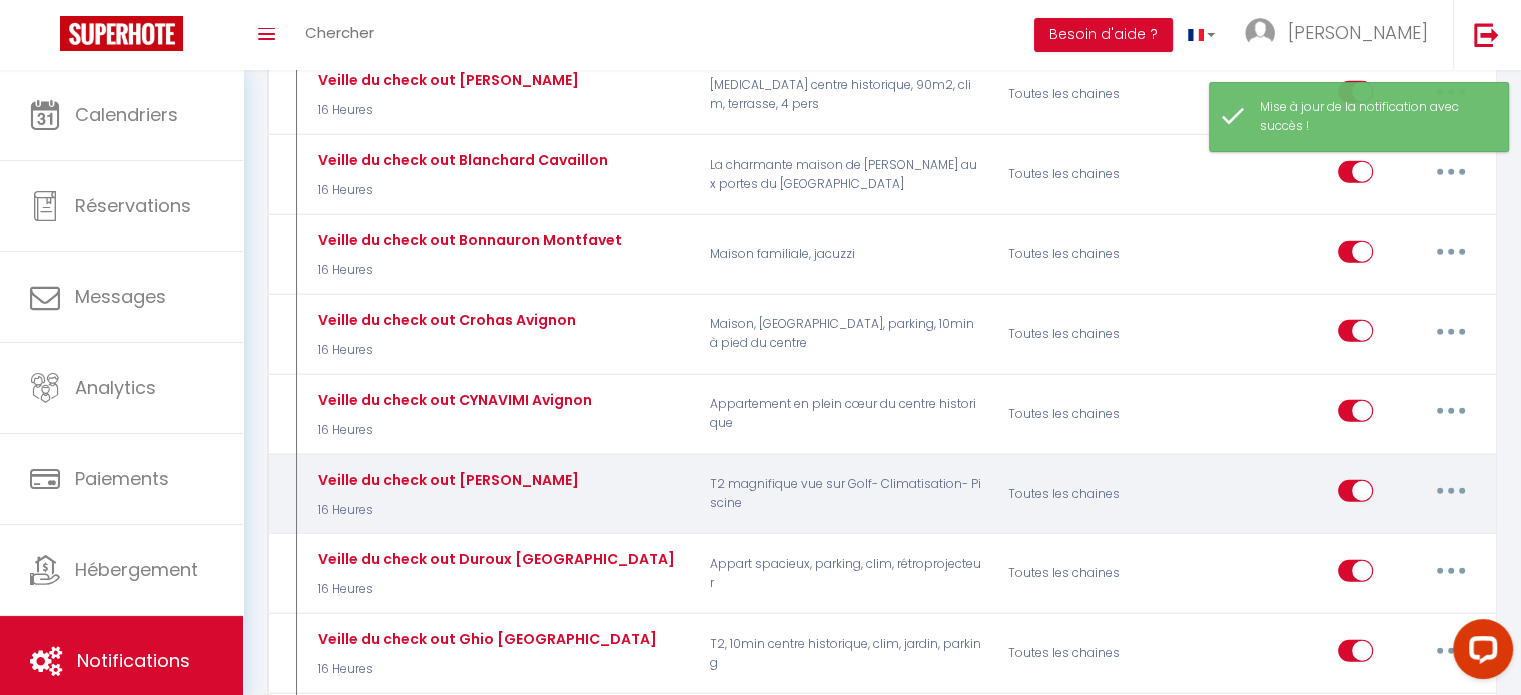 click at bounding box center (1451, 491) 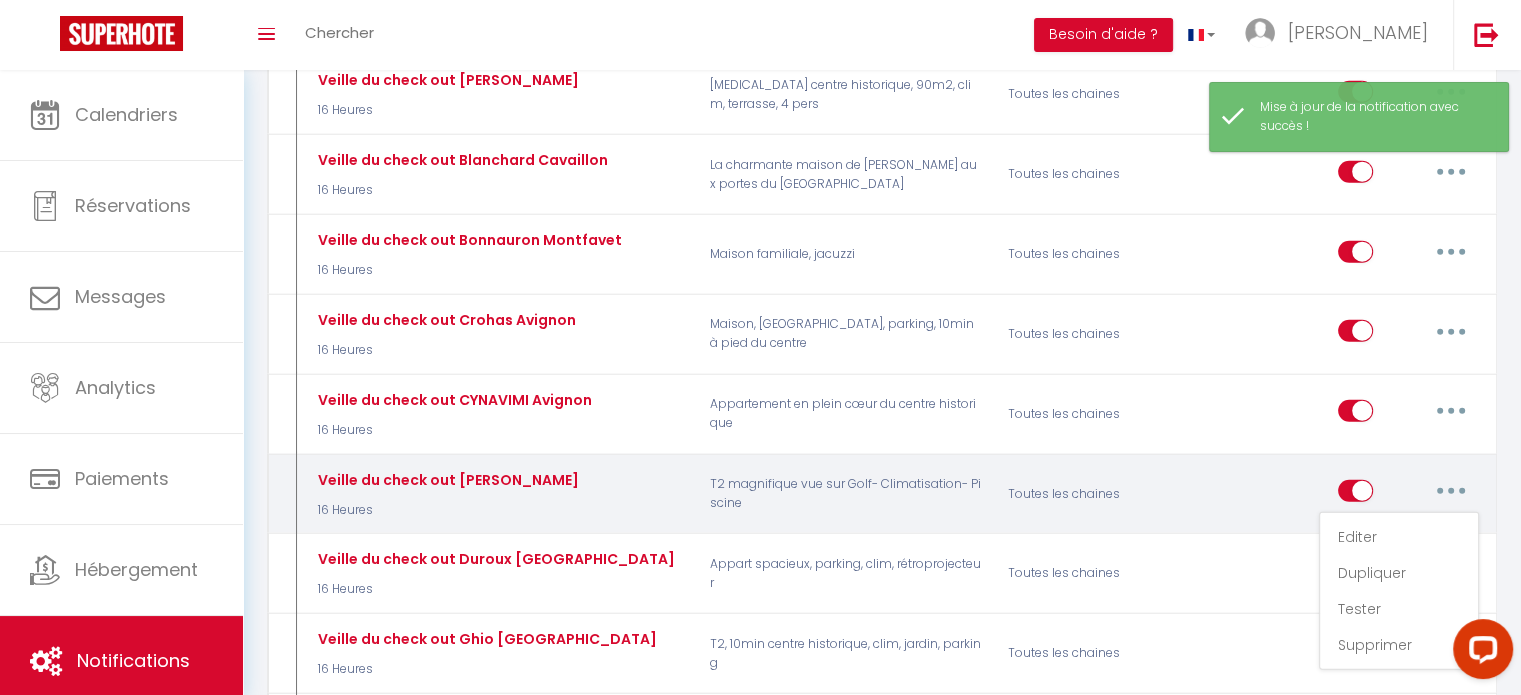 click at bounding box center [1451, 491] 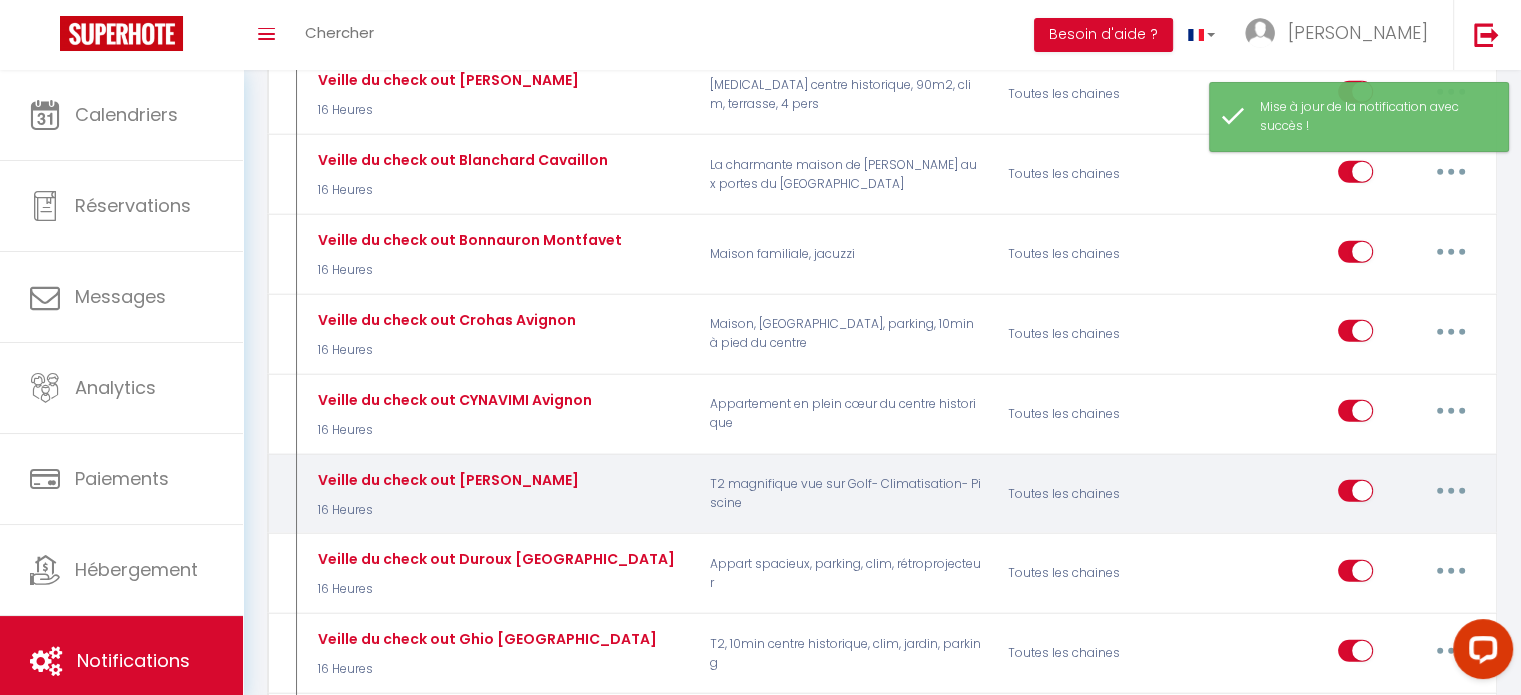 click at bounding box center [1451, 491] 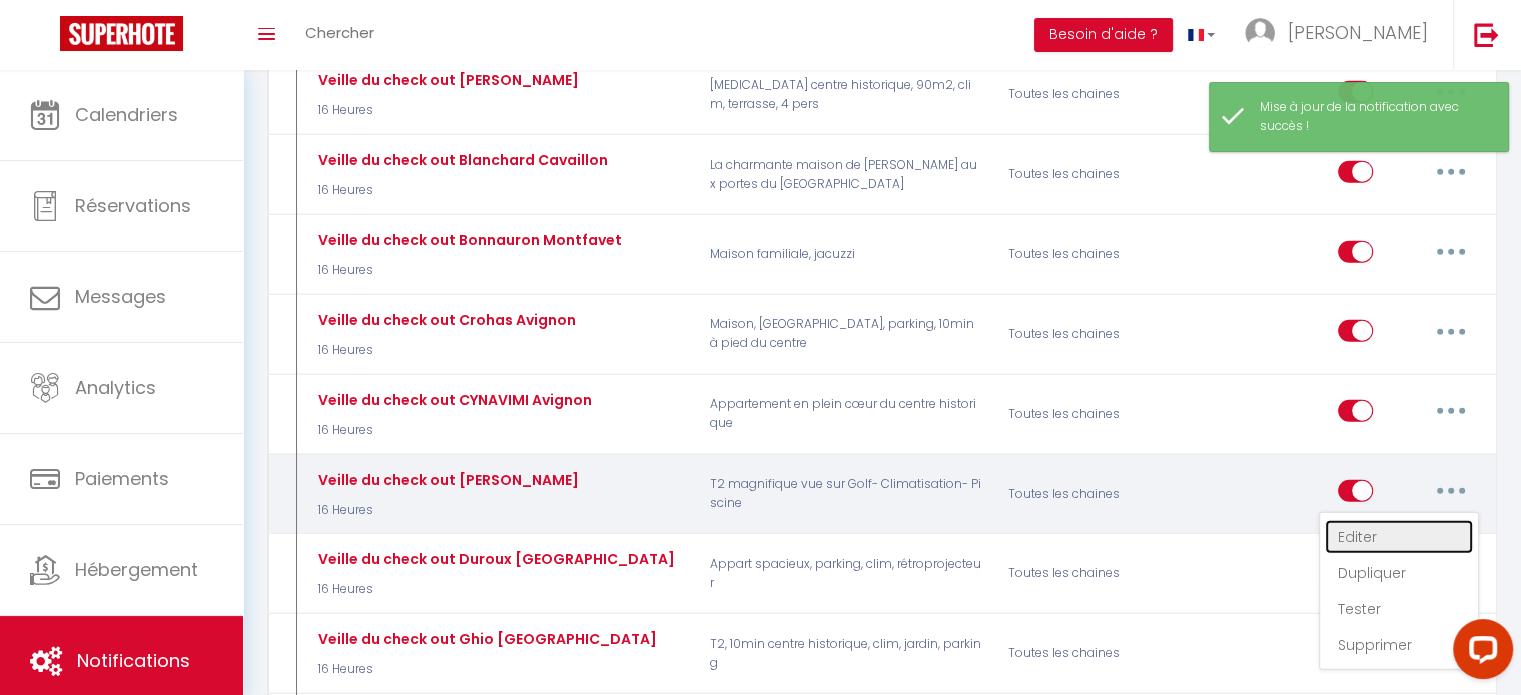 click on "Editer" at bounding box center [1399, 537] 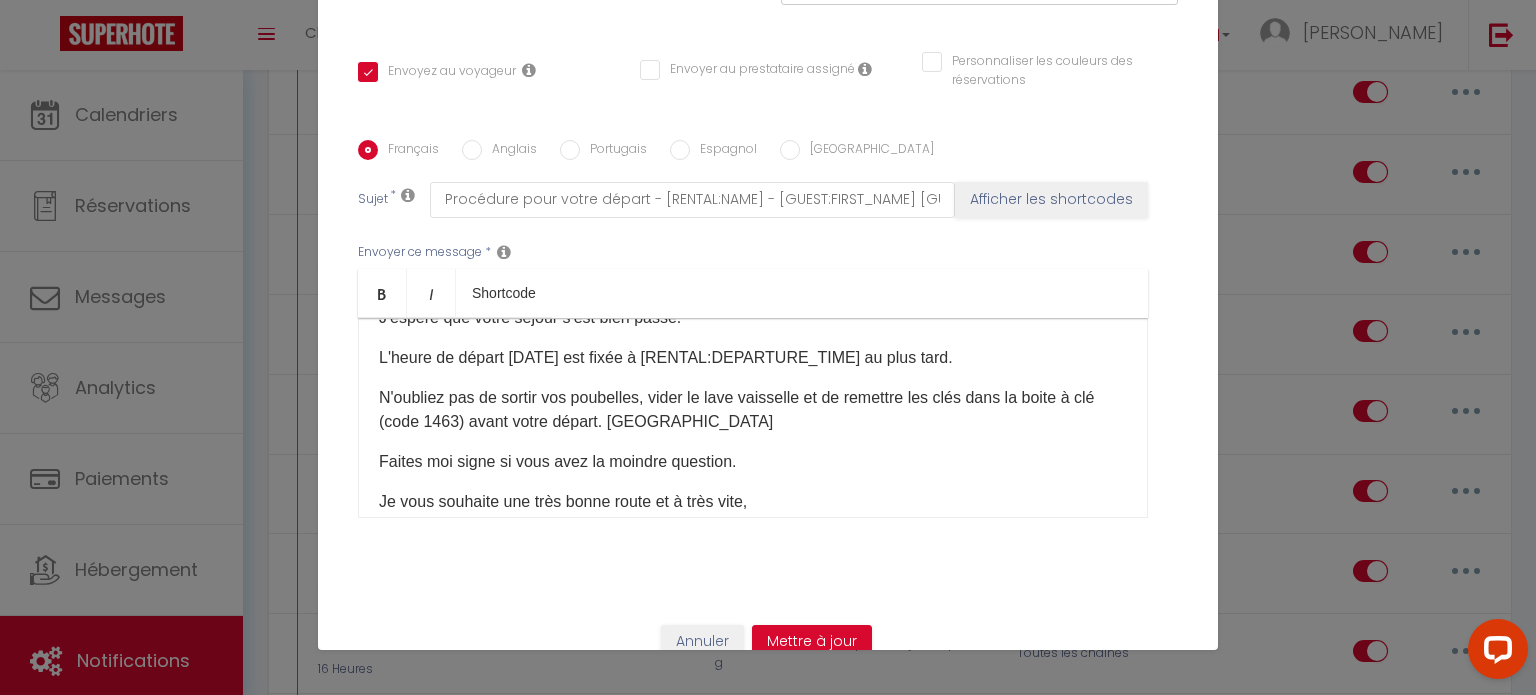 click on "L'heure de départ demain est fixée à [RENTAL:DEPARTURE_TIME] au plus tard." at bounding box center (753, 358) 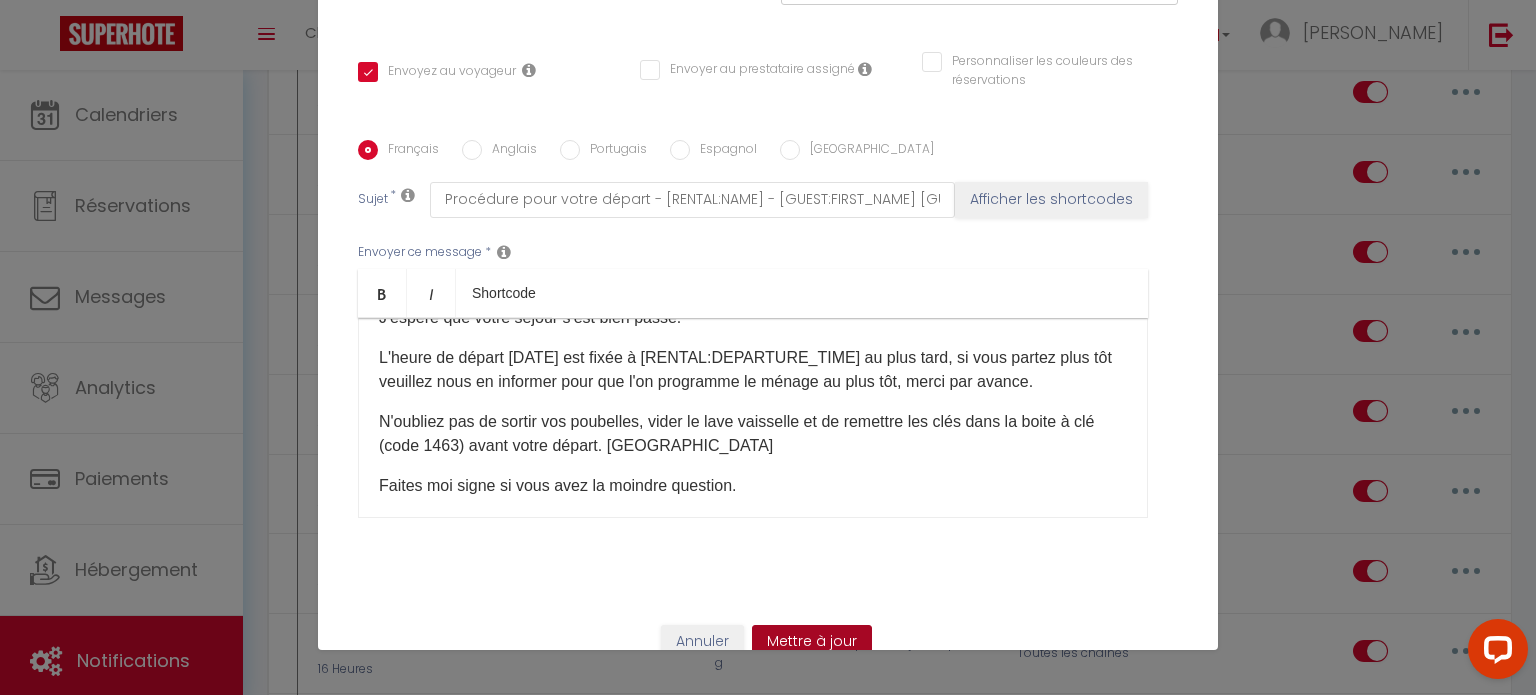 click on "Mettre à jour" at bounding box center (812, 642) 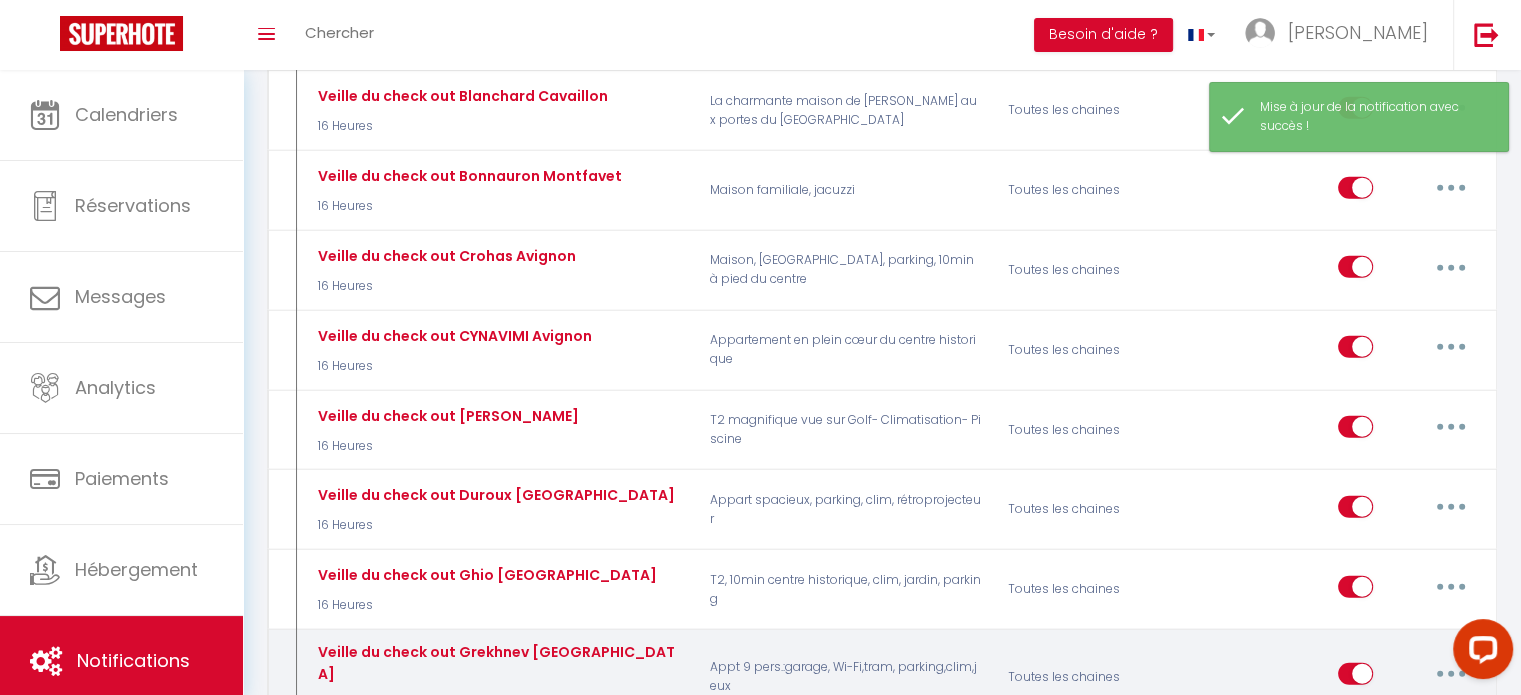 scroll, scrollTop: 5100, scrollLeft: 0, axis: vertical 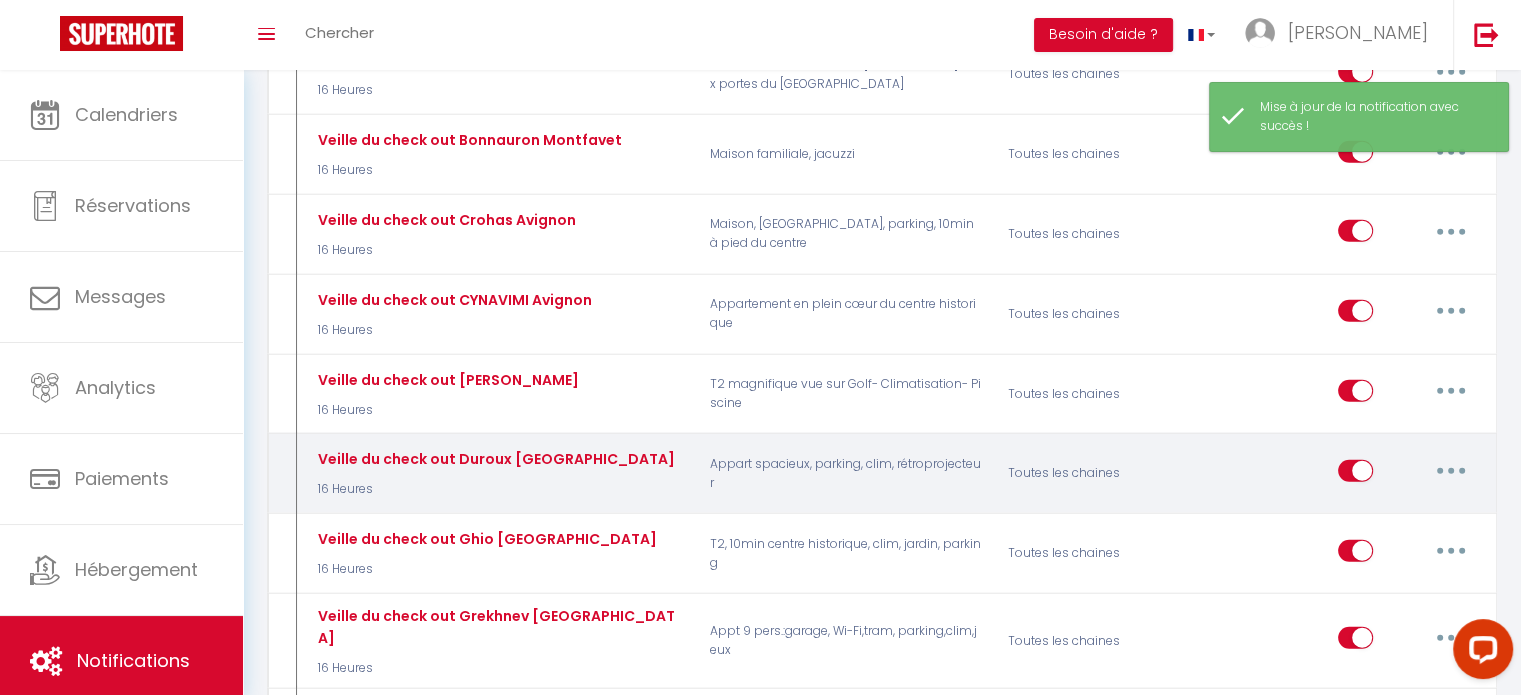 click at bounding box center [1451, 471] 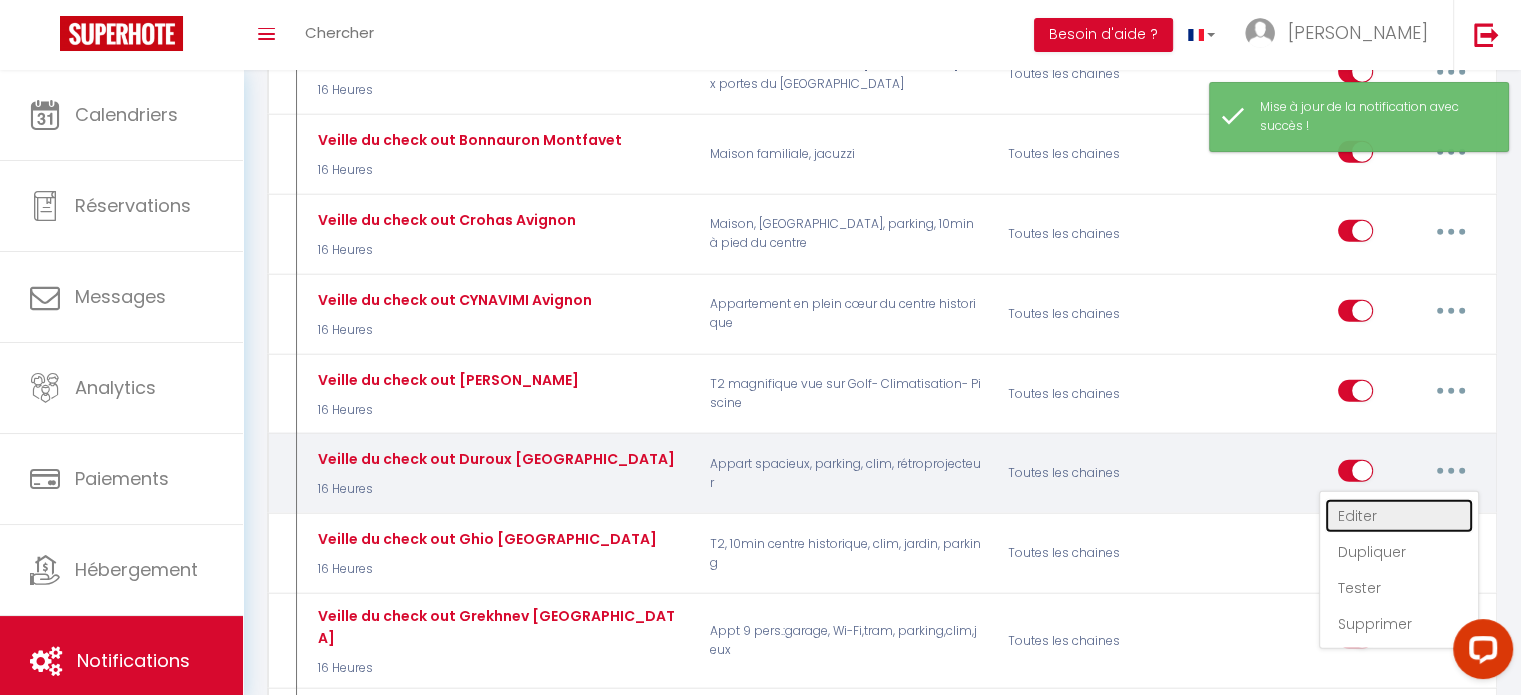 click on "Editer" at bounding box center (1399, 516) 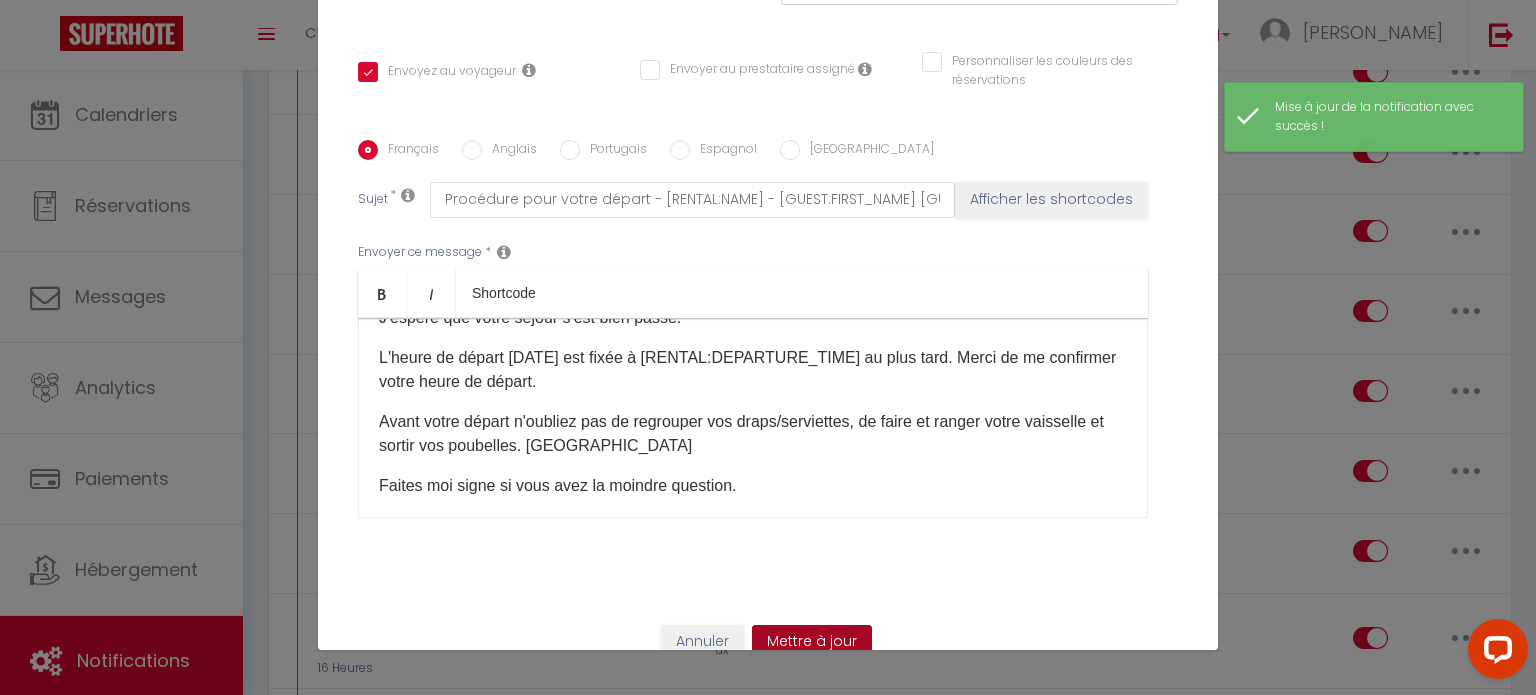 click on "Mettre à jour" at bounding box center (812, 642) 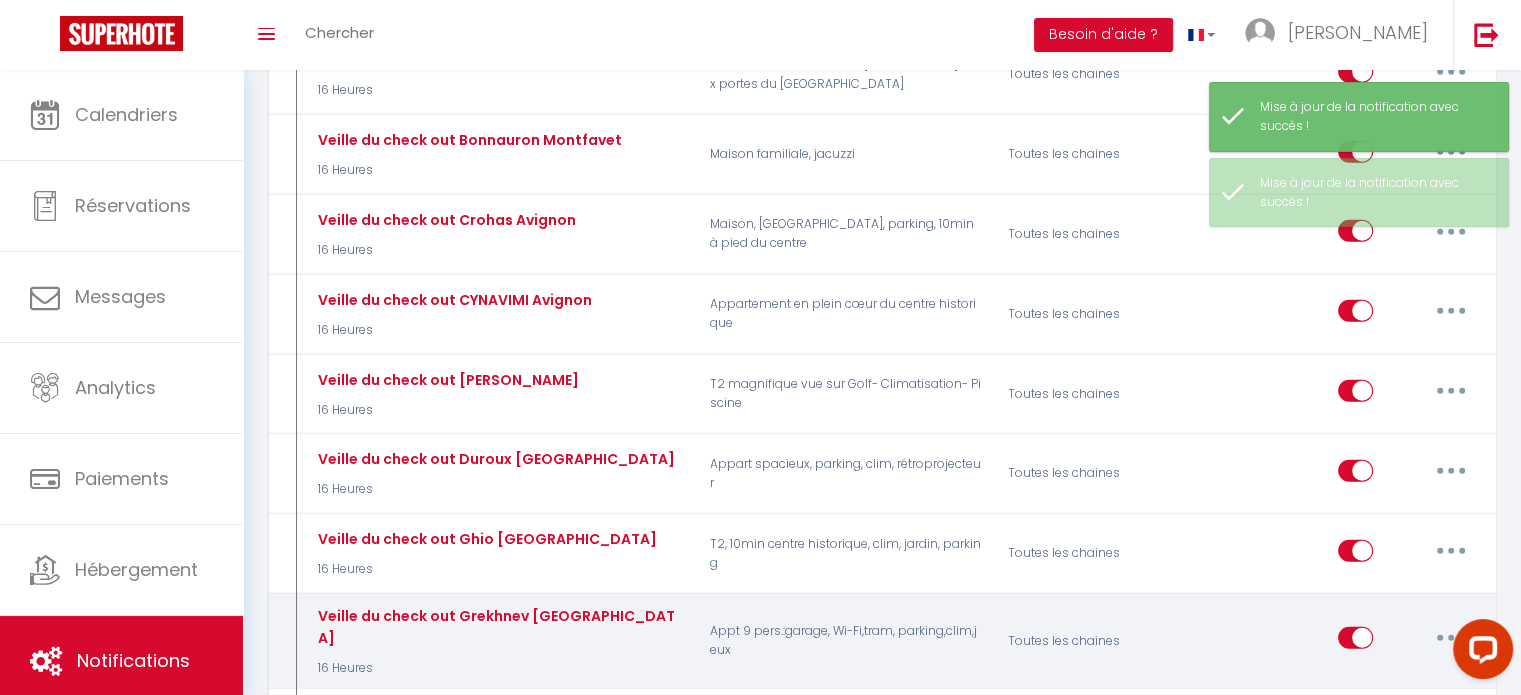 scroll, scrollTop: 5200, scrollLeft: 0, axis: vertical 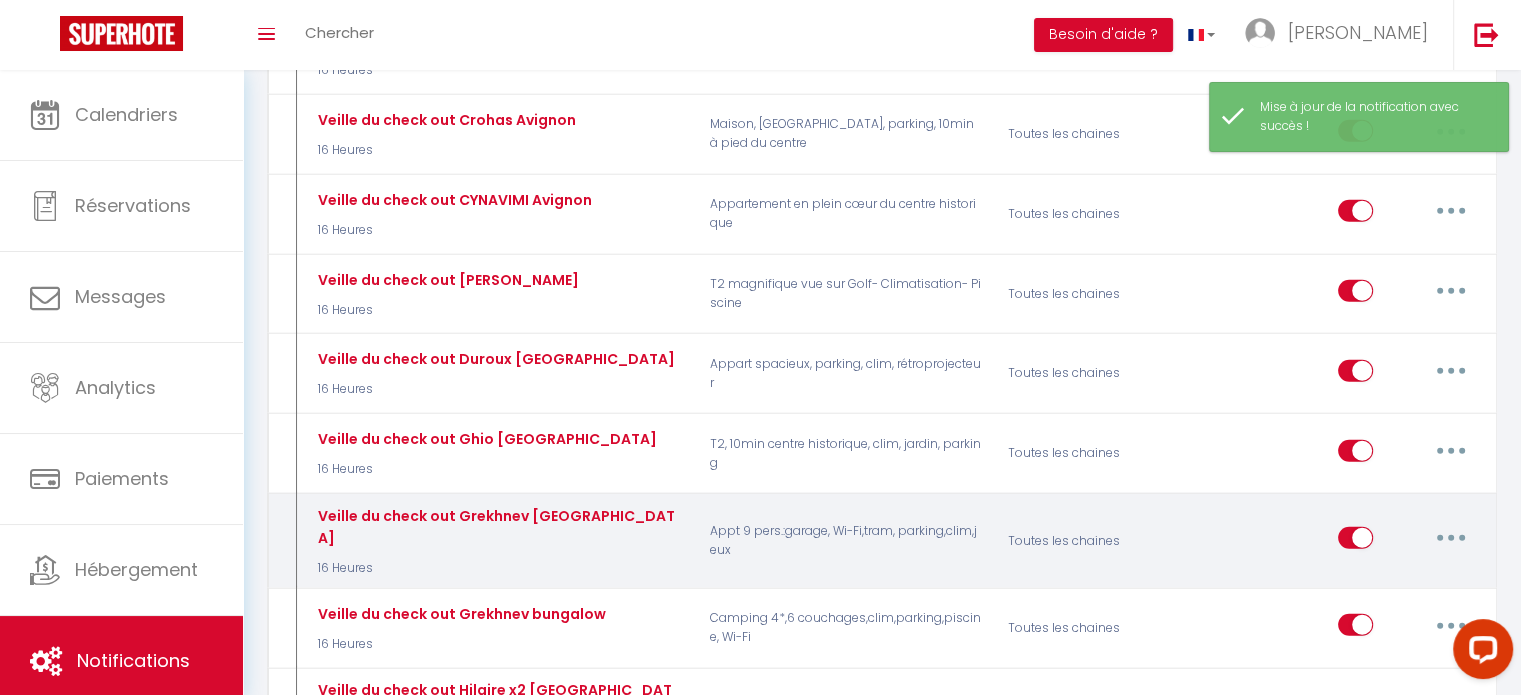 click at bounding box center (1451, 538) 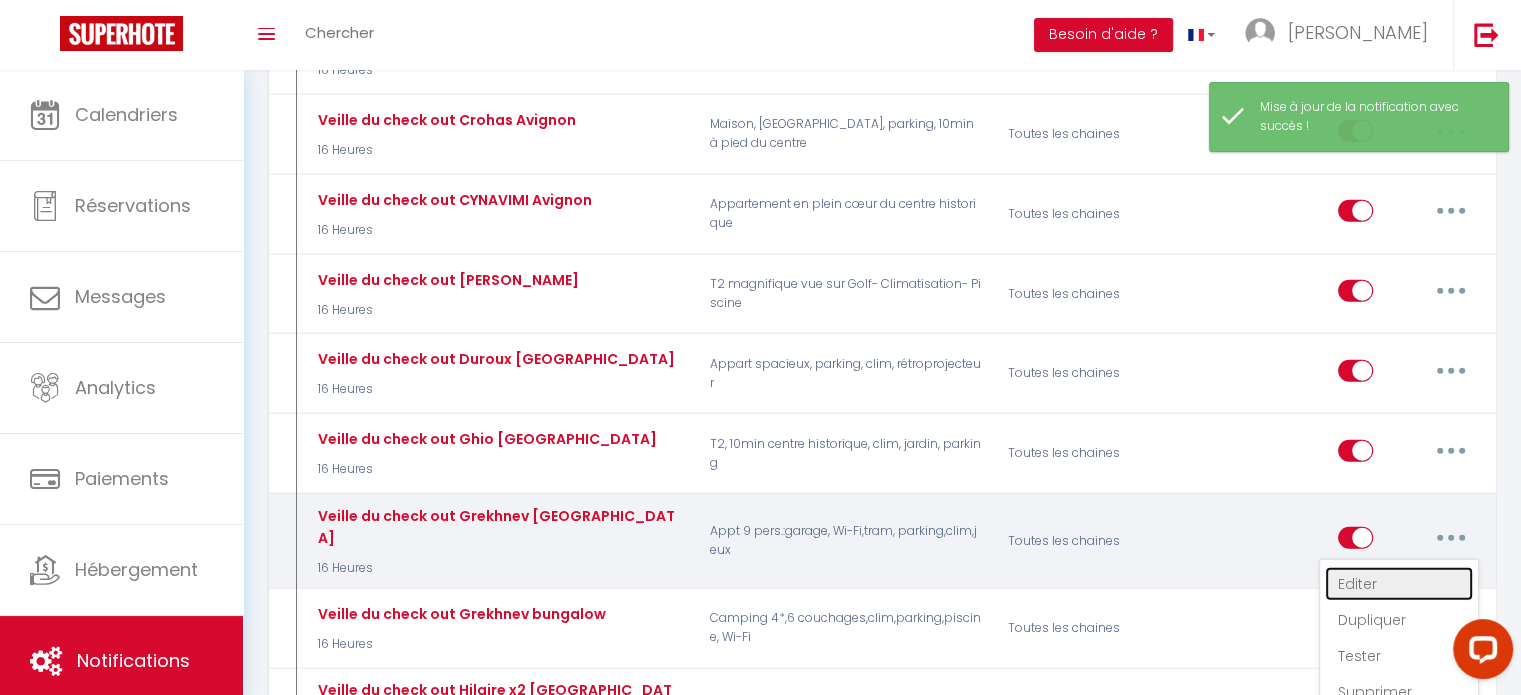 click on "Editer" at bounding box center (1399, 584) 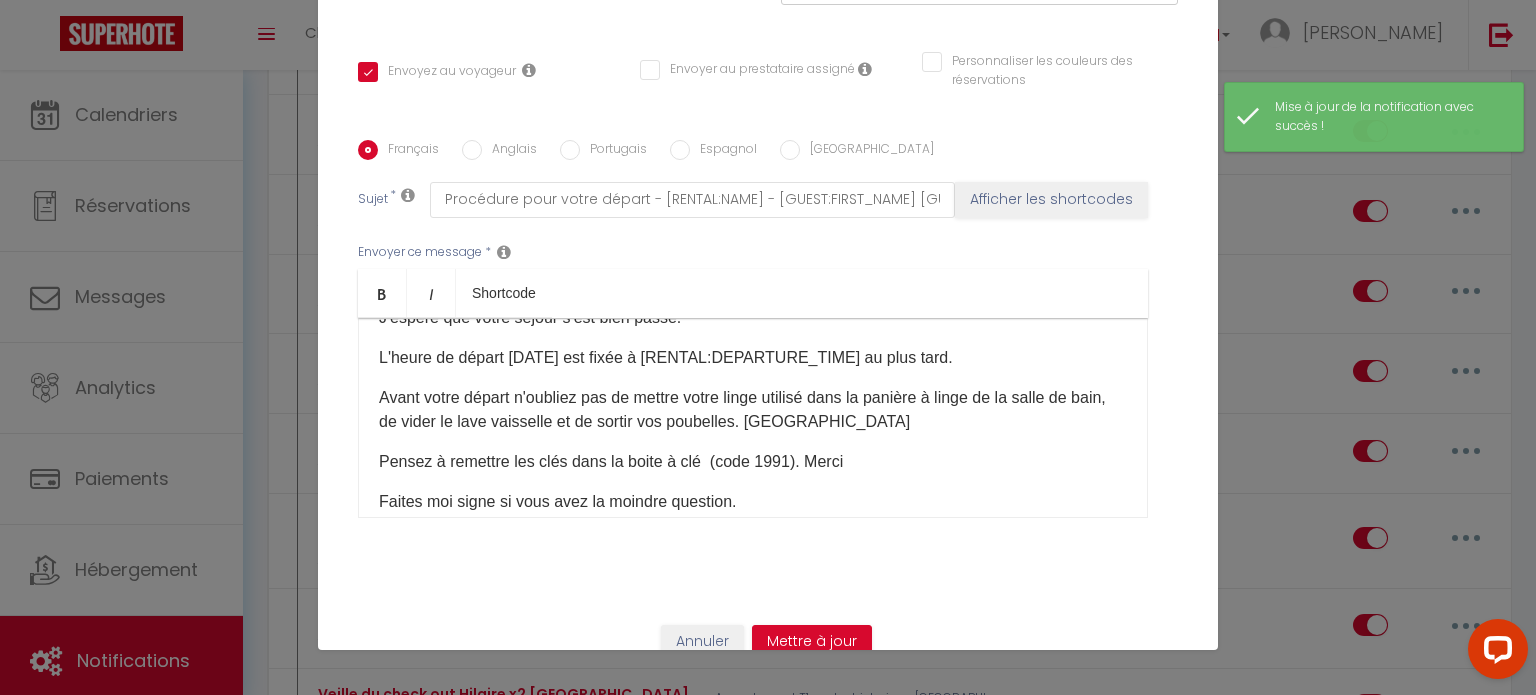 click on "L'heure de départ demain est fixée à [RENTAL:DEPARTURE_TIME] au plus tard." at bounding box center (753, 358) 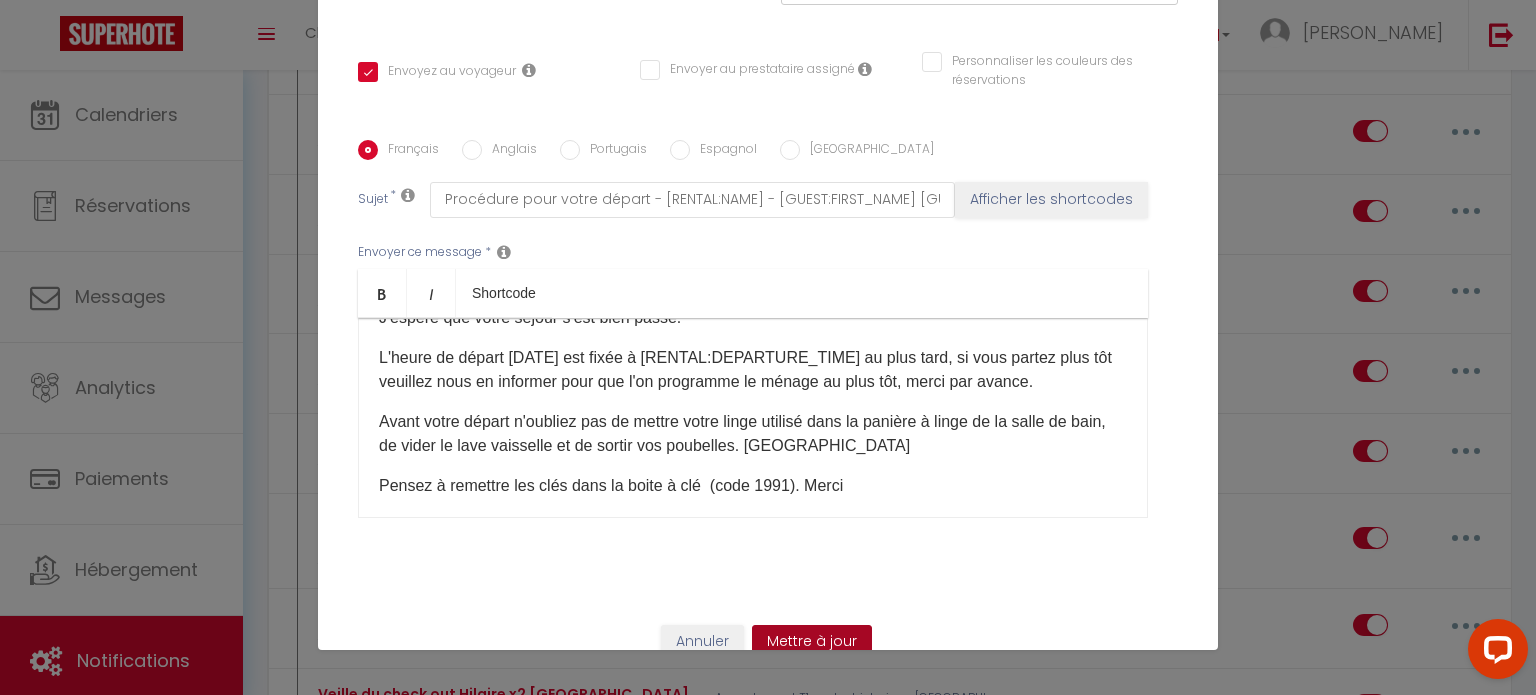 click on "Mettre à jour" at bounding box center (812, 642) 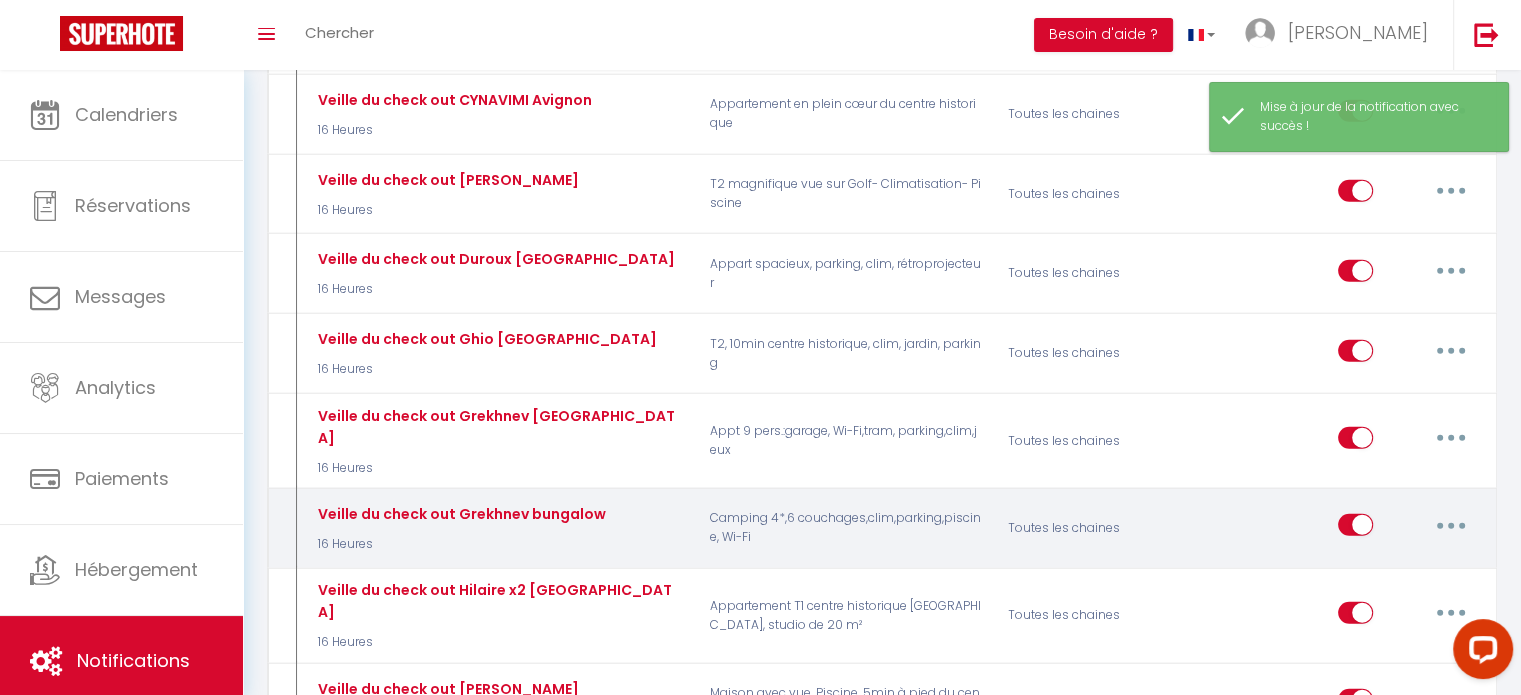 scroll, scrollTop: 5400, scrollLeft: 0, axis: vertical 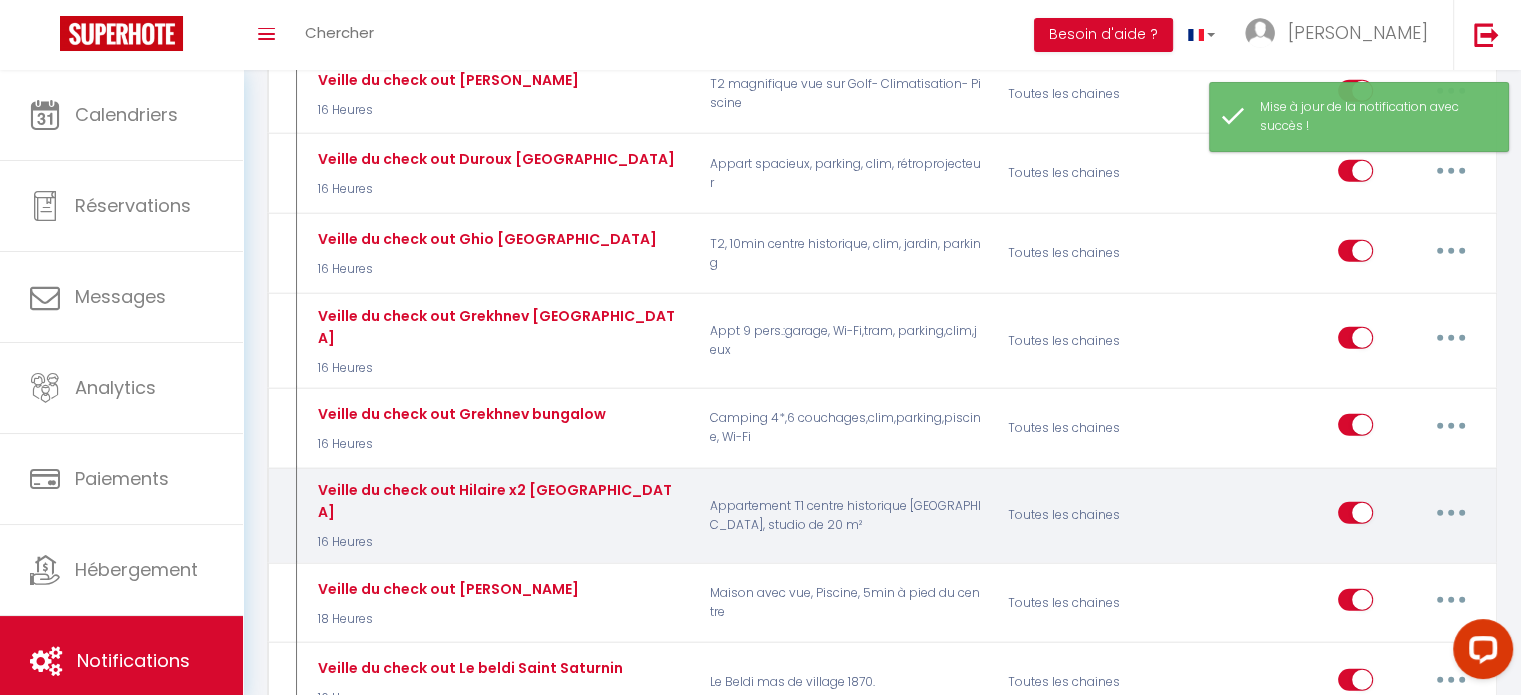 click at bounding box center [1451, 513] 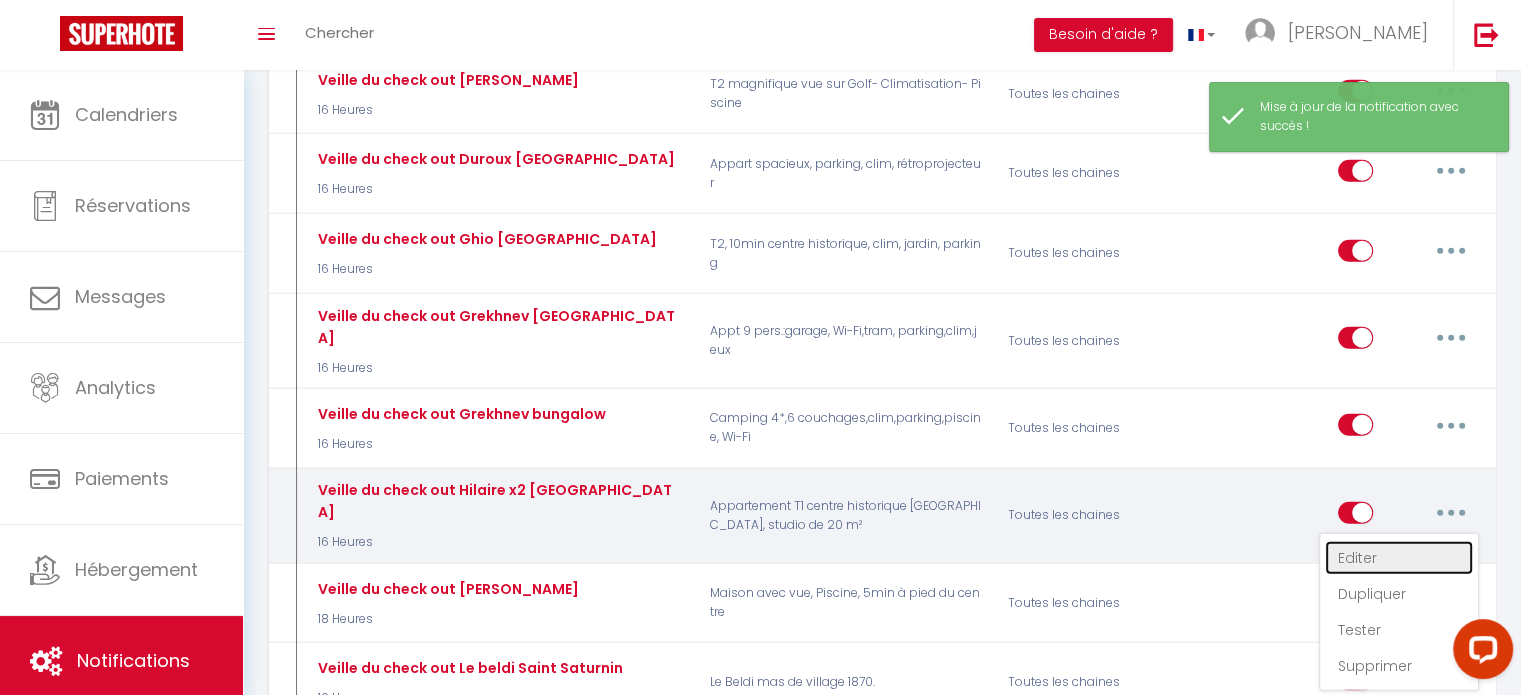 click on "Editer" at bounding box center (1399, 558) 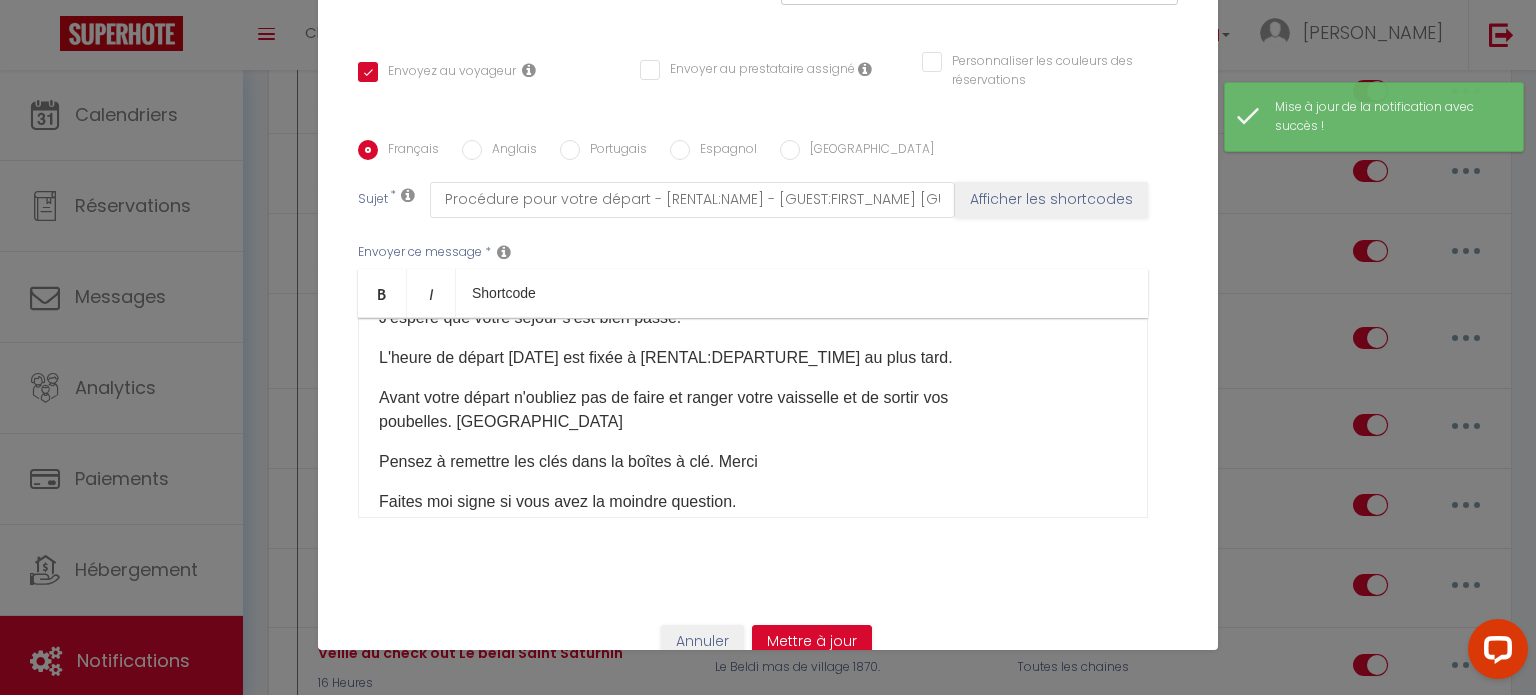 click on "L'heure de départ demain est fixée à [RENTAL:DEPARTURE_TIME] au plus tard." at bounding box center (753, 358) 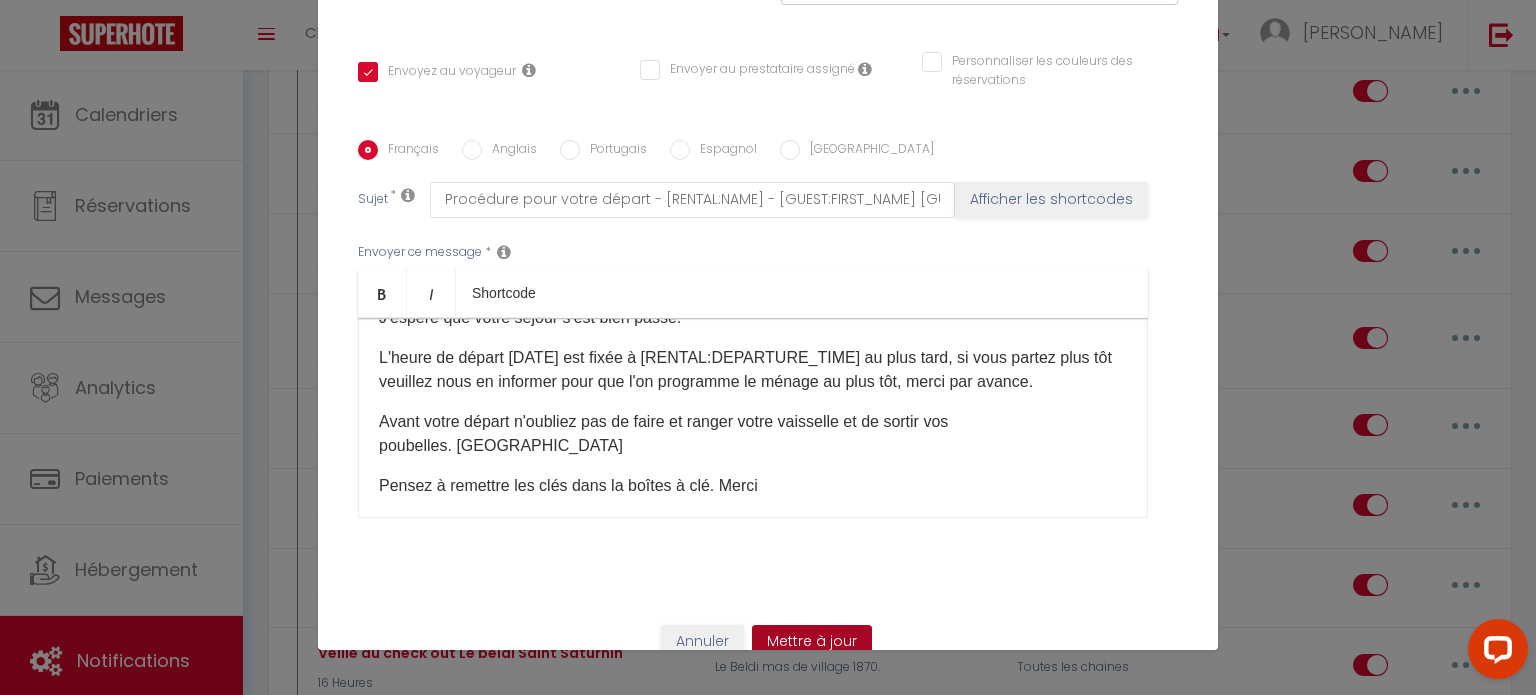 click on "Mettre à jour" at bounding box center (812, 642) 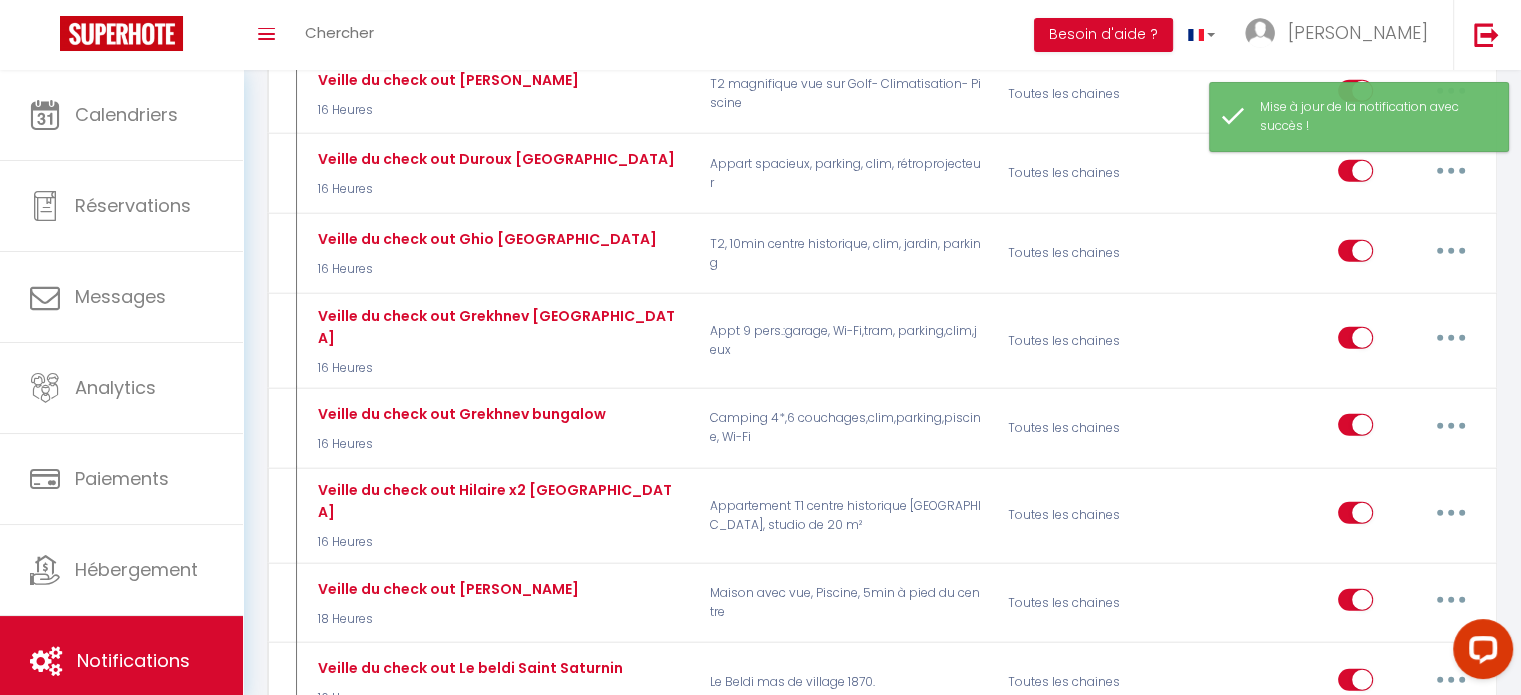scroll, scrollTop: 5500, scrollLeft: 0, axis: vertical 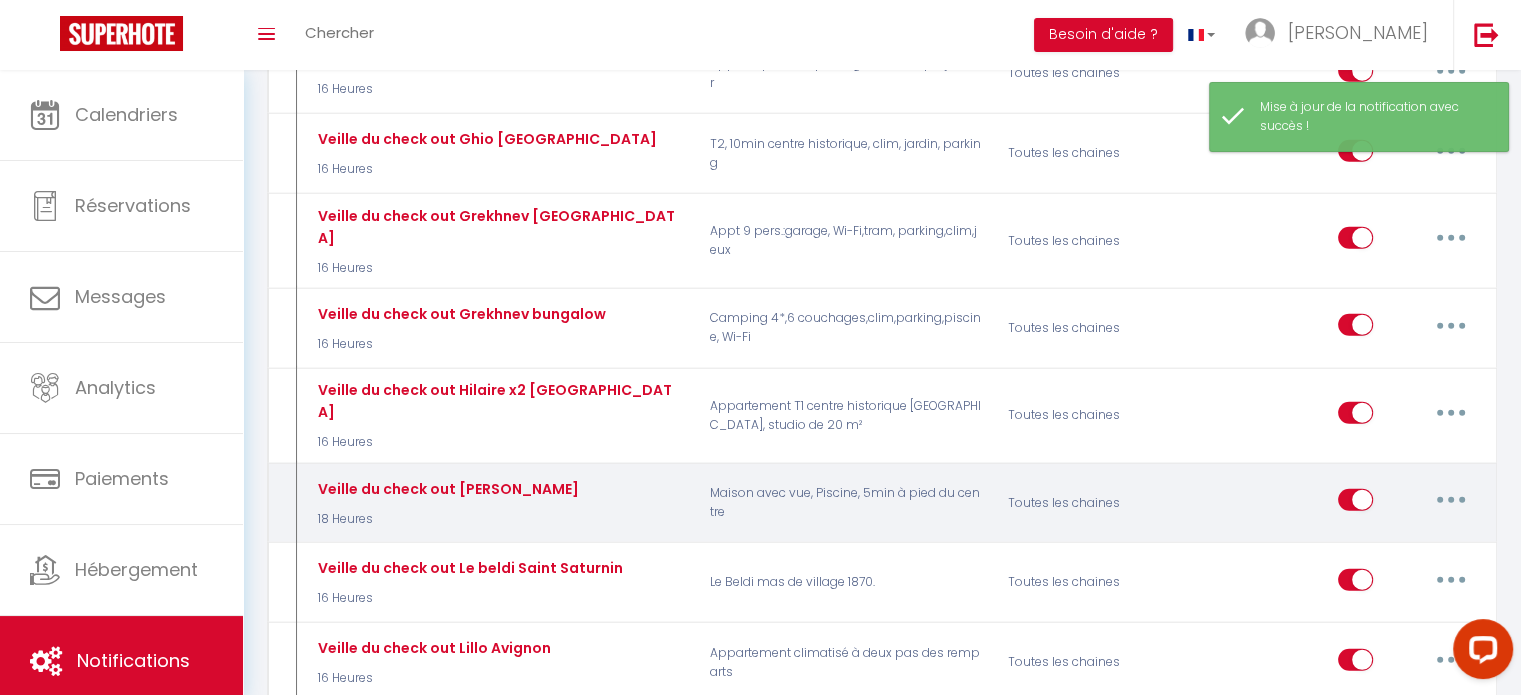 click at bounding box center [1451, 500] 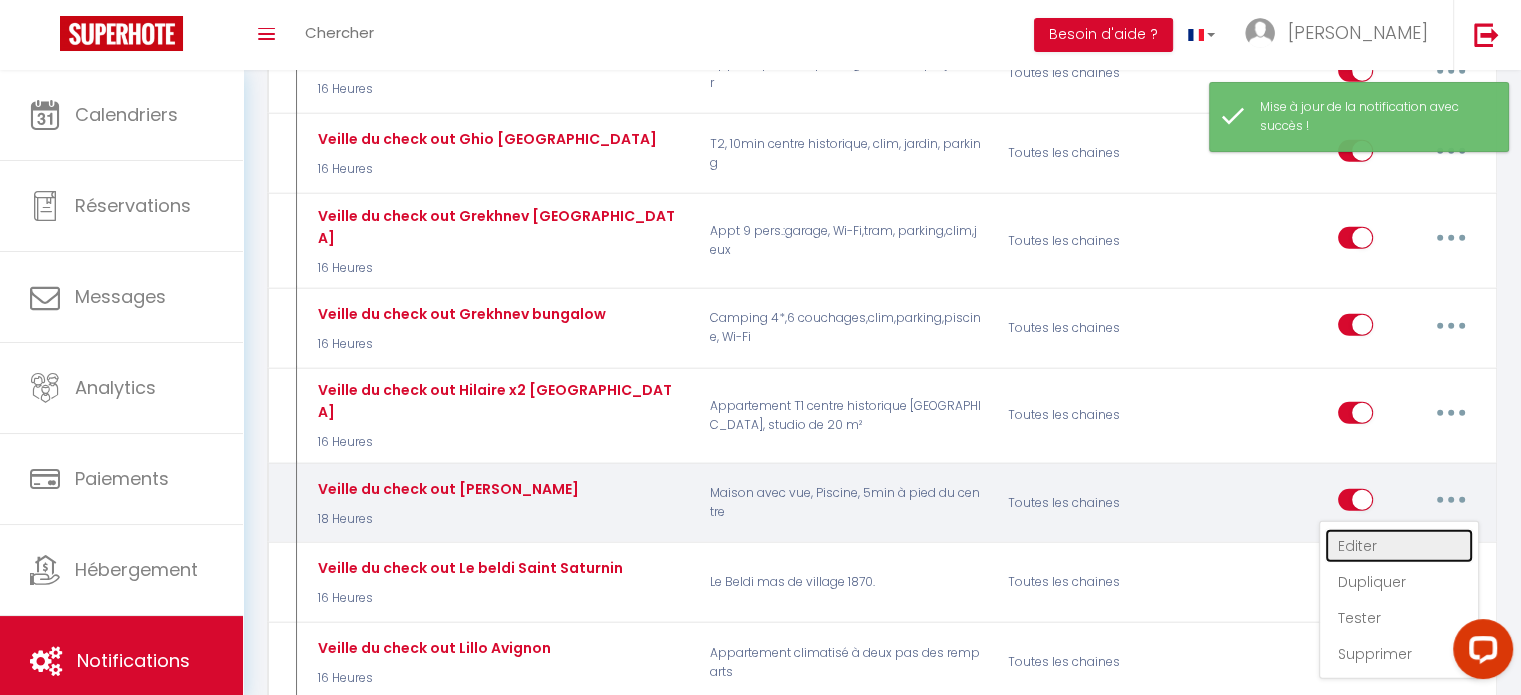 click on "Editer" at bounding box center (1399, 546) 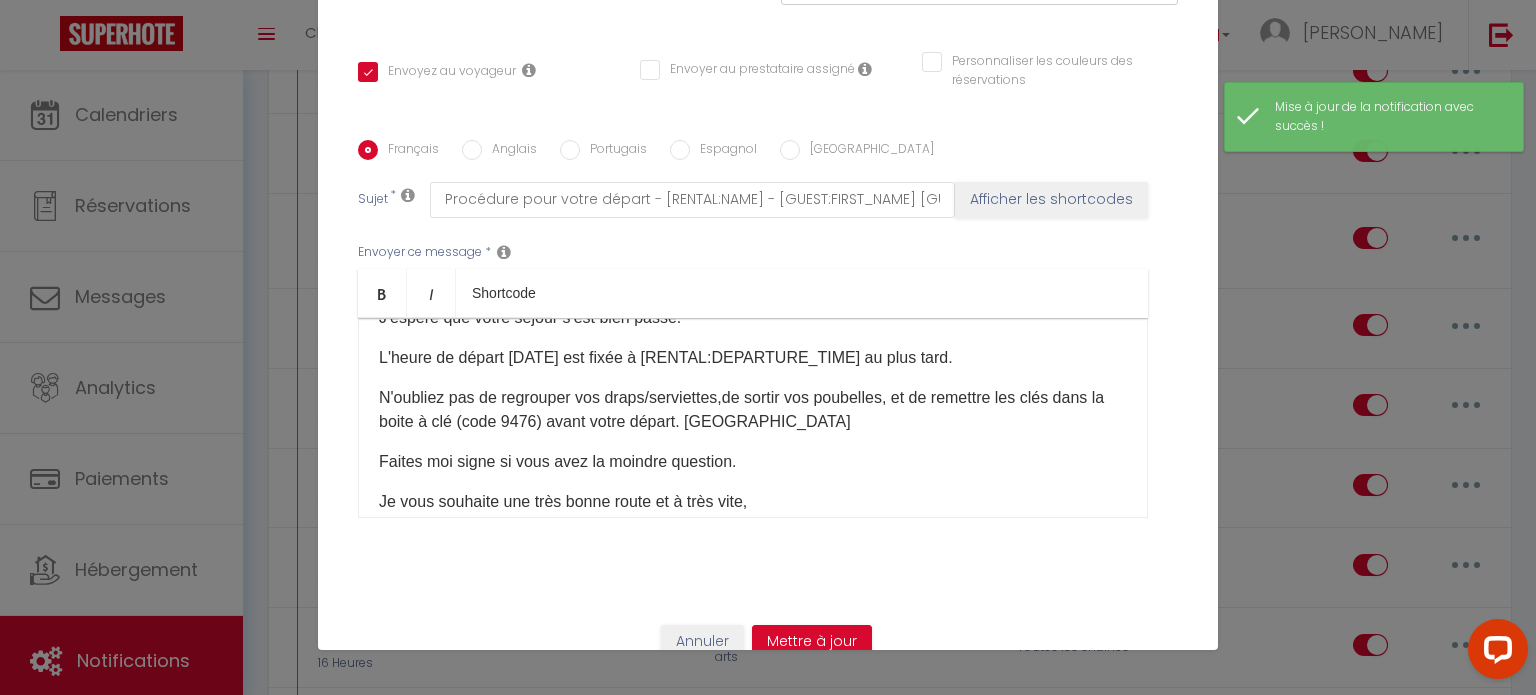 click on "L'heure de départ demain est fixée à [RENTAL:DEPARTURE_TIME] au plus tard." at bounding box center (753, 358) 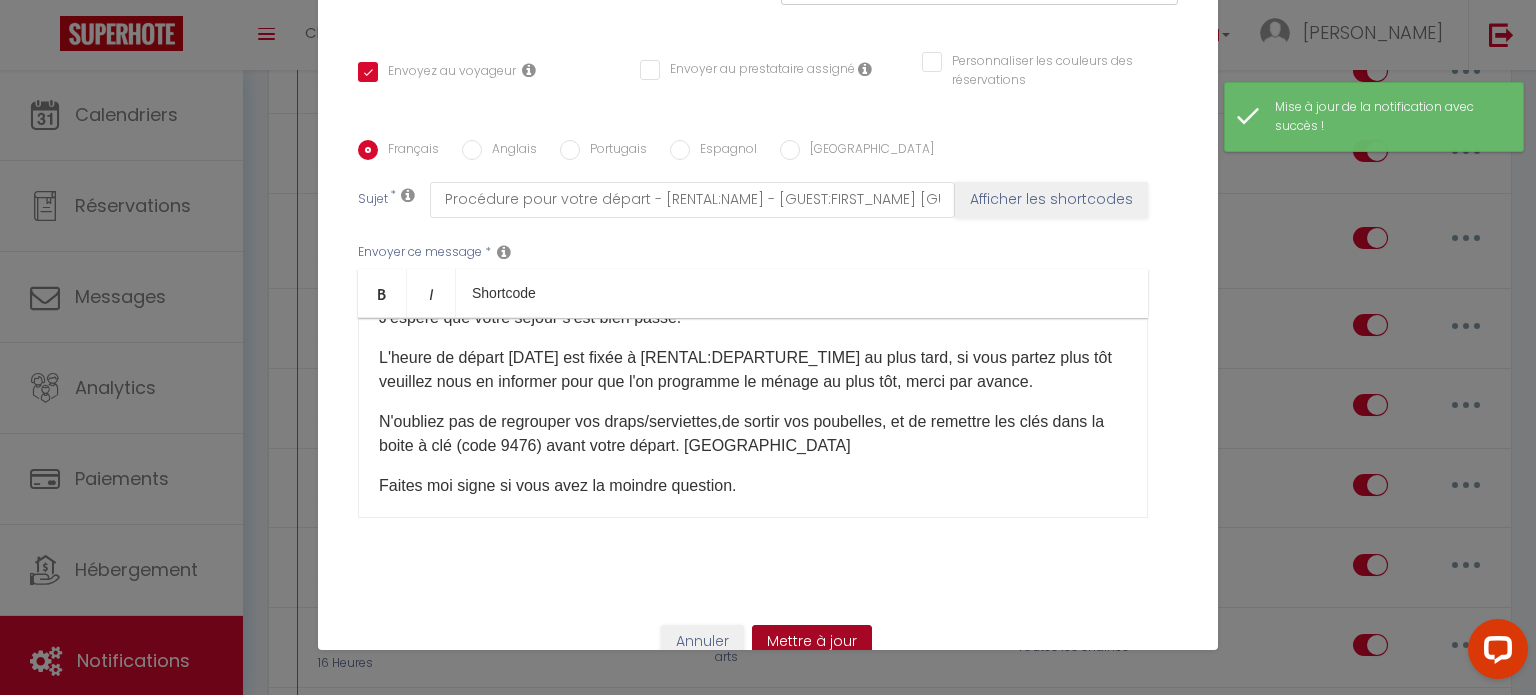 click on "Mettre à jour" at bounding box center (812, 642) 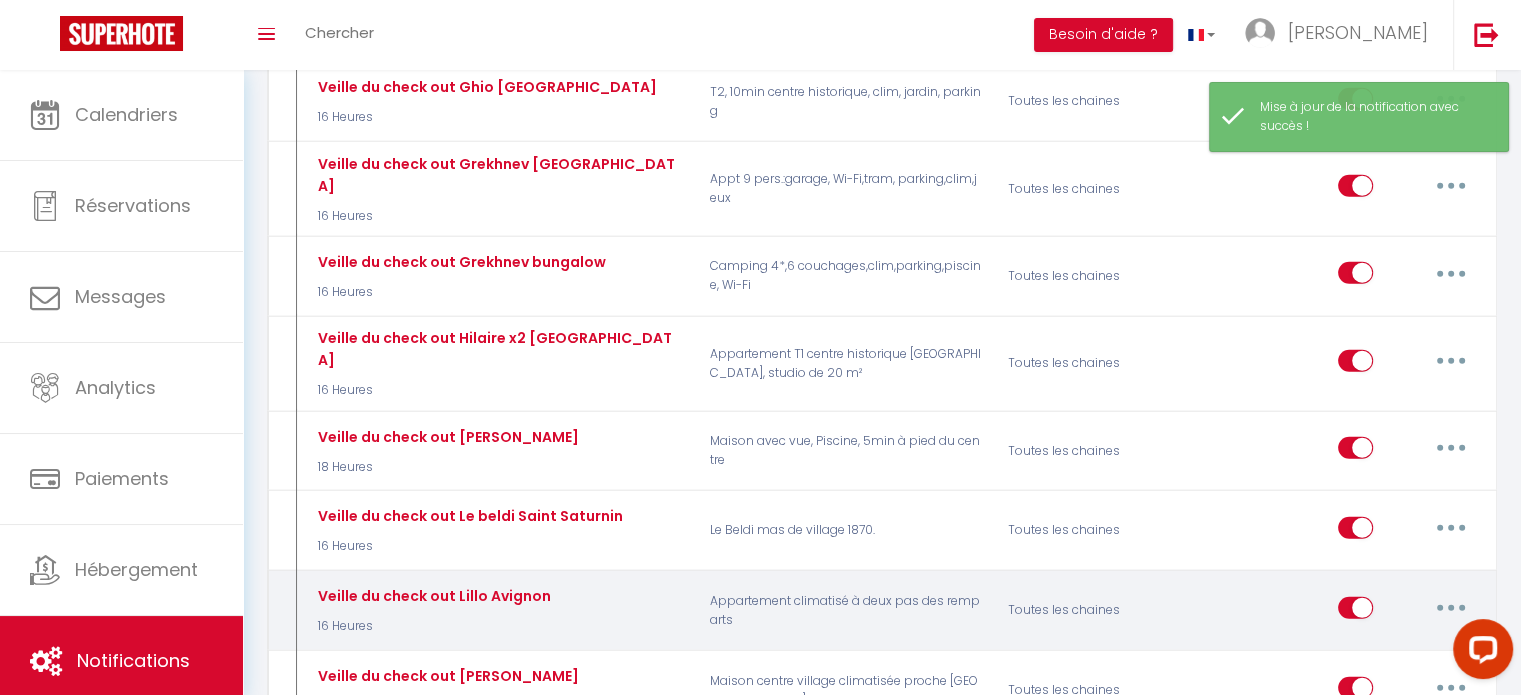 scroll, scrollTop: 5600, scrollLeft: 0, axis: vertical 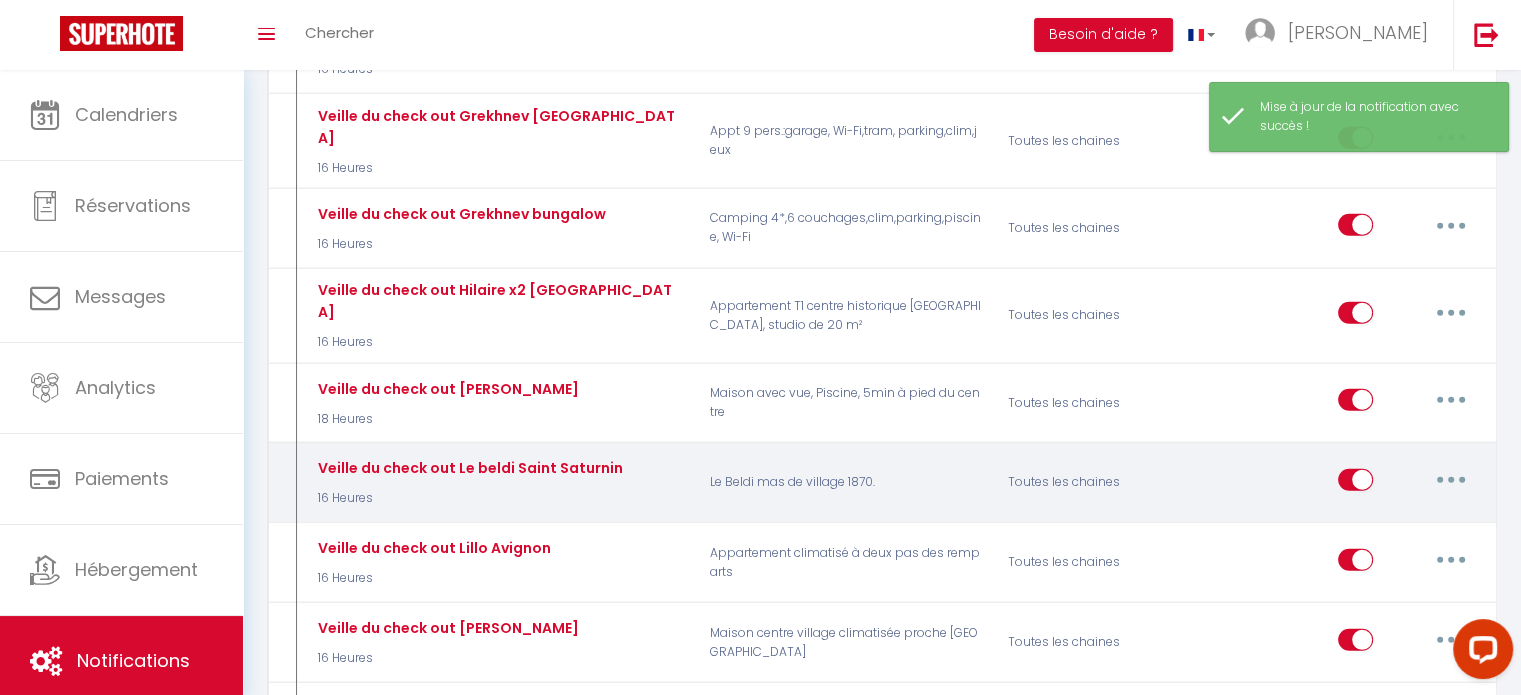 click at bounding box center [1451, 480] 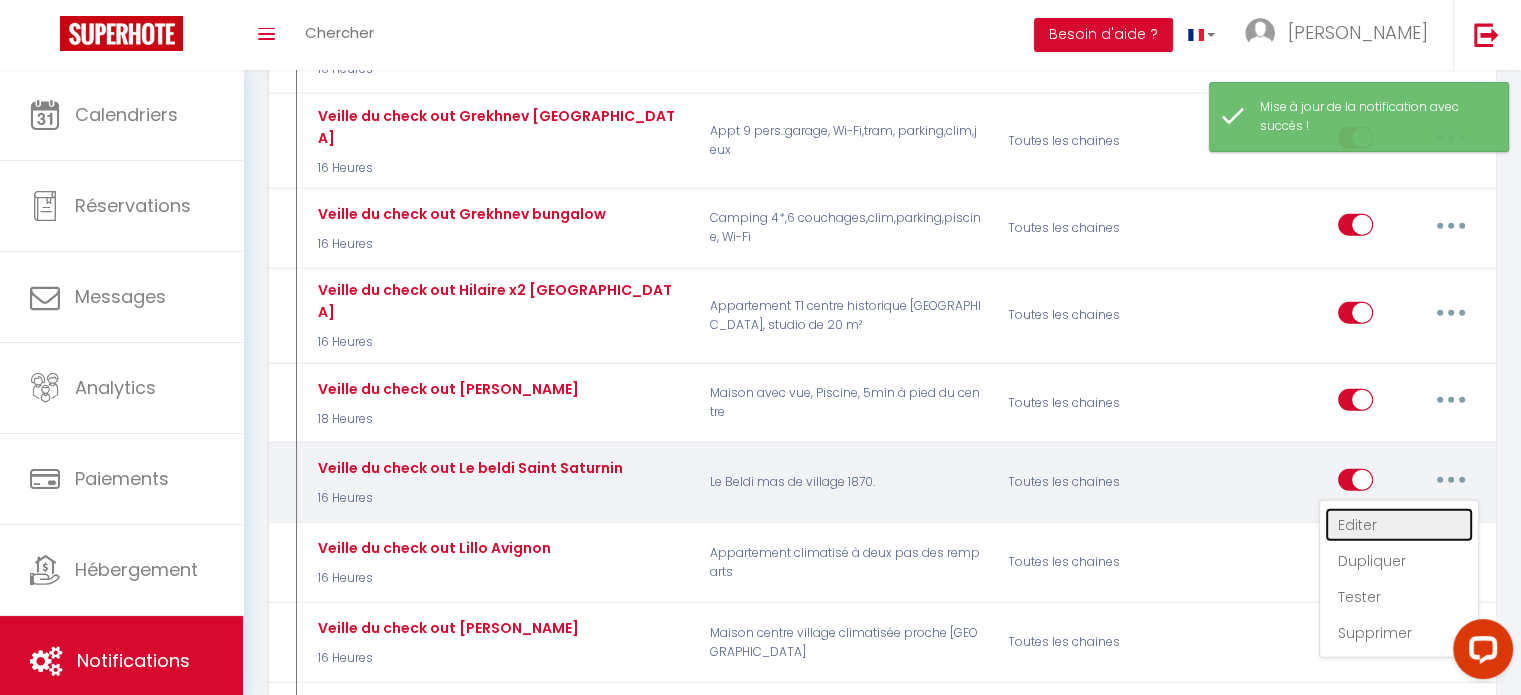 click on "Editer" at bounding box center [1399, 525] 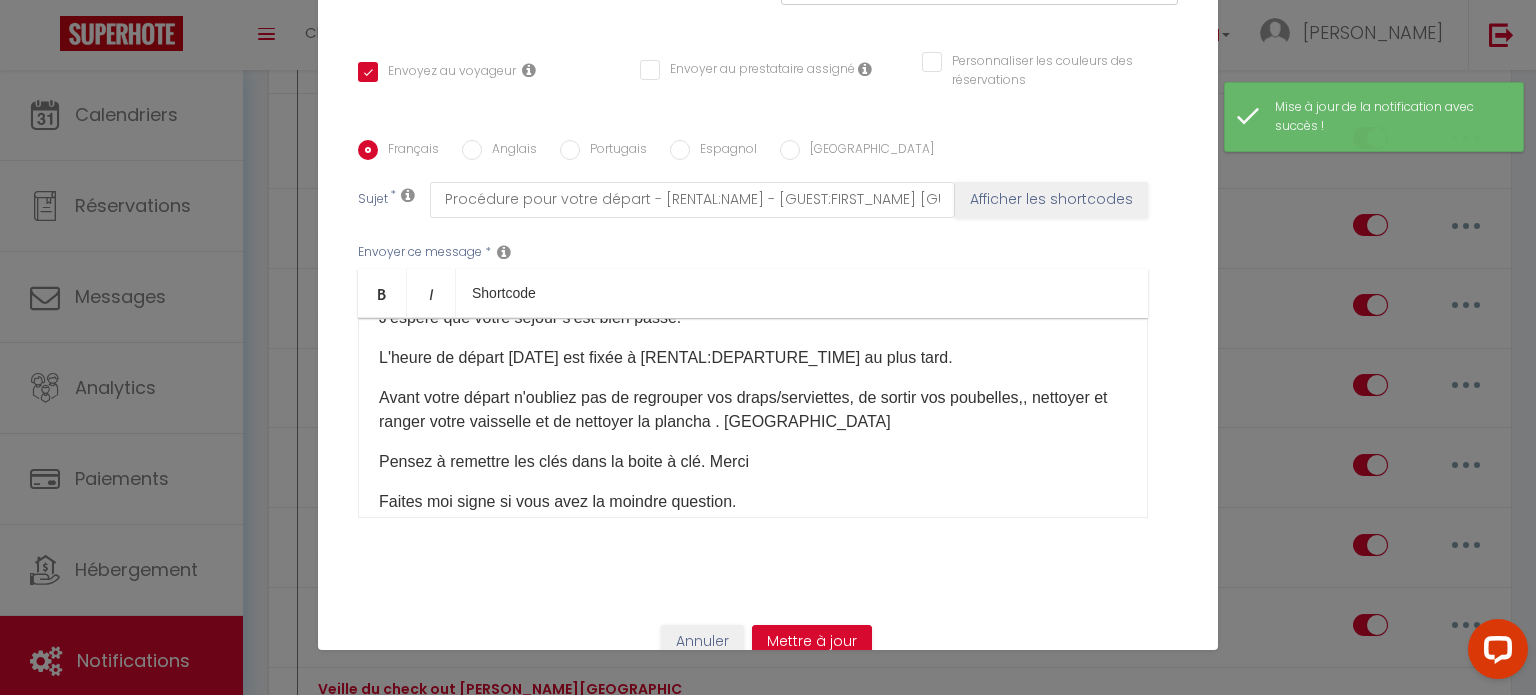 click on "L'heure de départ demain est fixée à [RENTAL:DEPARTURE_TIME] au plus tard." at bounding box center [753, 358] 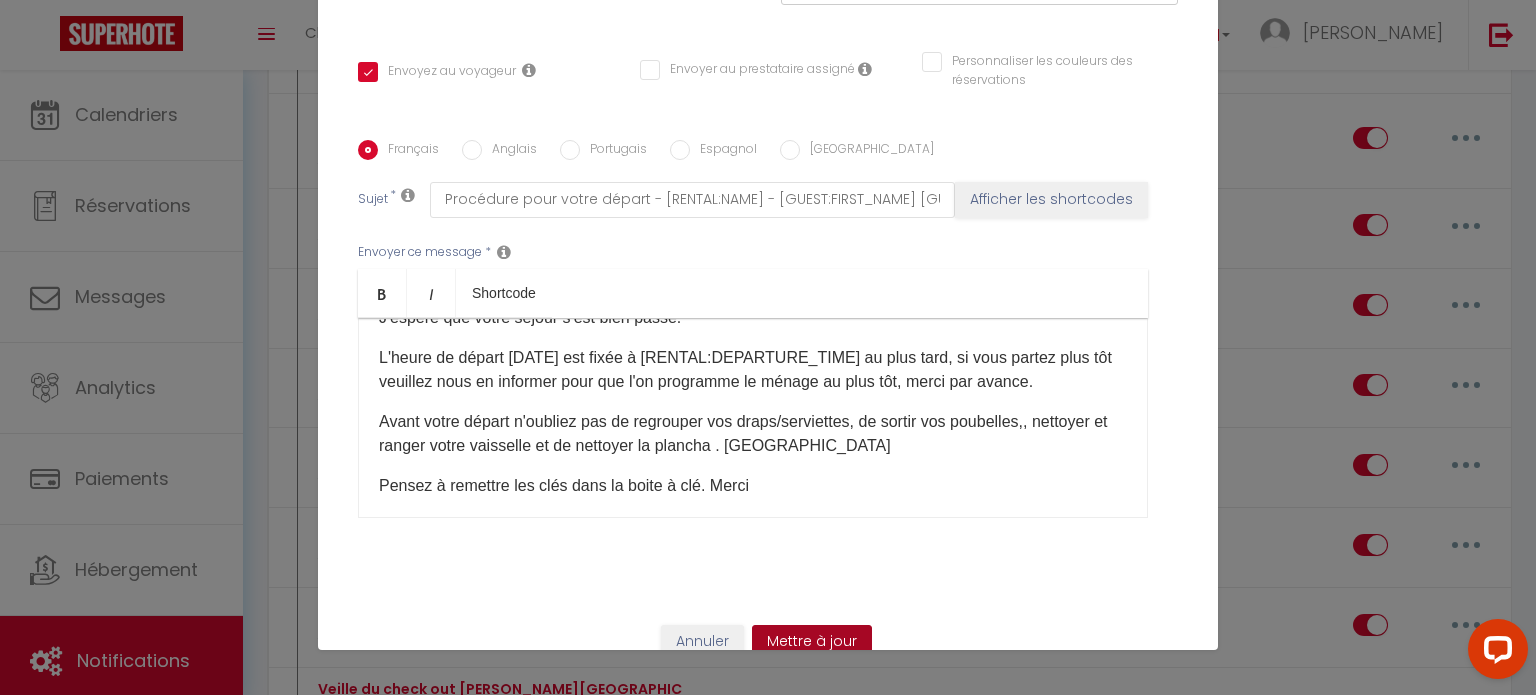 click on "Mettre à jour" at bounding box center [812, 642] 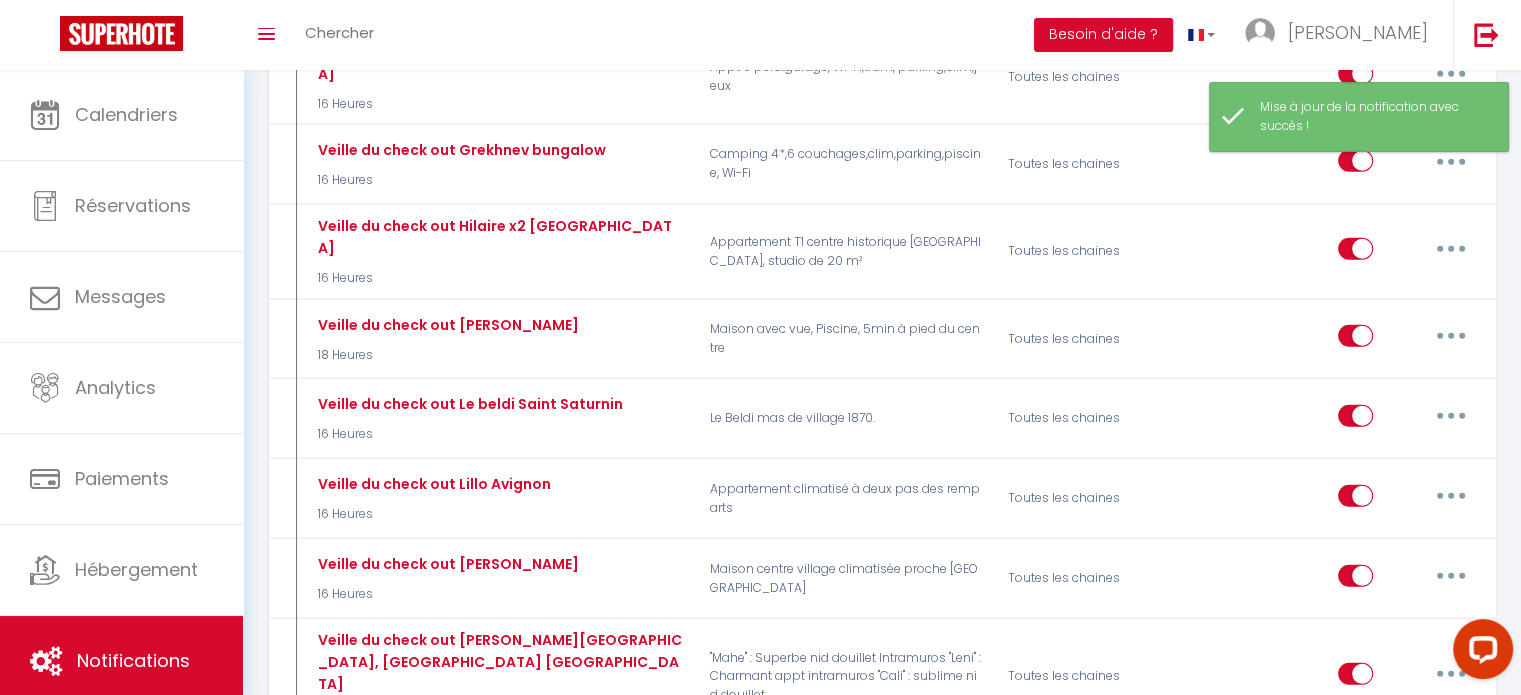 scroll, scrollTop: 5700, scrollLeft: 0, axis: vertical 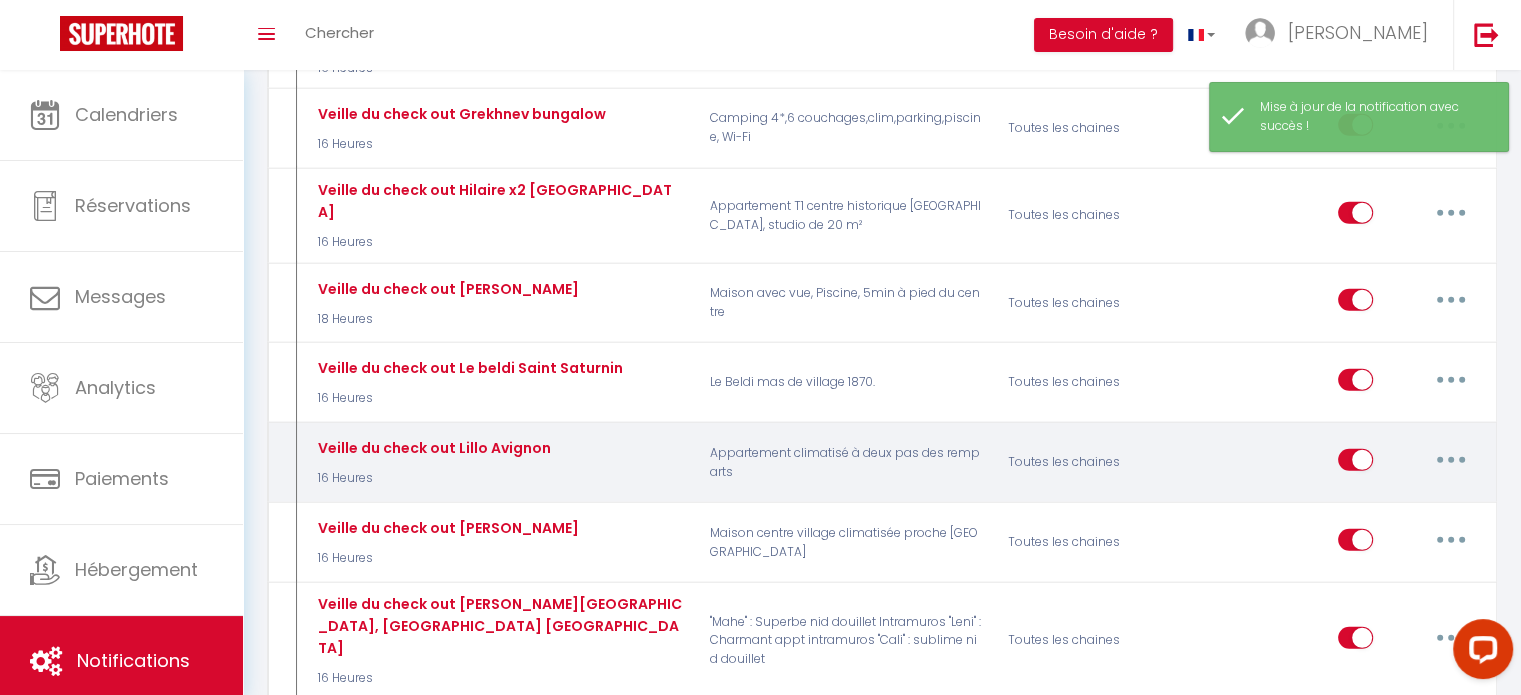 click at bounding box center (1451, 460) 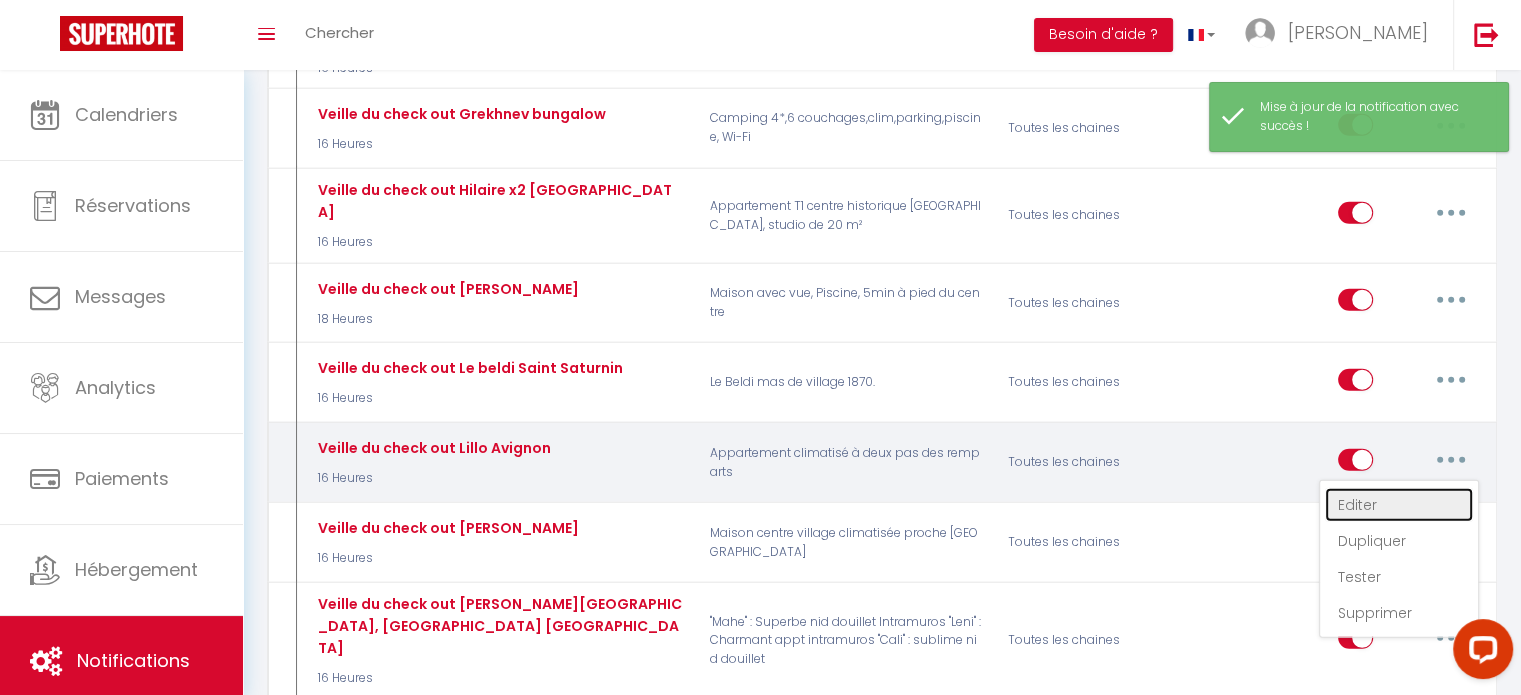 click on "Editer" at bounding box center (1399, 505) 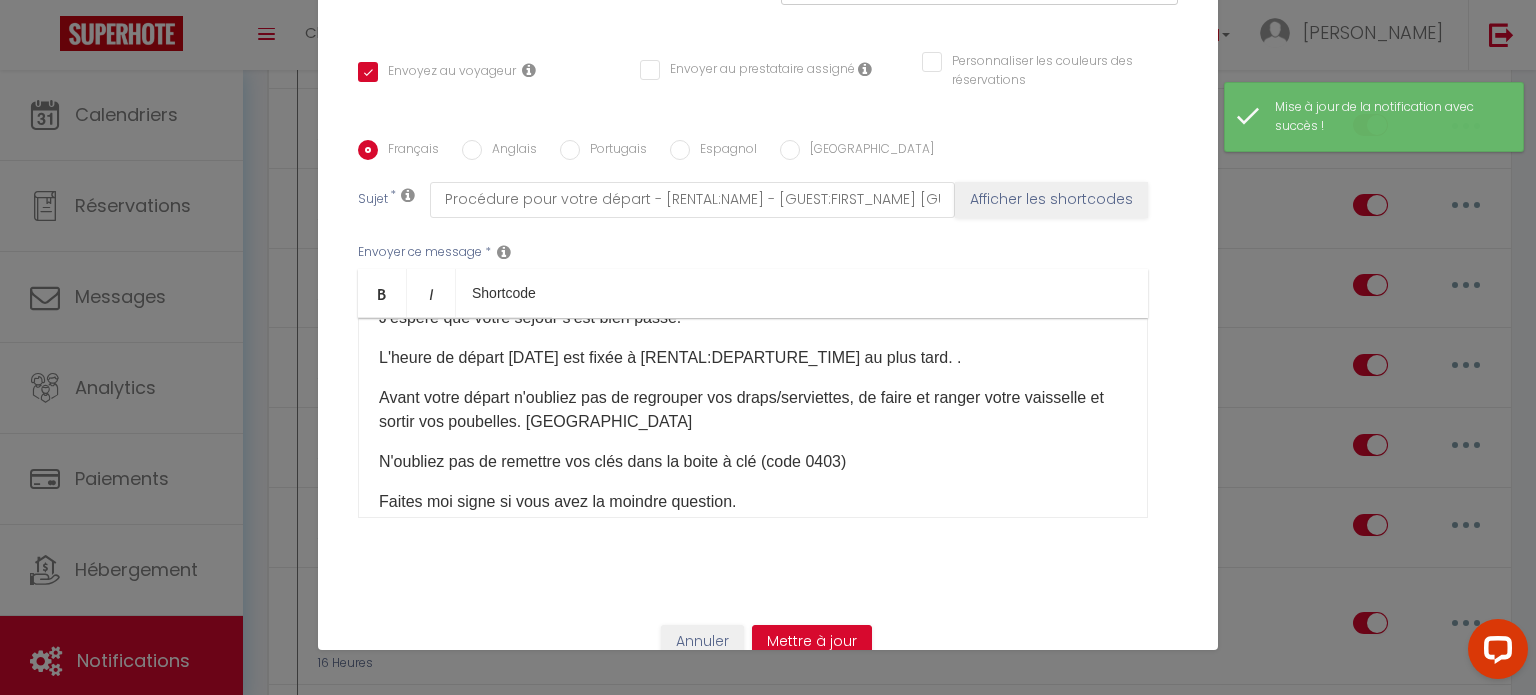click on "L'heure de départ demain est fixée à [RENTAL:DEPARTURE_TIME] au plus tard. ." at bounding box center [753, 358] 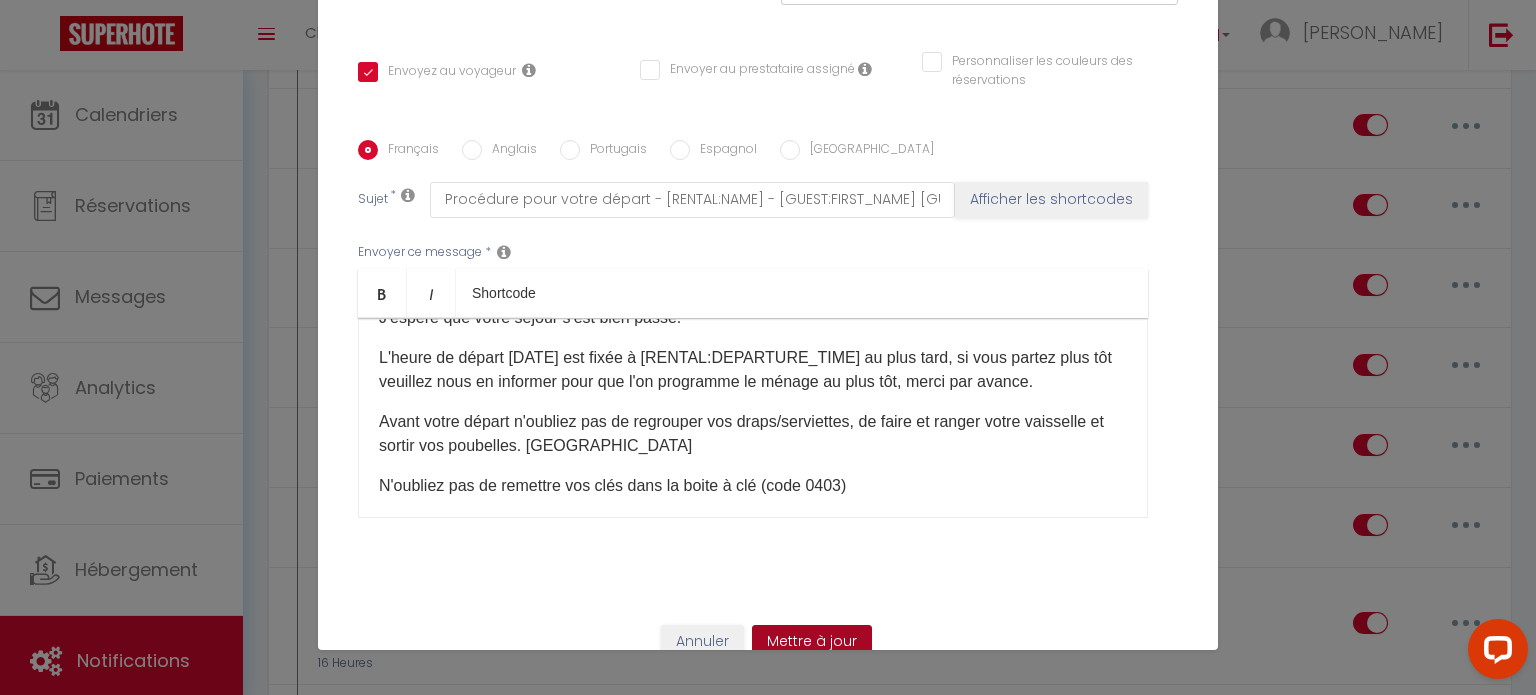 click on "Mettre à jour" at bounding box center (812, 642) 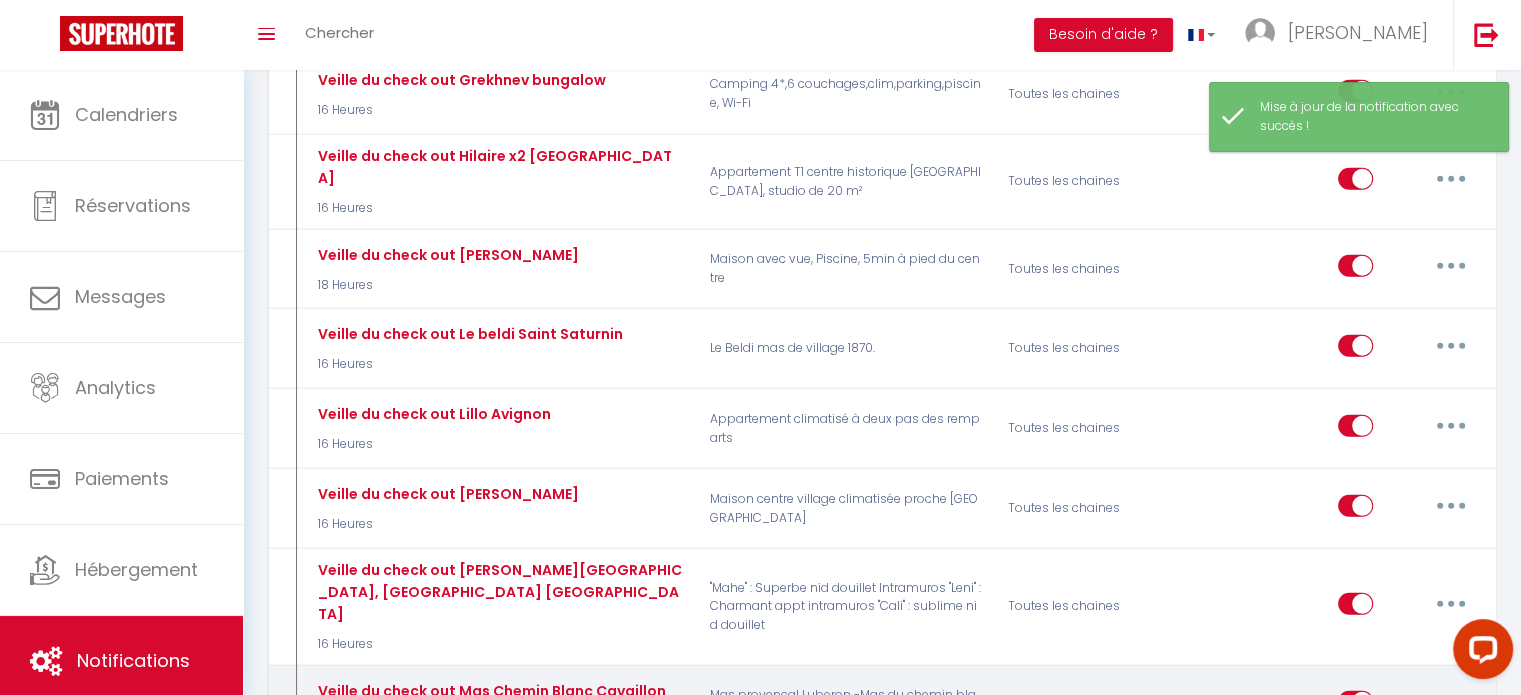 scroll, scrollTop: 5700, scrollLeft: 0, axis: vertical 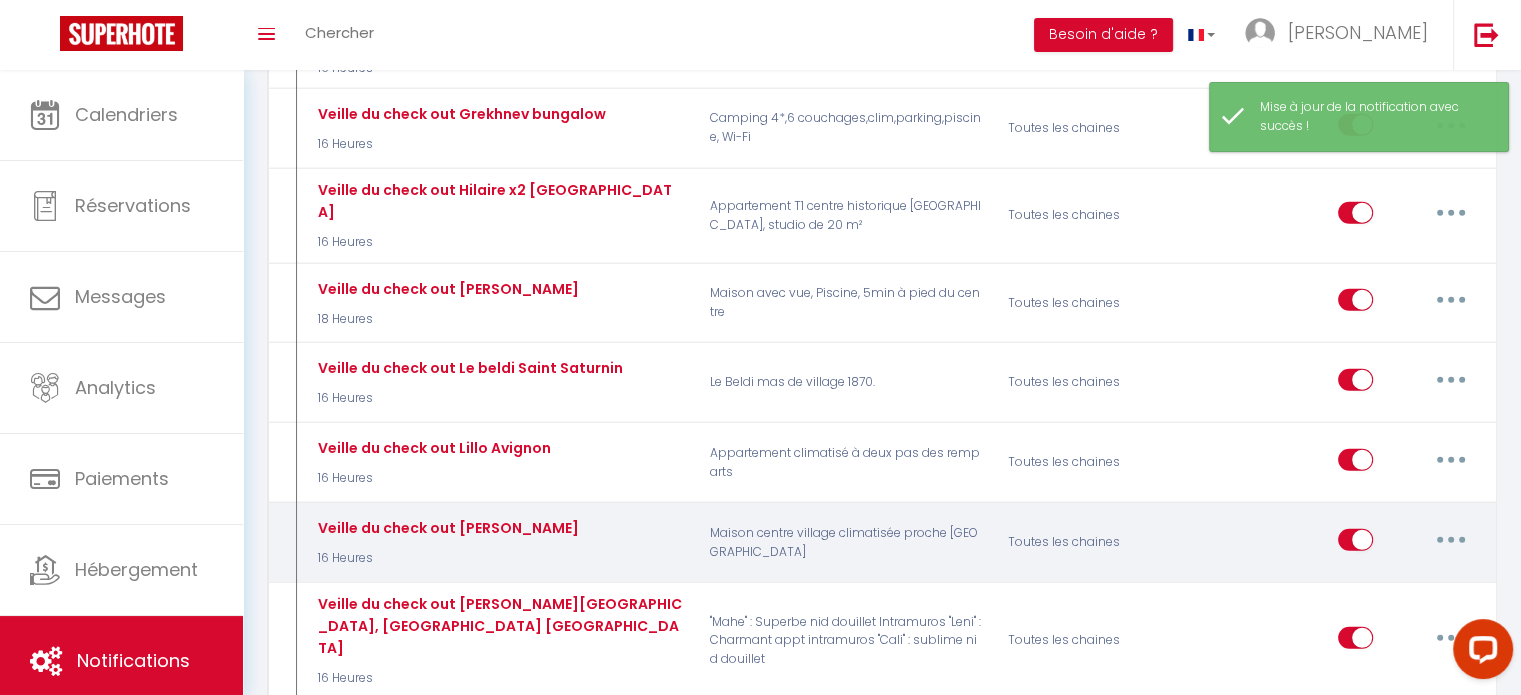 click at bounding box center (1451, 540) 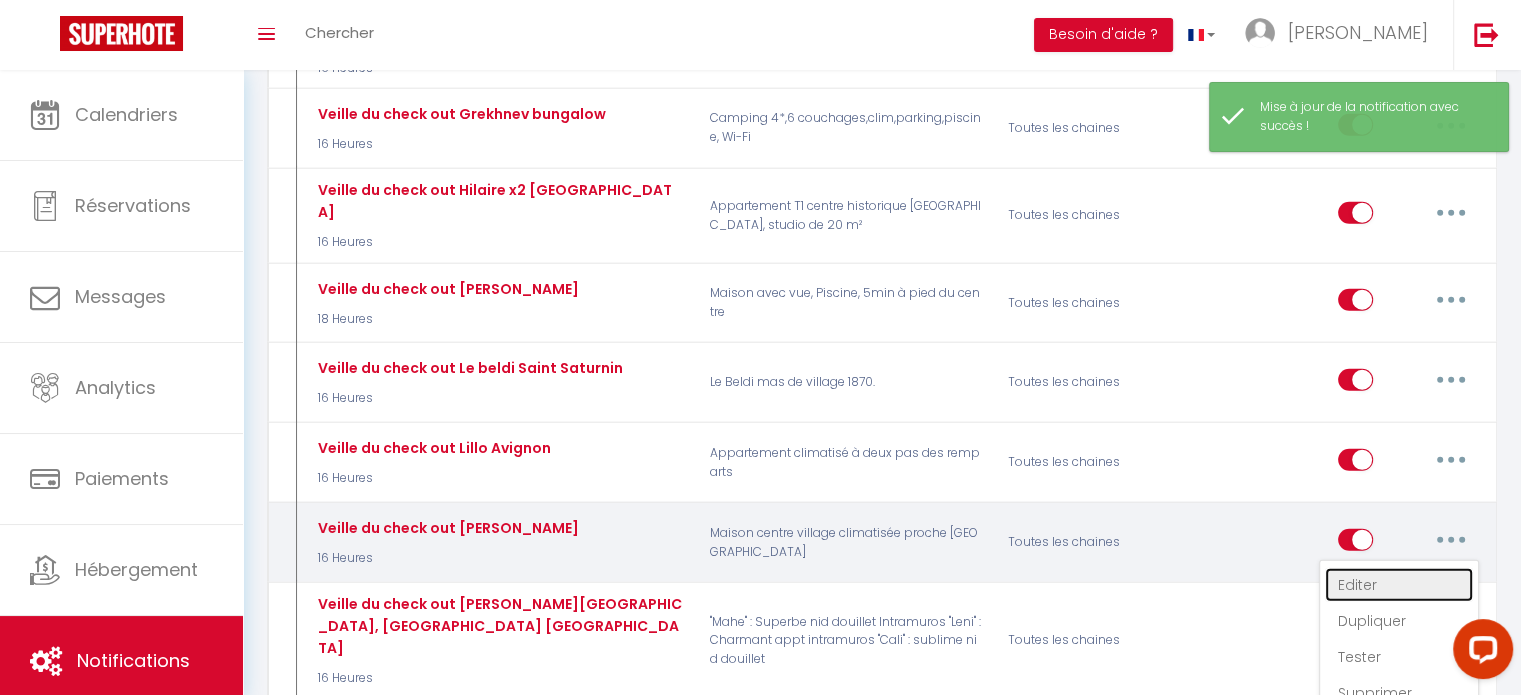 click on "Editer" at bounding box center [1399, 585] 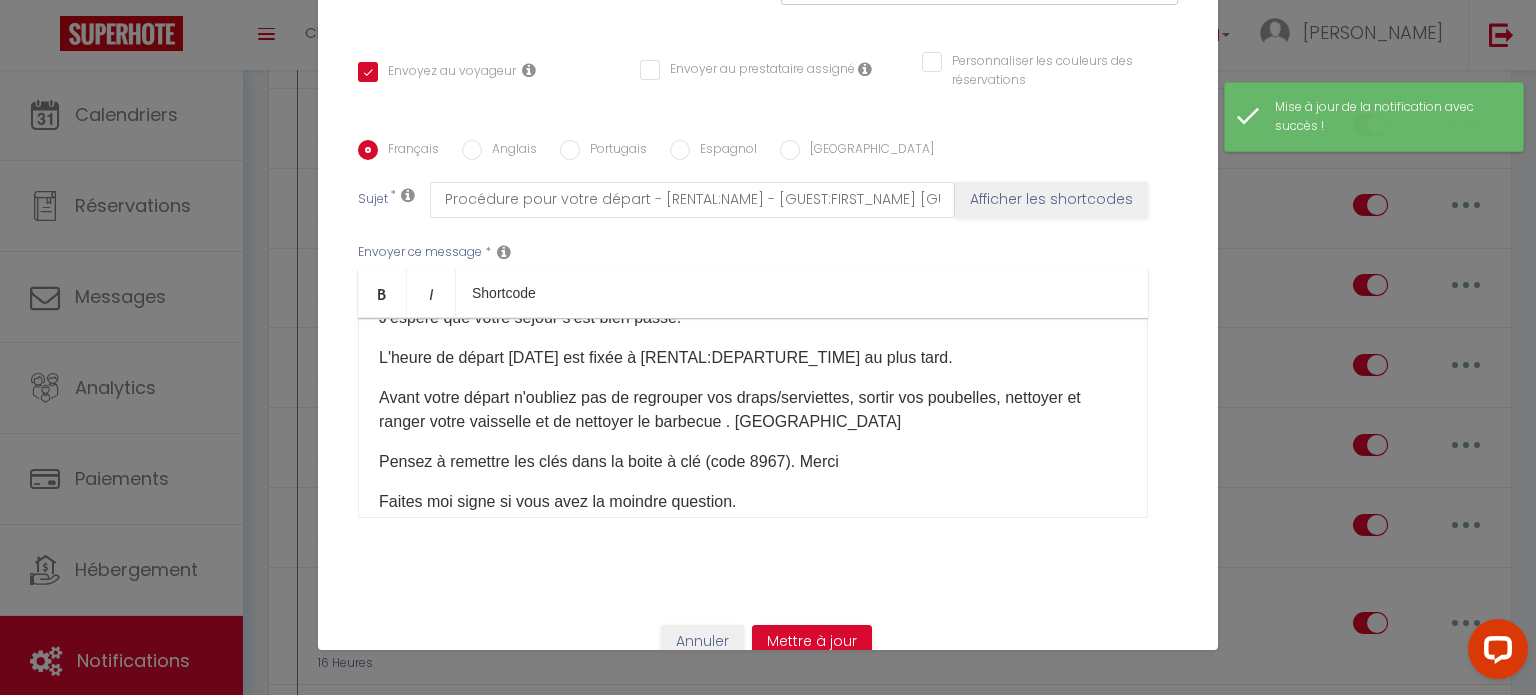 click on "L'heure de départ demain est fixée à [RENTAL:DEPARTURE_TIME] au plus tard." at bounding box center [753, 358] 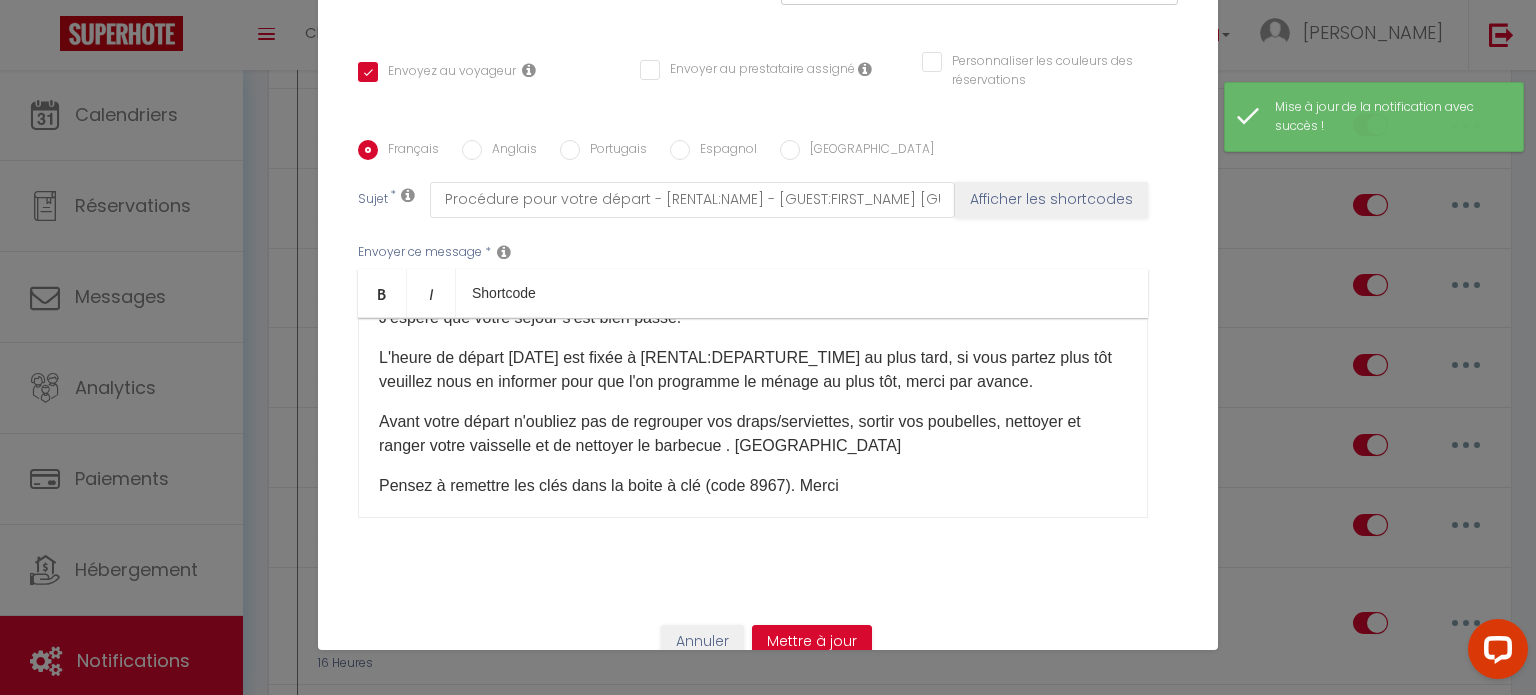 click on "Annuler
Mettre à jour" at bounding box center [768, 649] 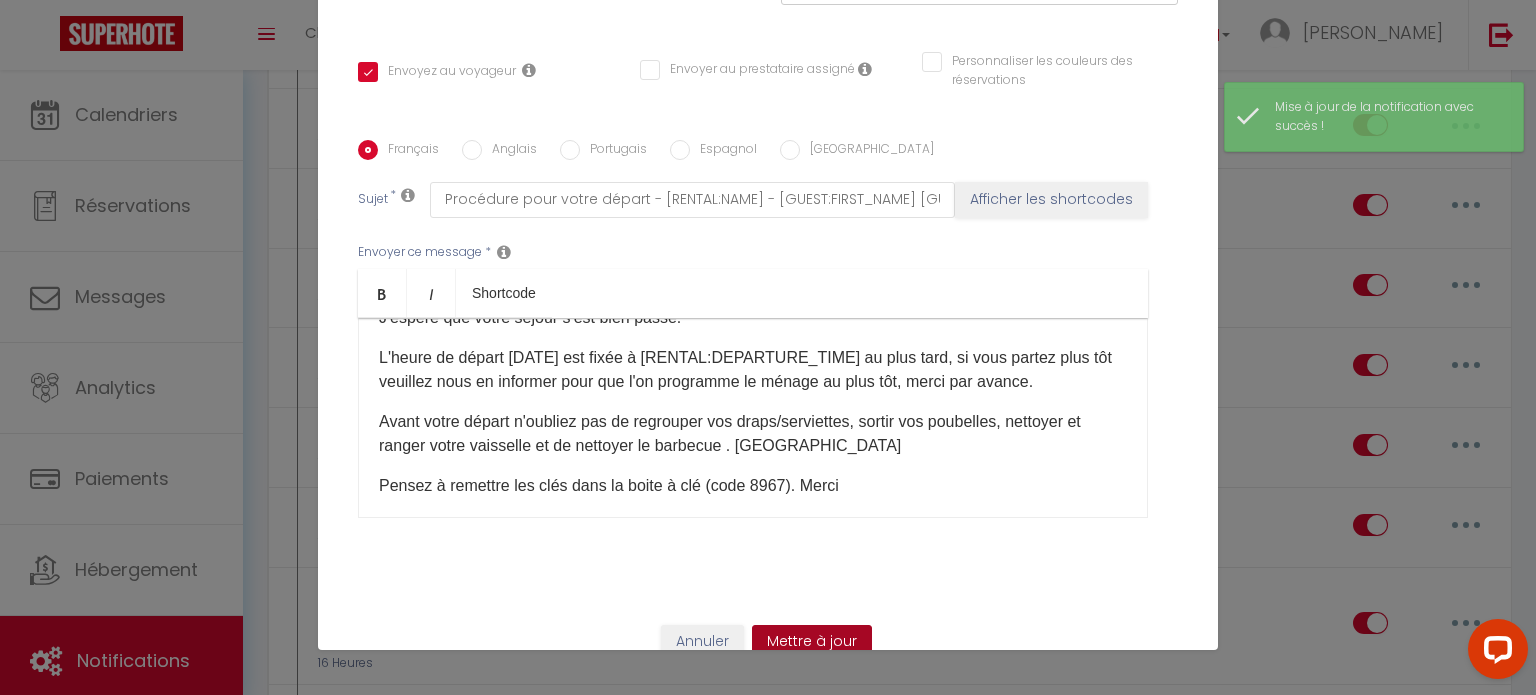 click on "Mettre à jour" at bounding box center (812, 642) 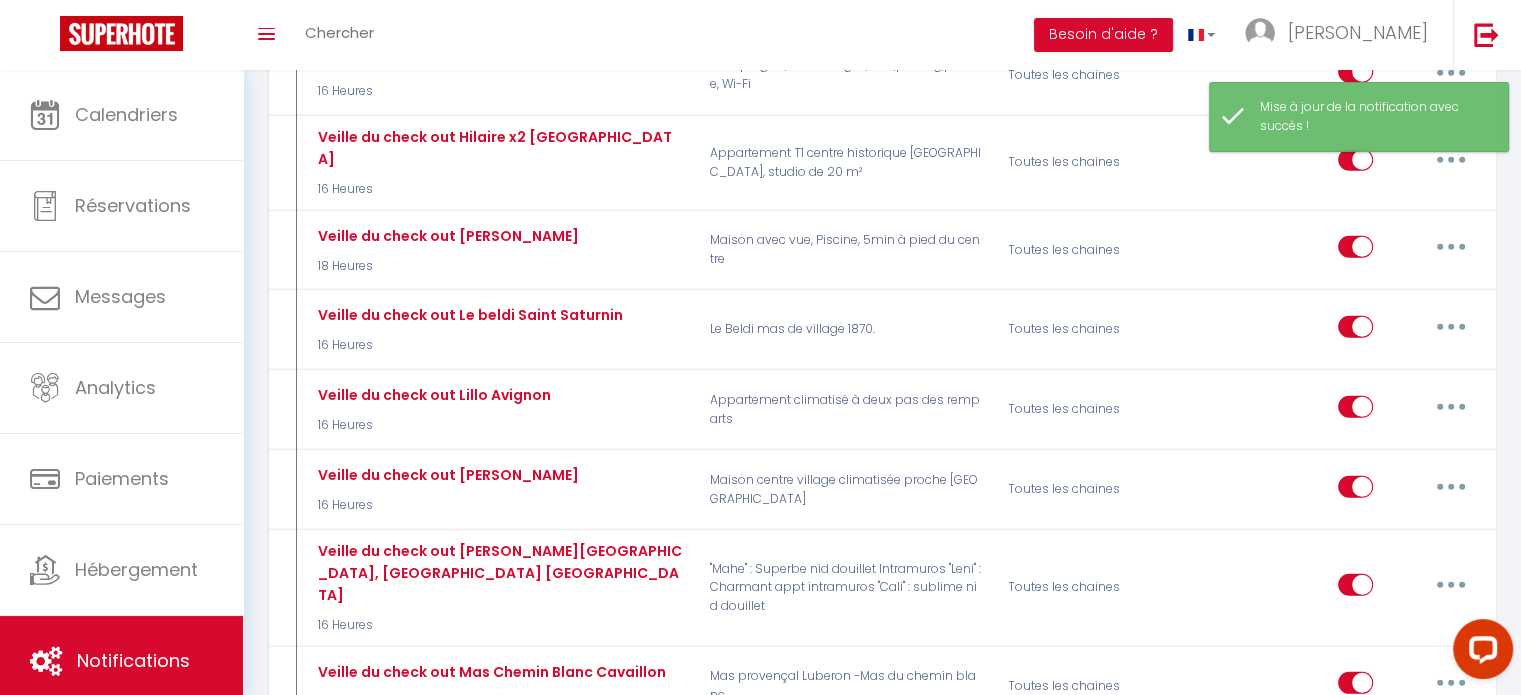 scroll, scrollTop: 5800, scrollLeft: 0, axis: vertical 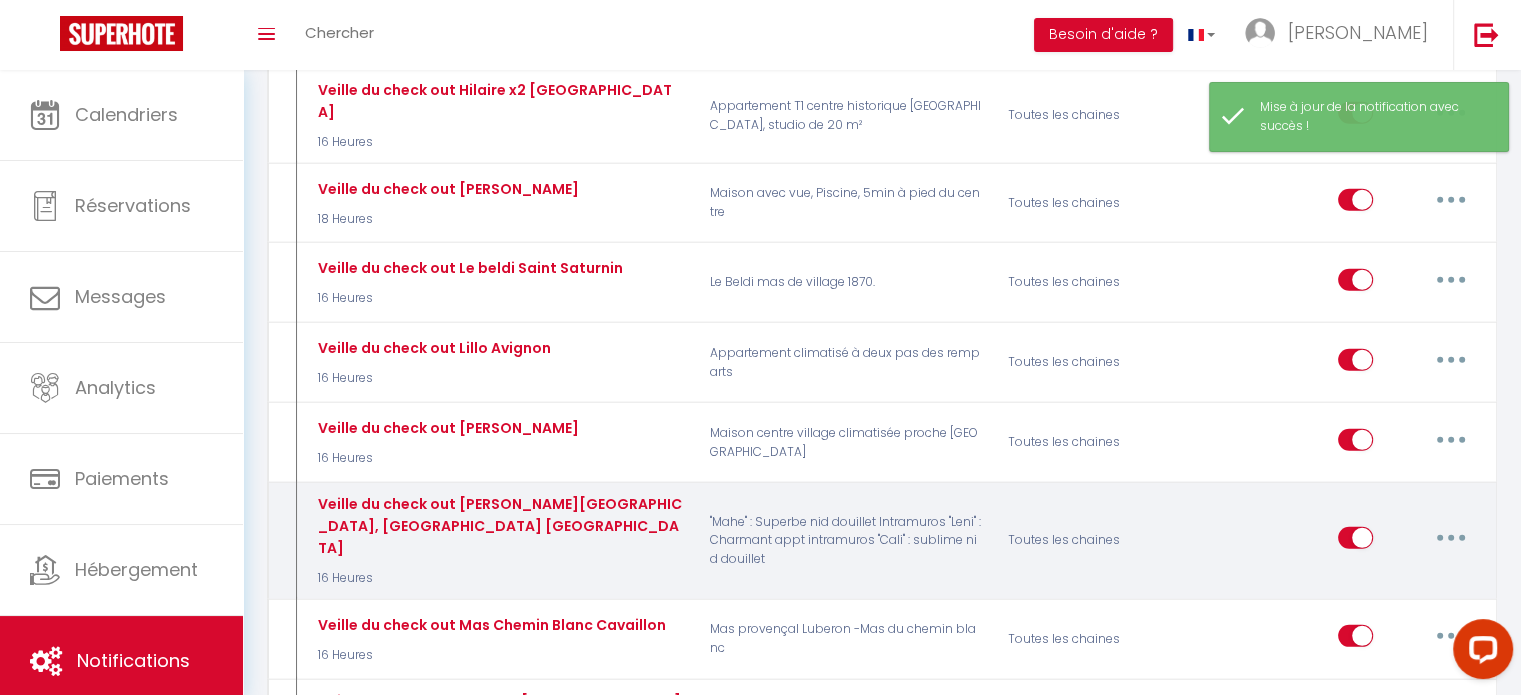 click at bounding box center (1451, 538) 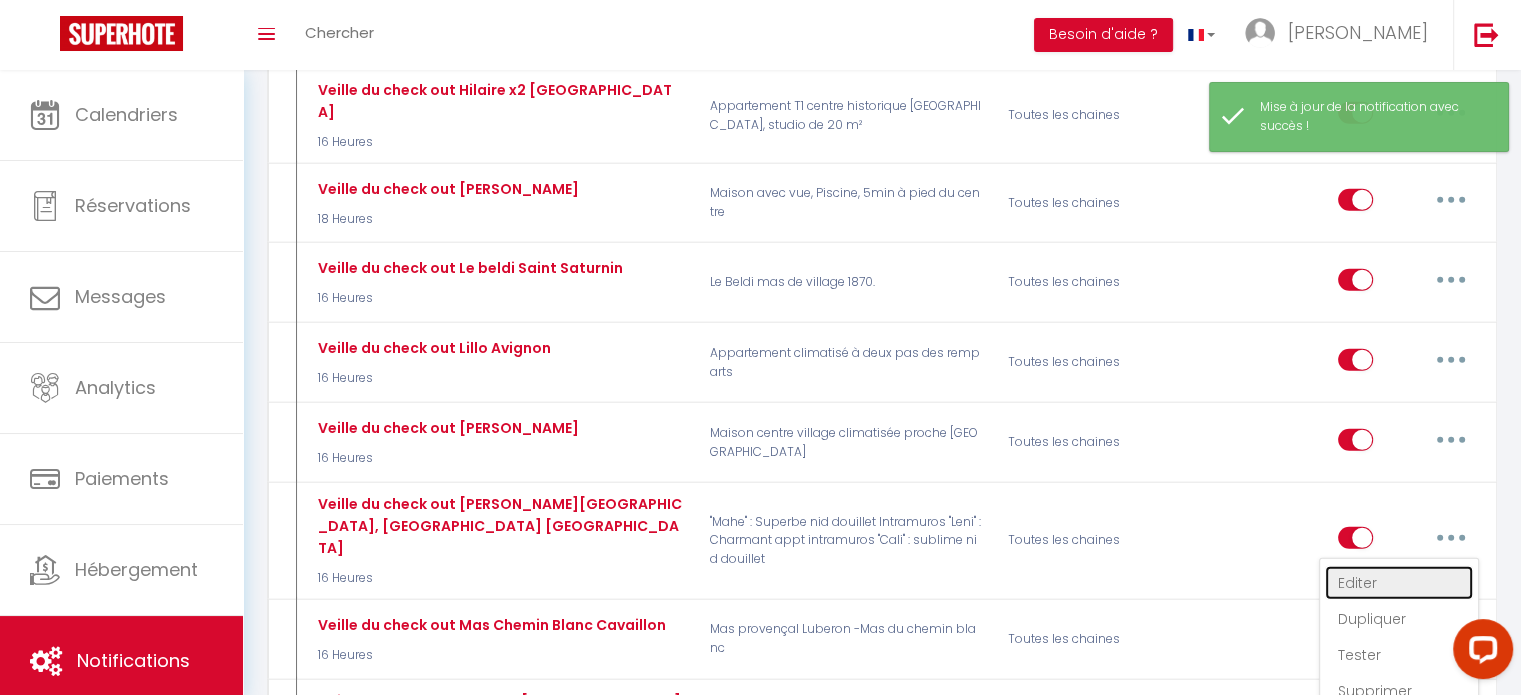 click on "Editer" at bounding box center [1399, 583] 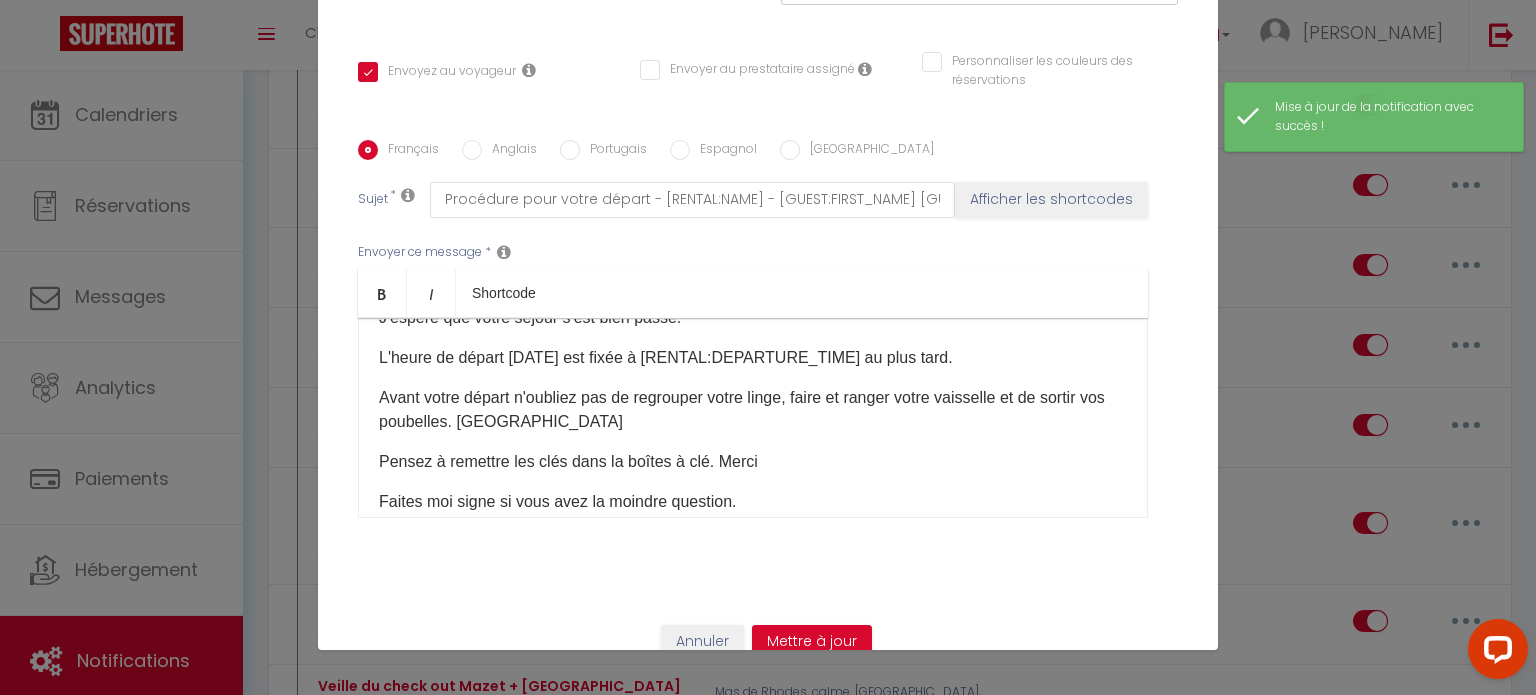 click on "L'heure de départ demain est fixée à [RENTAL:DEPARTURE_TIME] au plus tard." at bounding box center (753, 358) 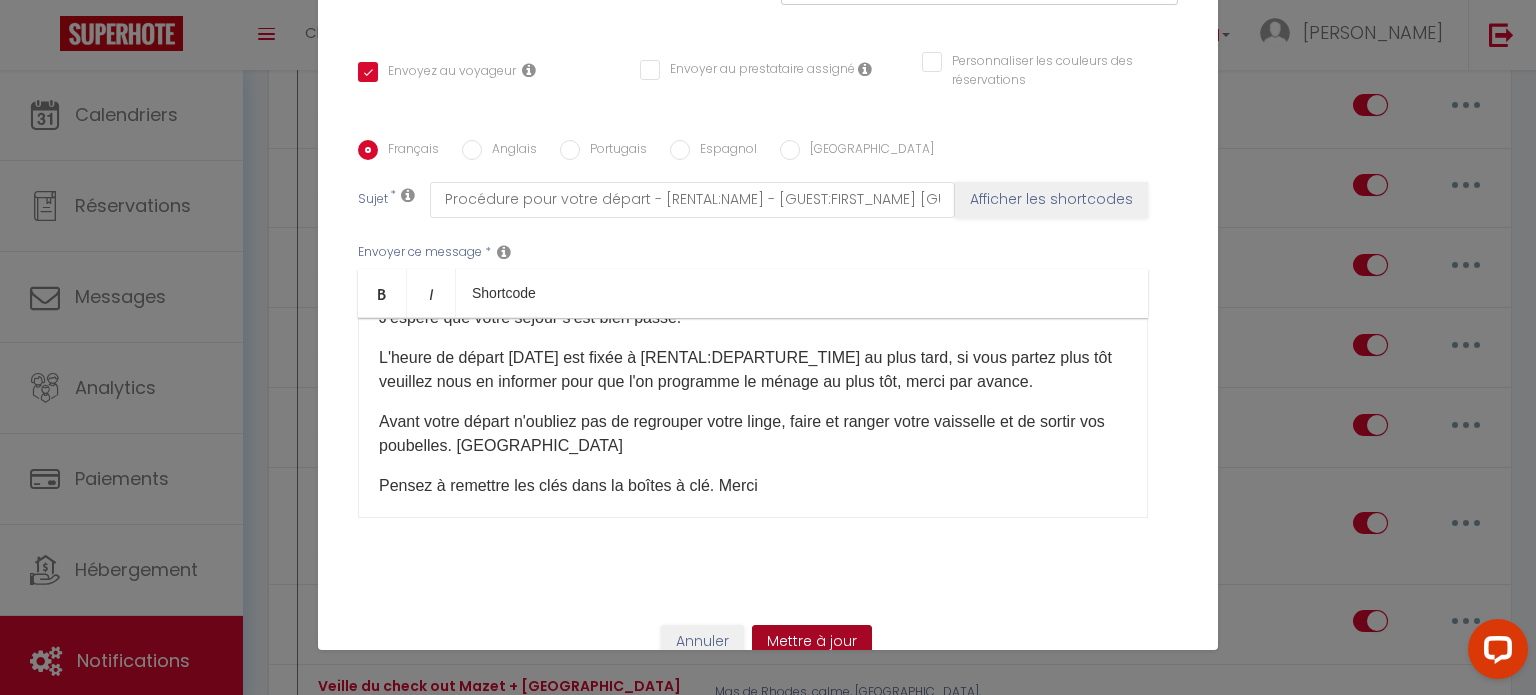 click on "Mettre à jour" at bounding box center (812, 642) 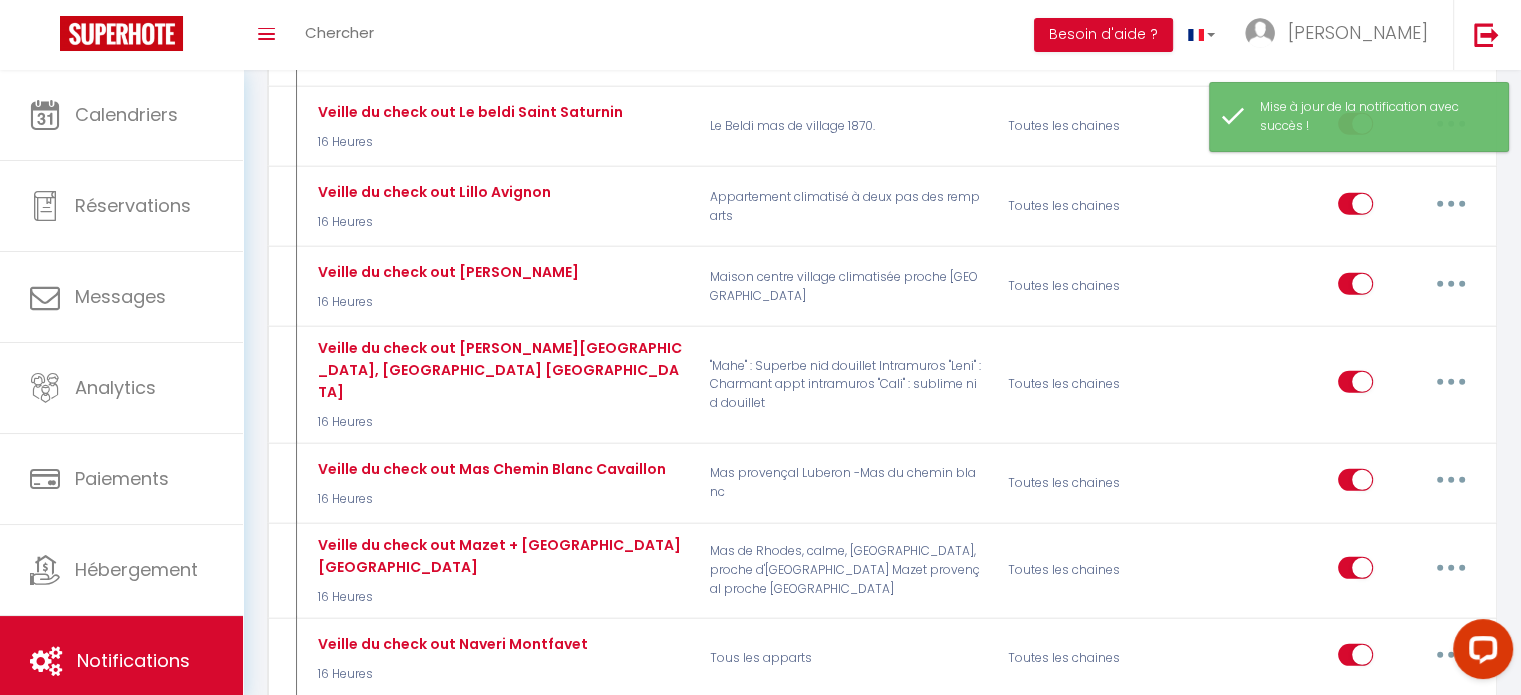 scroll, scrollTop: 6000, scrollLeft: 0, axis: vertical 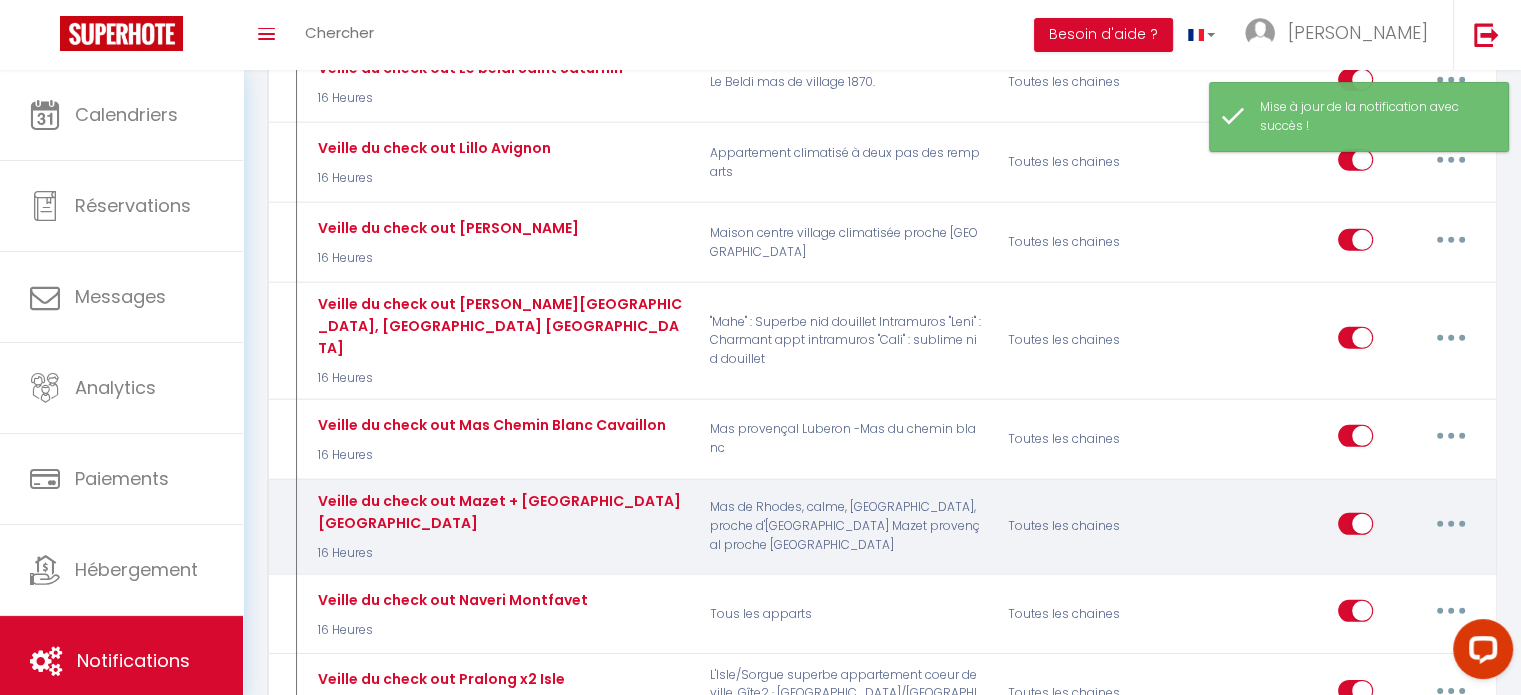click at bounding box center [1451, 524] 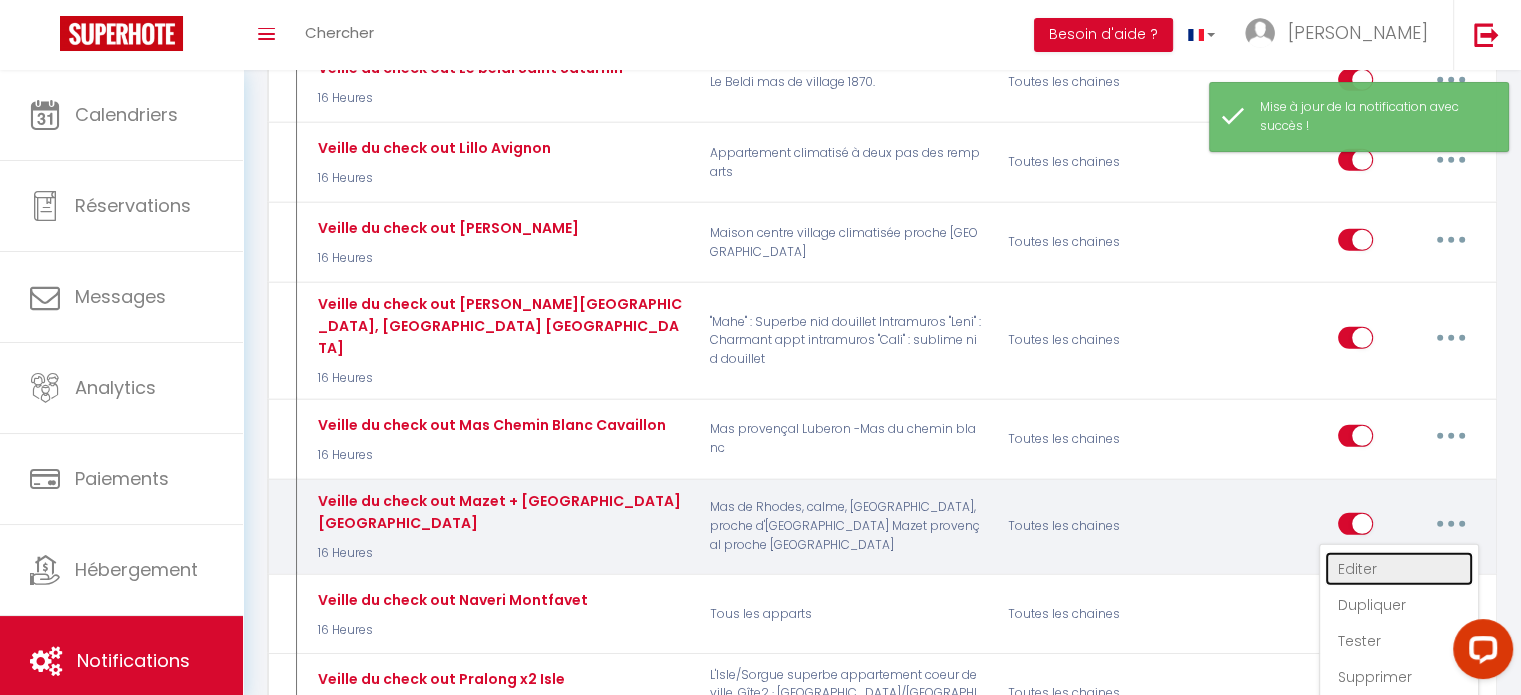 click on "Editer" at bounding box center [1399, 569] 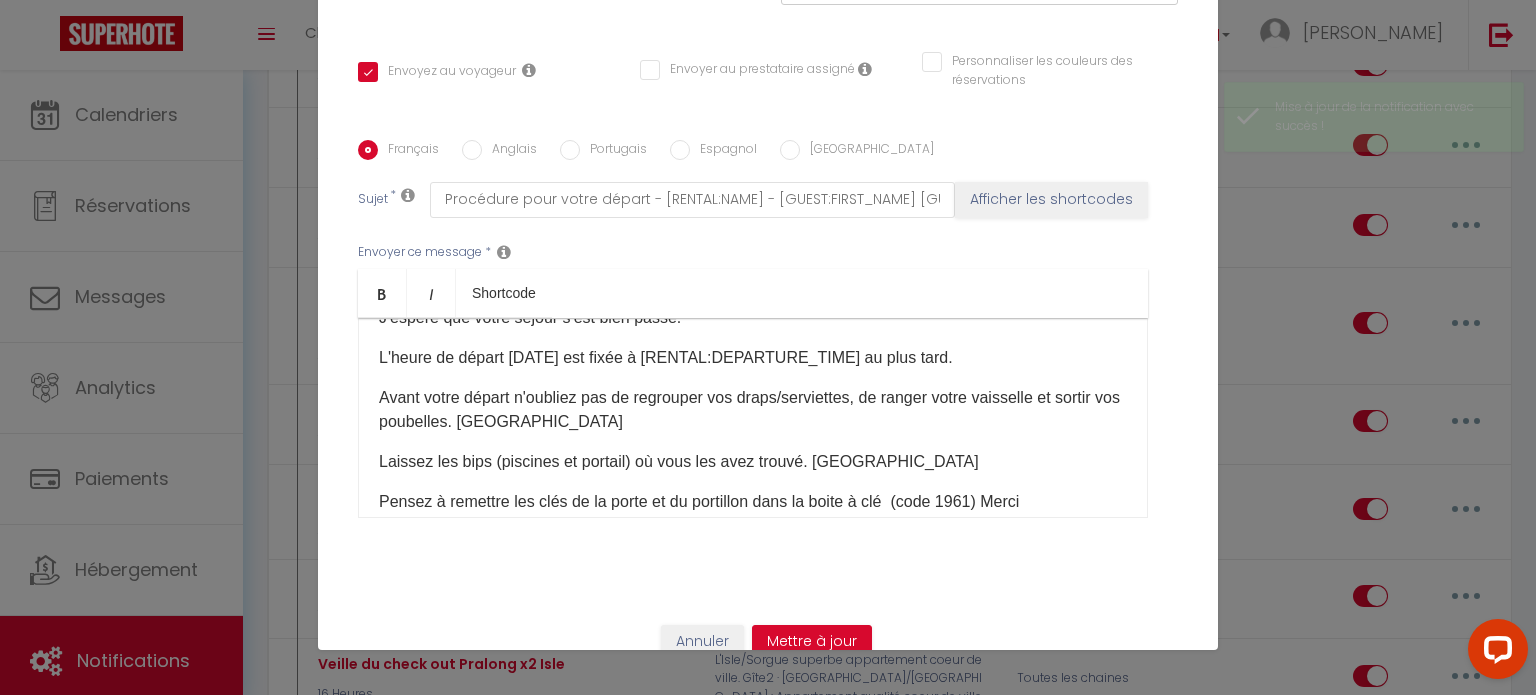click on "L'heure de départ demain est fixée à [RENTAL:DEPARTURE_TIME] au plus tard." at bounding box center (753, 358) 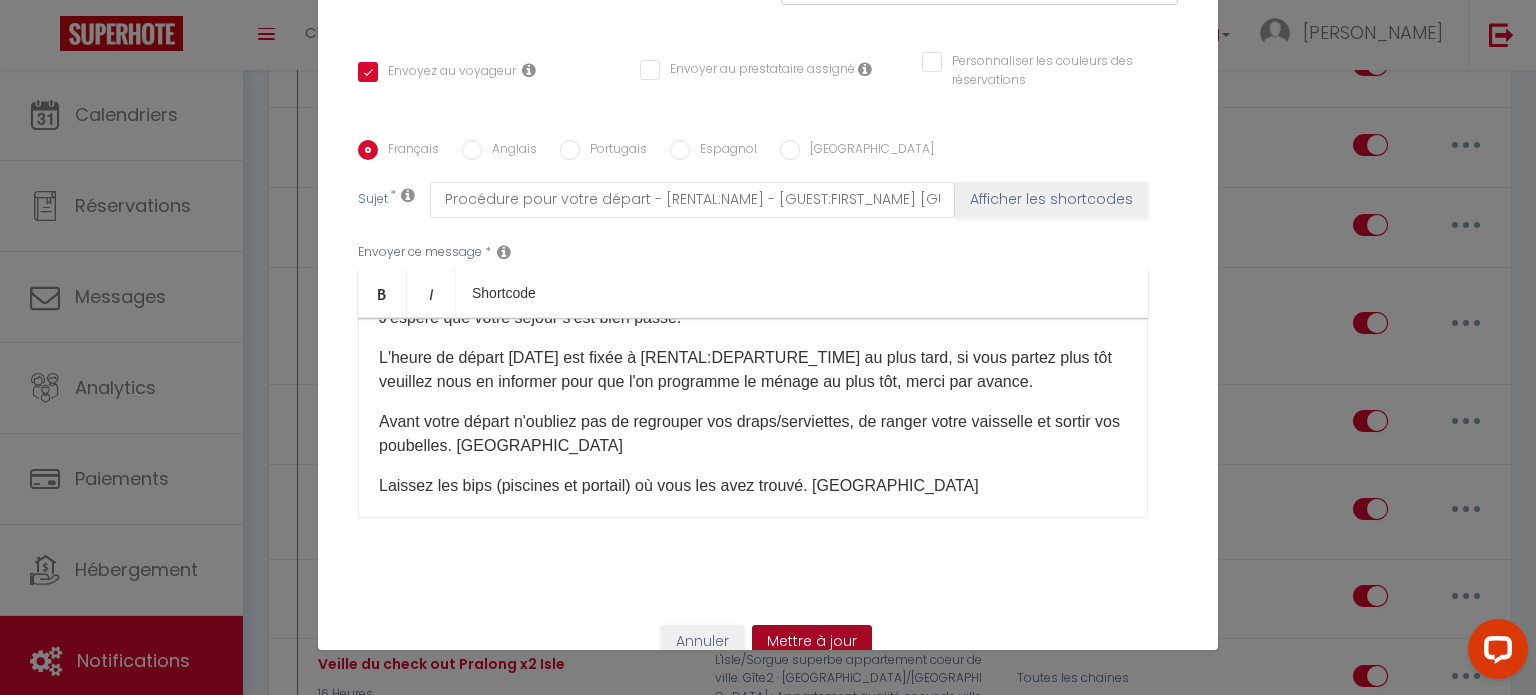 click on "Mettre à jour" at bounding box center (812, 642) 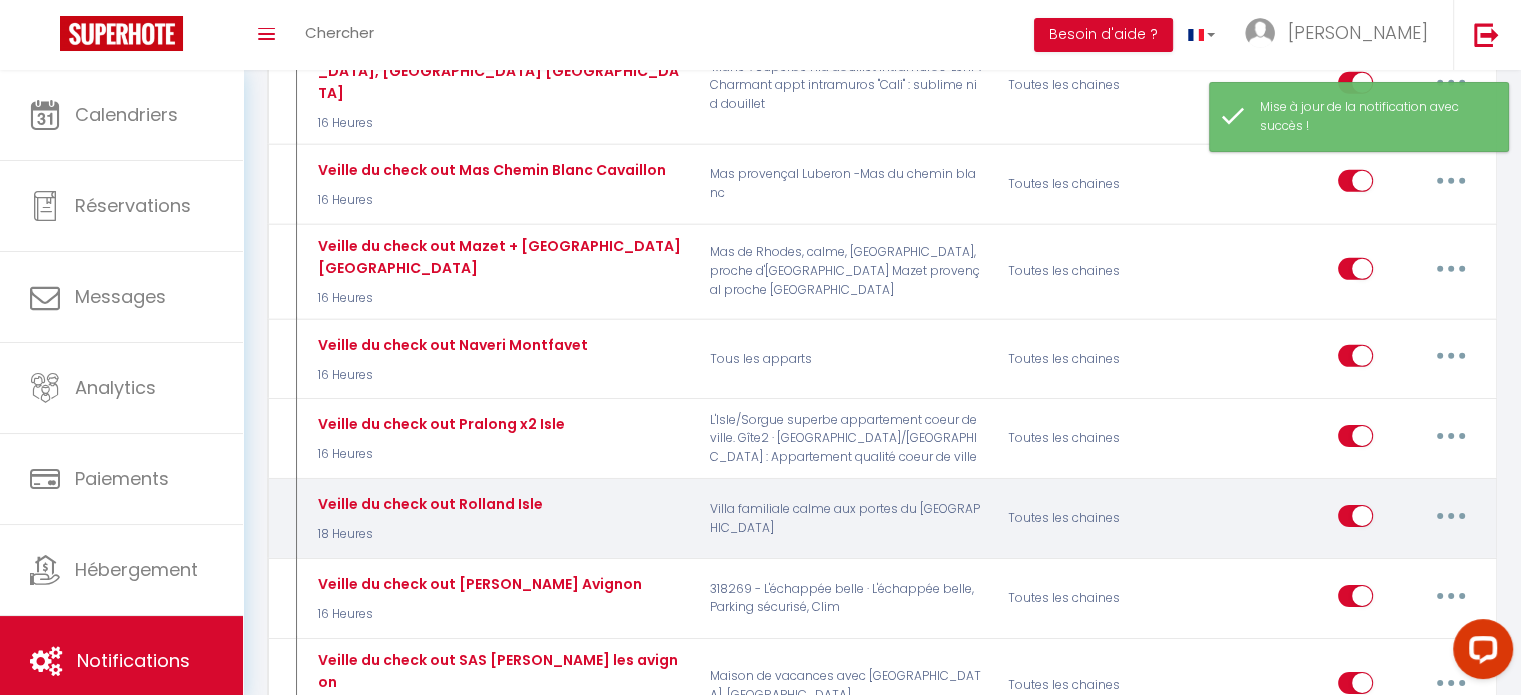 scroll, scrollTop: 6300, scrollLeft: 0, axis: vertical 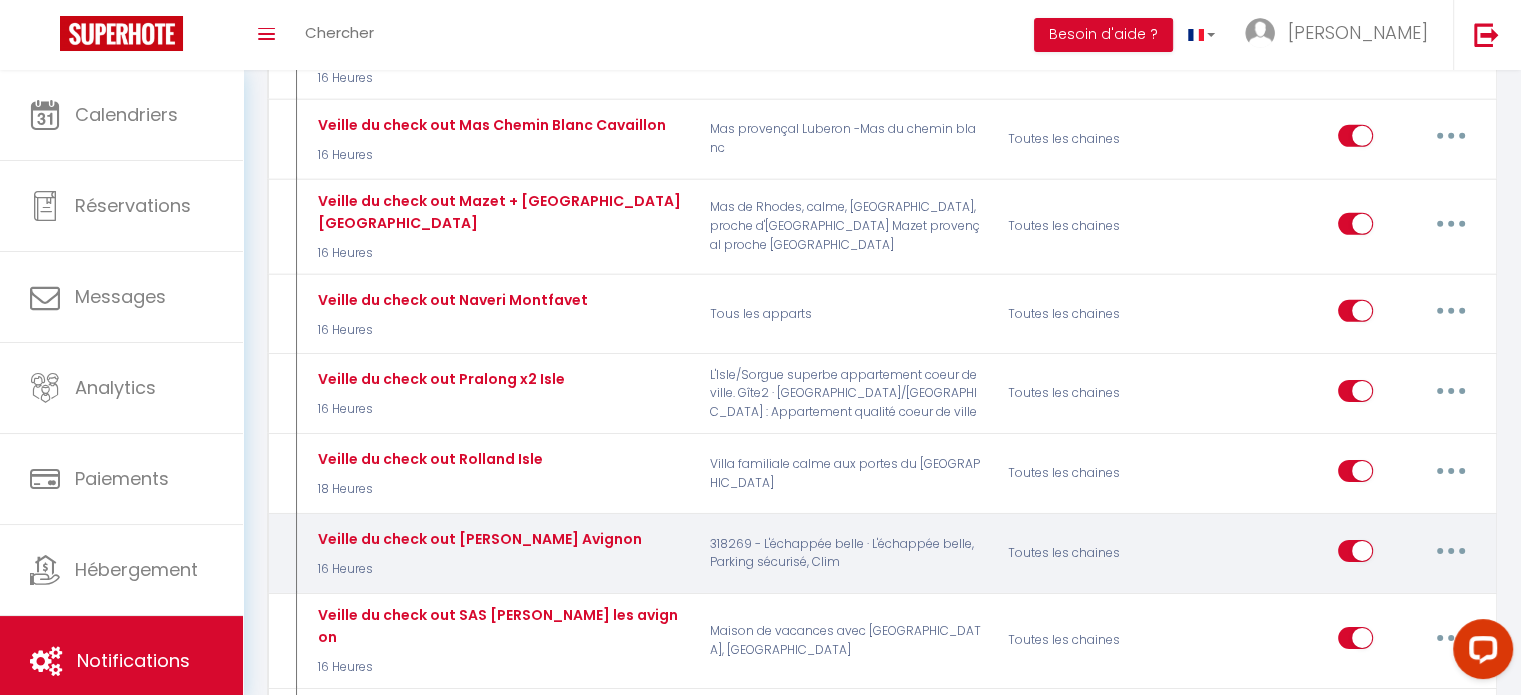 click at bounding box center [1451, 551] 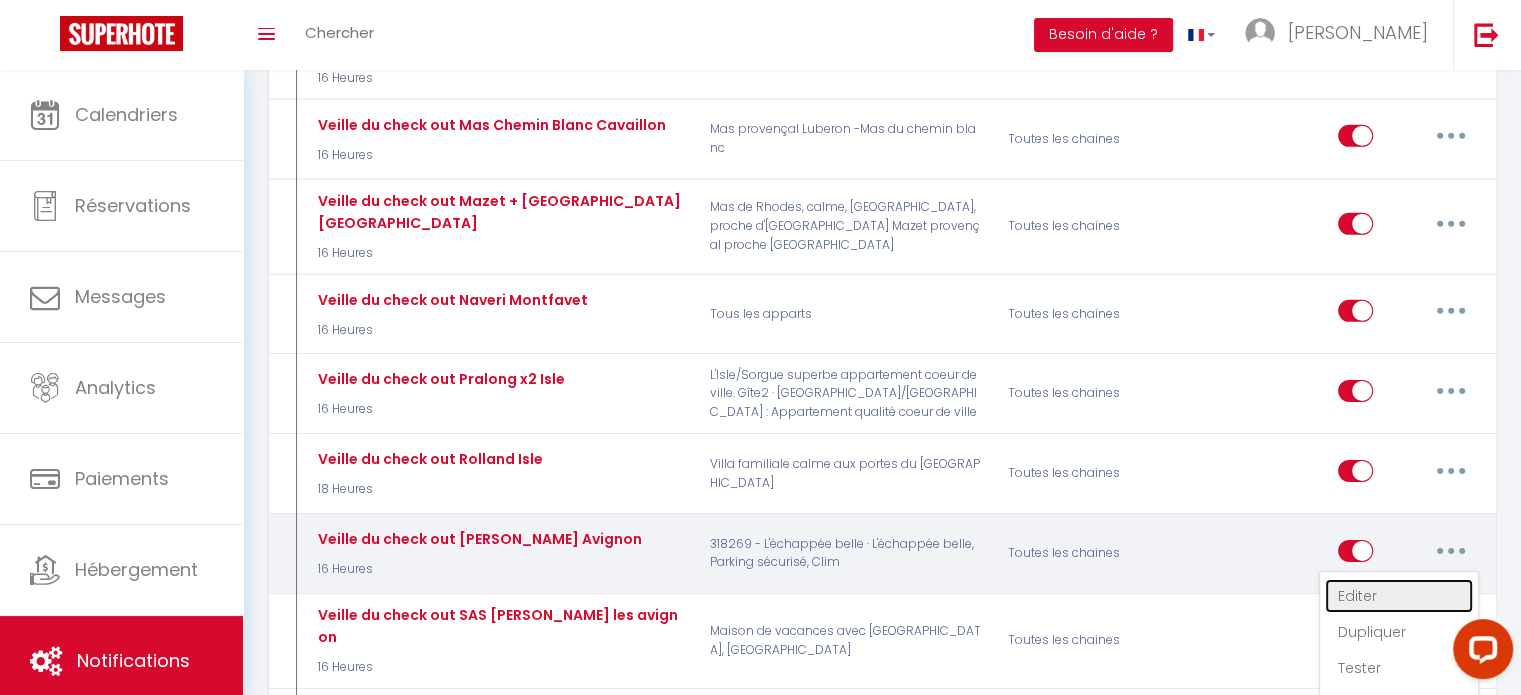 click on "Editer" at bounding box center (1399, 596) 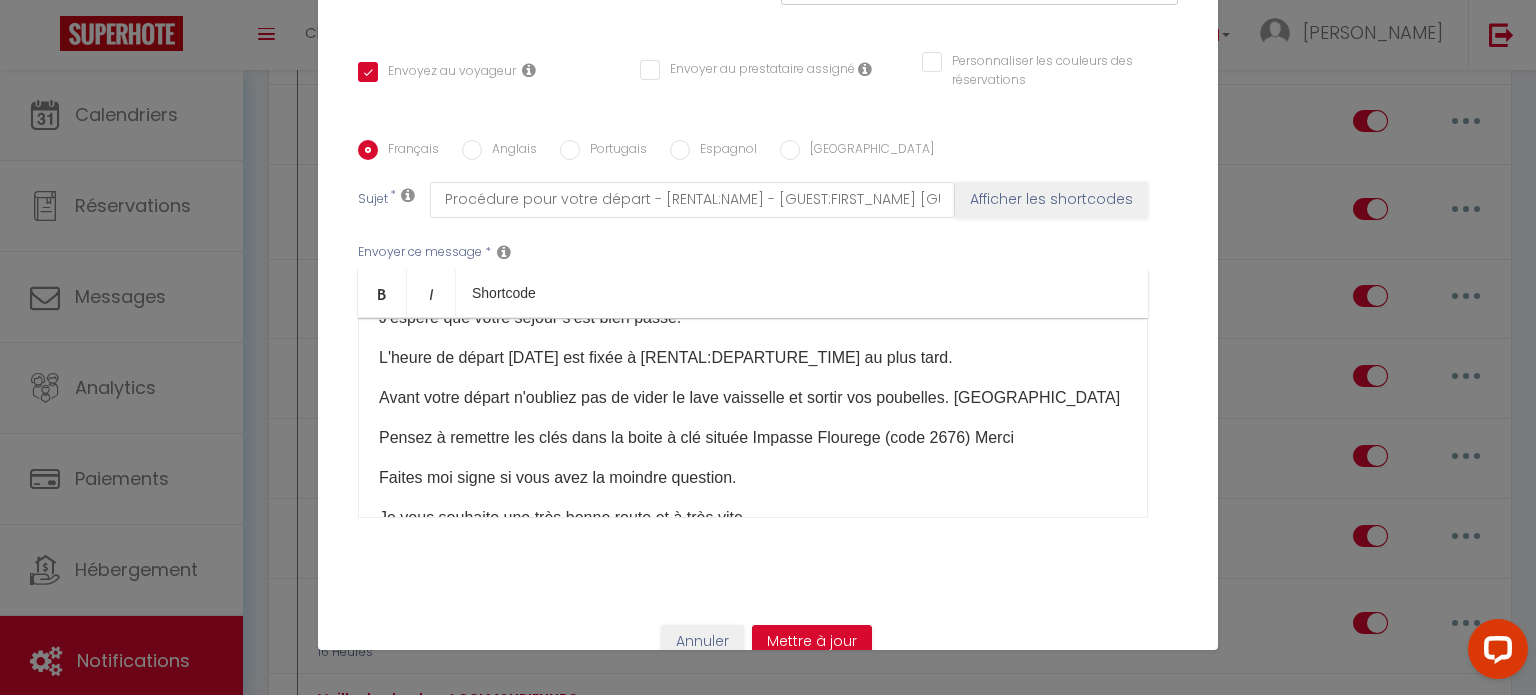 click on "L'heure de départ demain est fixée à [RENTAL:DEPARTURE_TIME] au plus tard." at bounding box center [753, 358] 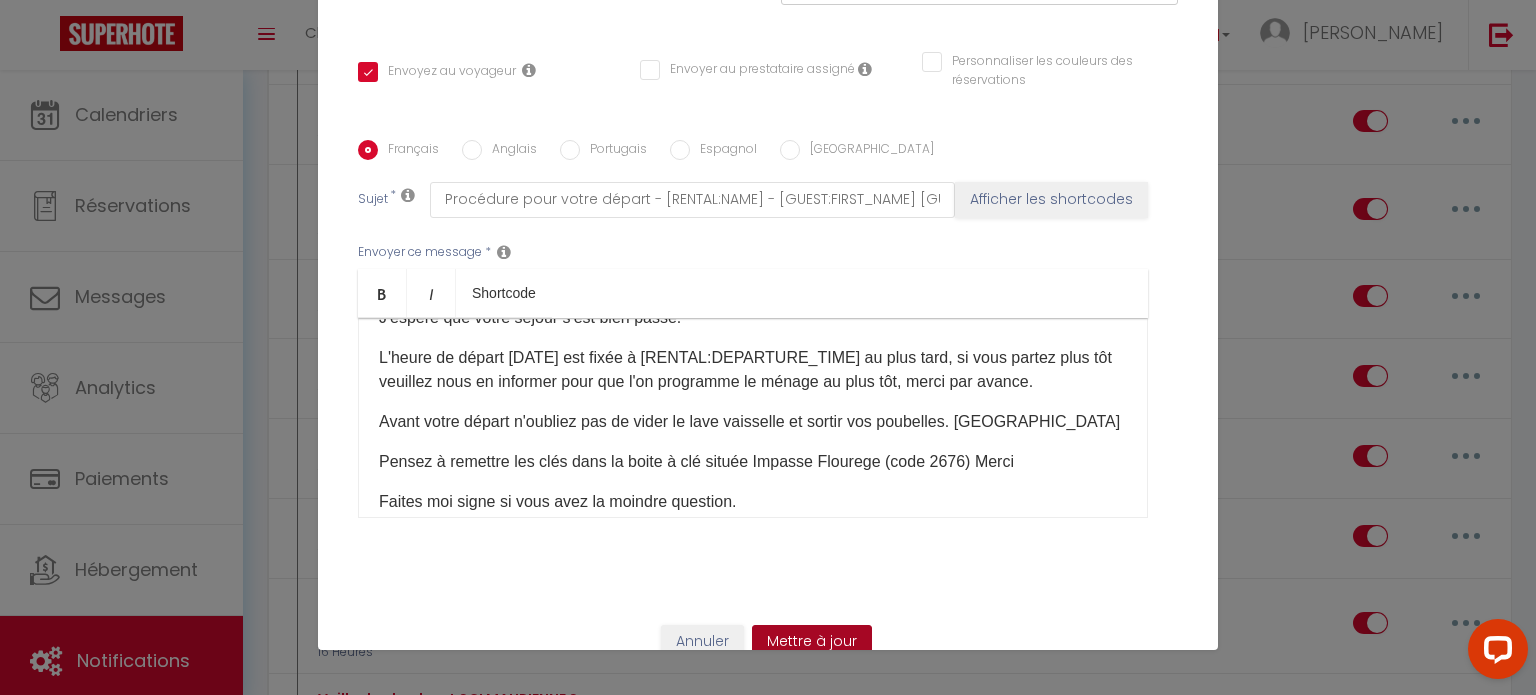 click on "Mettre à jour" at bounding box center [812, 642] 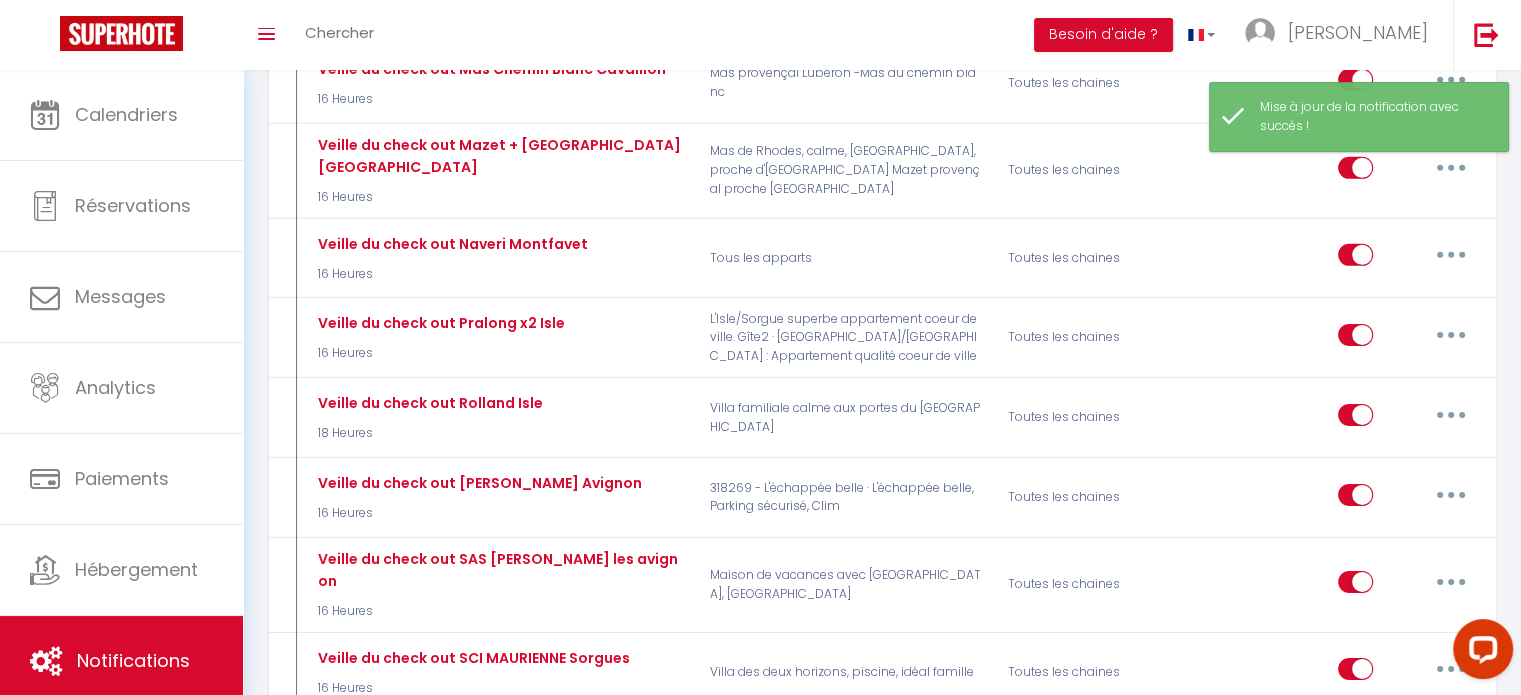 scroll, scrollTop: 6400, scrollLeft: 0, axis: vertical 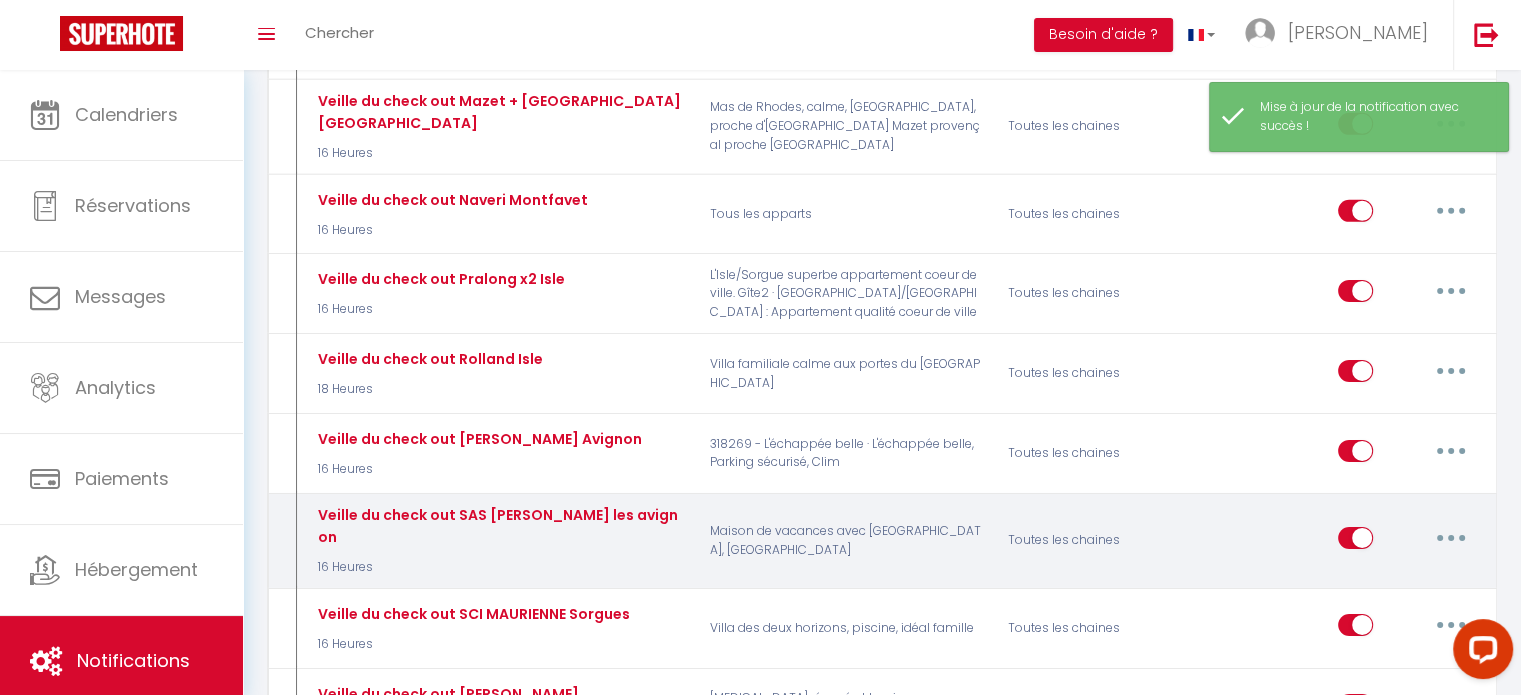 click at bounding box center [1451, 538] 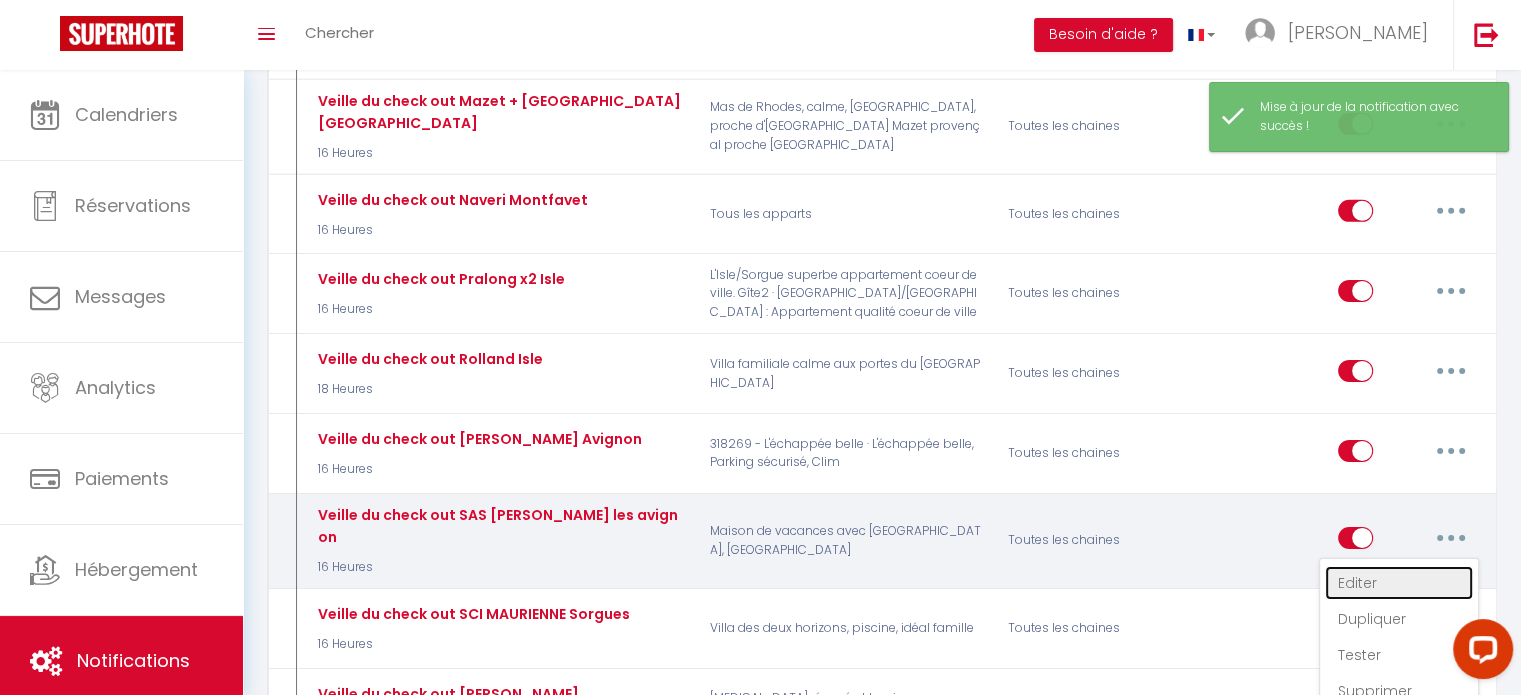 click on "Editer" at bounding box center (1399, 583) 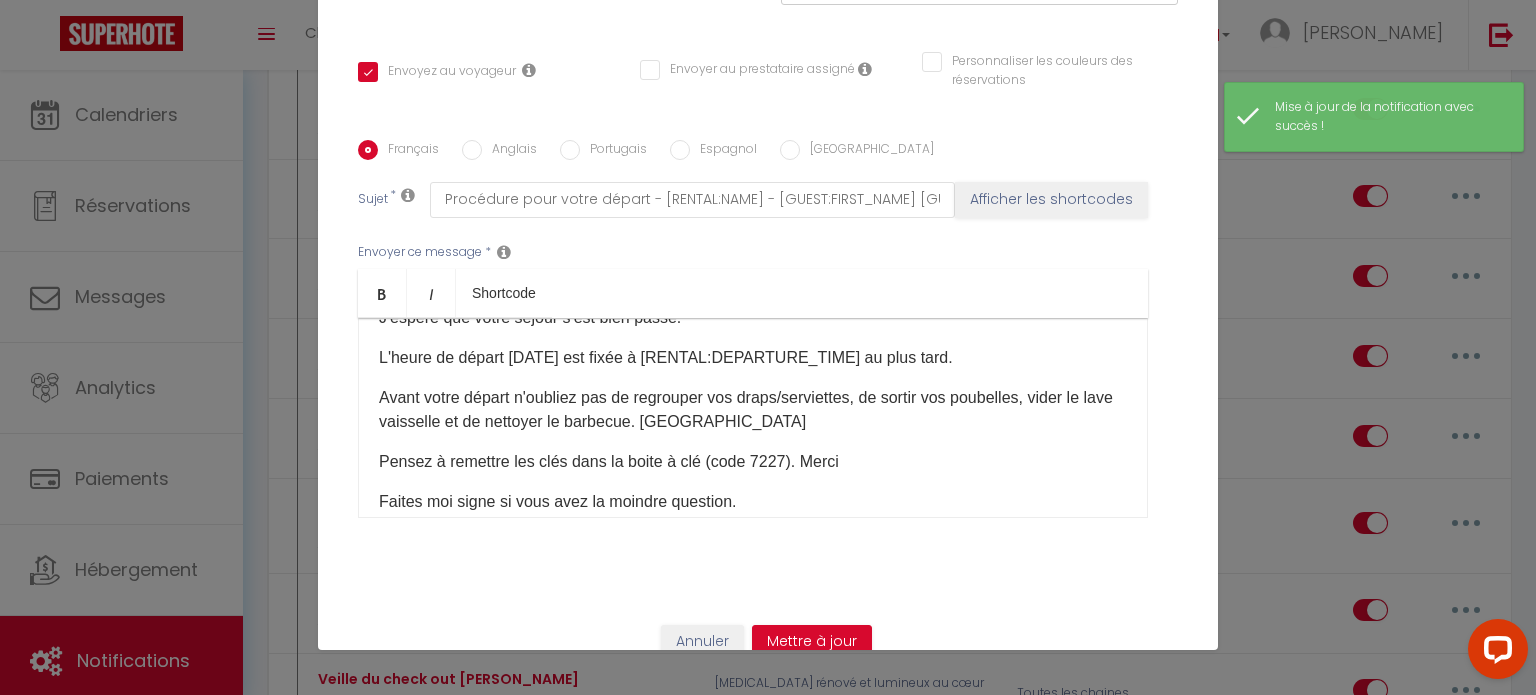 click on "L'heure de départ demain est fixée à [RENTAL:DEPARTURE_TIME] au plus tard." at bounding box center (753, 358) 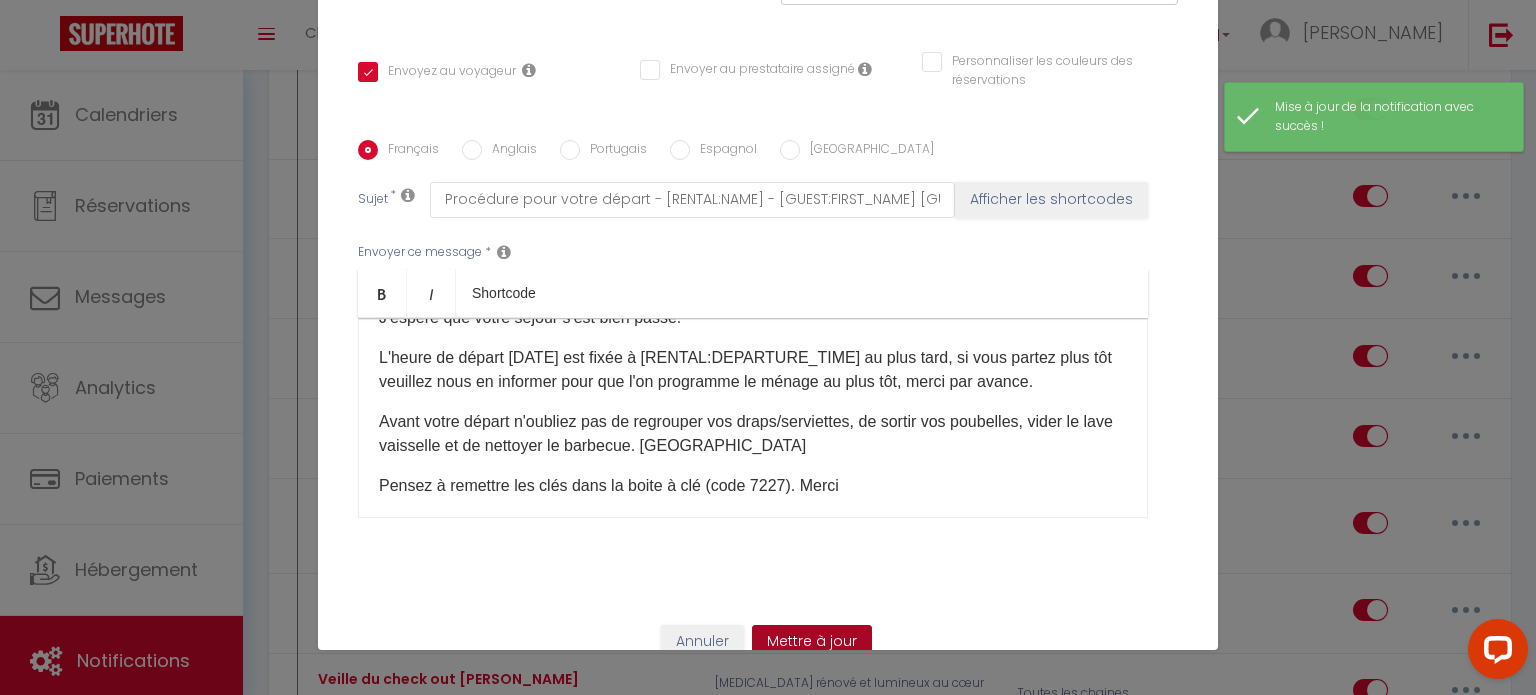 click on "Mettre à jour" at bounding box center [812, 642] 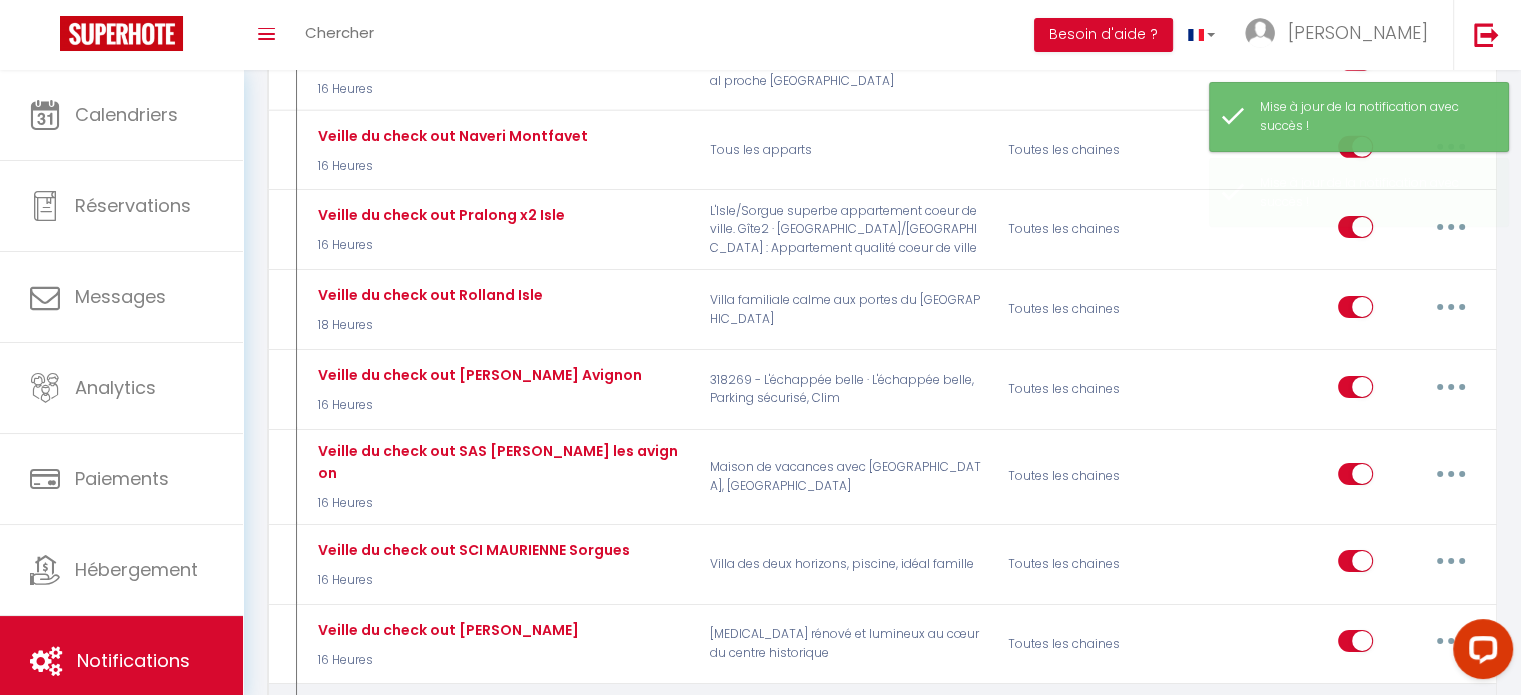 scroll, scrollTop: 6500, scrollLeft: 0, axis: vertical 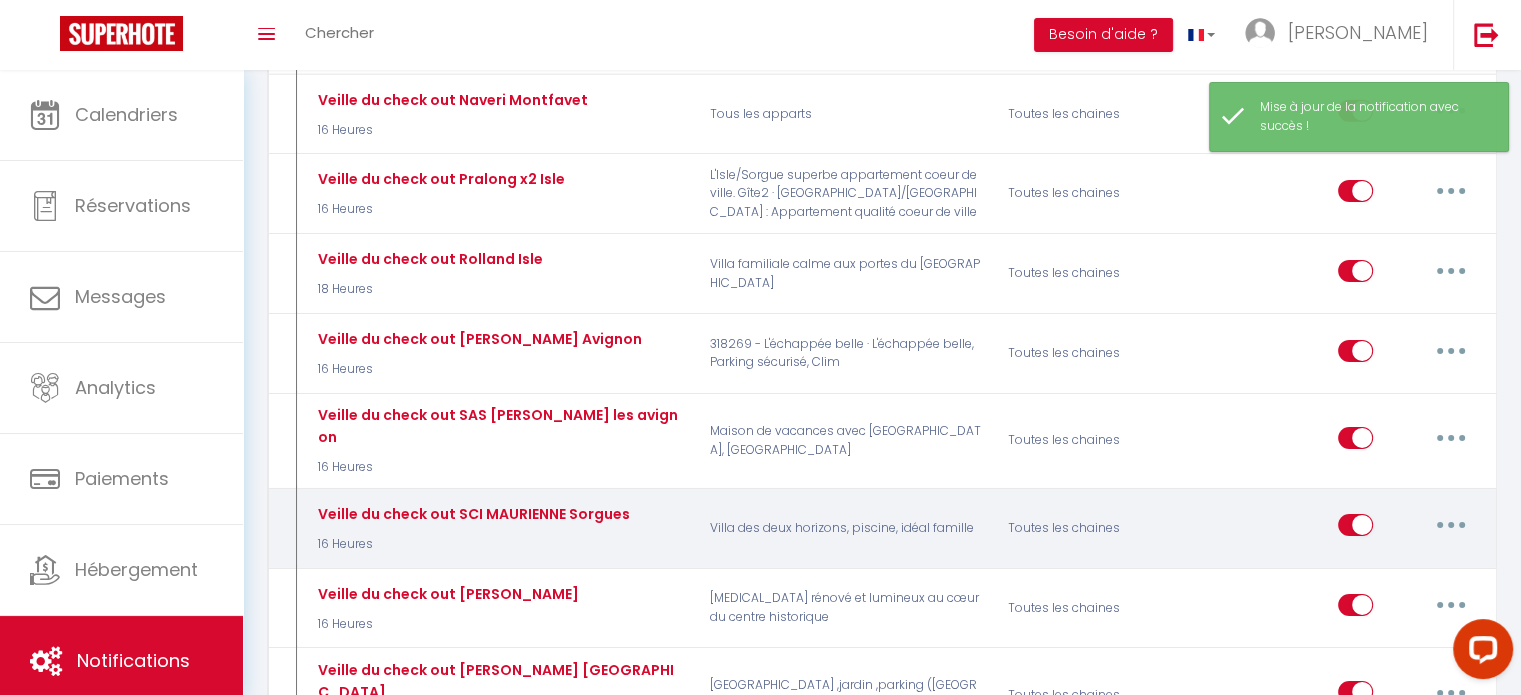 click at bounding box center (1451, 525) 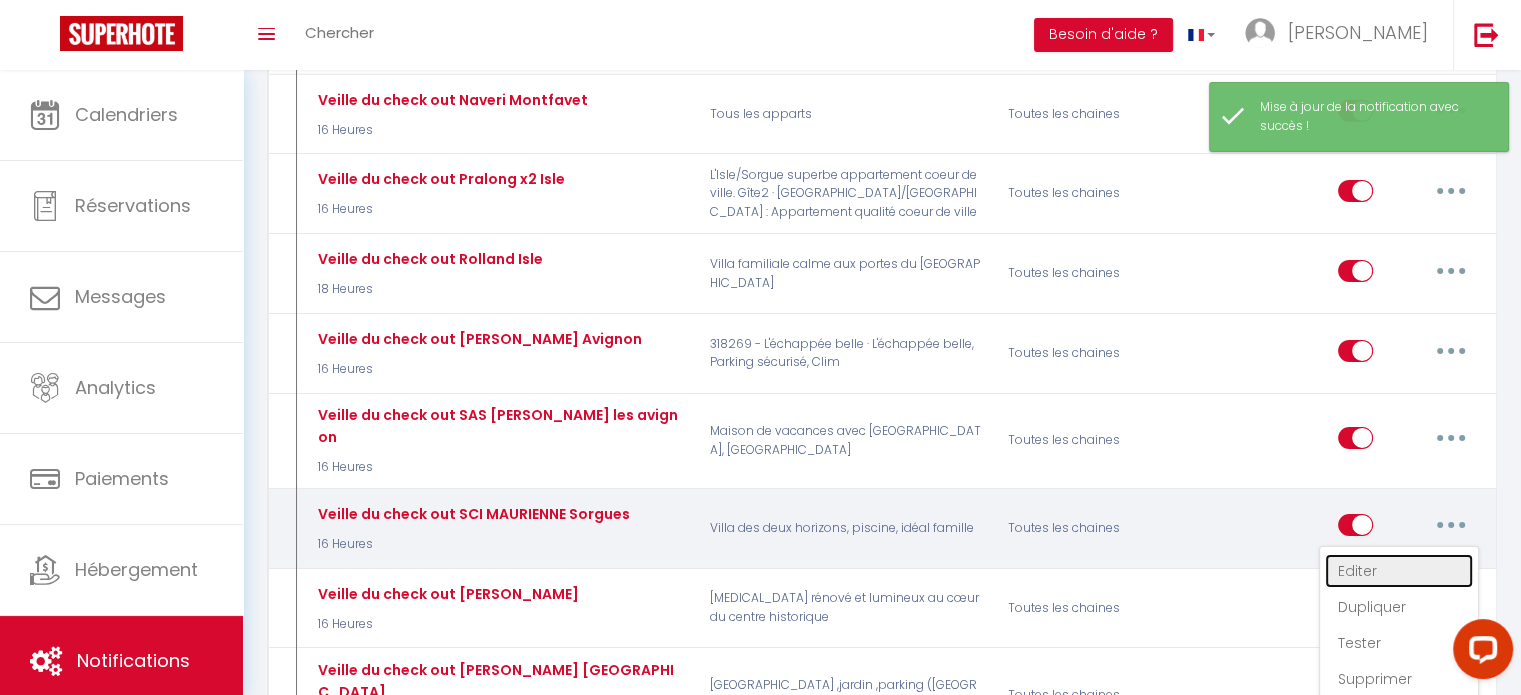 click on "Editer" at bounding box center (1399, 571) 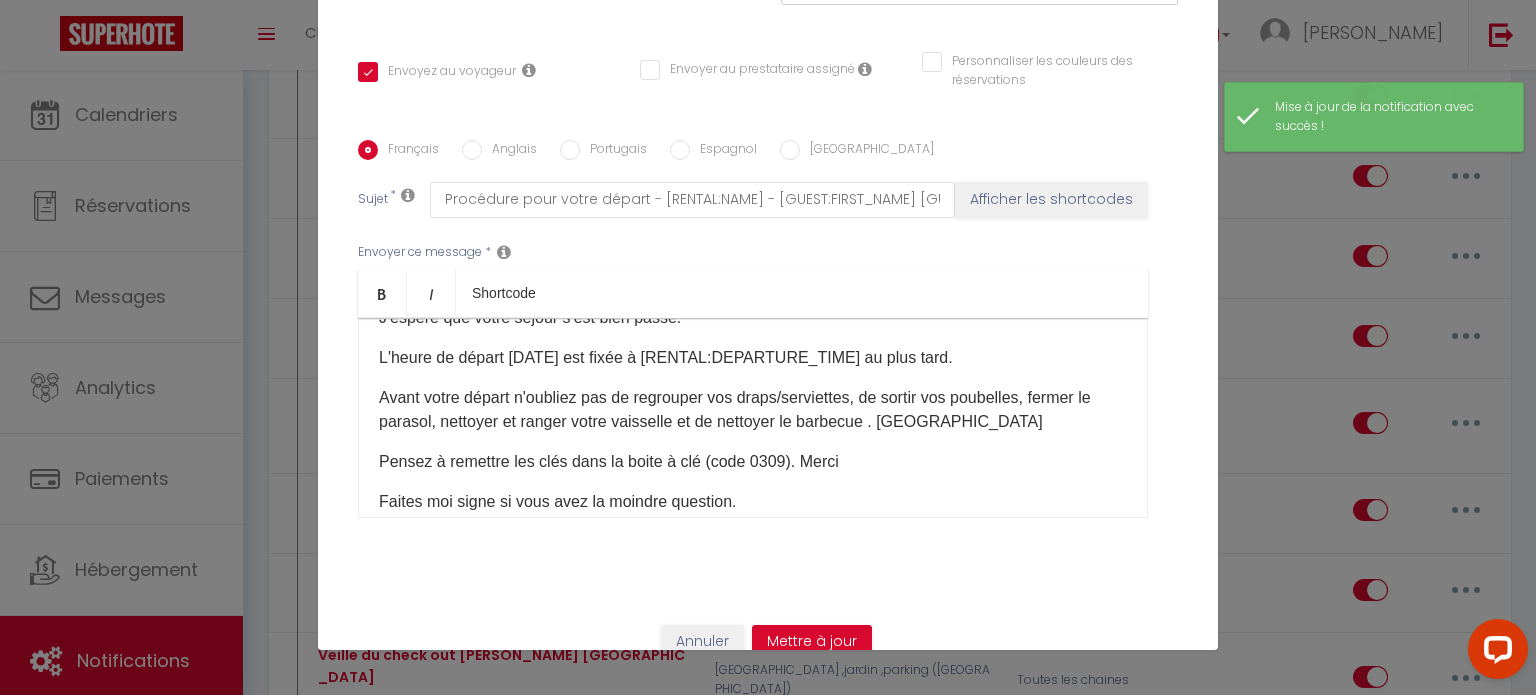 click on "L'heure de départ demain est fixée à [RENTAL:DEPARTURE_TIME] au plus tard." at bounding box center [753, 358] 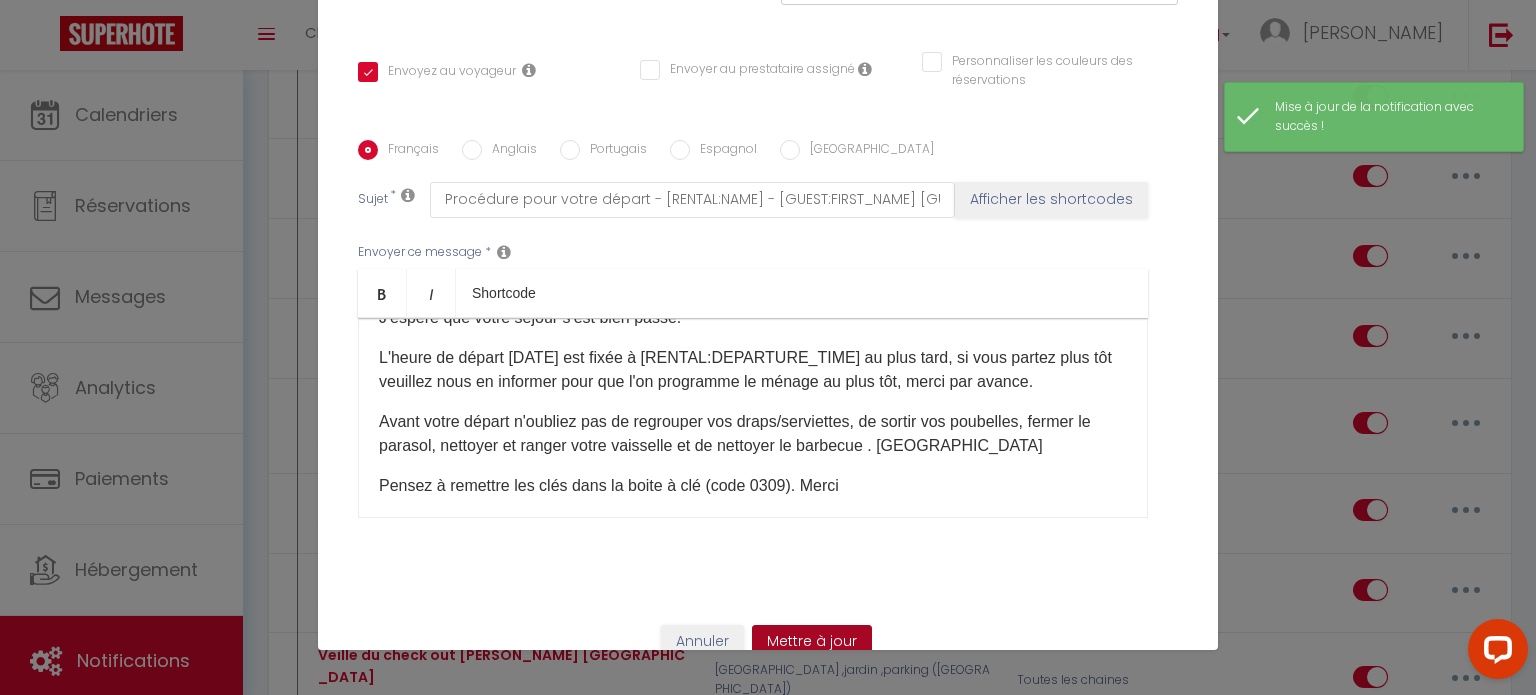 click on "Mettre à jour" at bounding box center (812, 642) 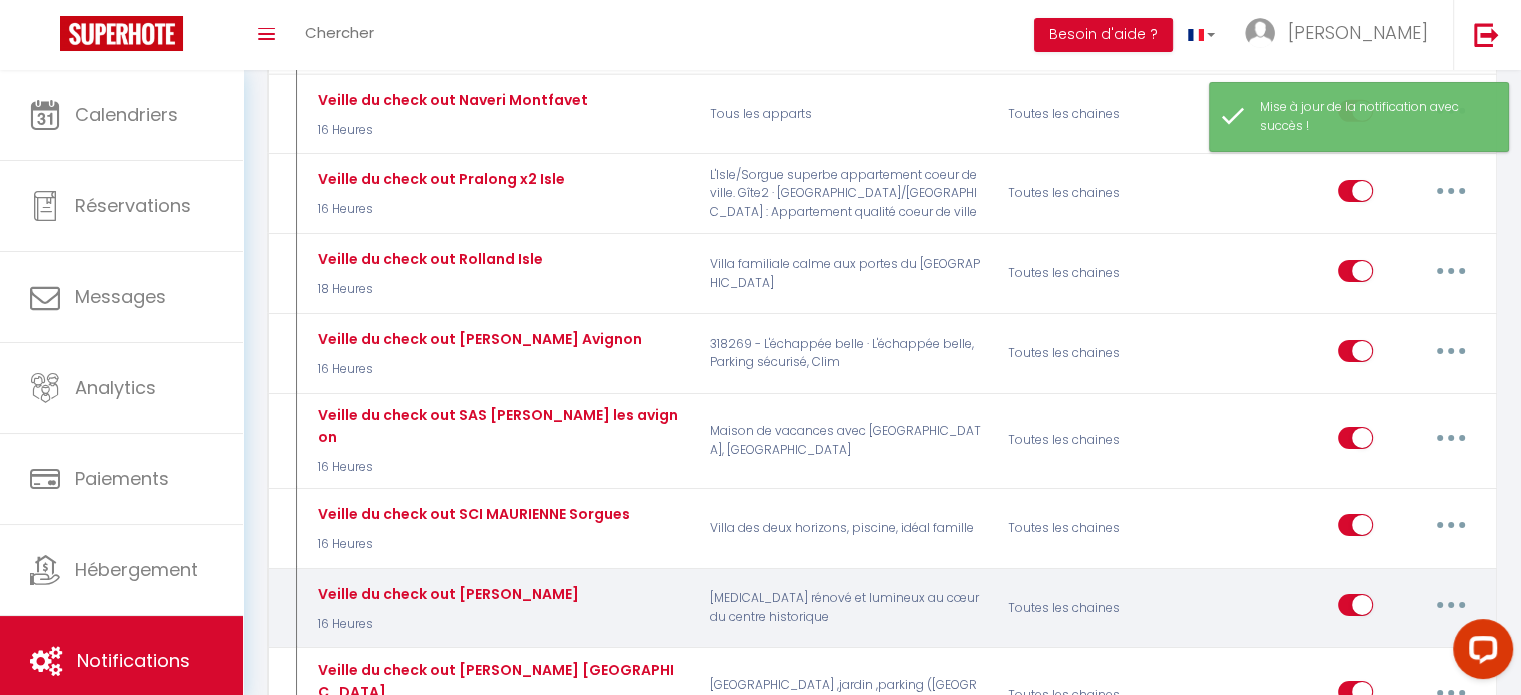 click at bounding box center (1451, 605) 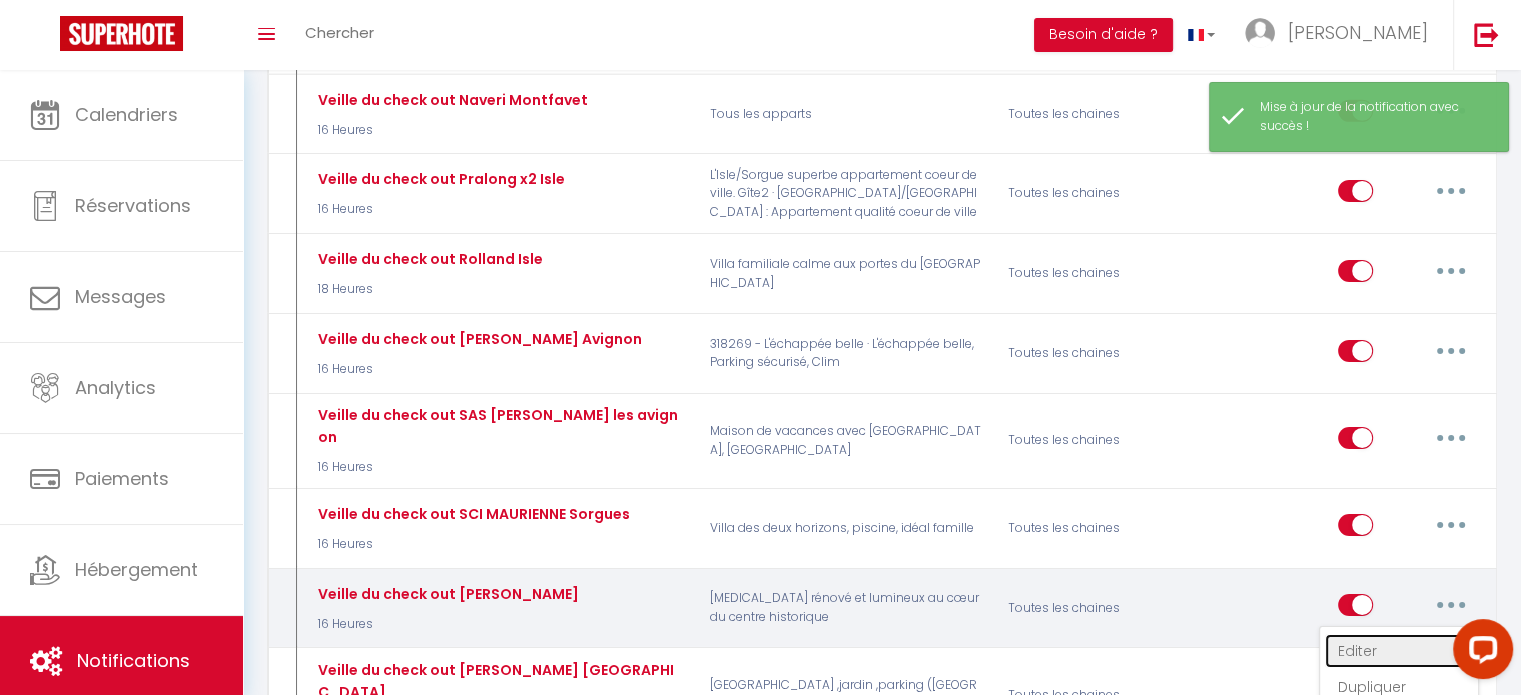 click on "Editer" at bounding box center (1399, 651) 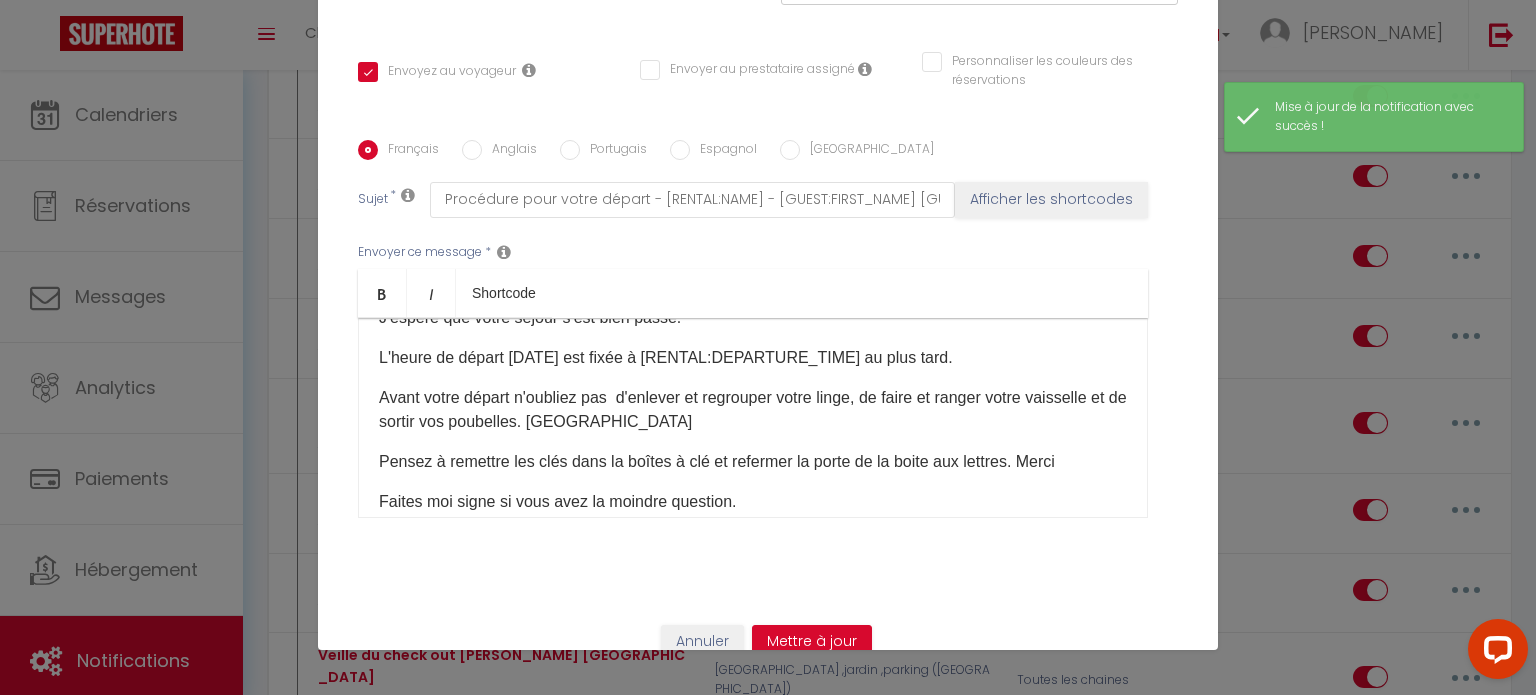 click on "L'heure de départ demain est fixée à [RENTAL:DEPARTURE_TIME] au plus tard." at bounding box center (753, 358) 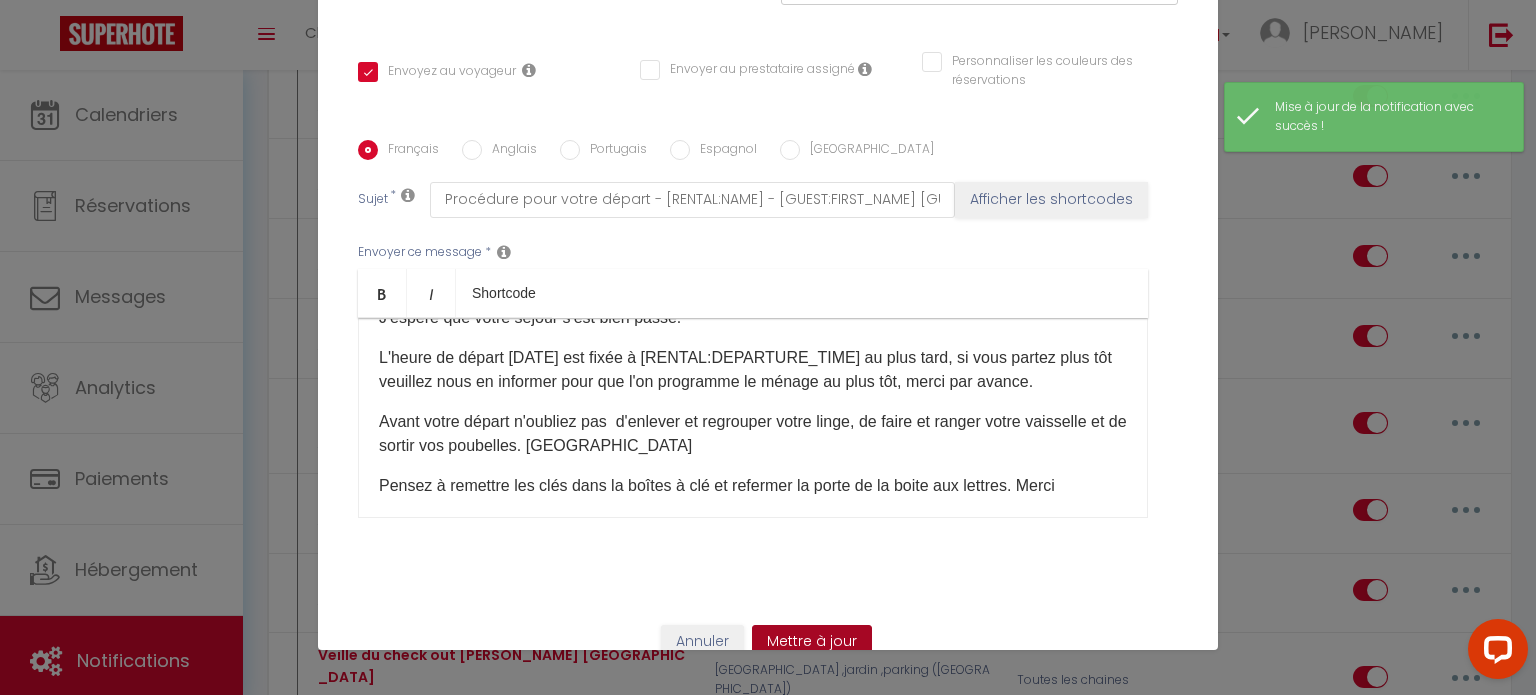 click on "Mettre à jour" at bounding box center (812, 642) 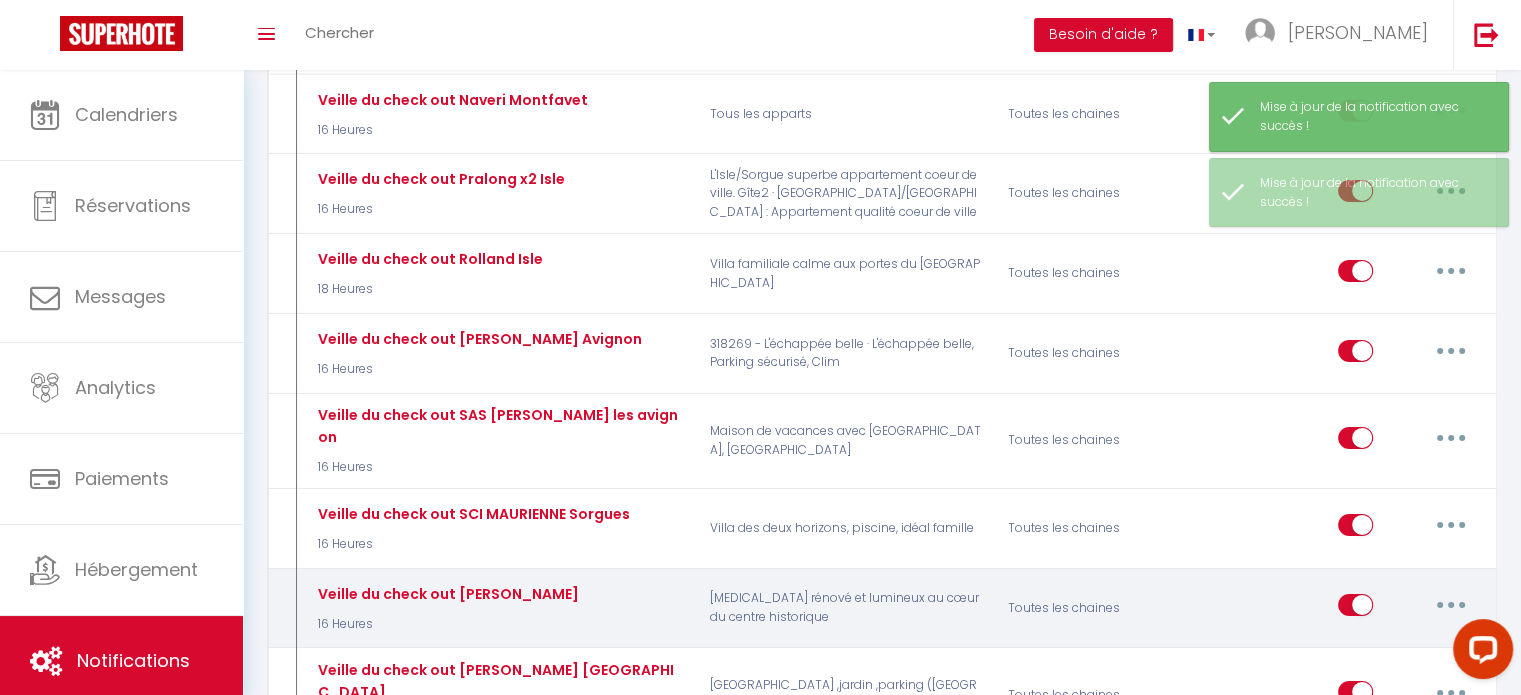 scroll, scrollTop: 6600, scrollLeft: 0, axis: vertical 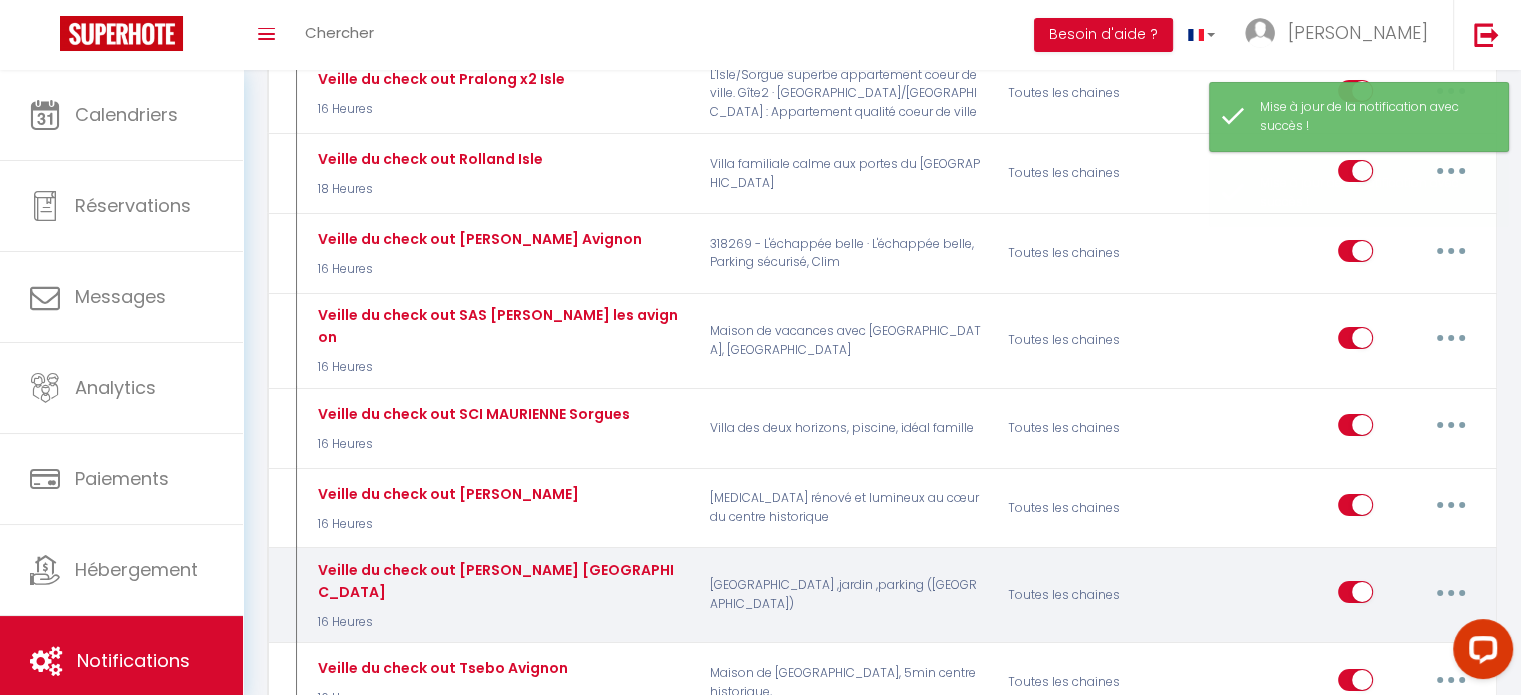 click at bounding box center (1451, 592) 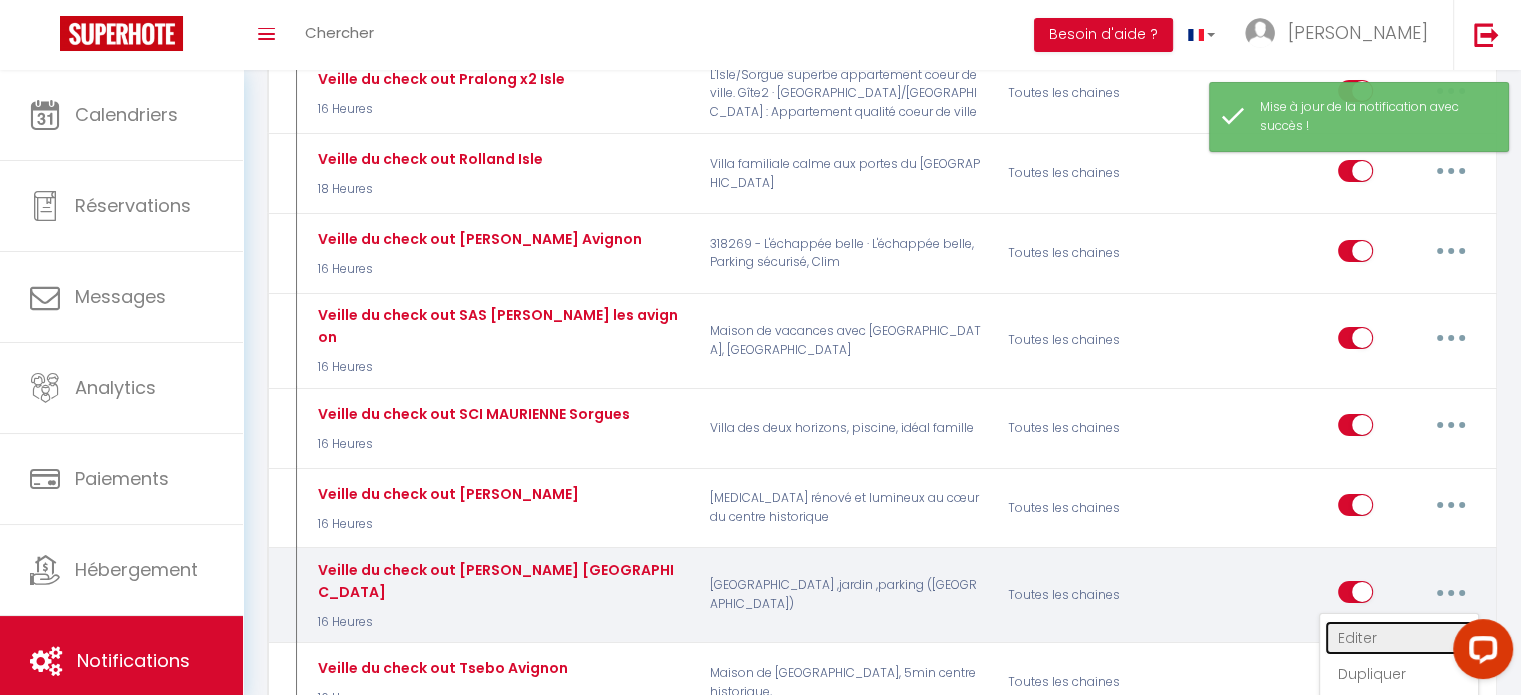 click on "Editer" at bounding box center (1399, 638) 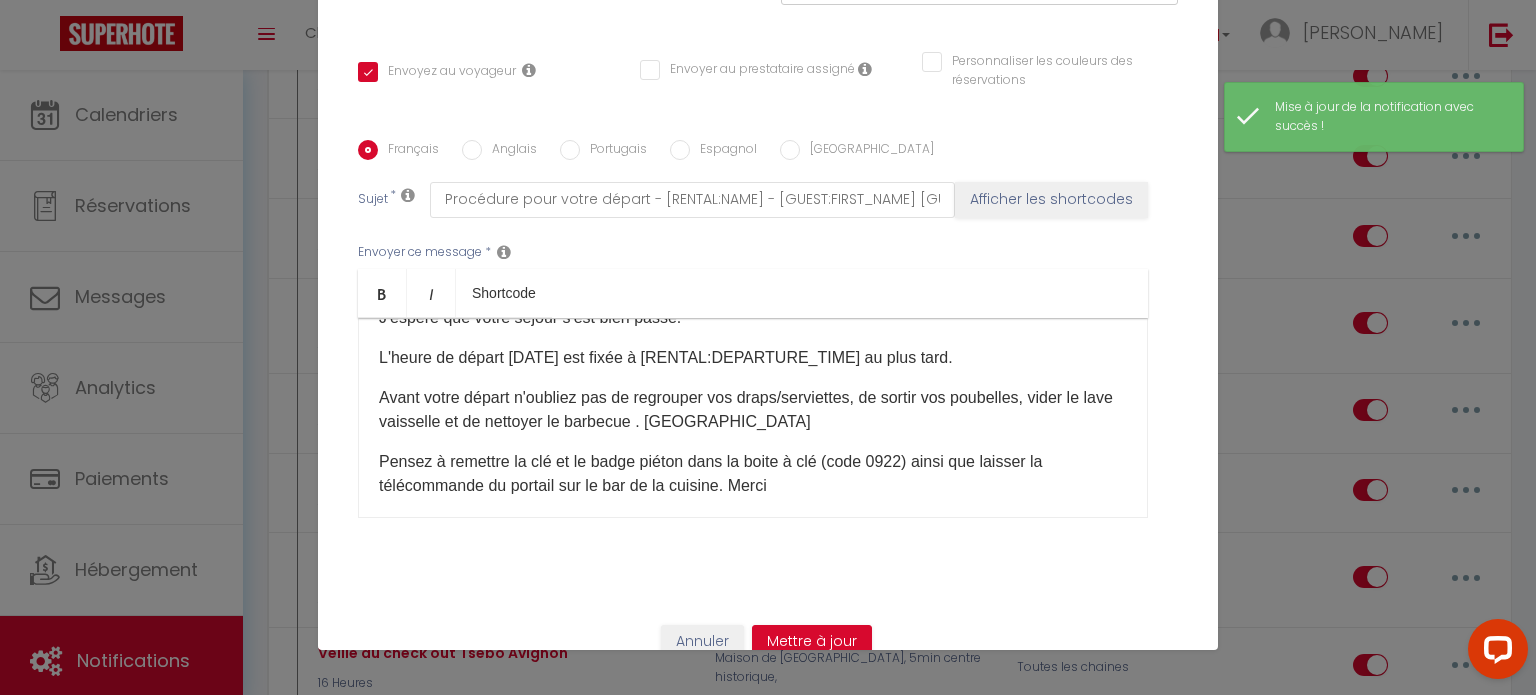 click on "L'heure de départ demain est fixée à [RENTAL:DEPARTURE_TIME] au plus tard." at bounding box center [753, 358] 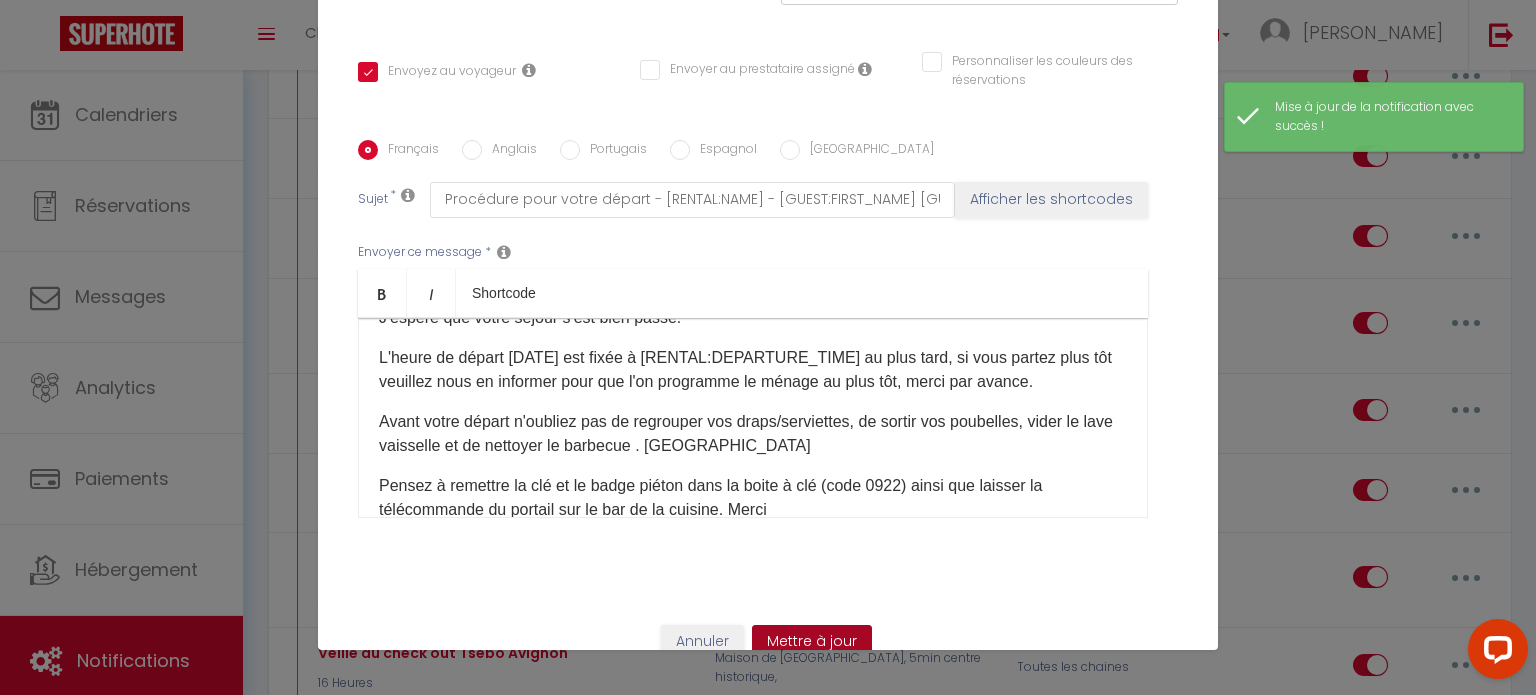 click on "Mettre à jour" at bounding box center [812, 642] 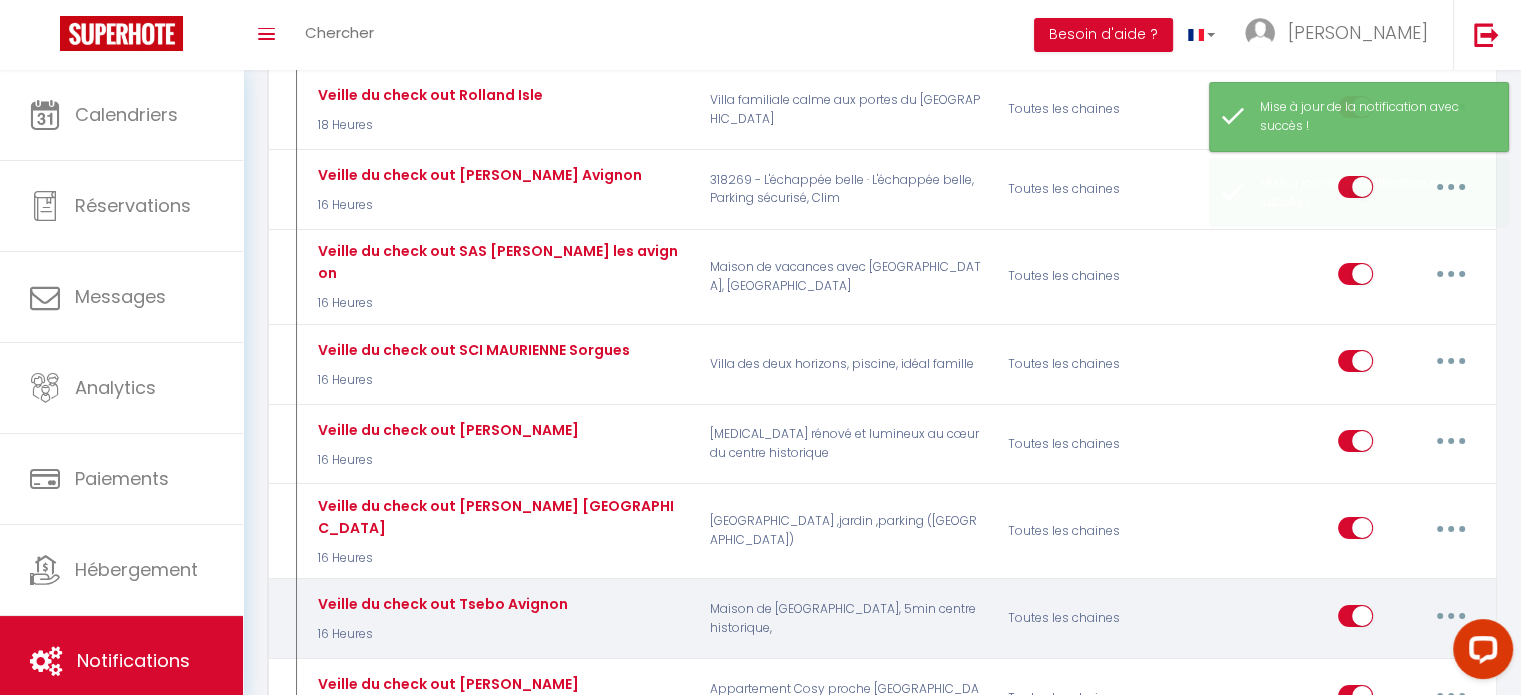 scroll, scrollTop: 6700, scrollLeft: 0, axis: vertical 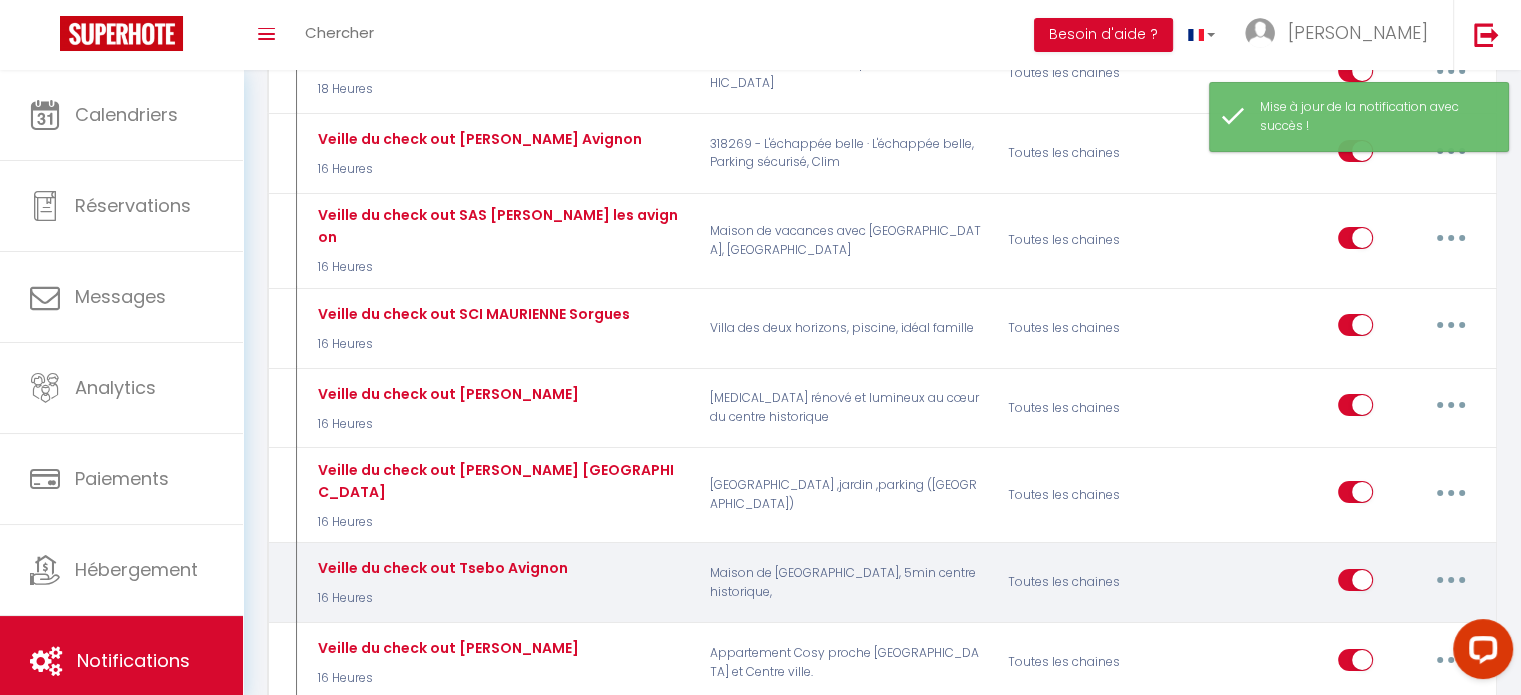 click at bounding box center [1451, 580] 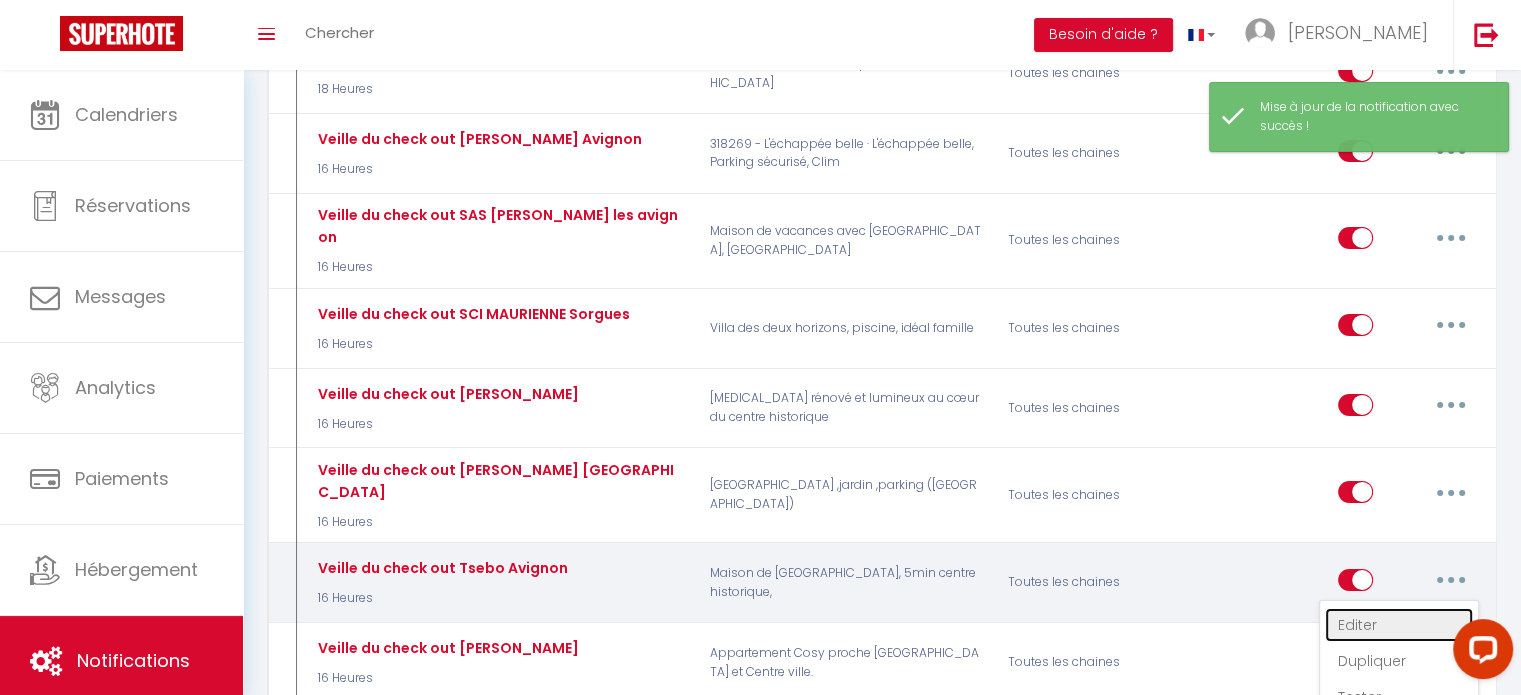 click on "Editer" at bounding box center [1399, 625] 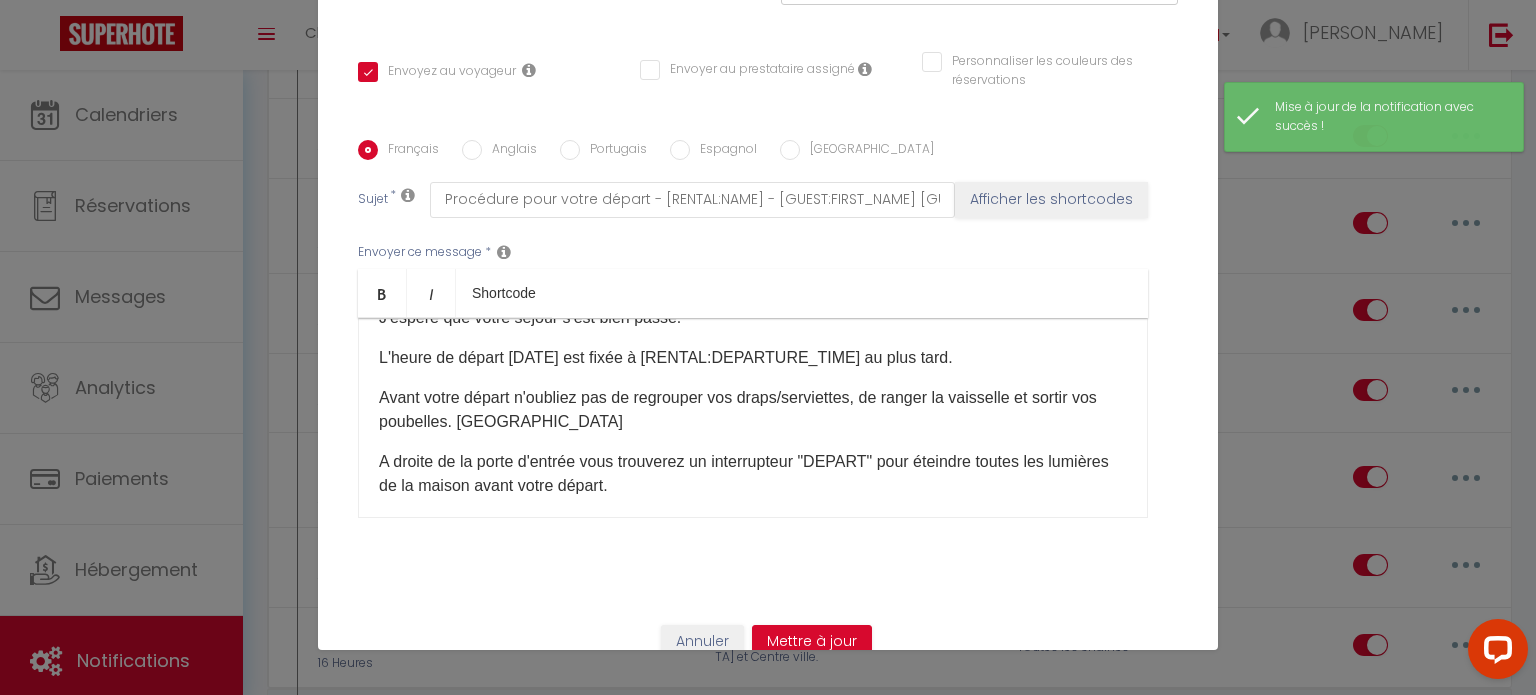 click on "L'heure de départ demain est fixée à [RENTAL:DEPARTURE_TIME] au plus tard." at bounding box center [753, 358] 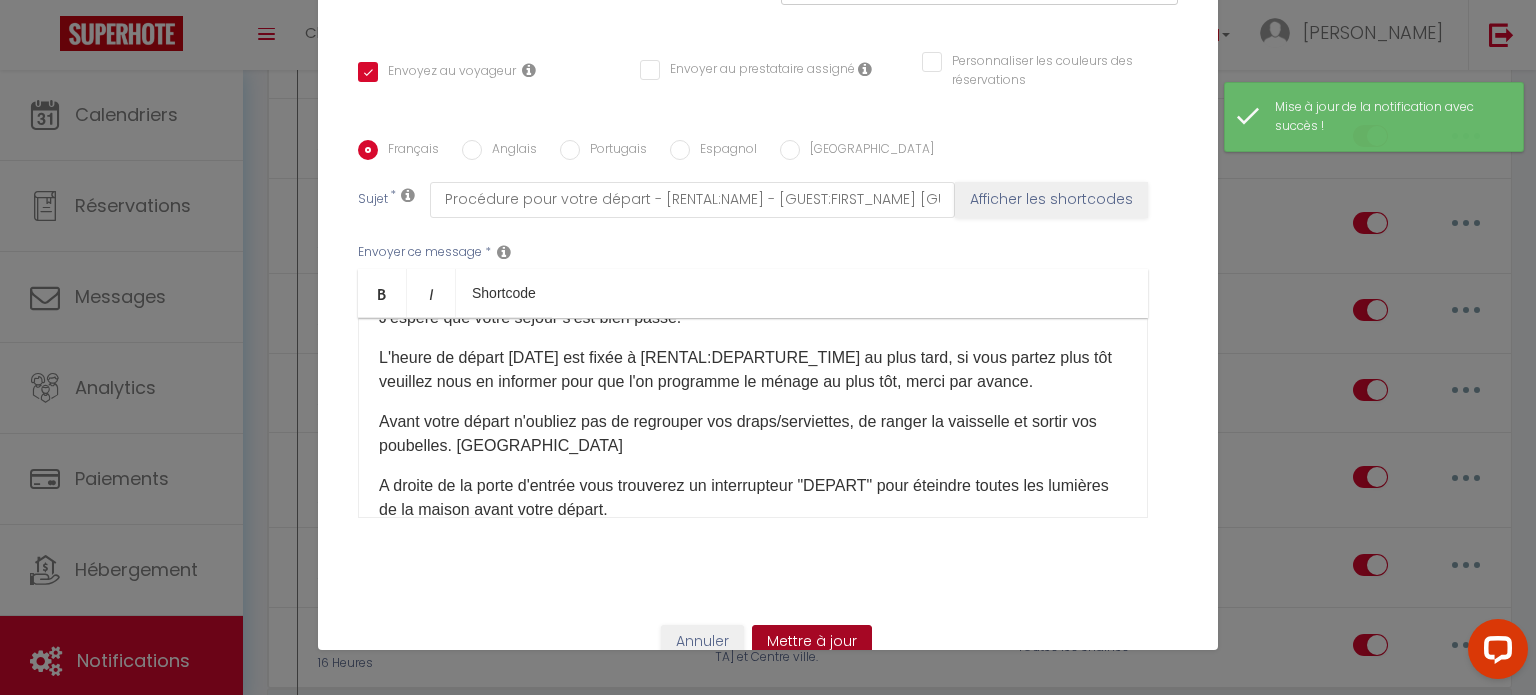 click on "Mettre à jour" at bounding box center [812, 642] 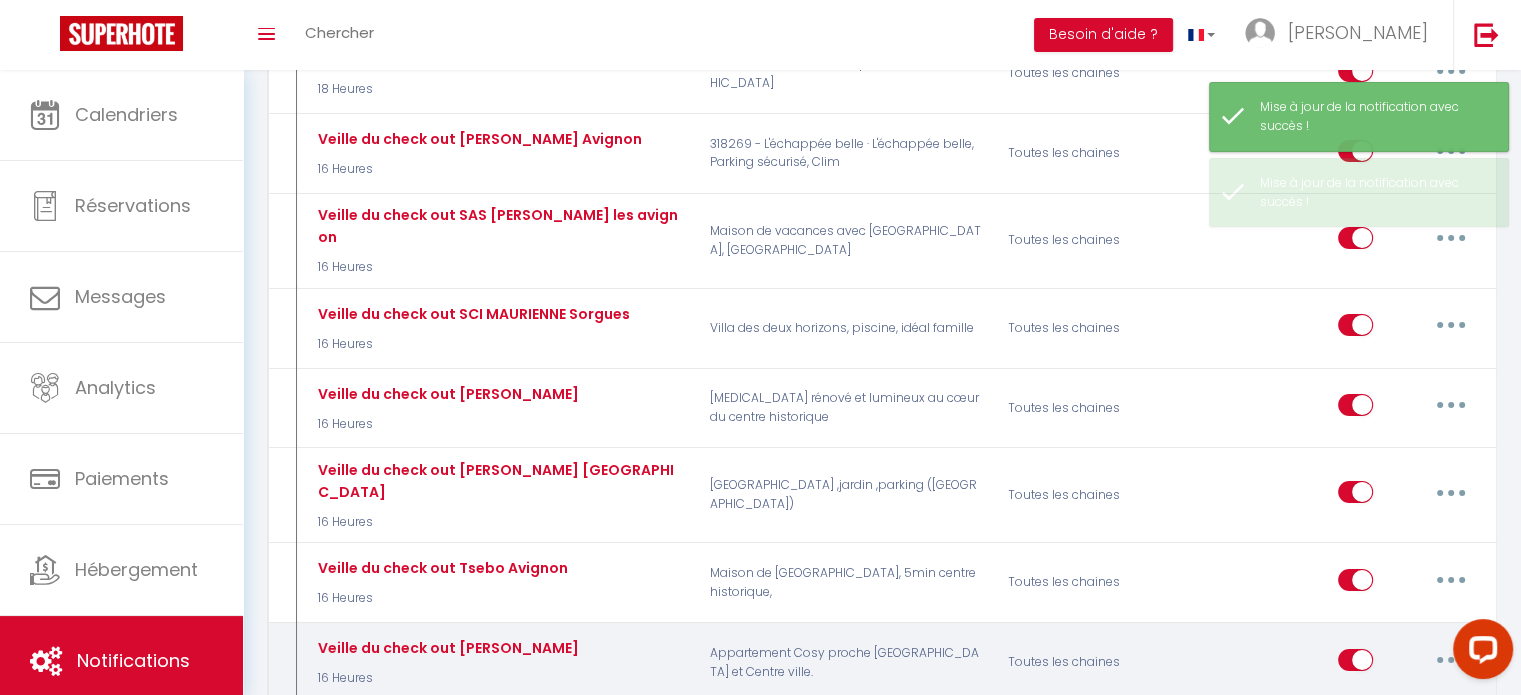 click at bounding box center [1451, 660] 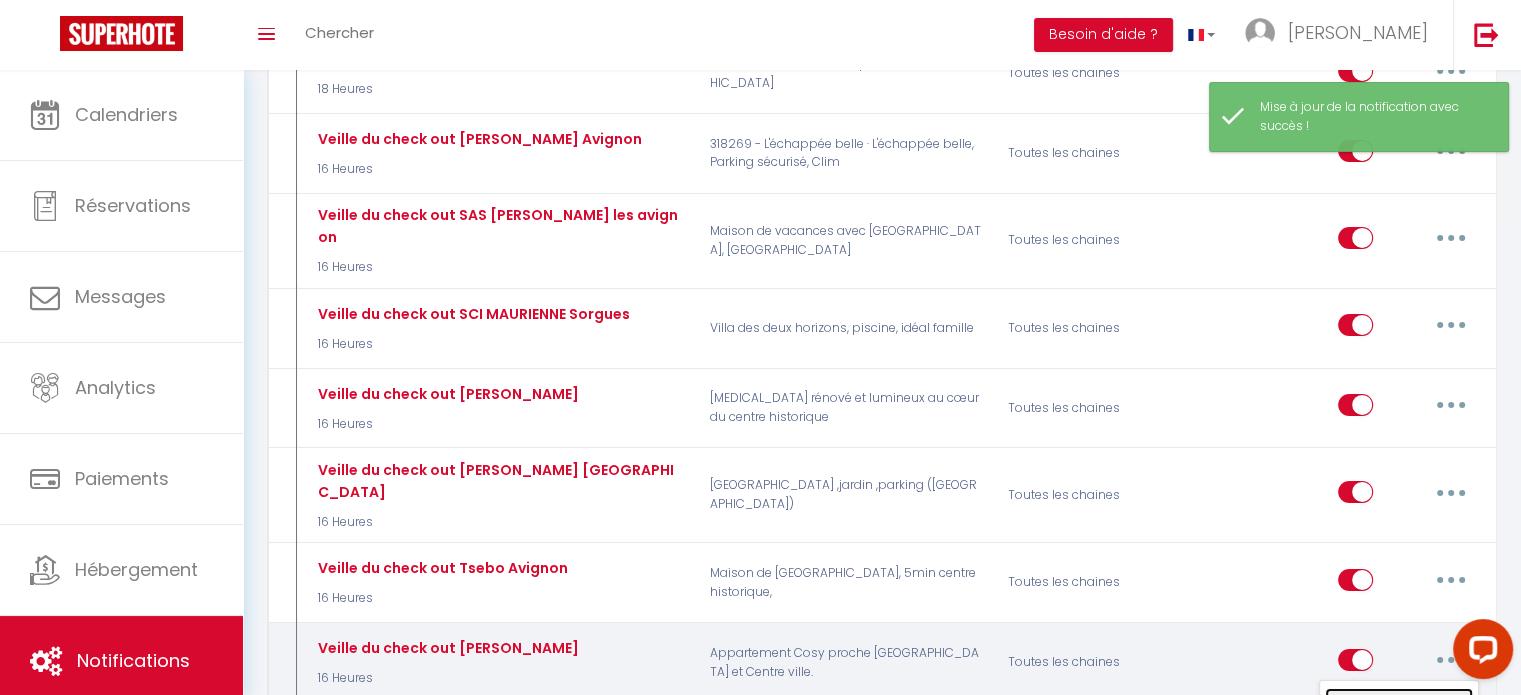 click on "Editer" at bounding box center (1399, 705) 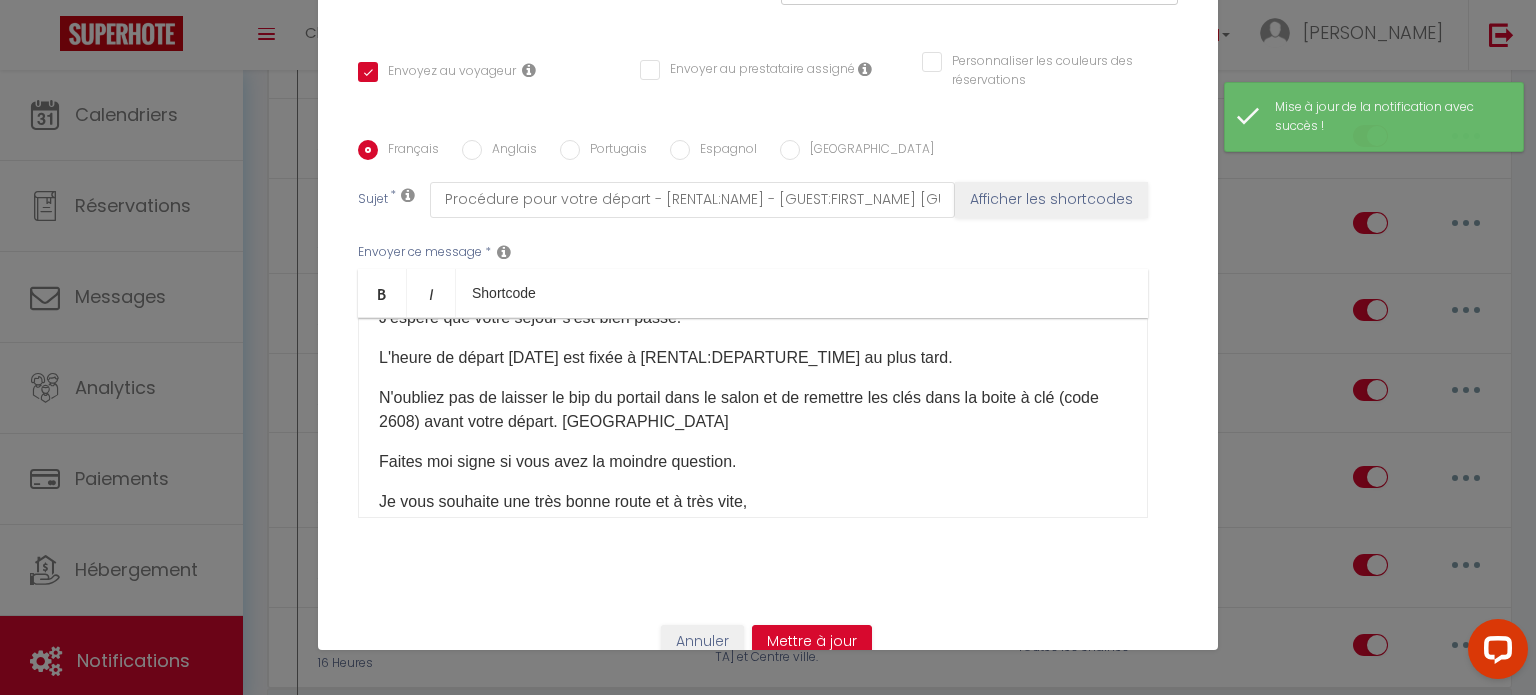 click on "L'heure de départ demain est fixée à [RENTAL:DEPARTURE_TIME] au plus tard." at bounding box center [753, 358] 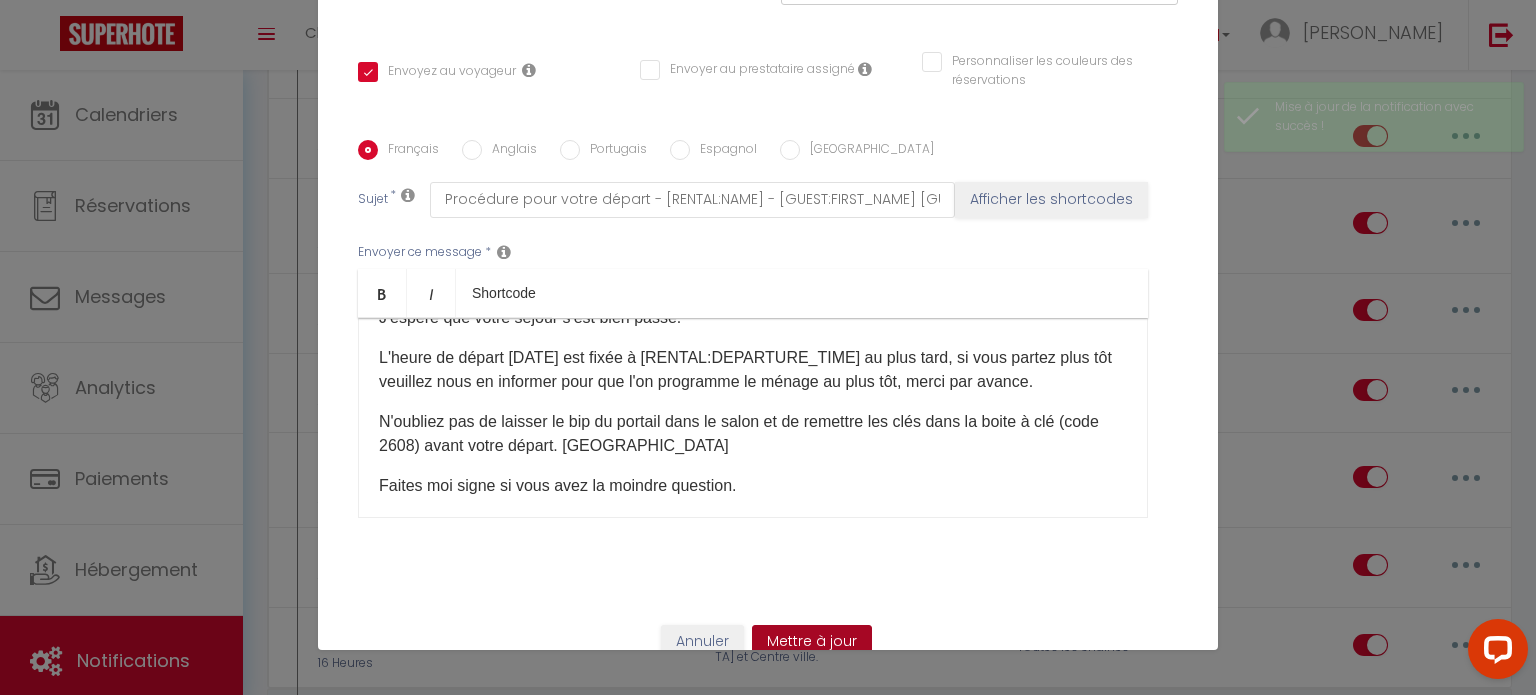 click on "Mettre à jour" at bounding box center (812, 642) 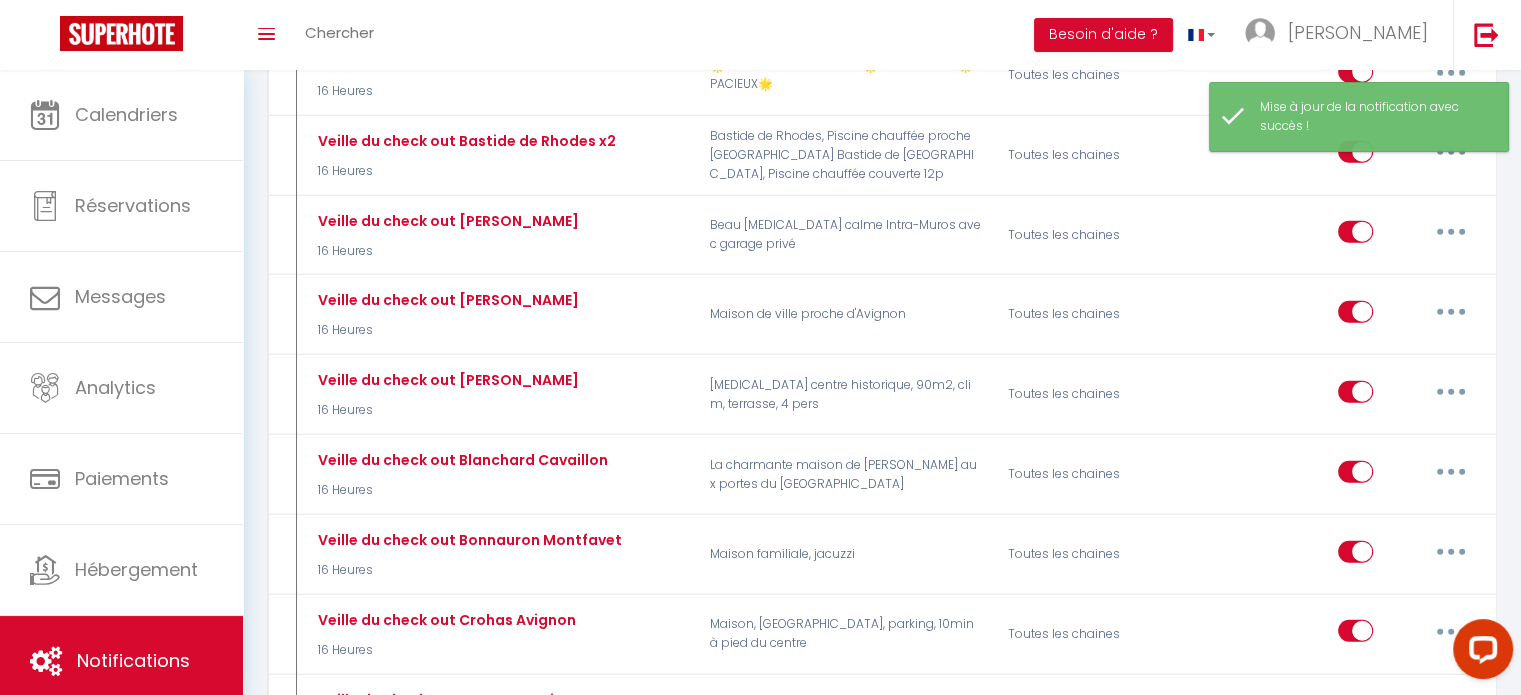 scroll, scrollTop: 0, scrollLeft: 0, axis: both 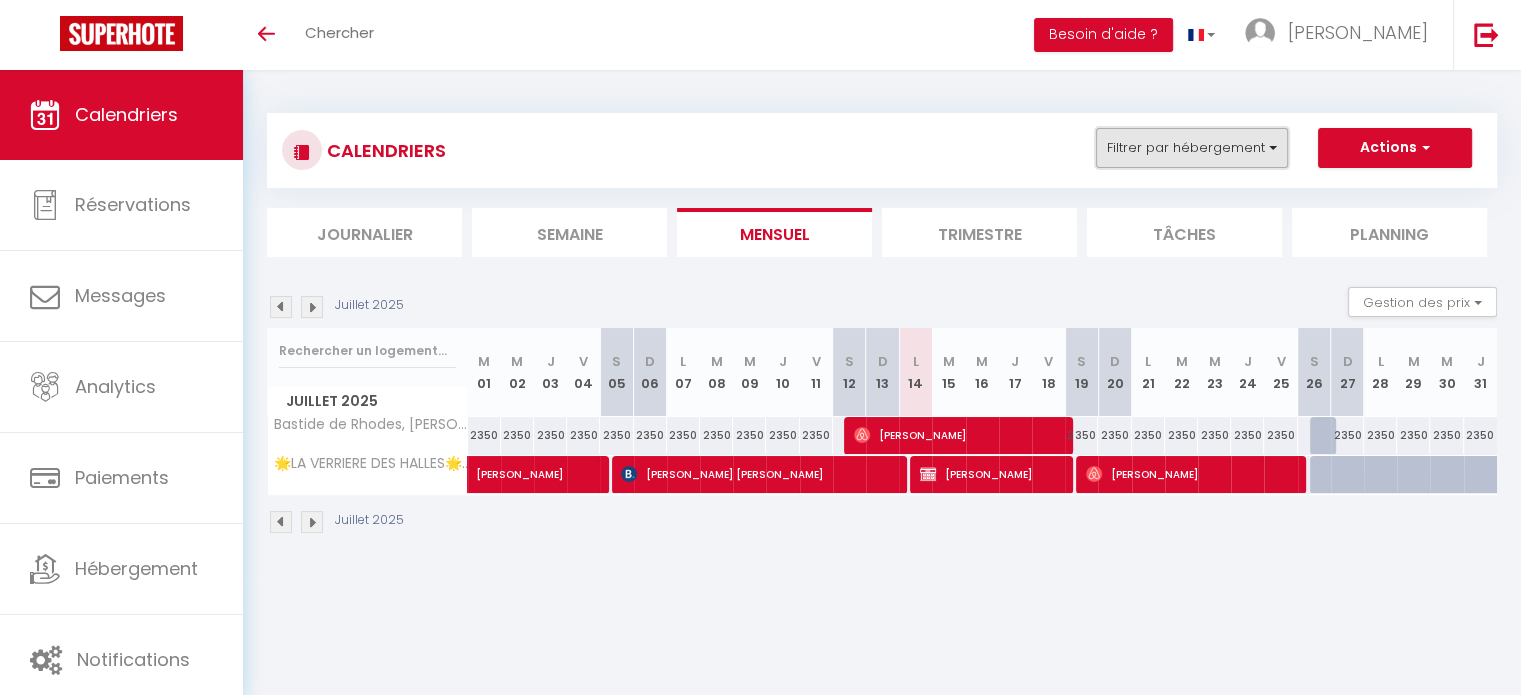 click on "Filtrer par hébergement" at bounding box center [1192, 148] 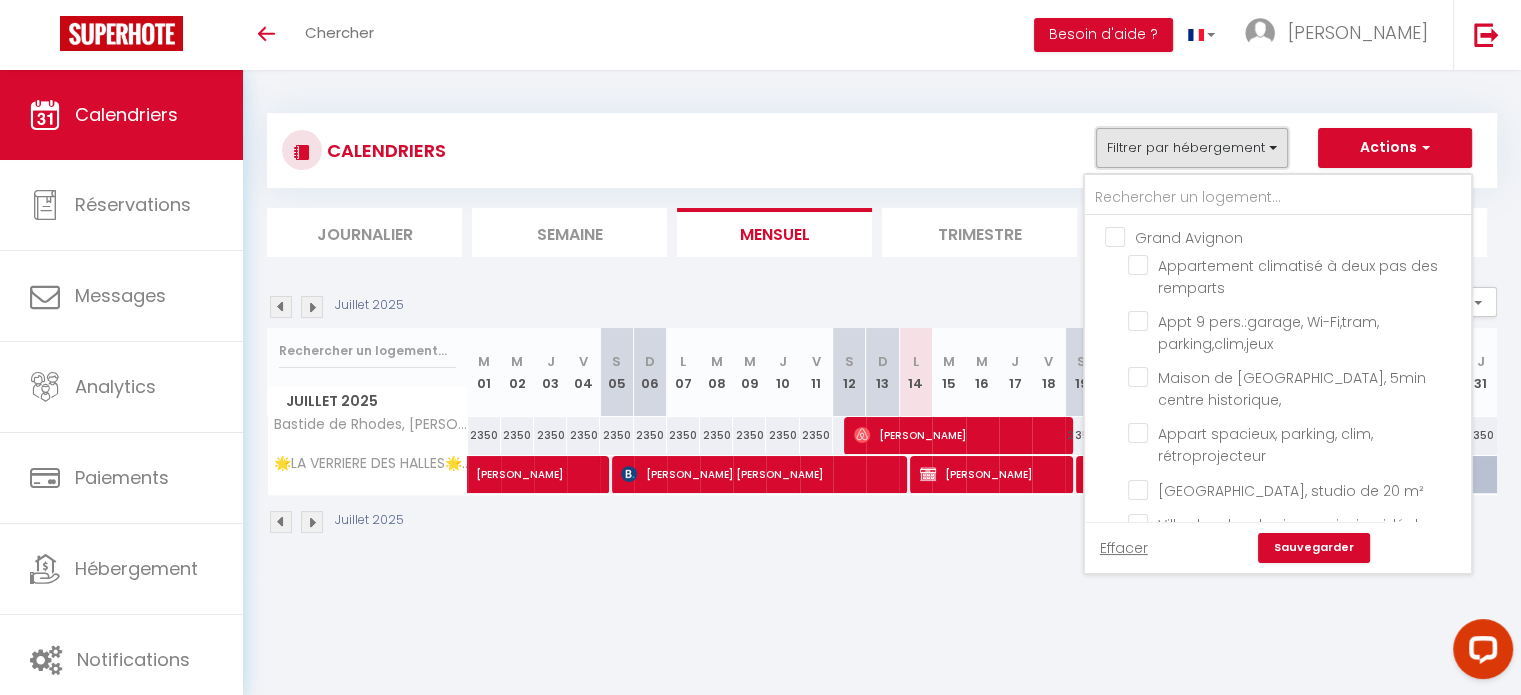 scroll, scrollTop: 0, scrollLeft: 0, axis: both 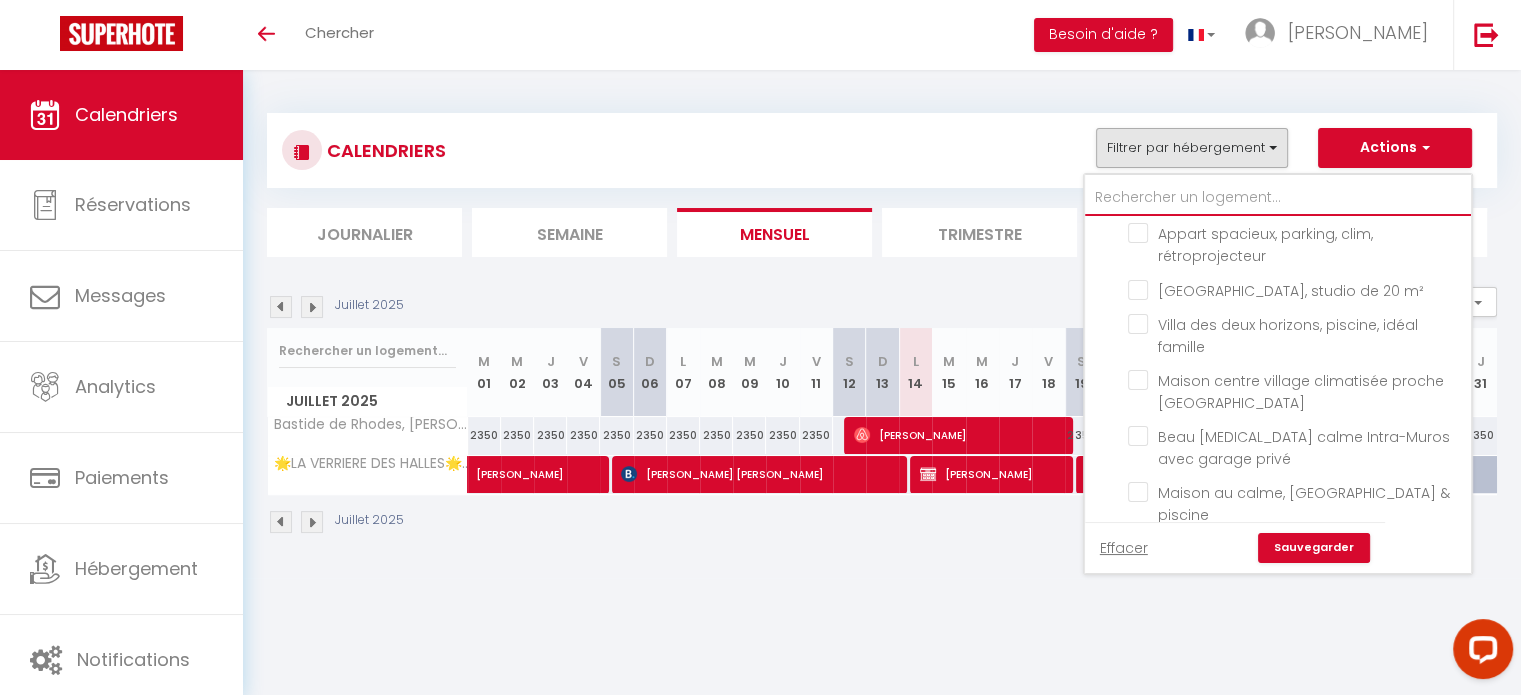 click at bounding box center (1278, 198) 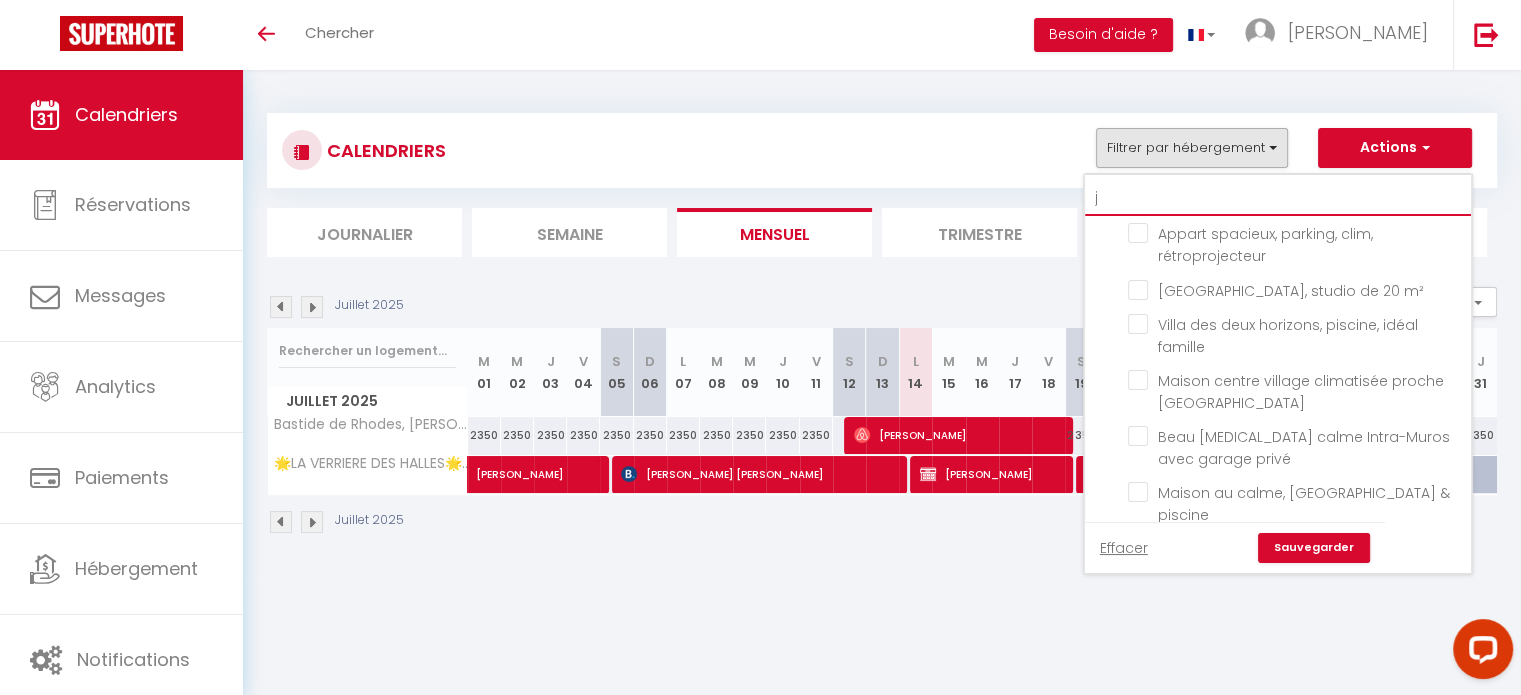 checkbox on "false" 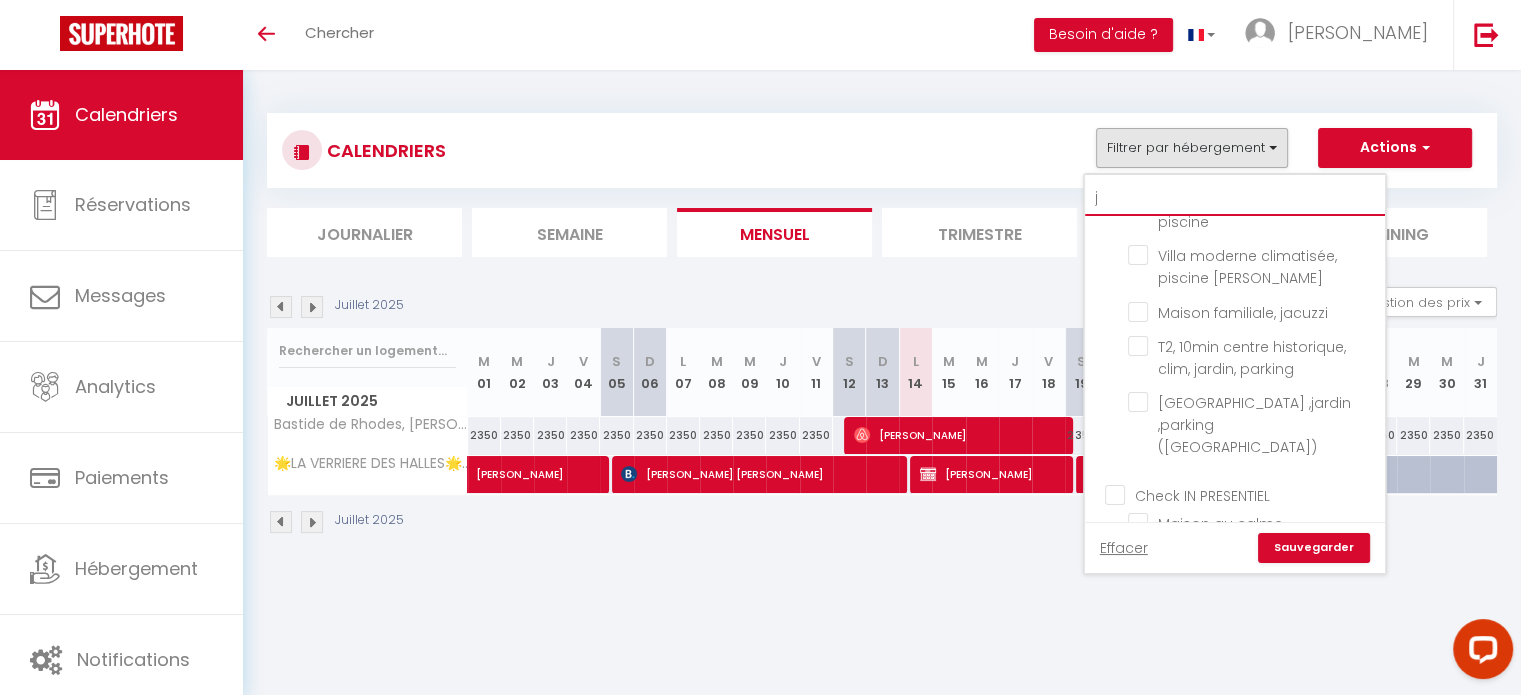 type on "ja" 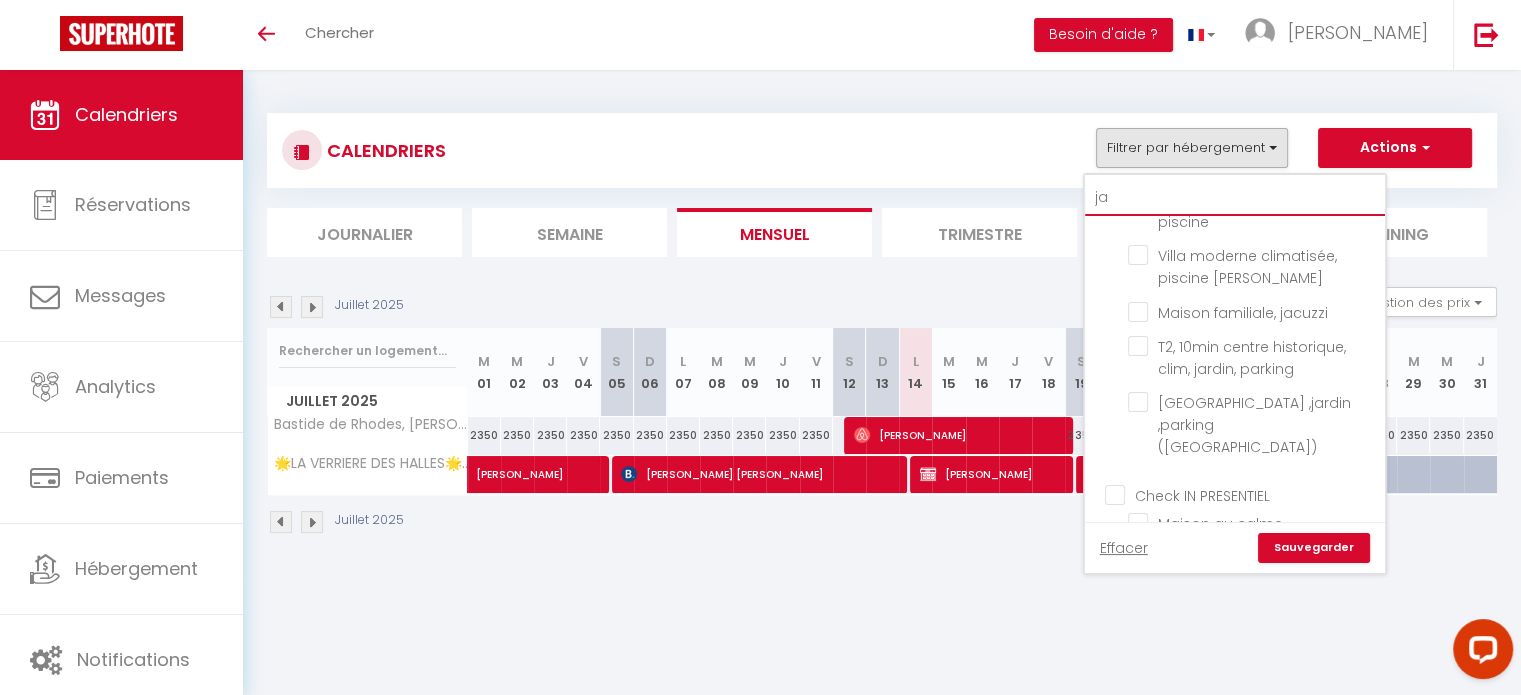 checkbox on "false" 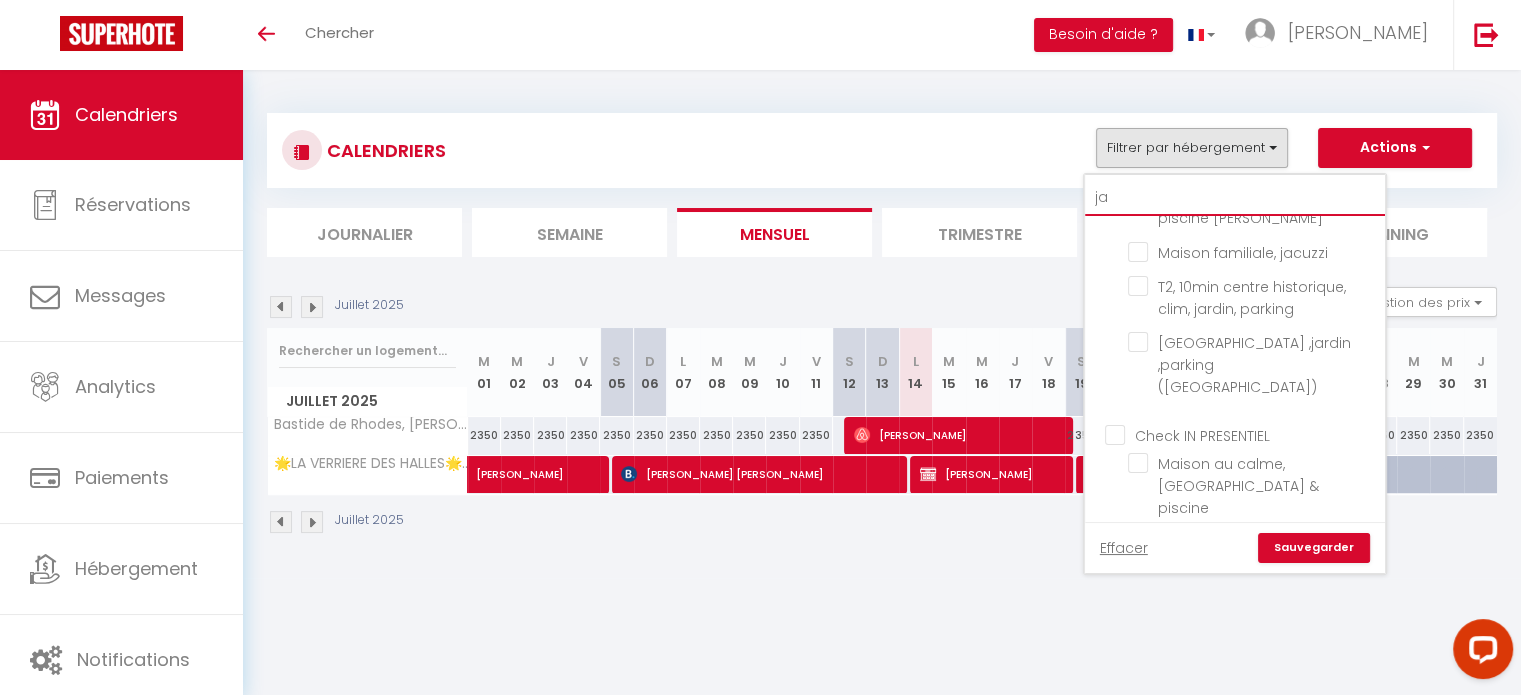 type on "jac" 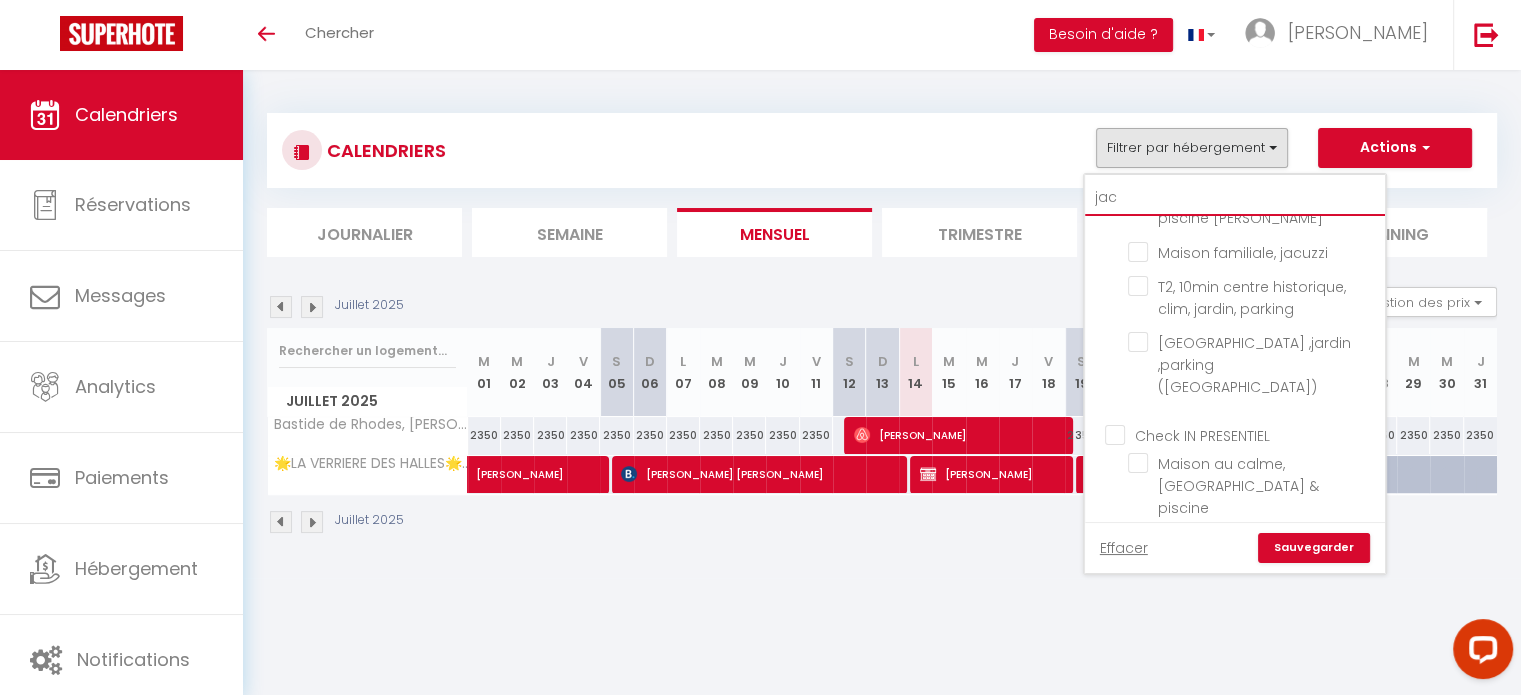 checkbox on "false" 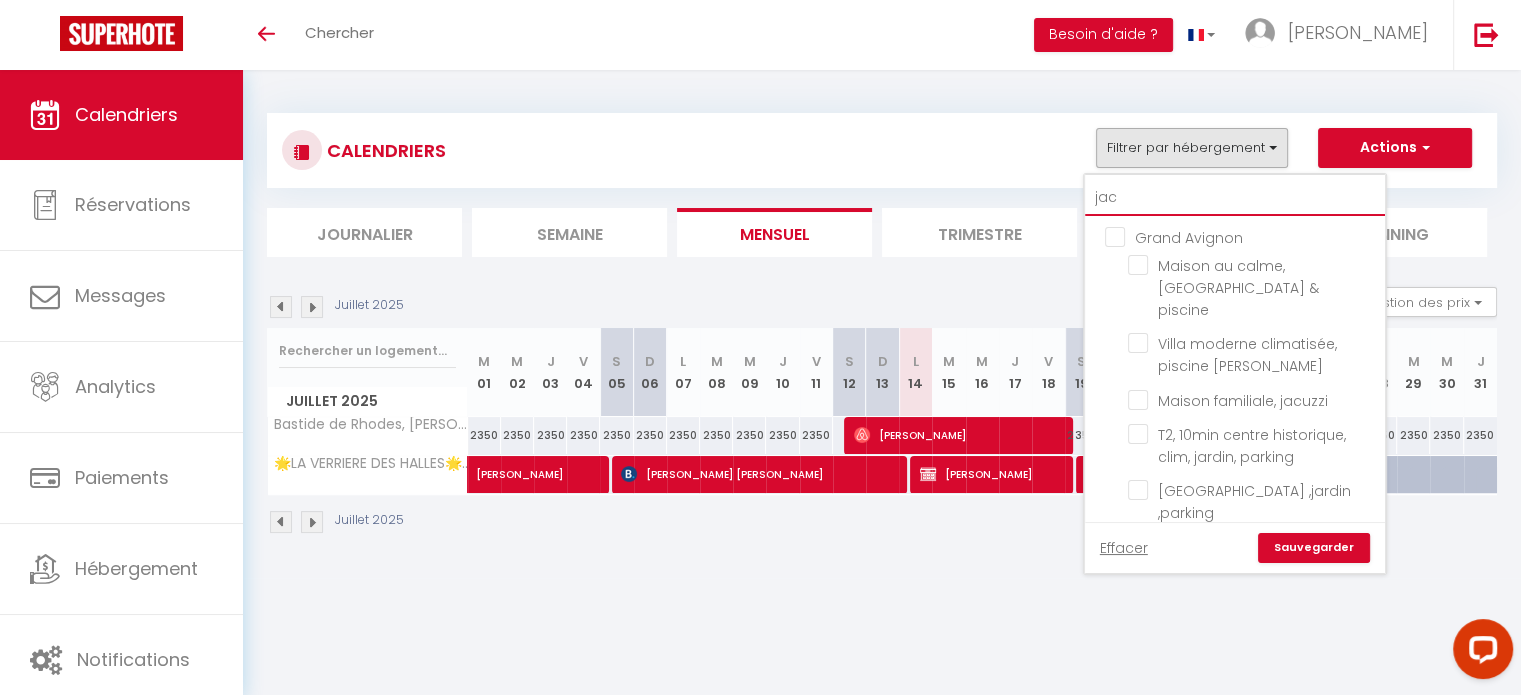 type on "jacu" 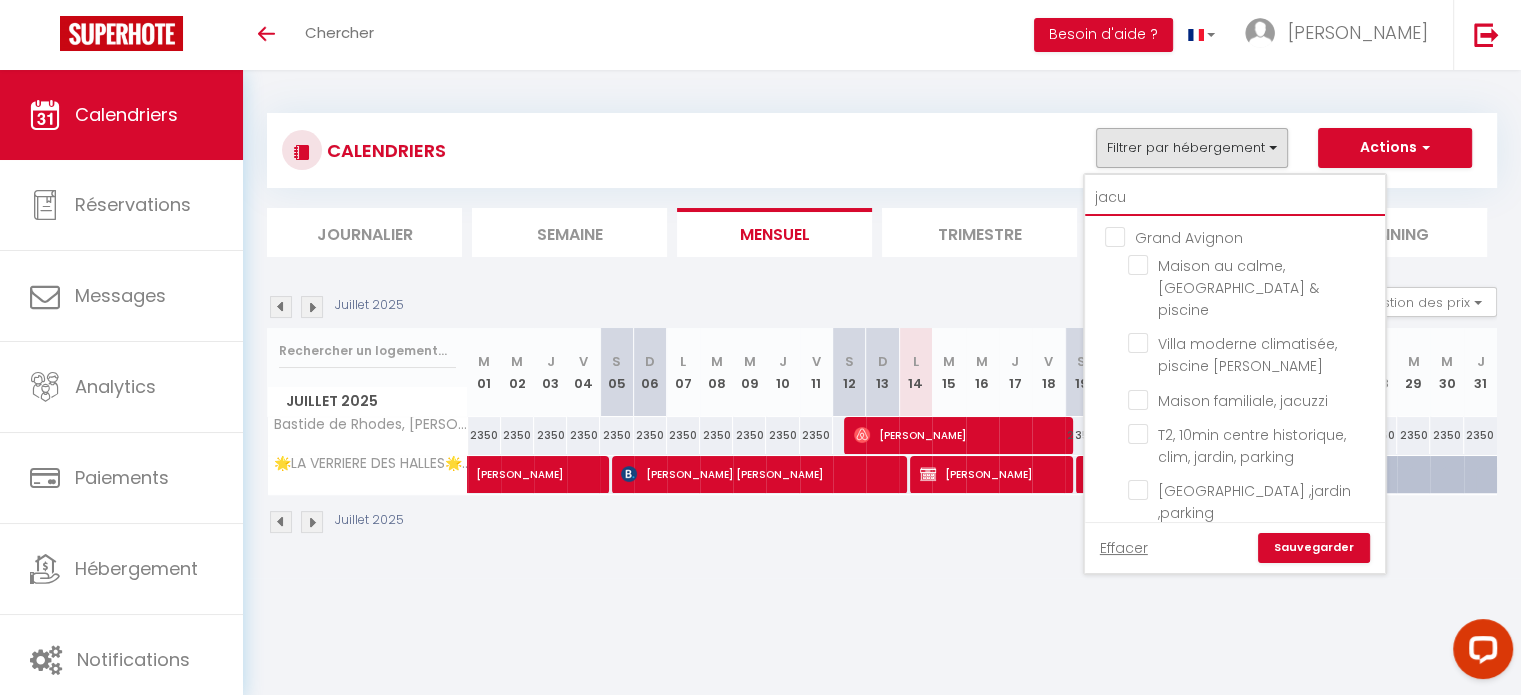 checkbox on "false" 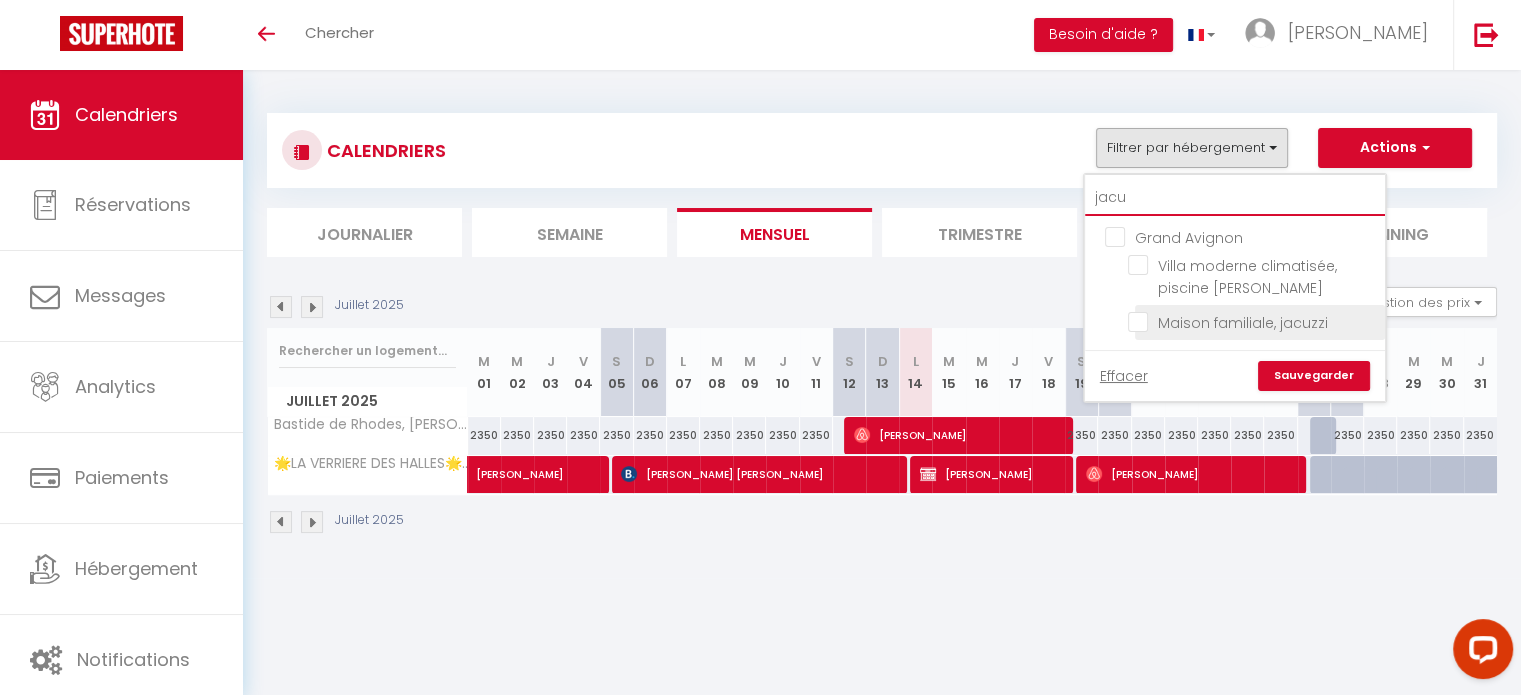 type on "jacu" 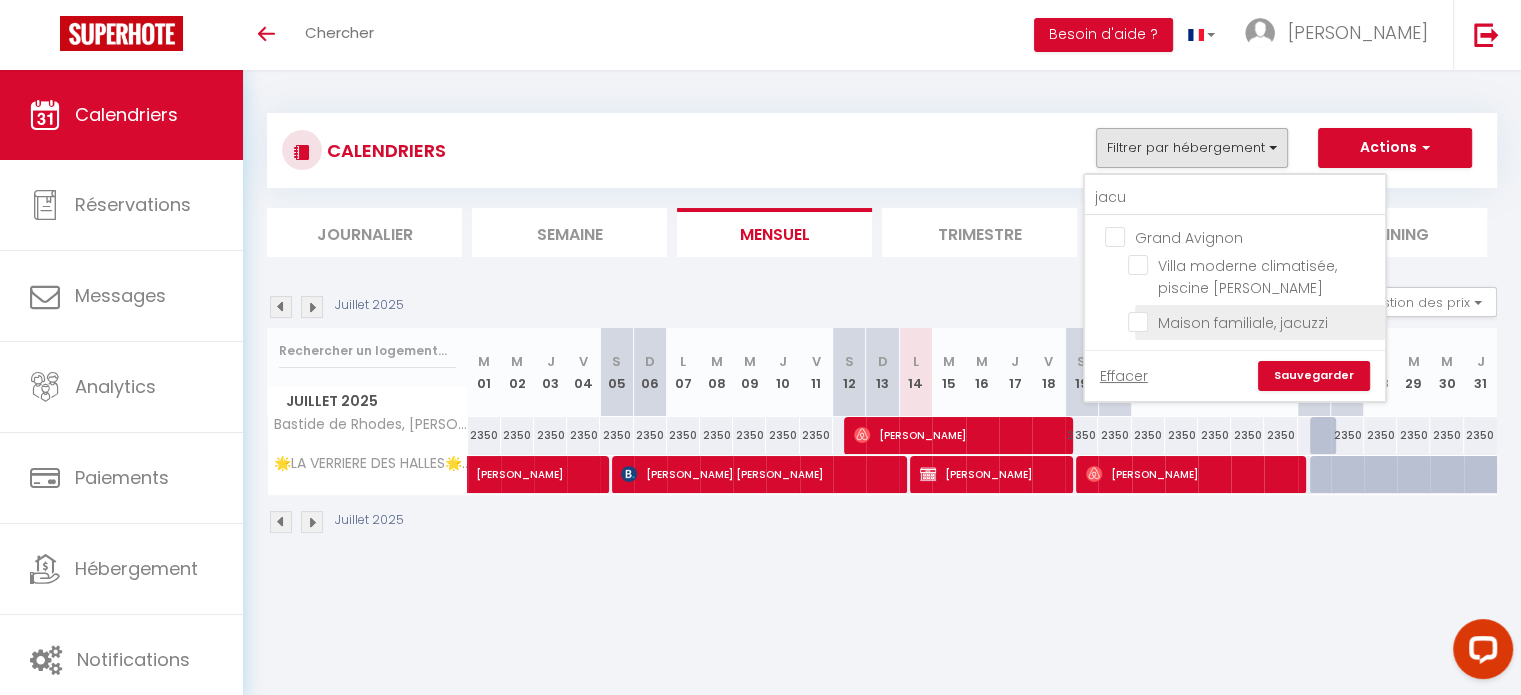 click on "Maison familiale, jacuzzi" at bounding box center [1253, 321] 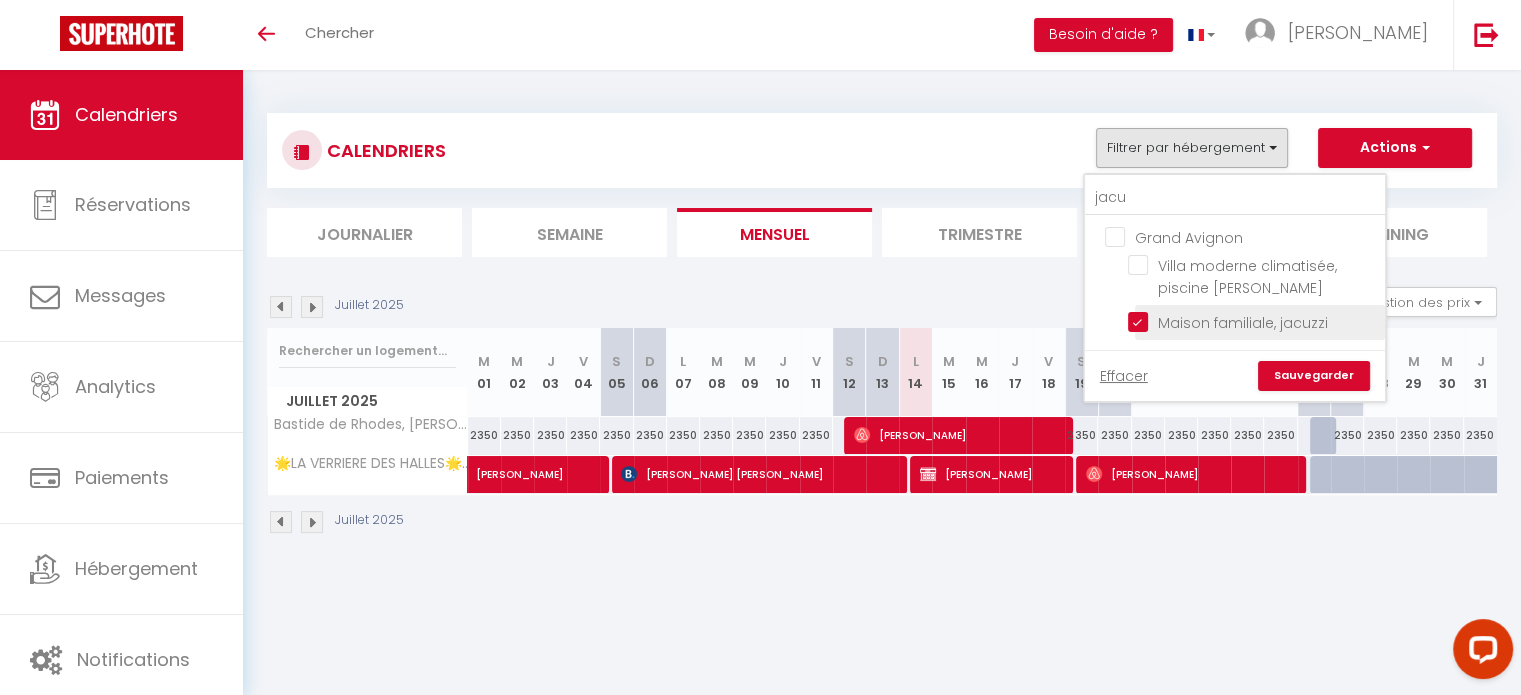 checkbox on "false" 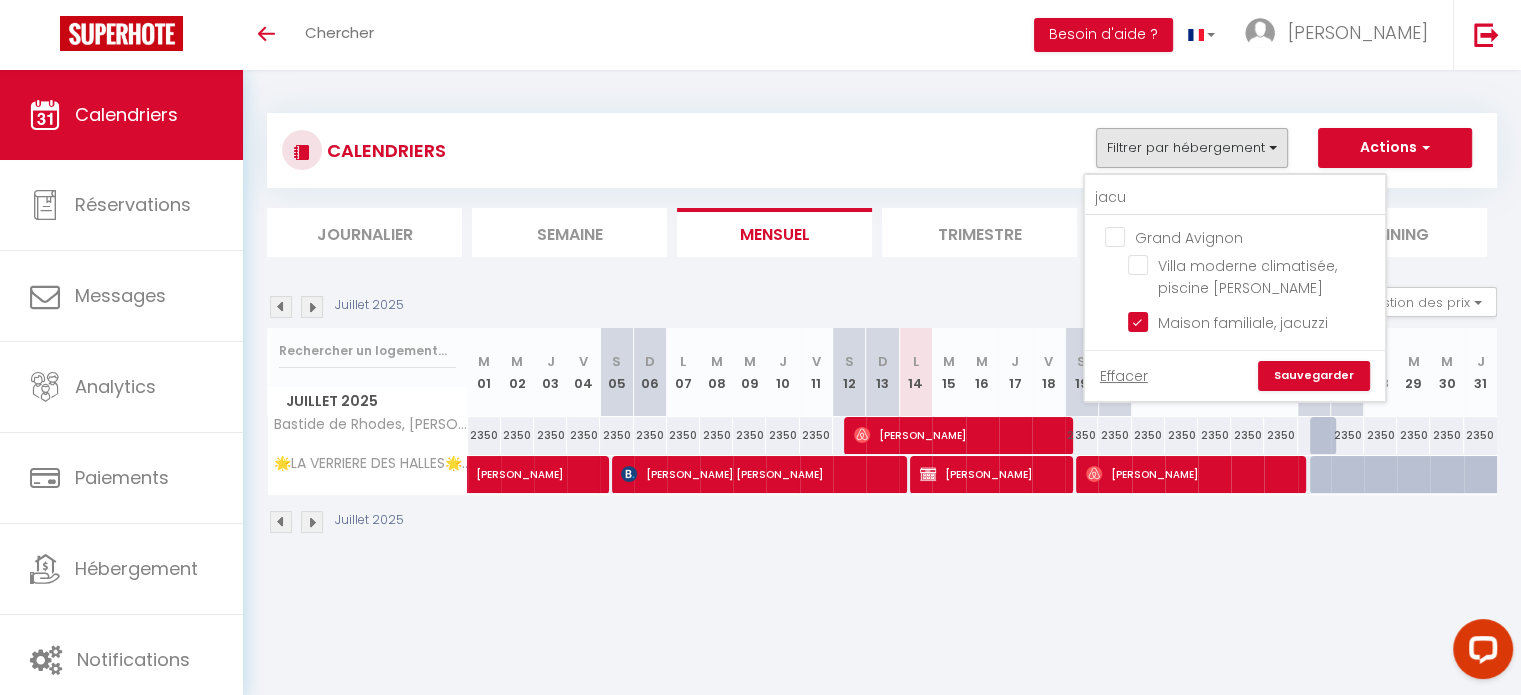 click on "Sauvegarder" at bounding box center [1314, 376] 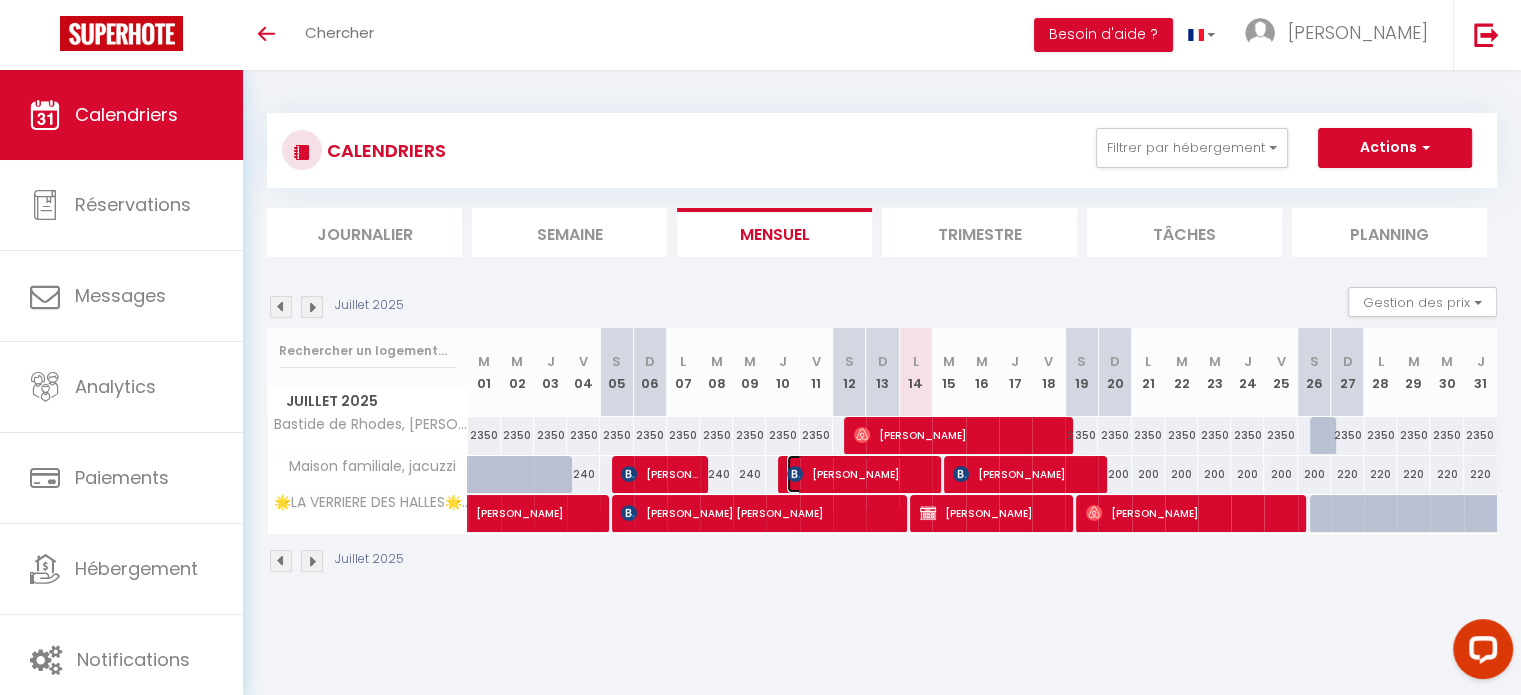 click on "[PERSON_NAME]" at bounding box center [858, 474] 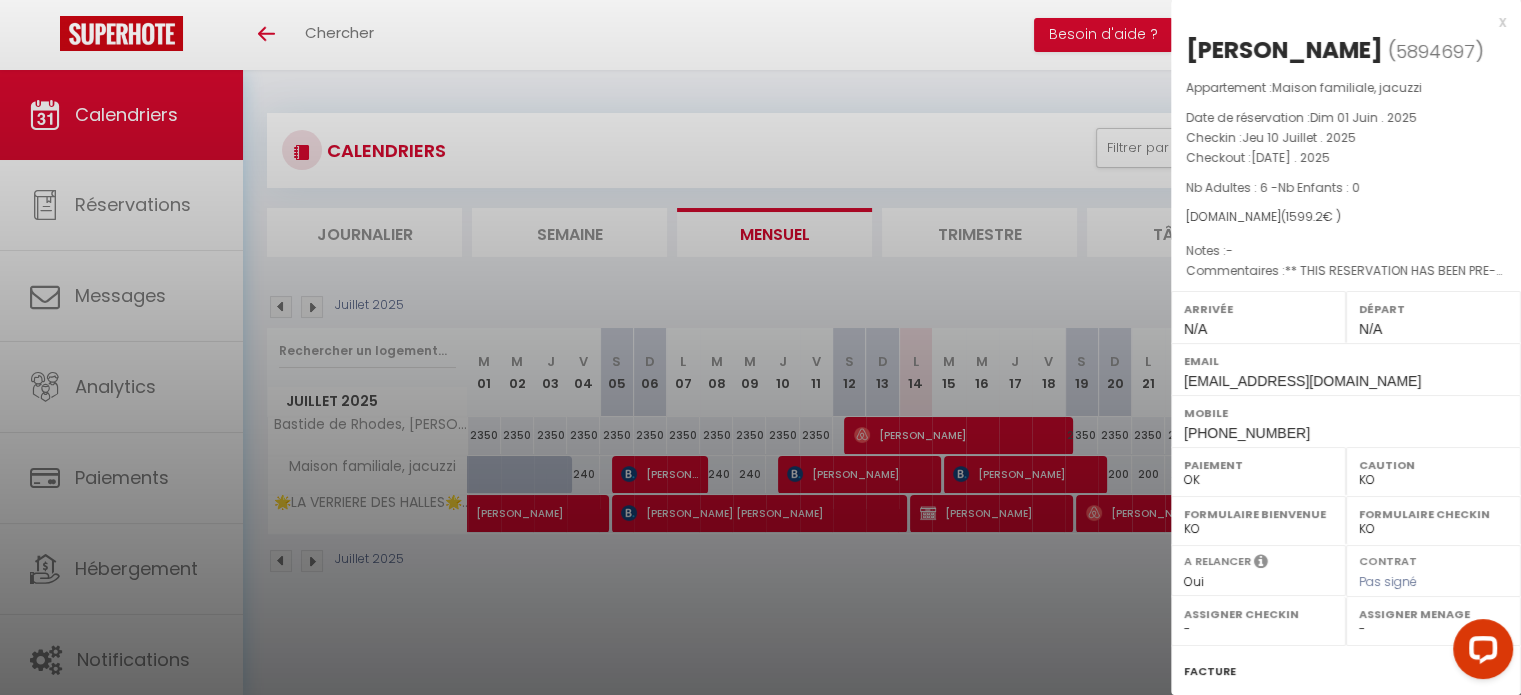click on "x" at bounding box center [1338, 22] 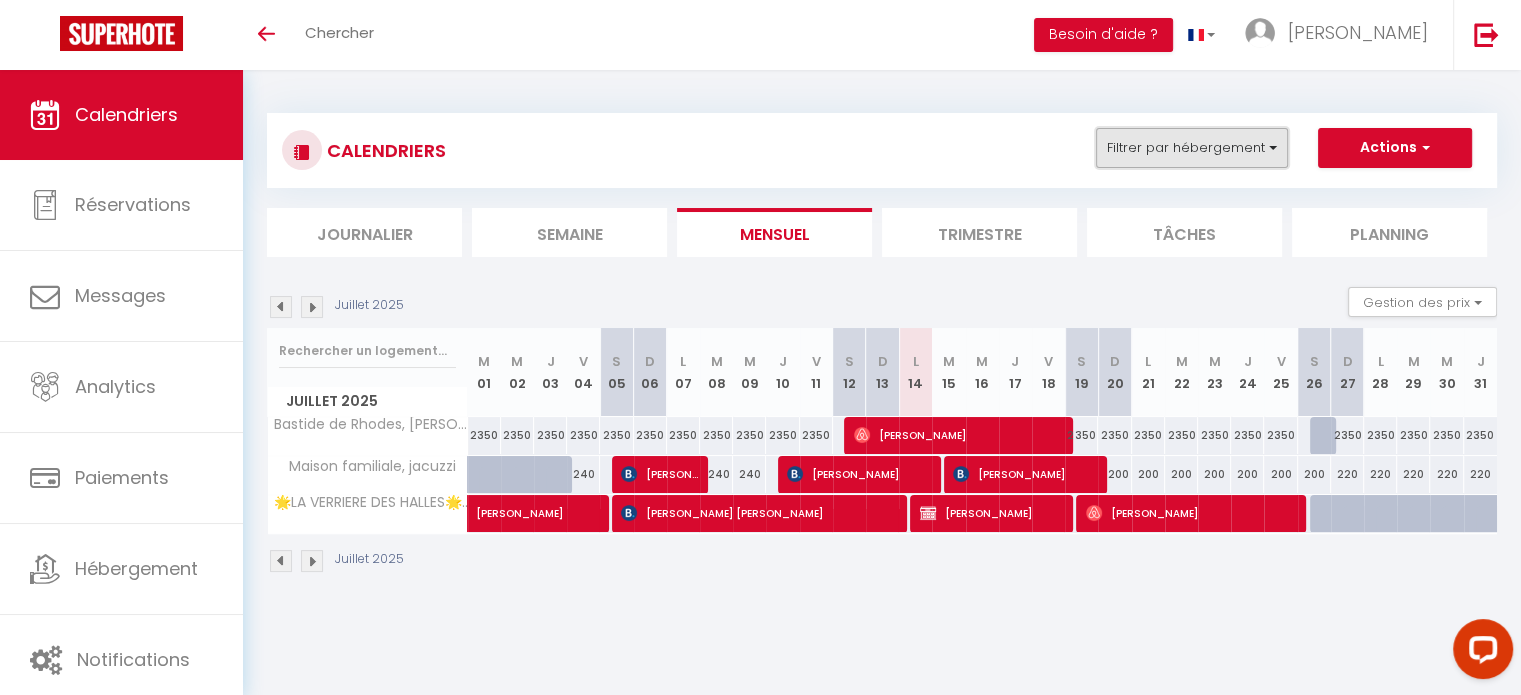 click on "Filtrer par hébergement" at bounding box center (1192, 148) 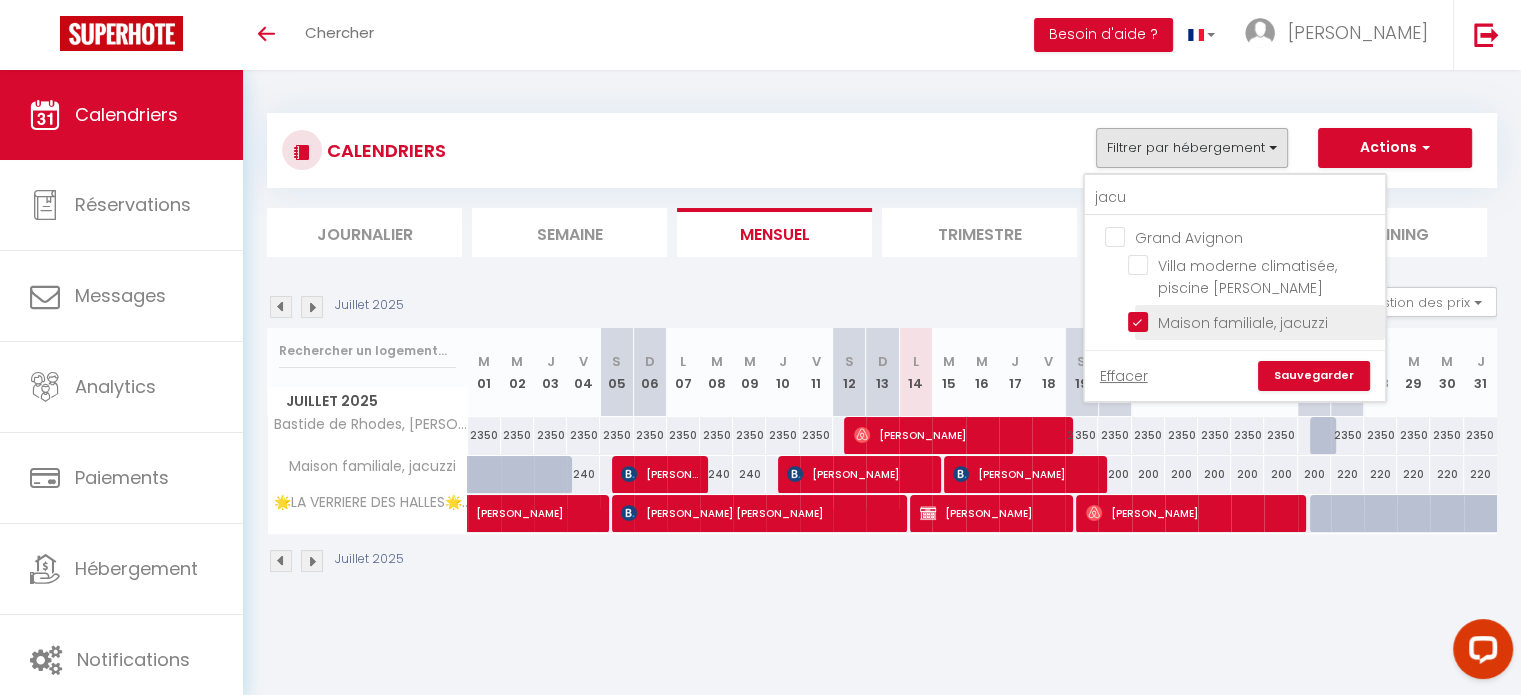 click on "Maison familiale, jacuzzi" at bounding box center (1253, 321) 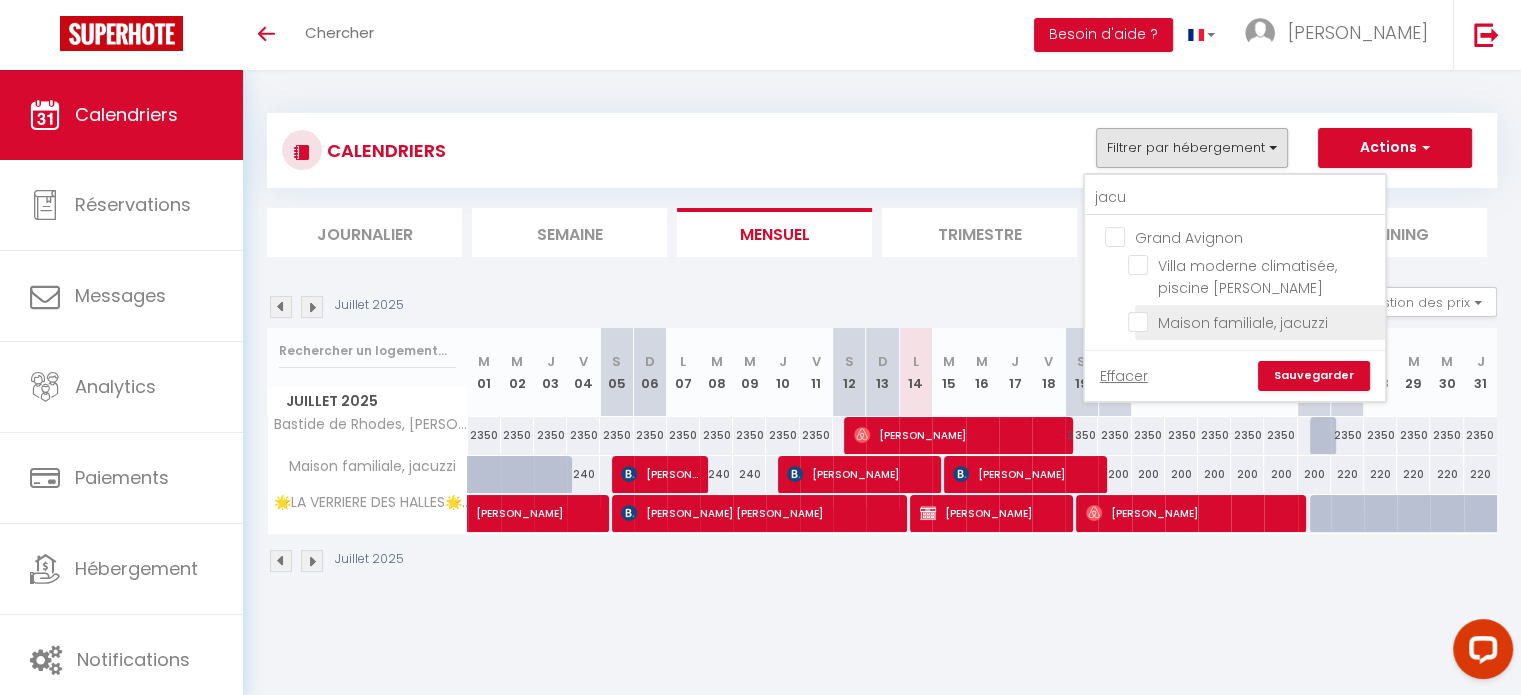 checkbox on "false" 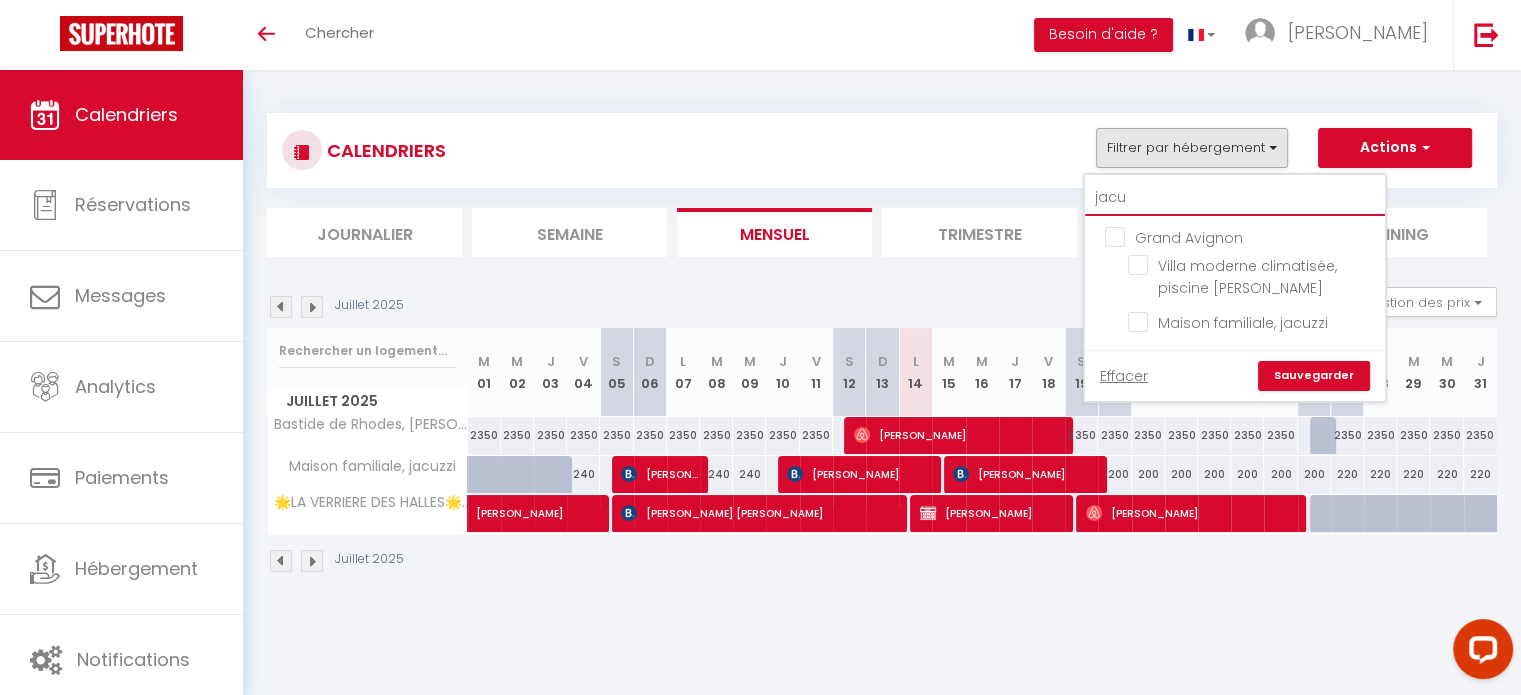 drag, startPoint x: 1137, startPoint y: 205, endPoint x: 1116, endPoint y: 204, distance: 21.023796 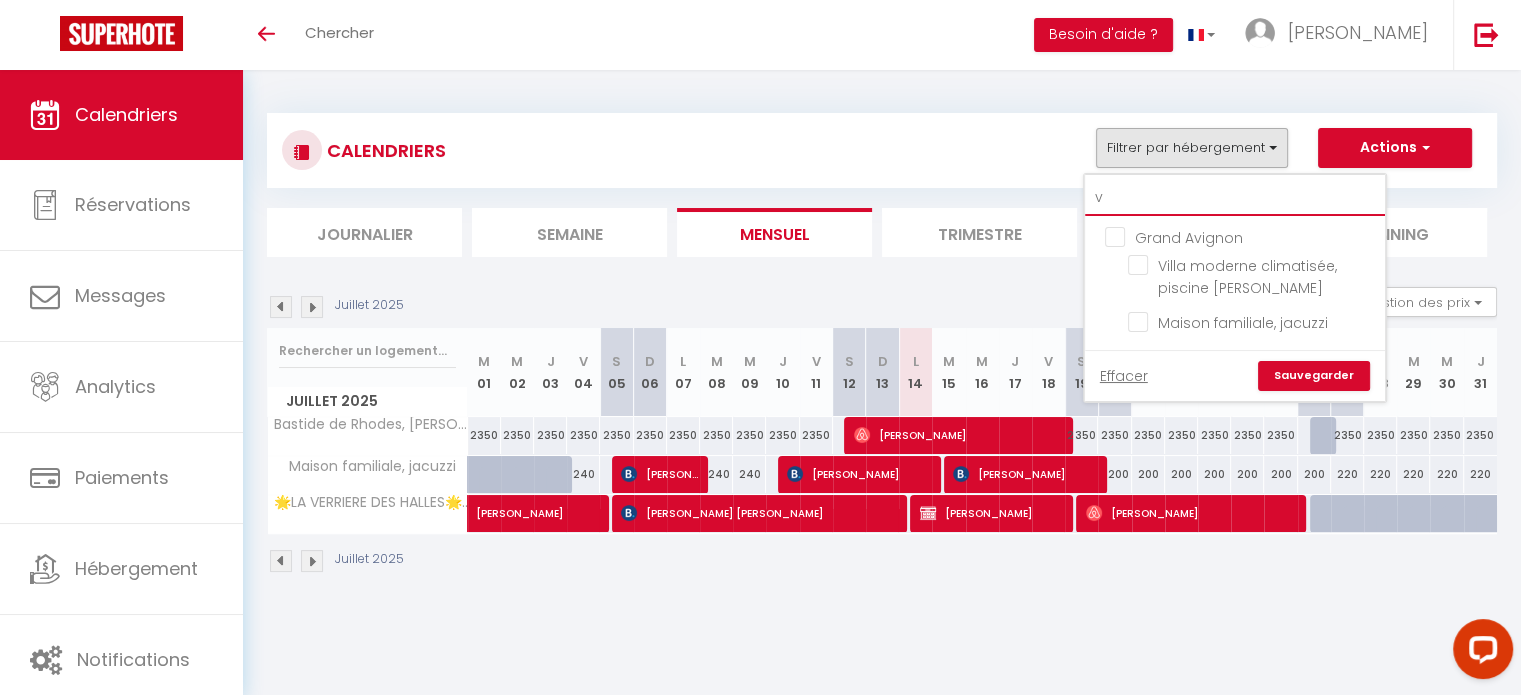 checkbox on "false" 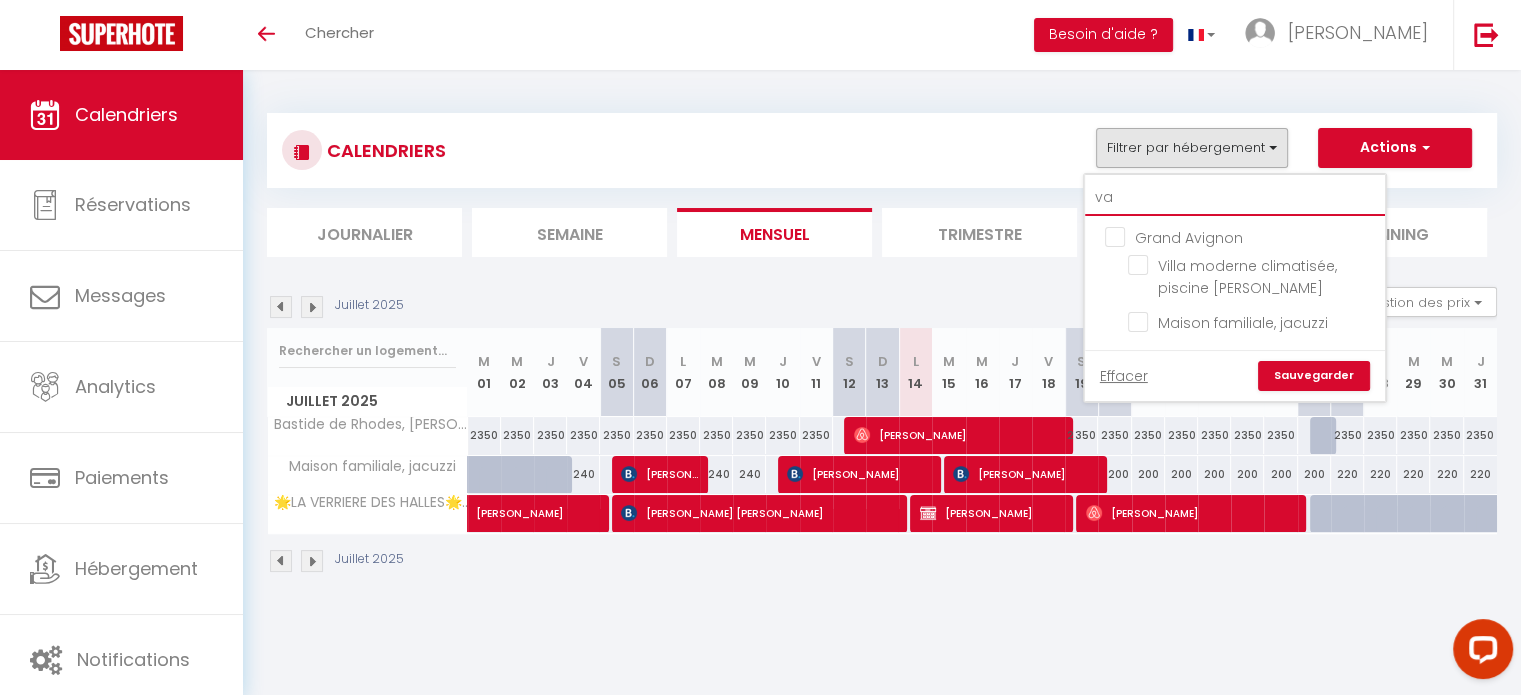 checkbox on "false" 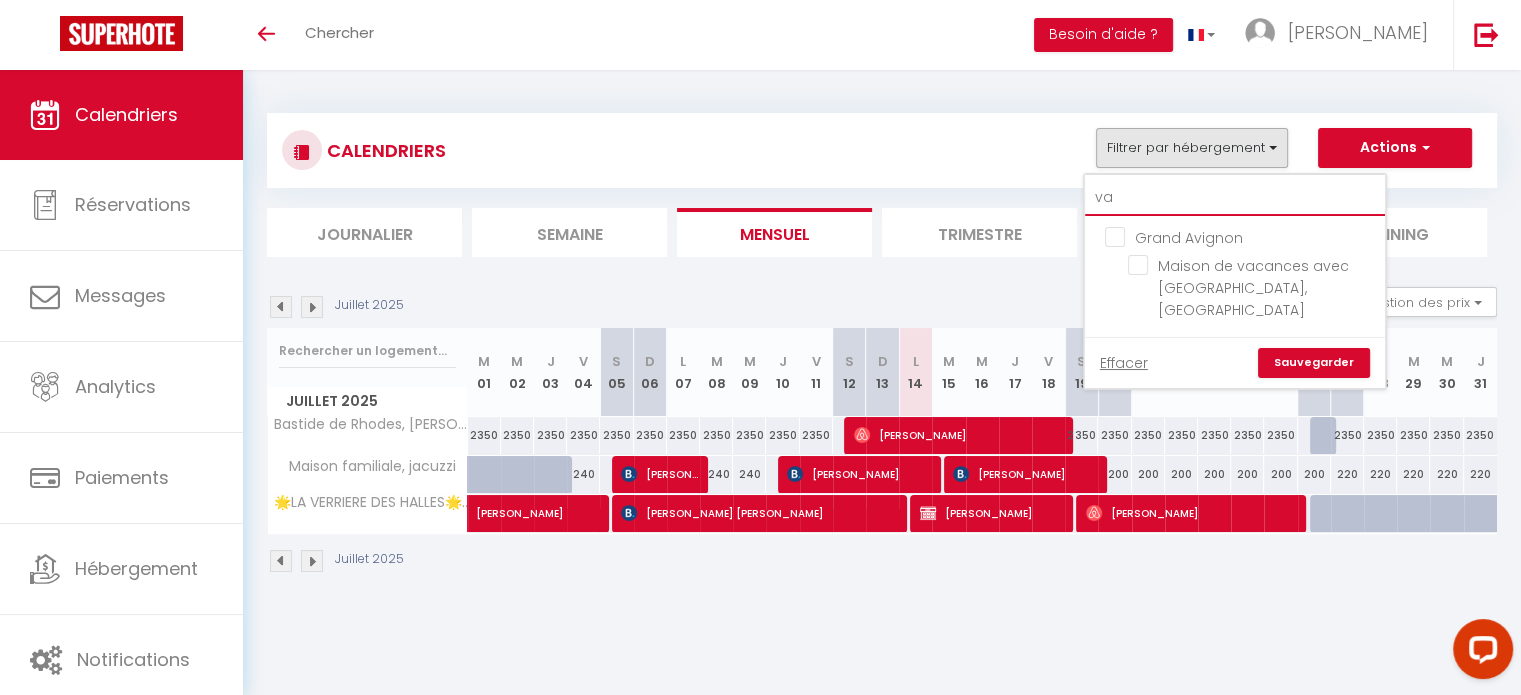 type on "vac" 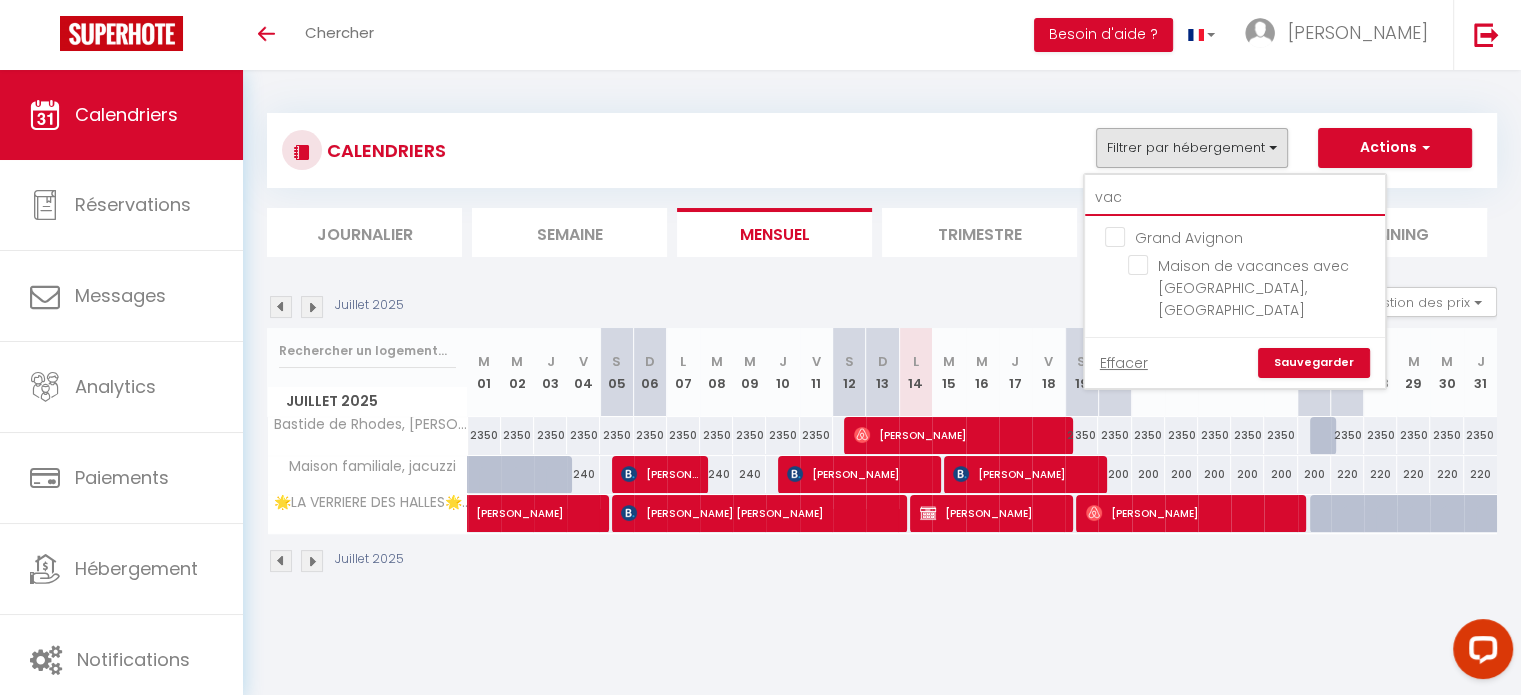 checkbox on "false" 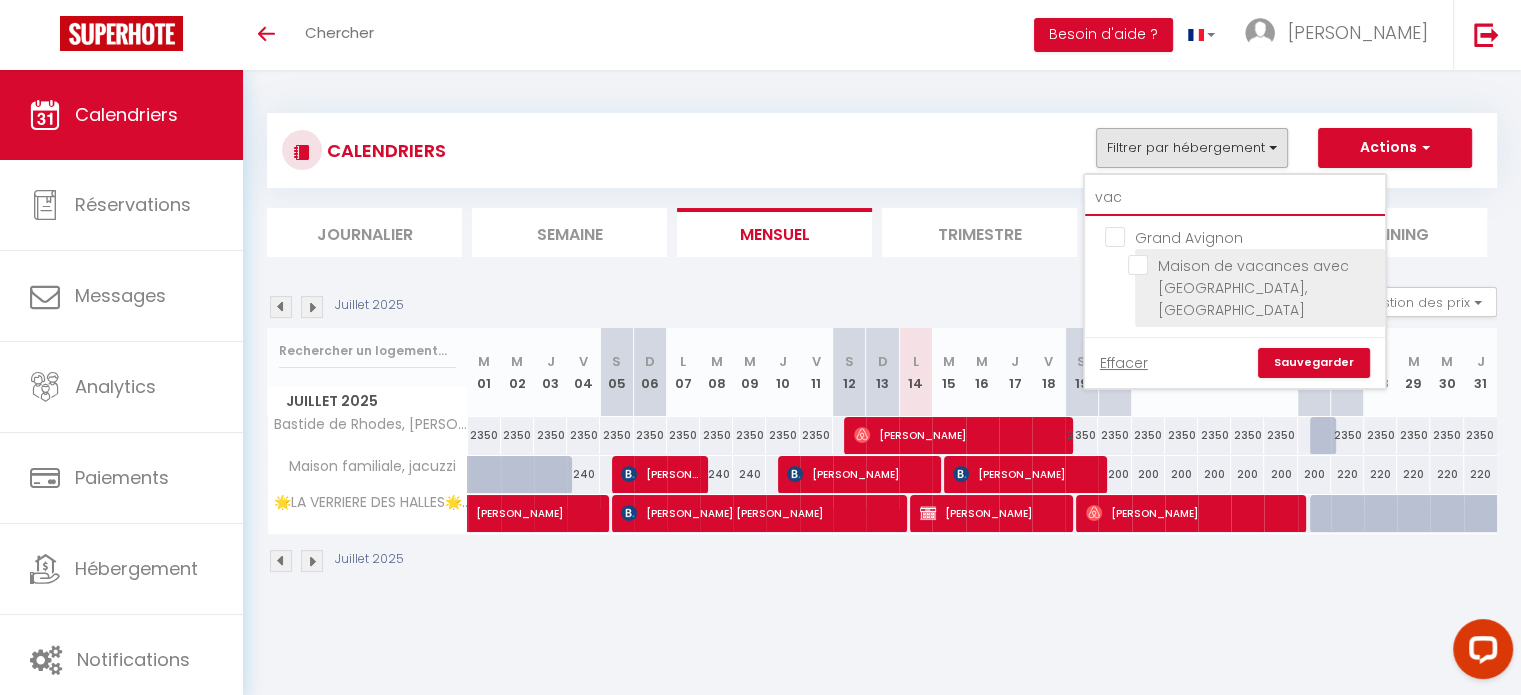 type on "vac" 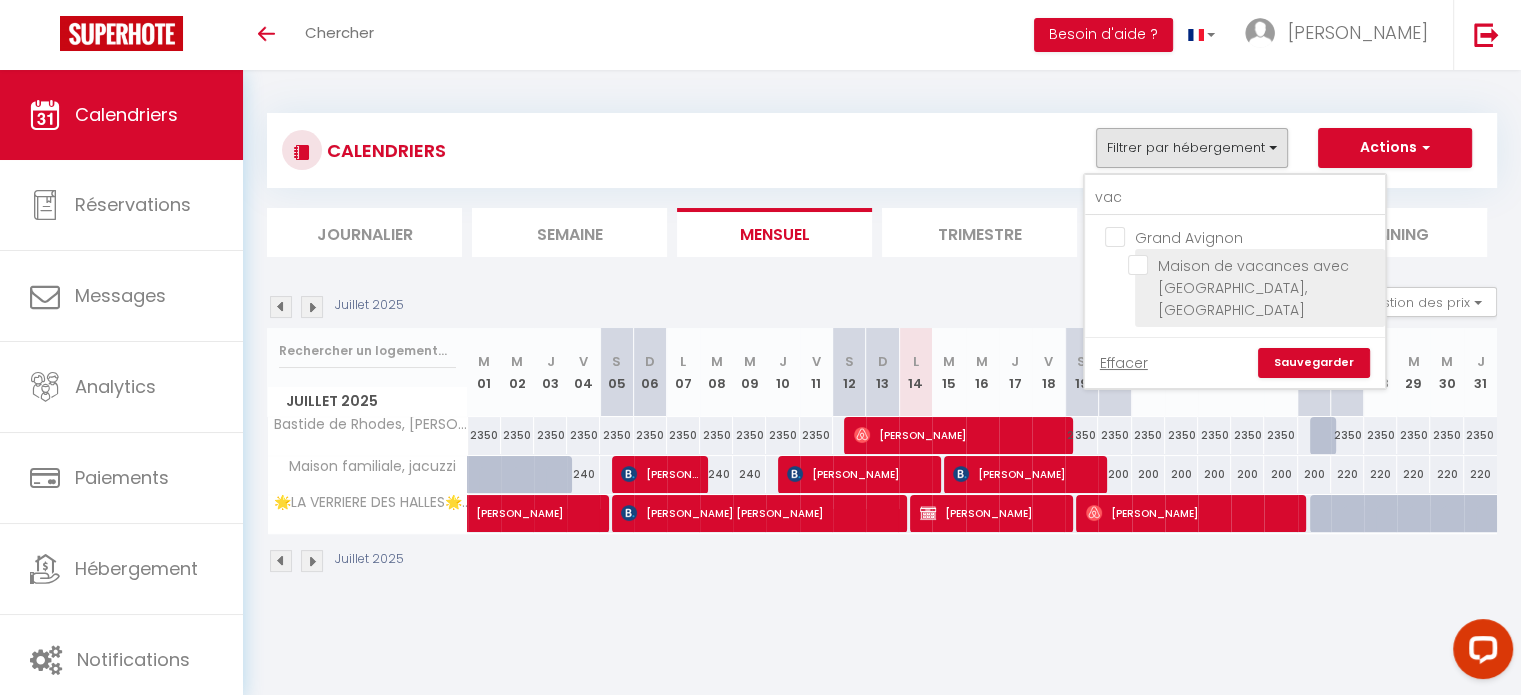 click on "Maison de vacances avec [GEOGRAPHIC_DATA], [GEOGRAPHIC_DATA]" at bounding box center [1253, 265] 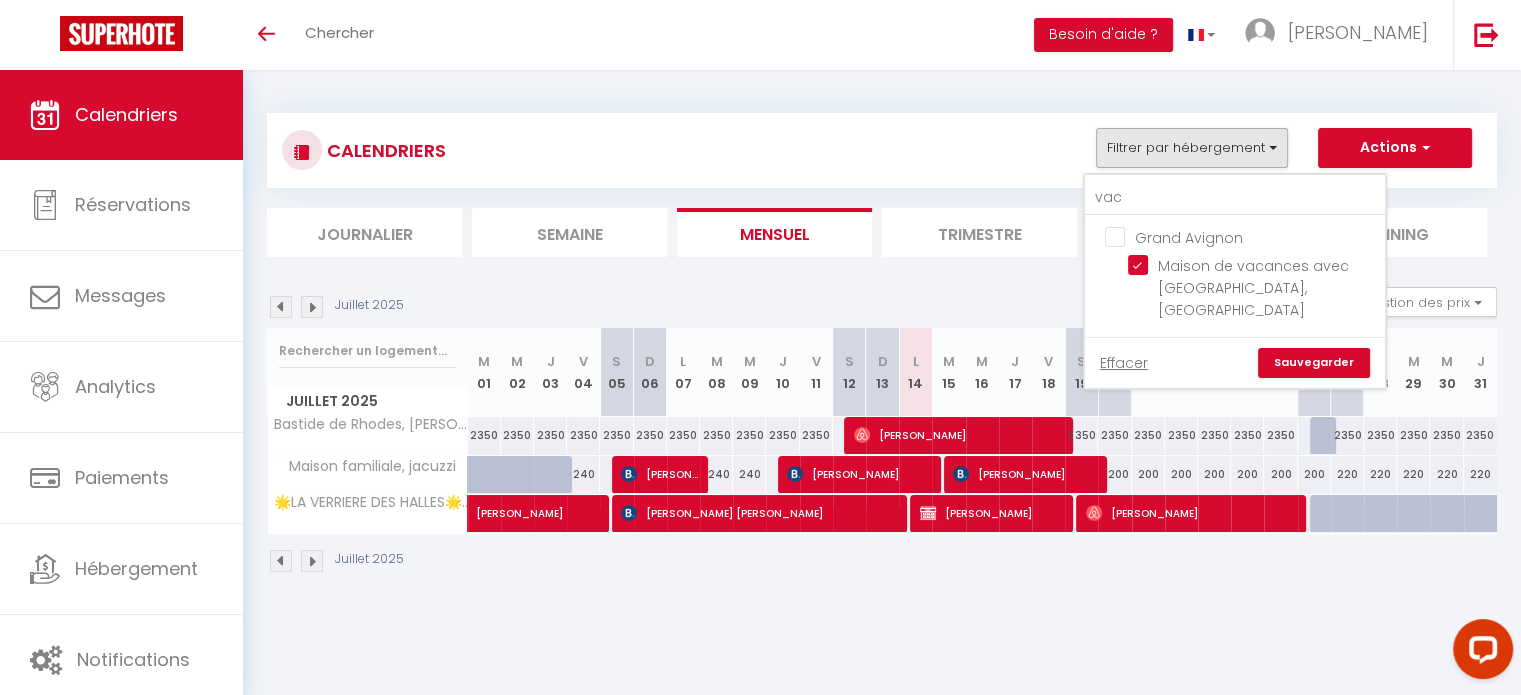 click on "Sauvegarder" at bounding box center [1314, 363] 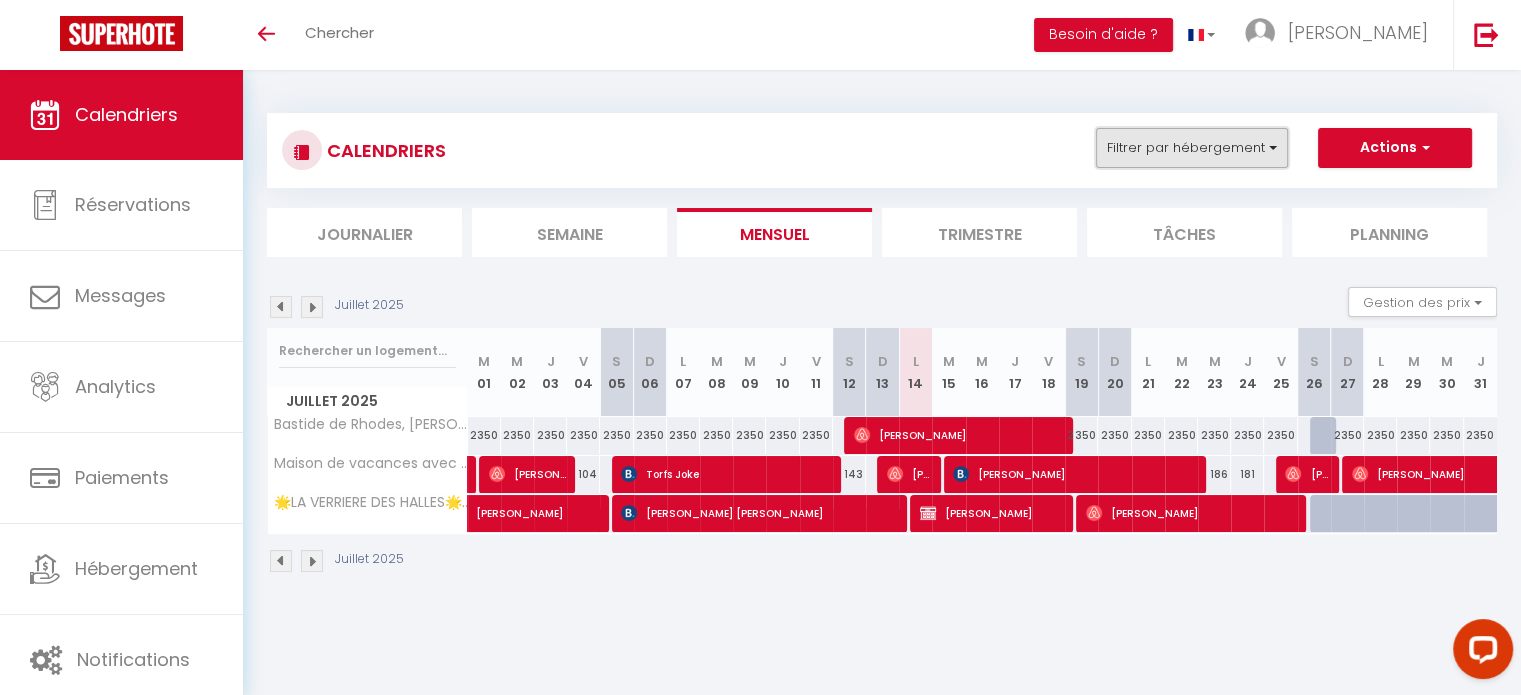 click on "Filtrer par hébergement" at bounding box center (1192, 148) 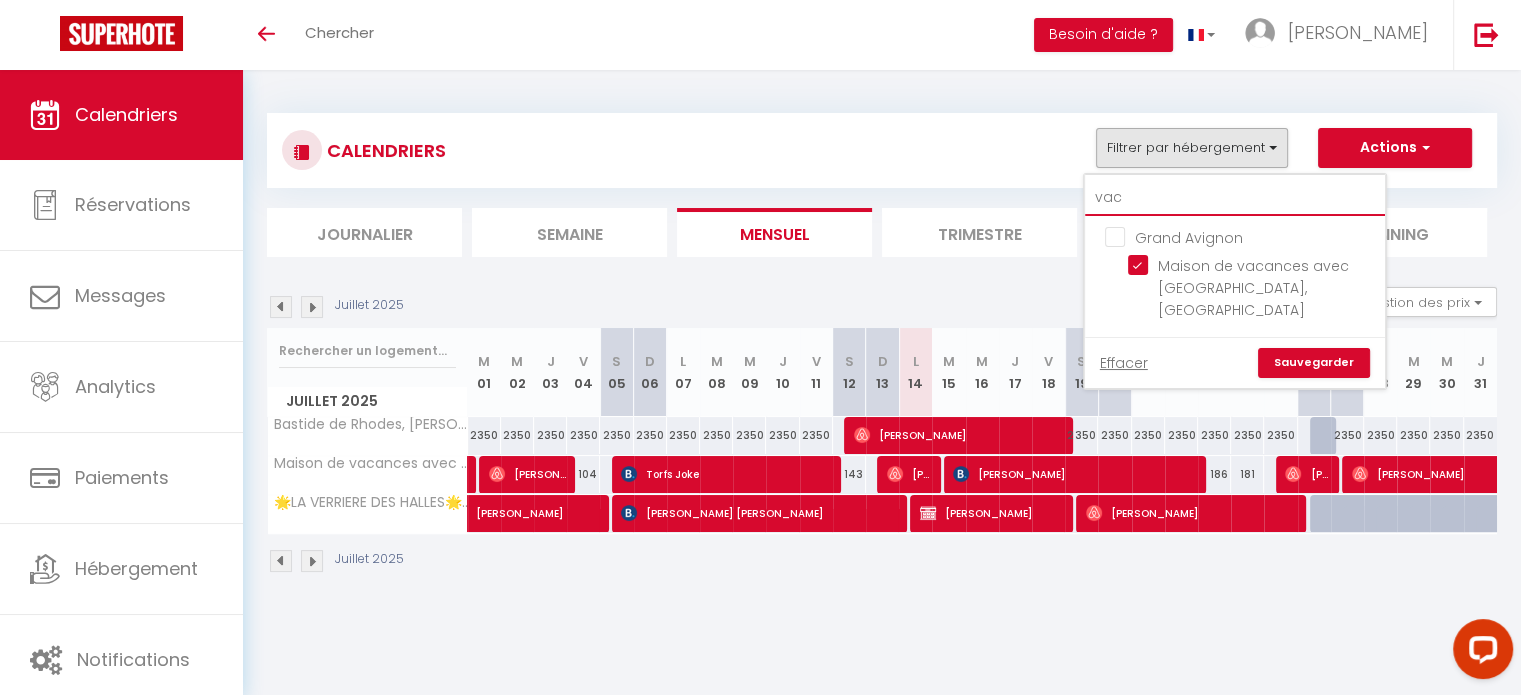 click on "vac" at bounding box center [1235, 198] 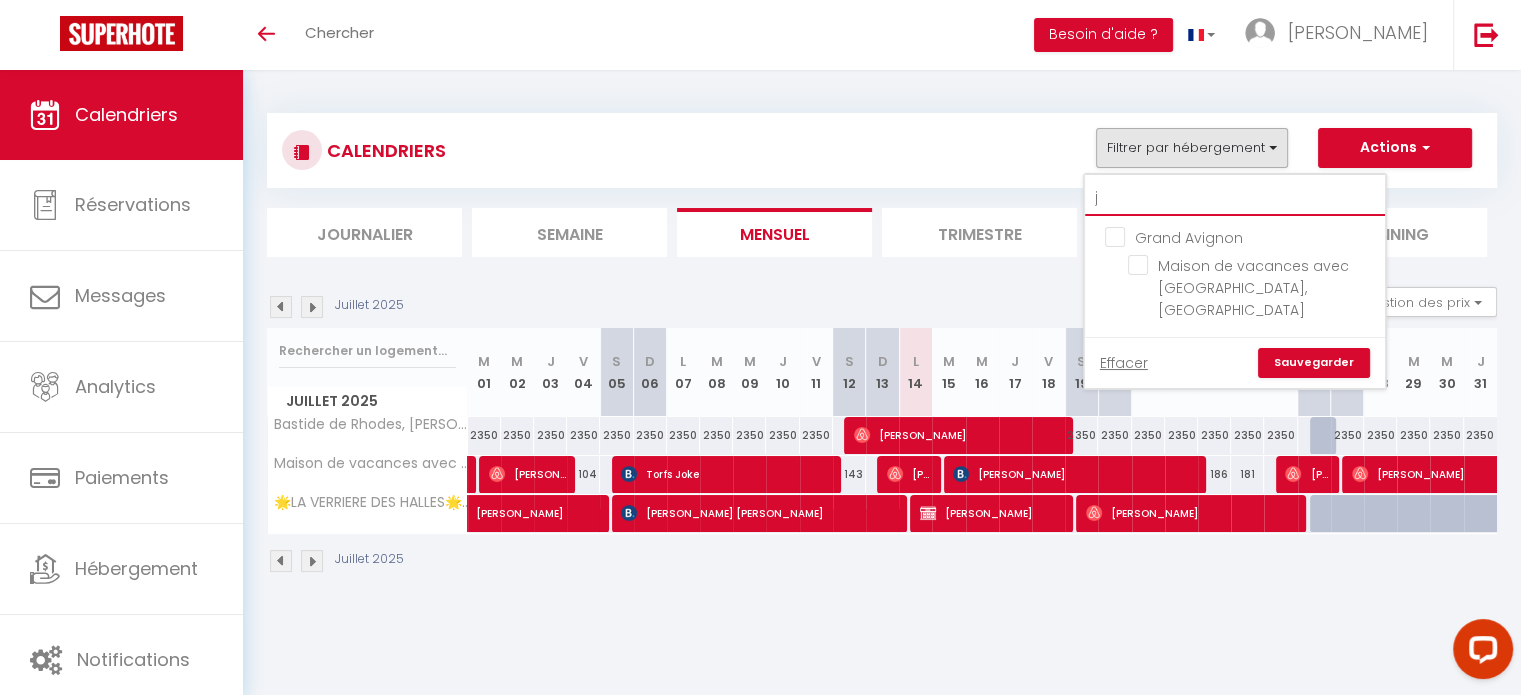checkbox on "false" 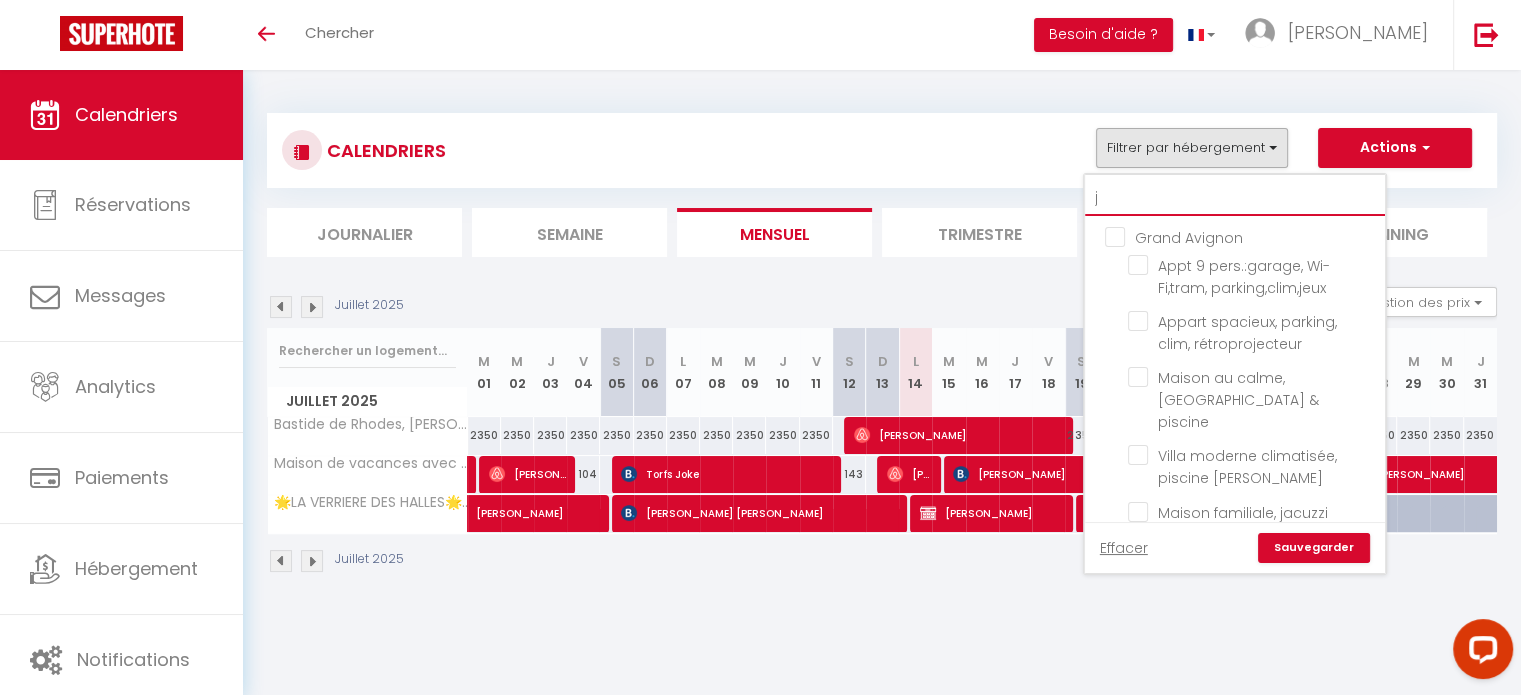 type on "ja" 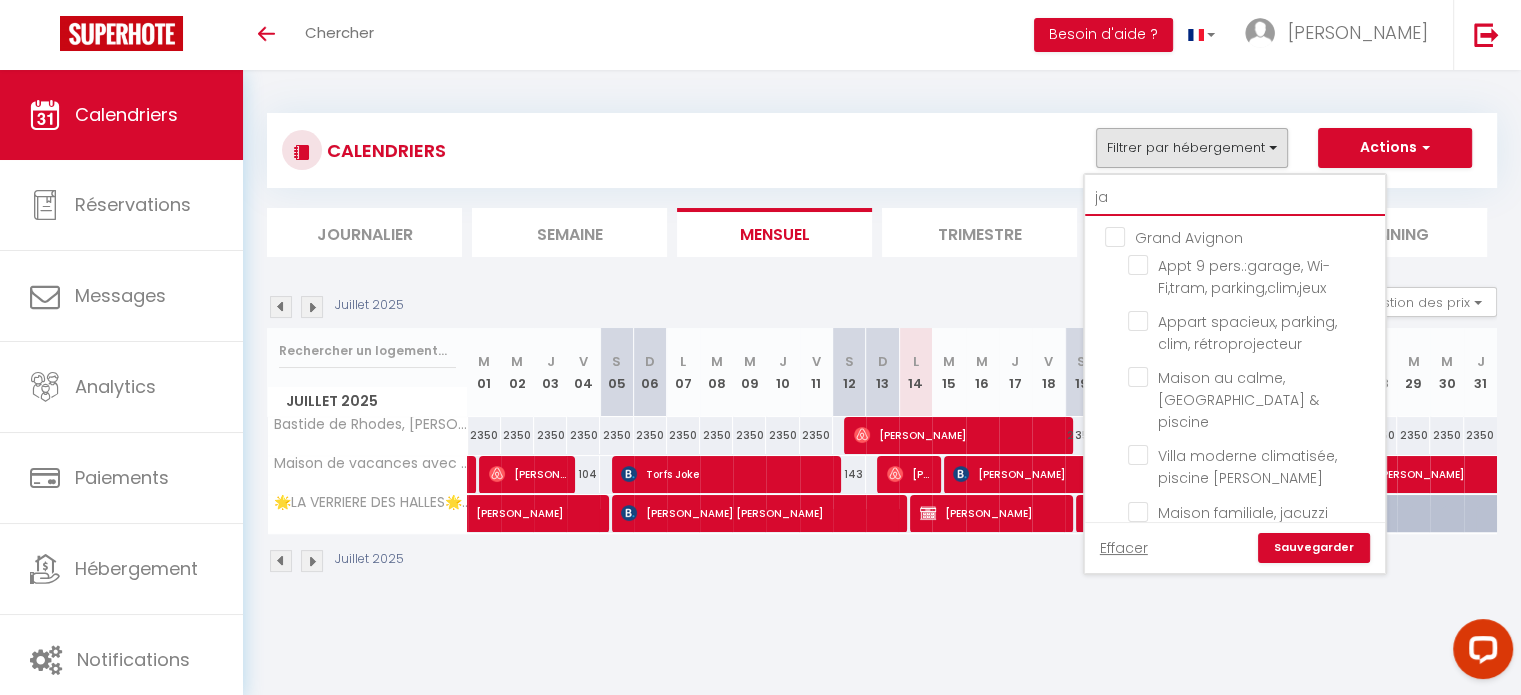 checkbox on "false" 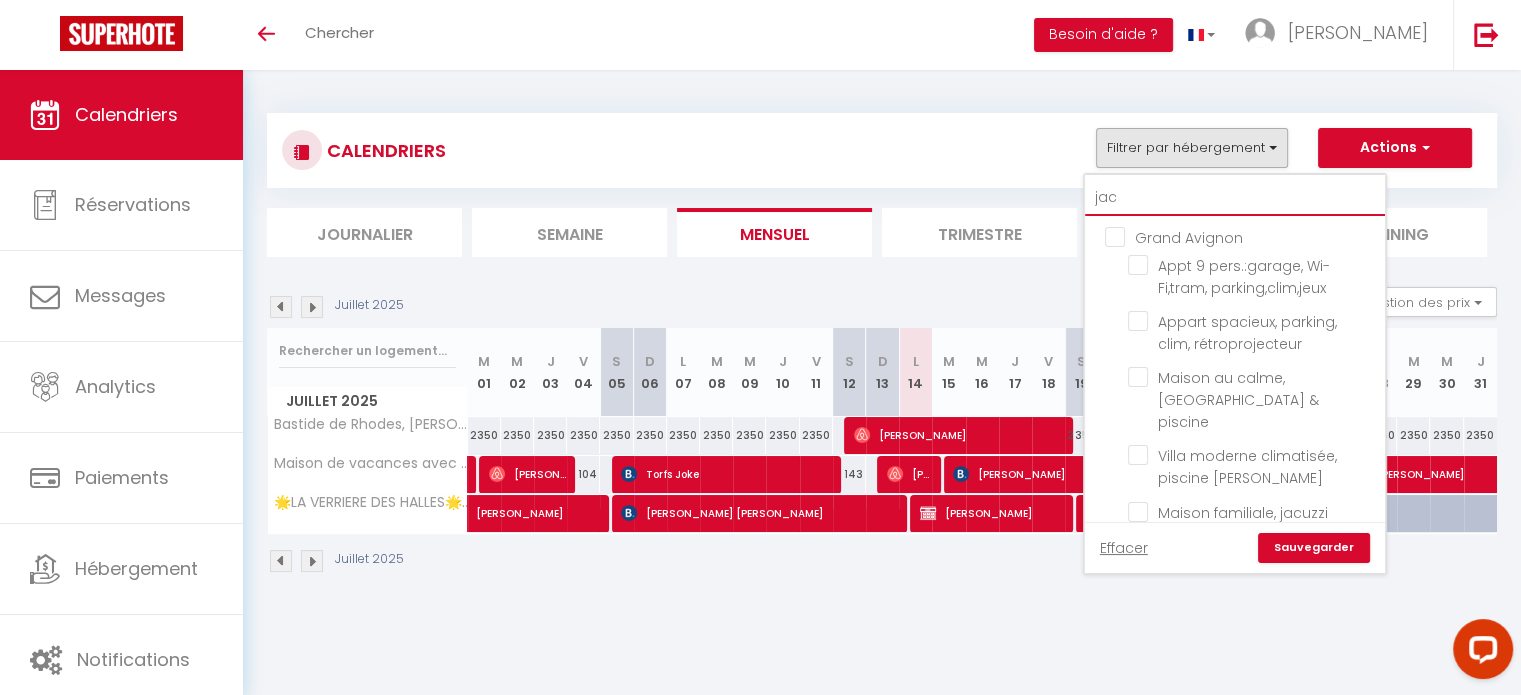 checkbox on "false" 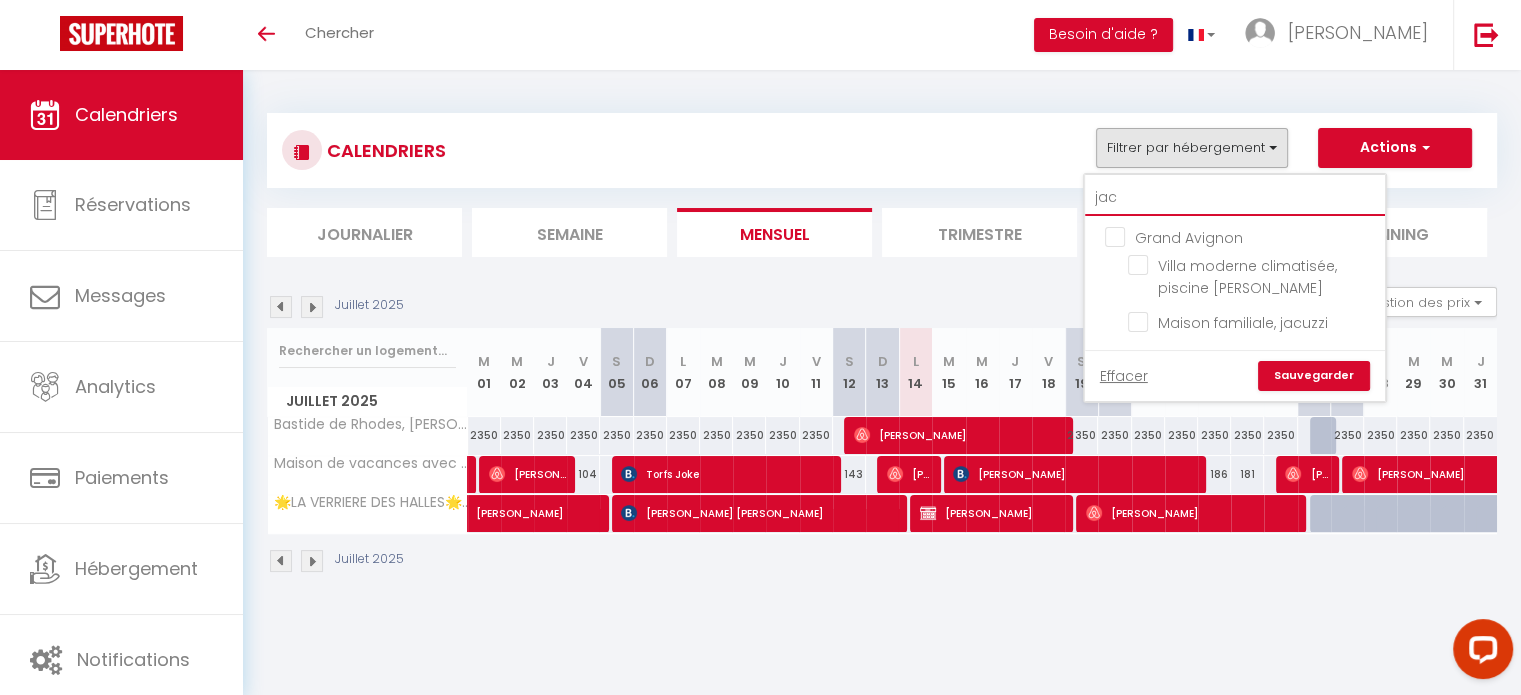 type on "jacu" 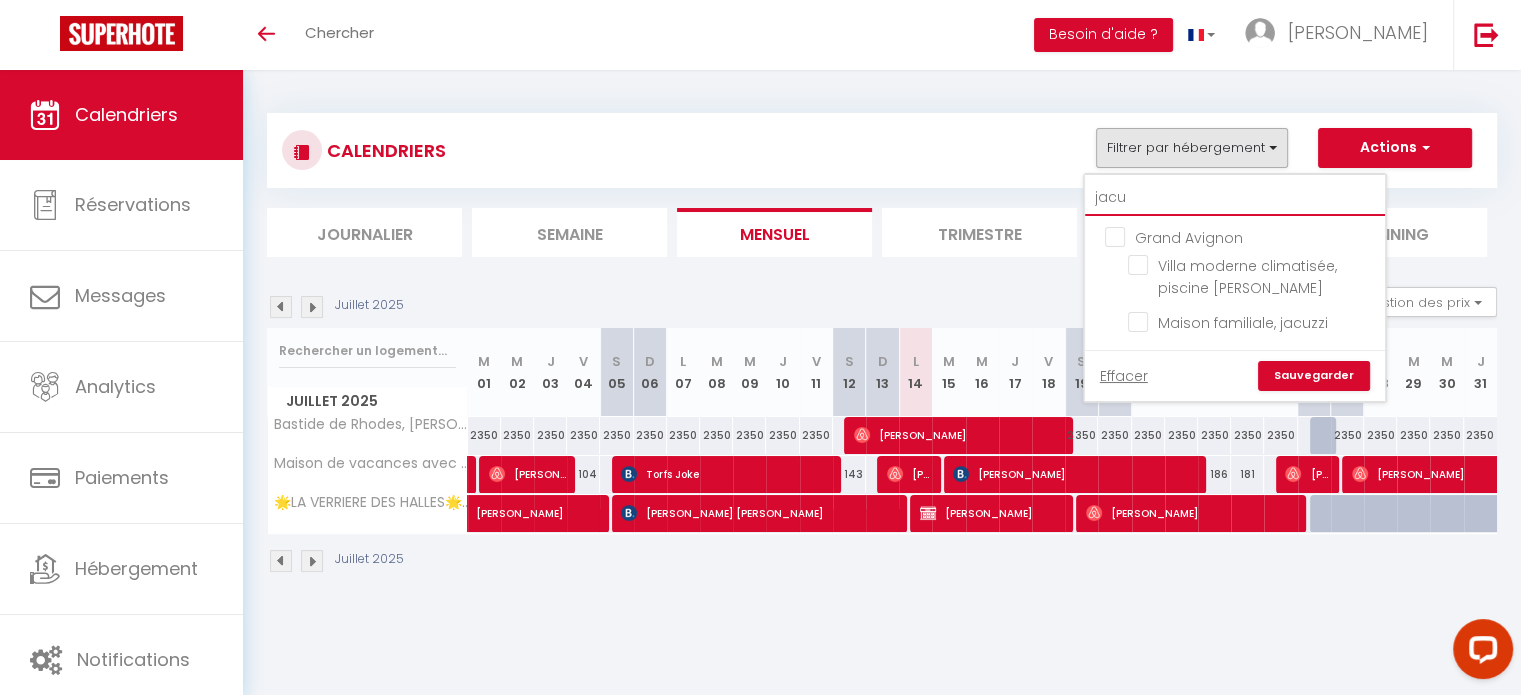 checkbox on "false" 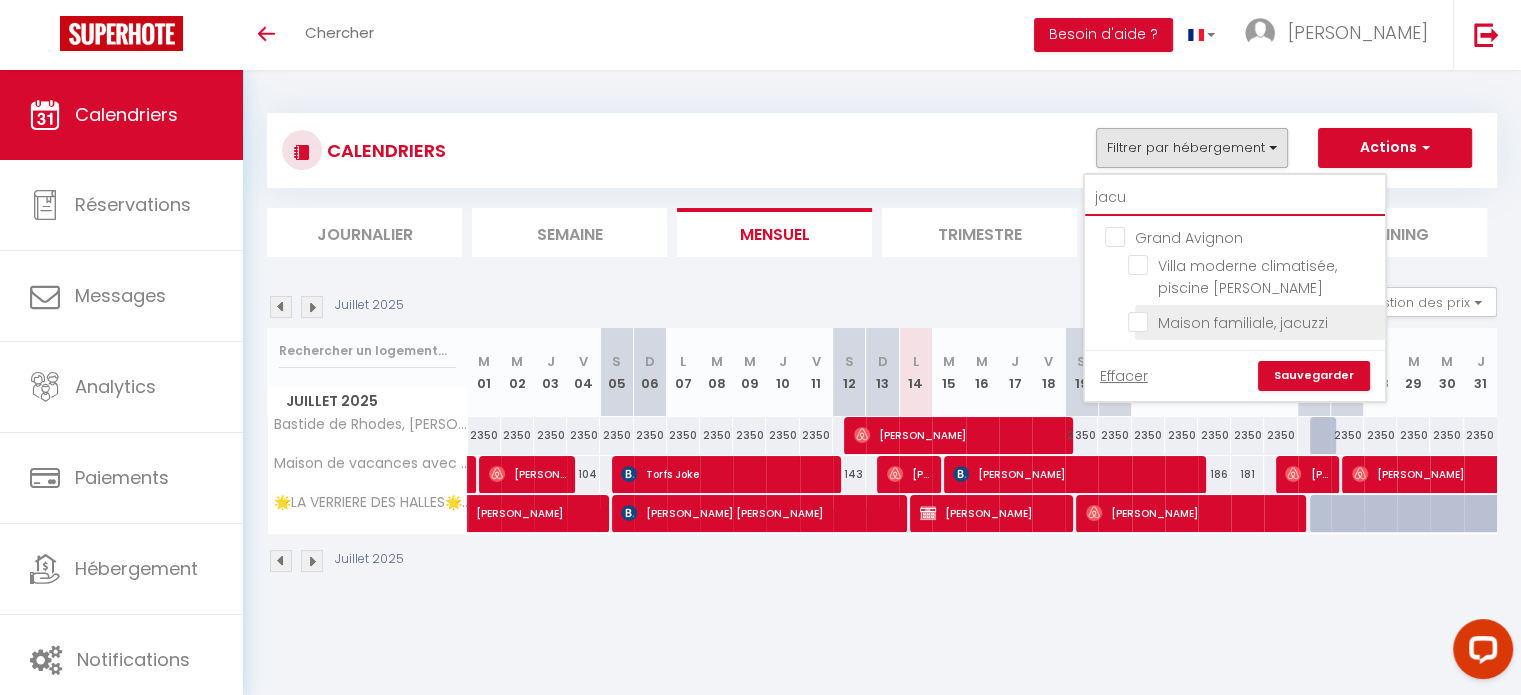 type on "jacu" 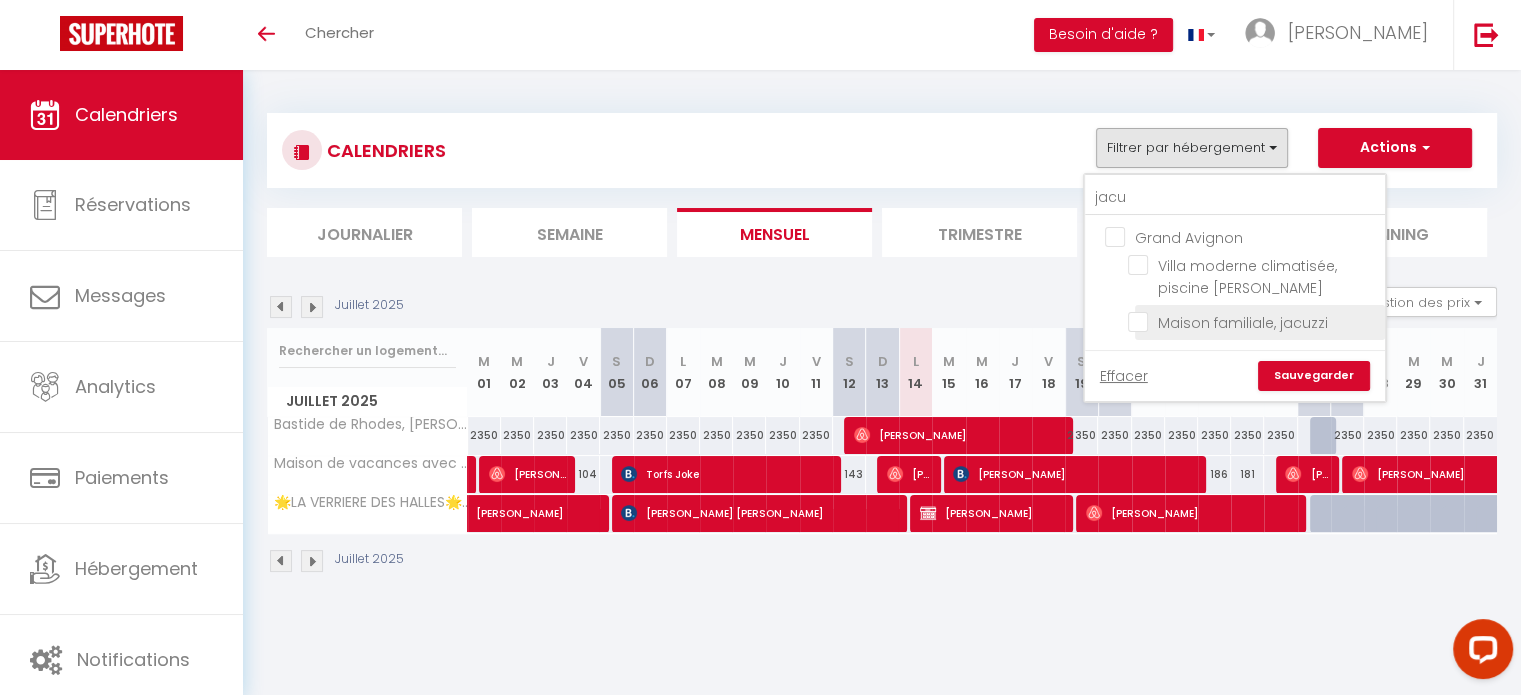 click on "Maison familiale, jacuzzi" at bounding box center (1253, 321) 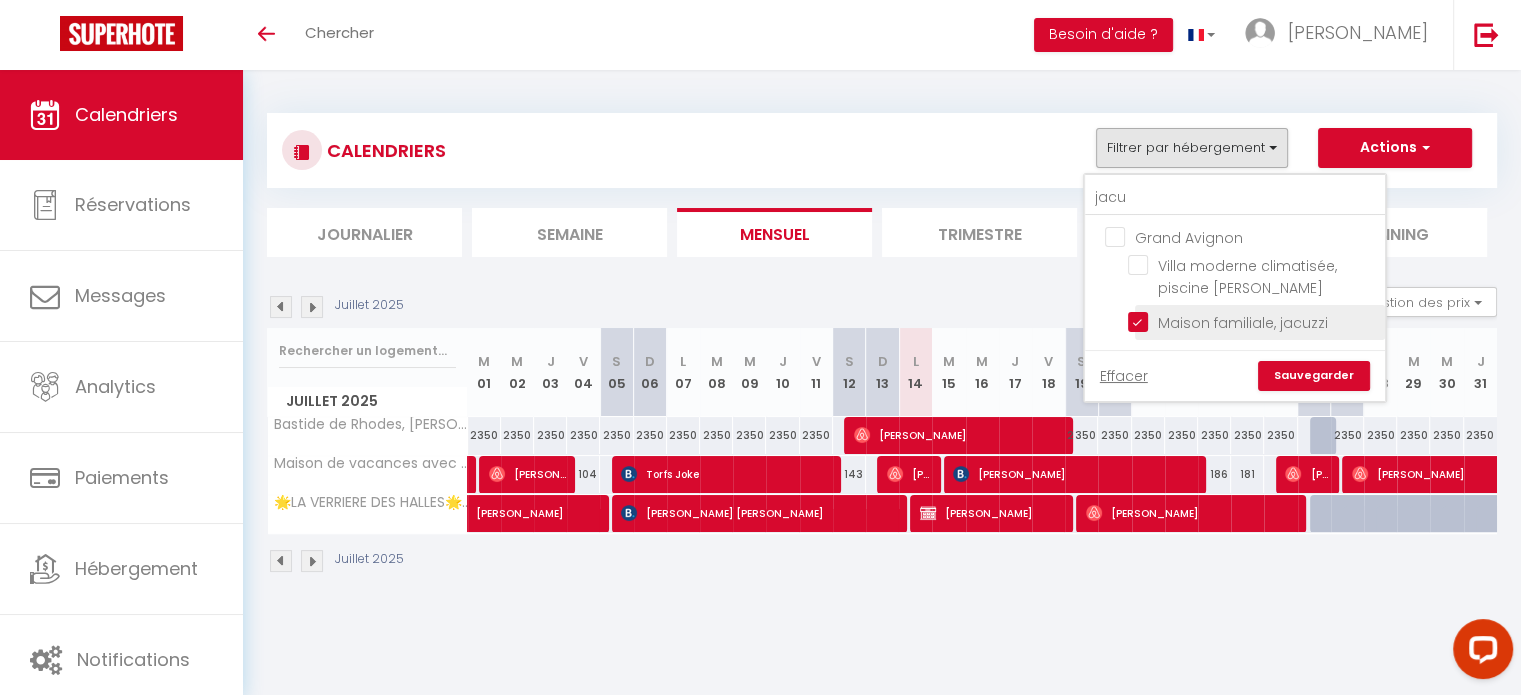 checkbox on "false" 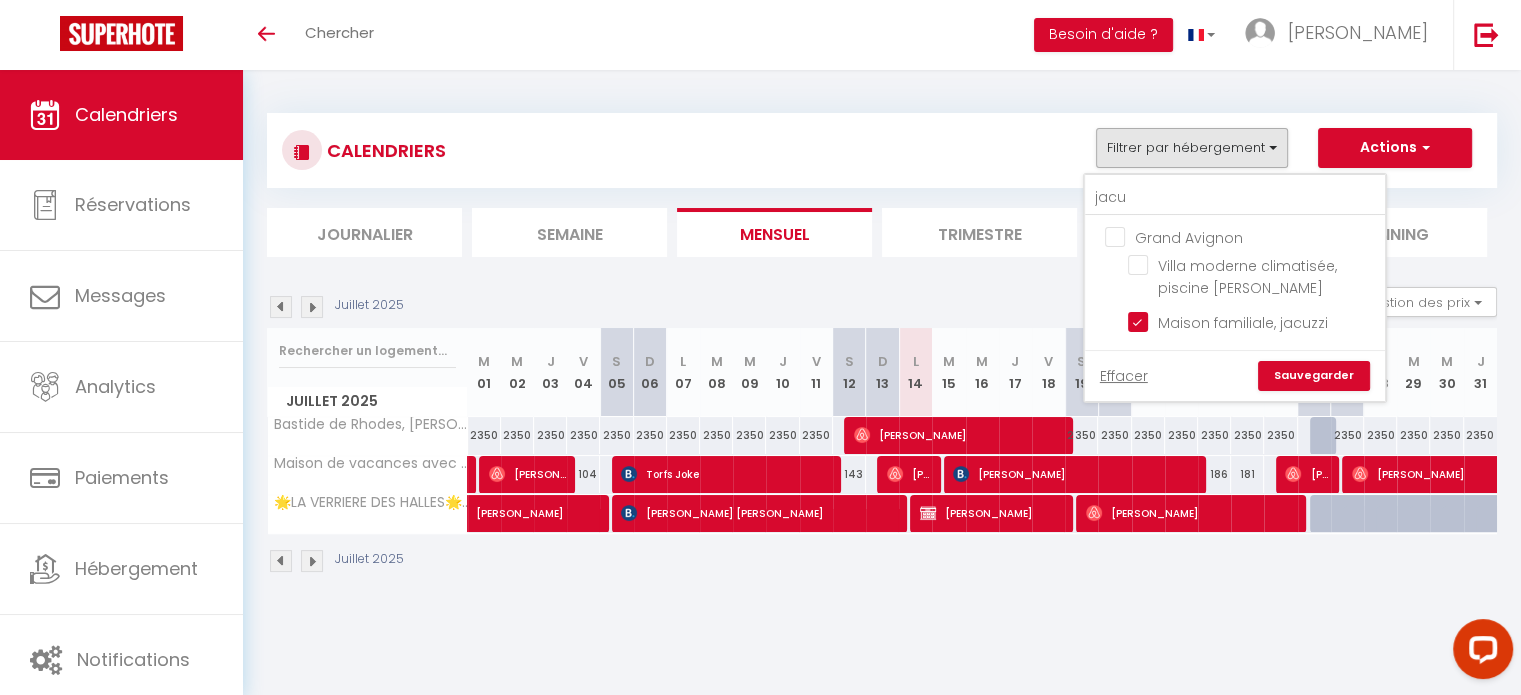 click on "Sauvegarder" at bounding box center (1314, 376) 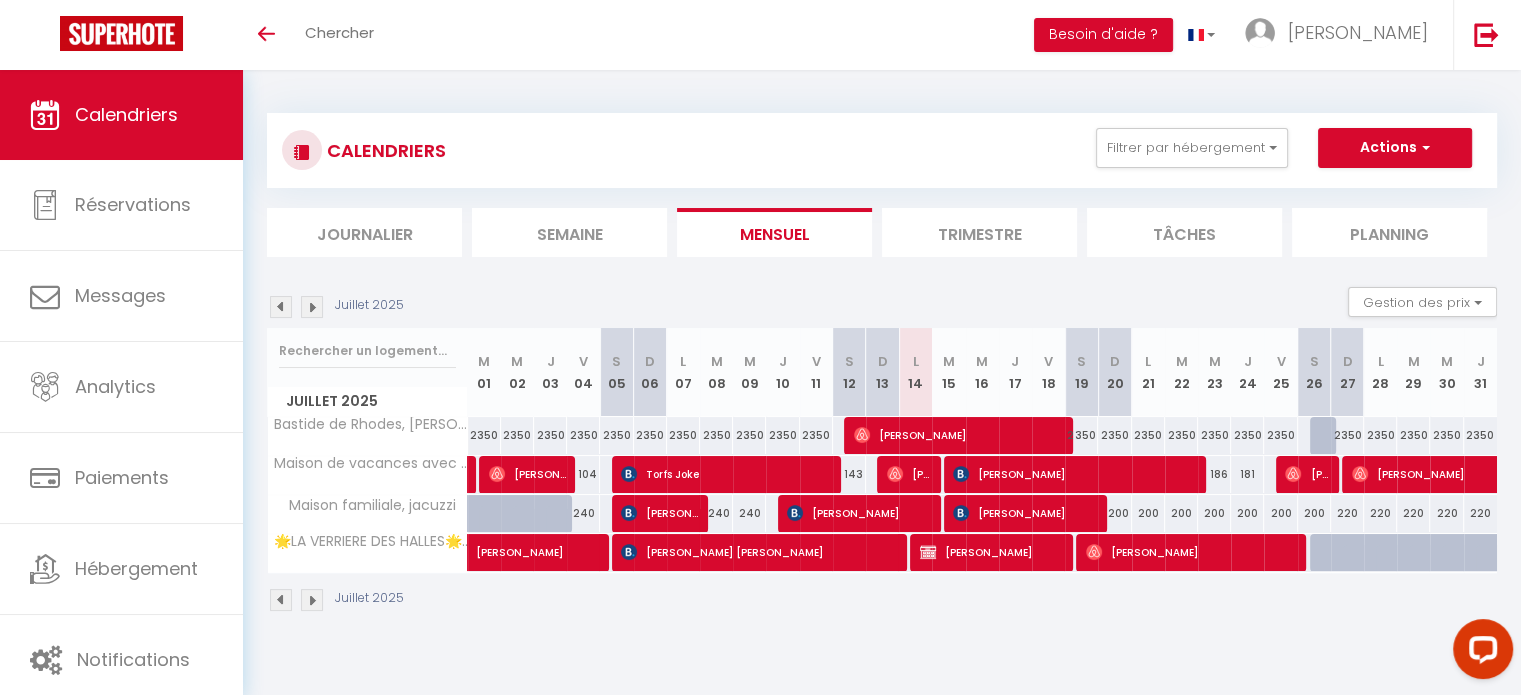 click at bounding box center (312, 307) 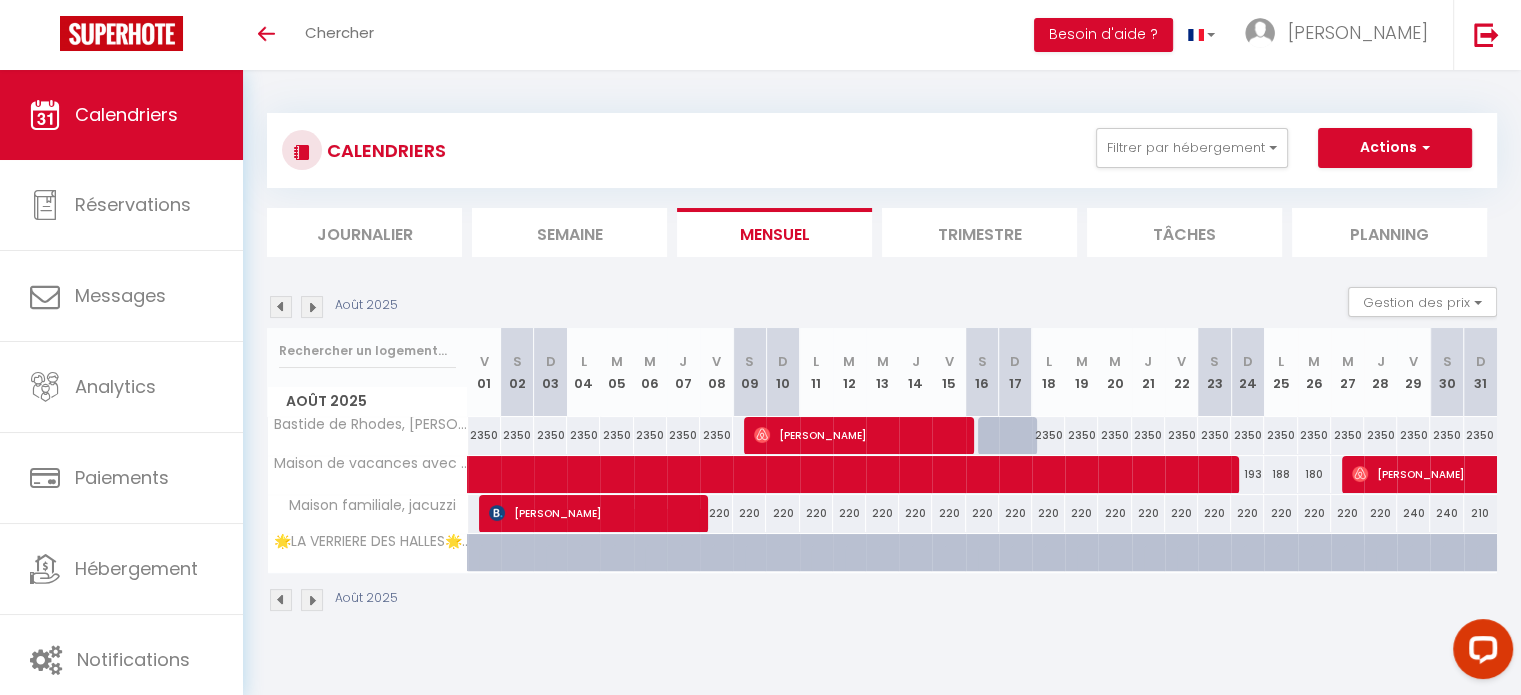click at bounding box center (281, 307) 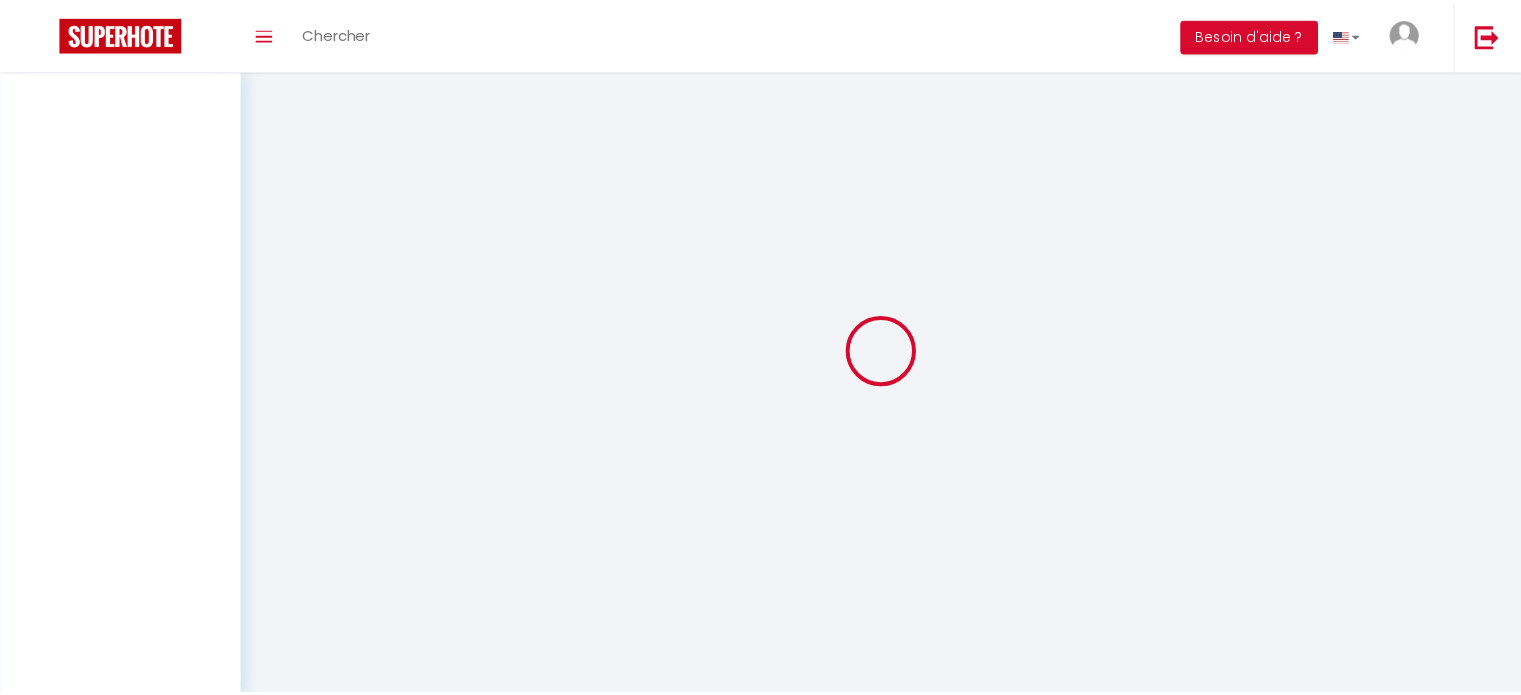 scroll, scrollTop: 0, scrollLeft: 0, axis: both 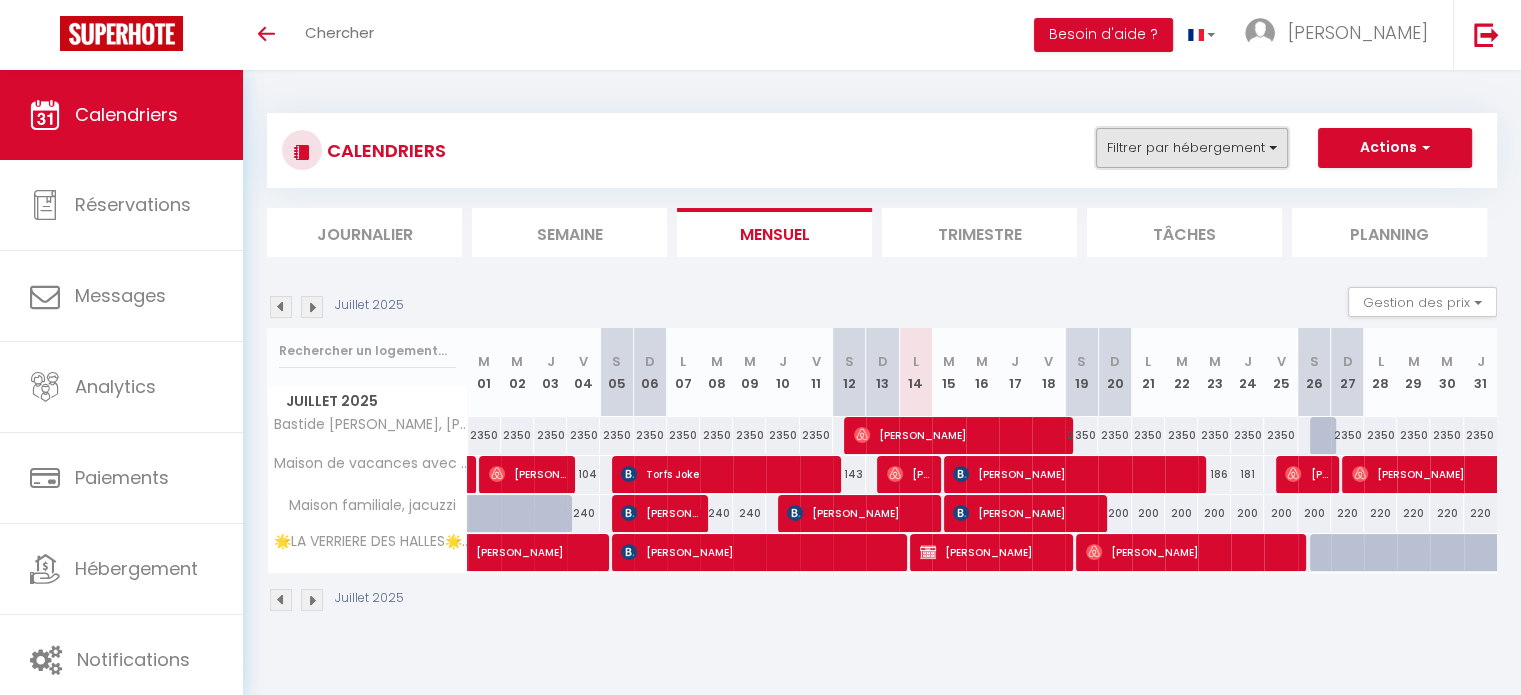 click on "Filtrer par hébergement" at bounding box center [1192, 148] 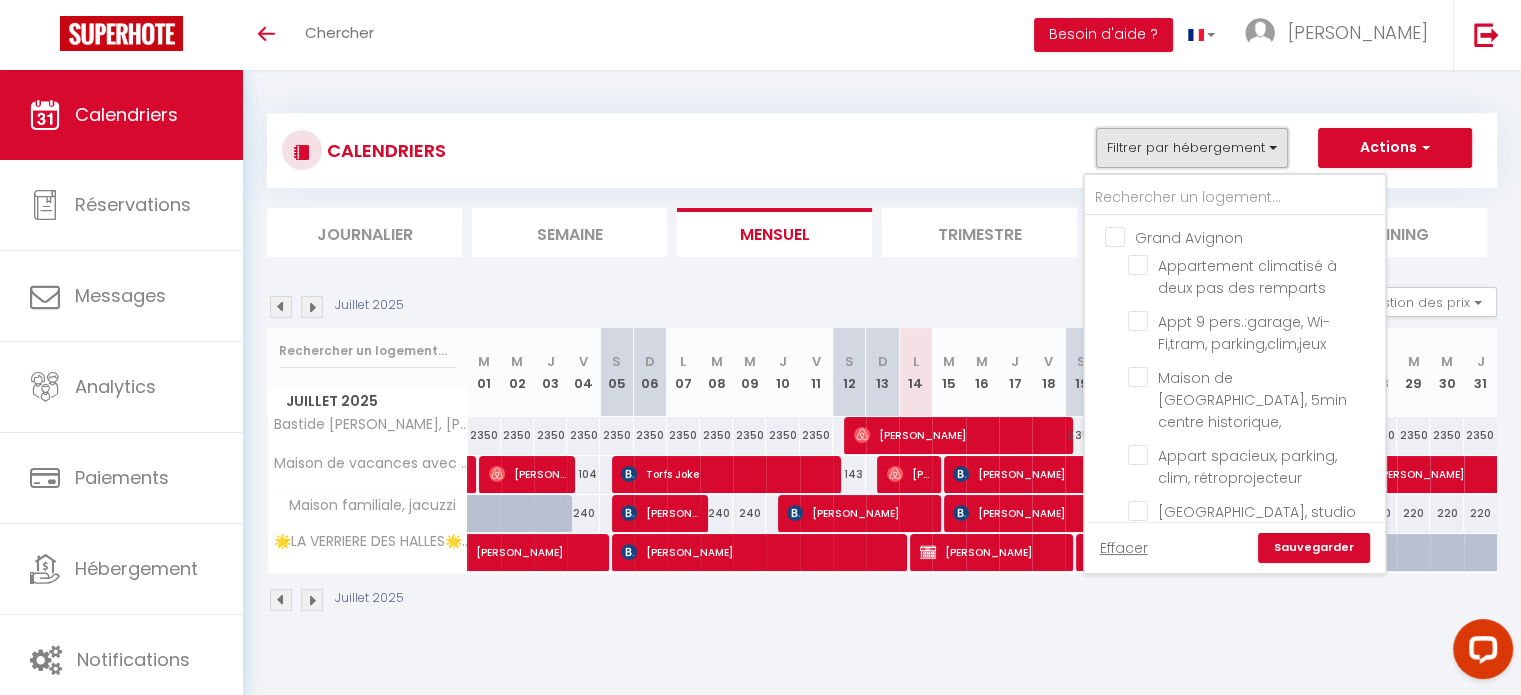 scroll, scrollTop: 0, scrollLeft: 0, axis: both 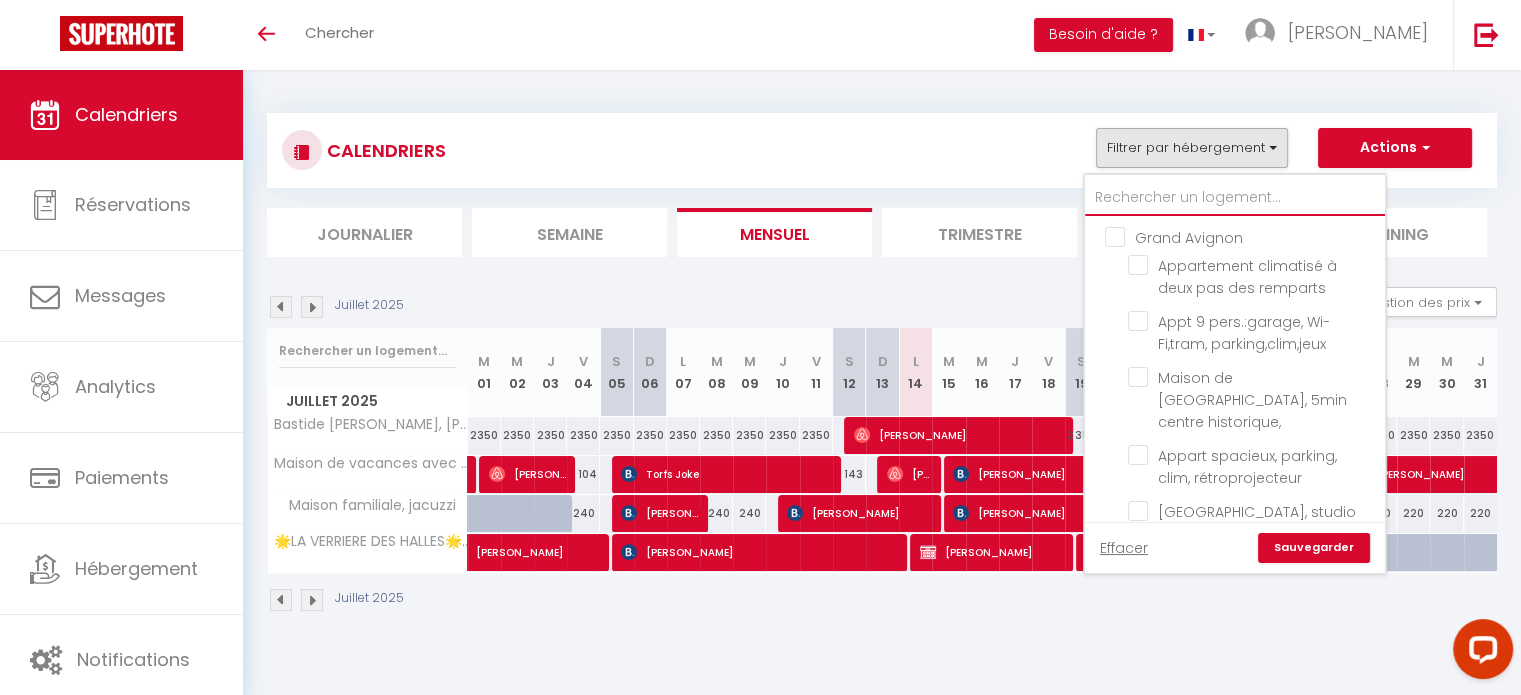 click at bounding box center (1235, 198) 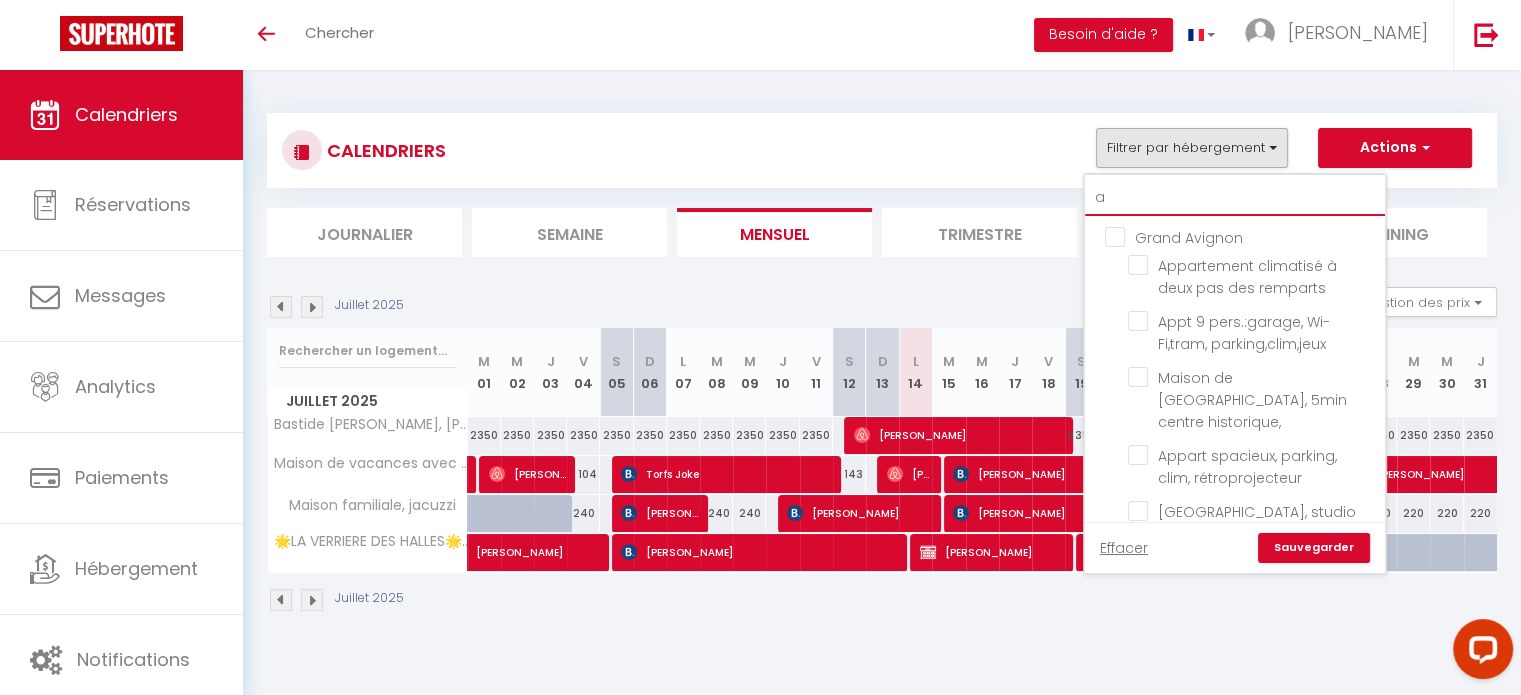 checkbox on "false" 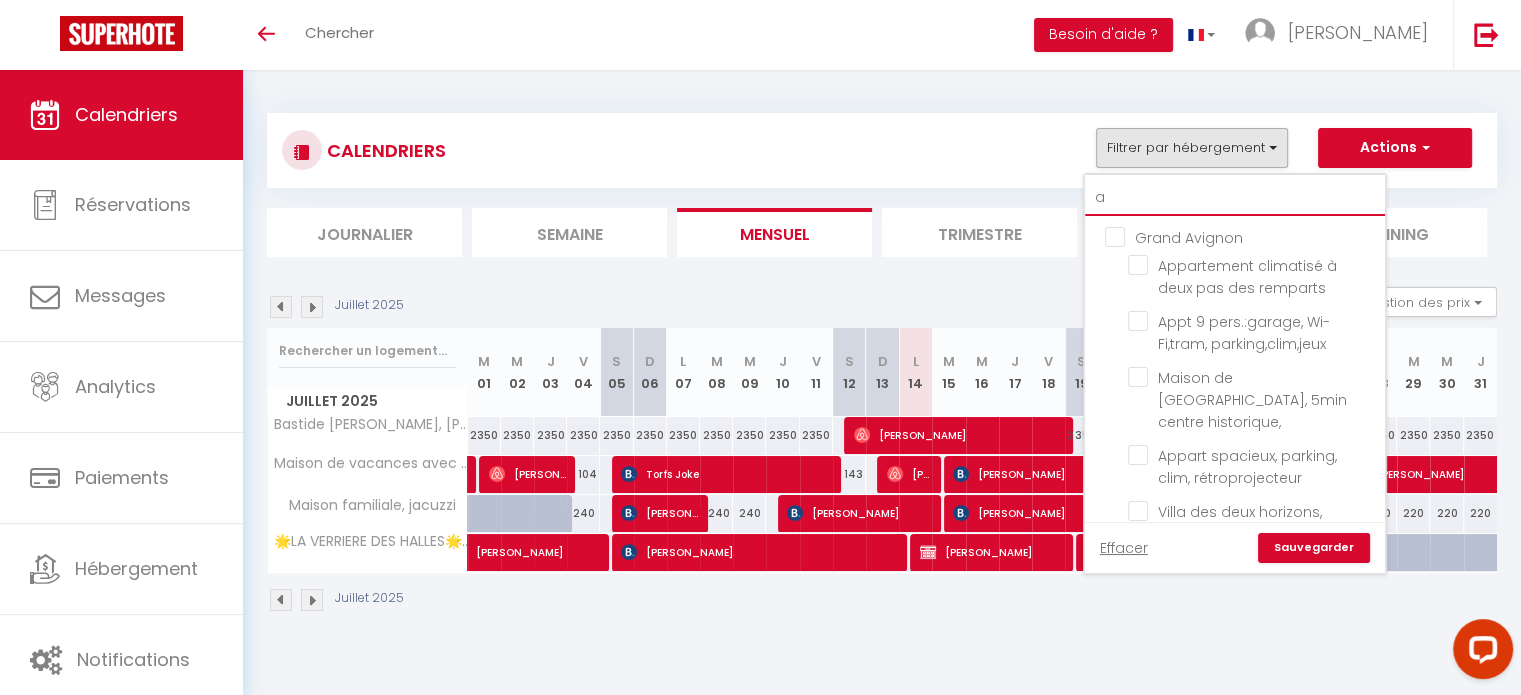 type on "ar" 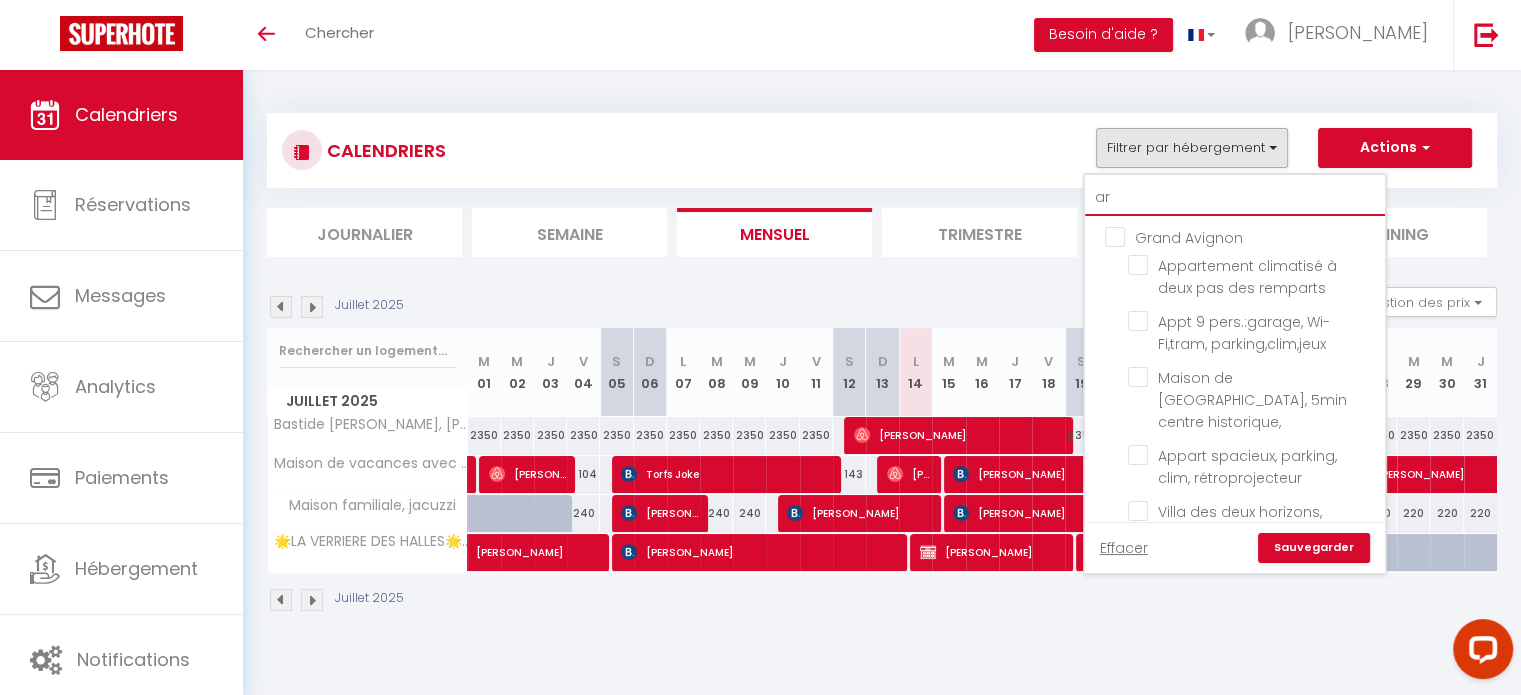 checkbox on "false" 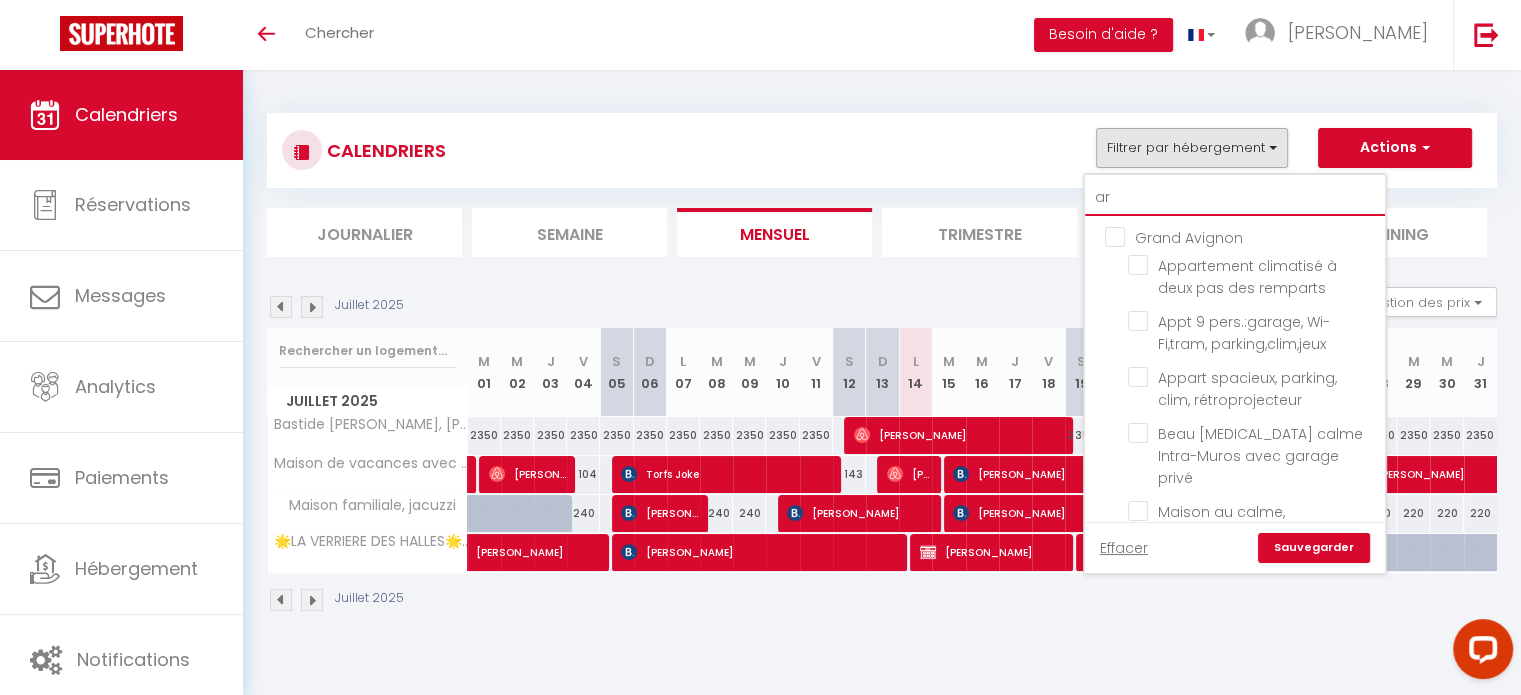 type on "arb" 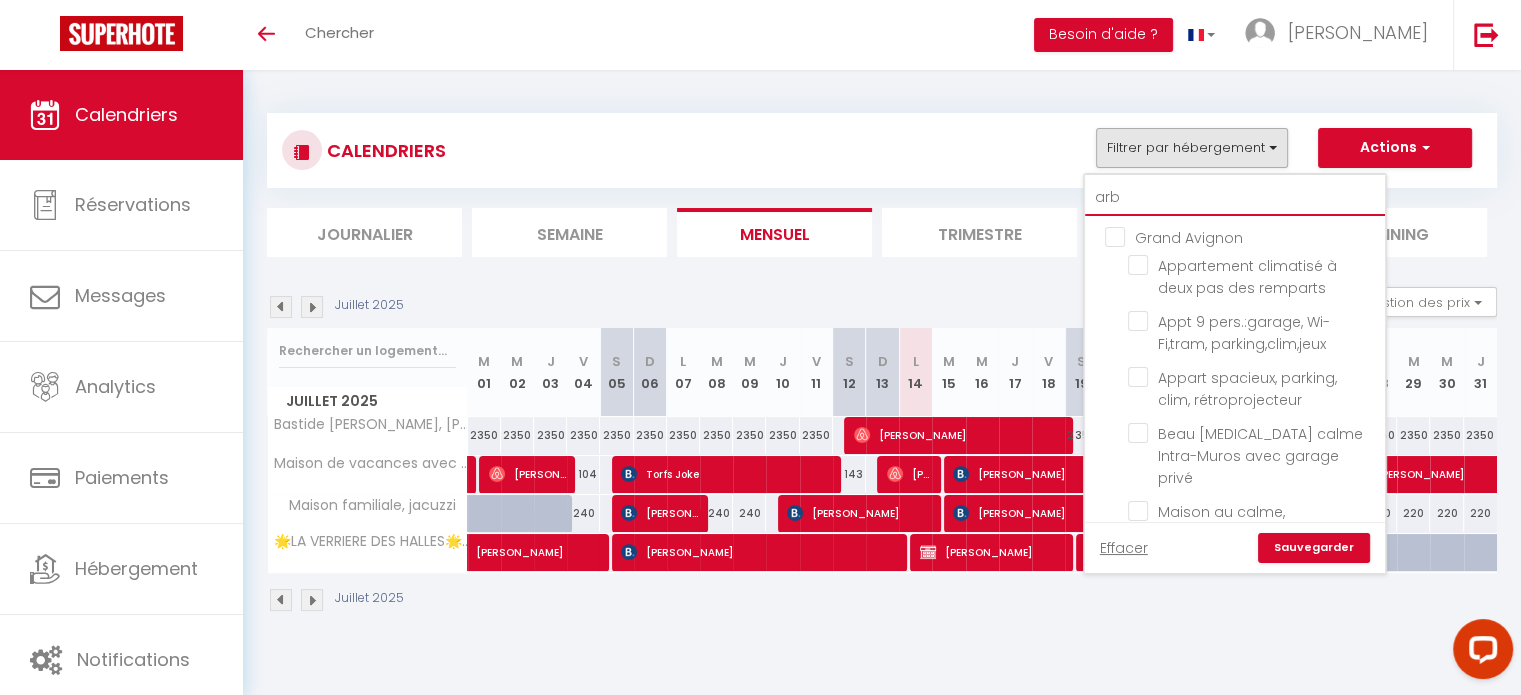 checkbox on "false" 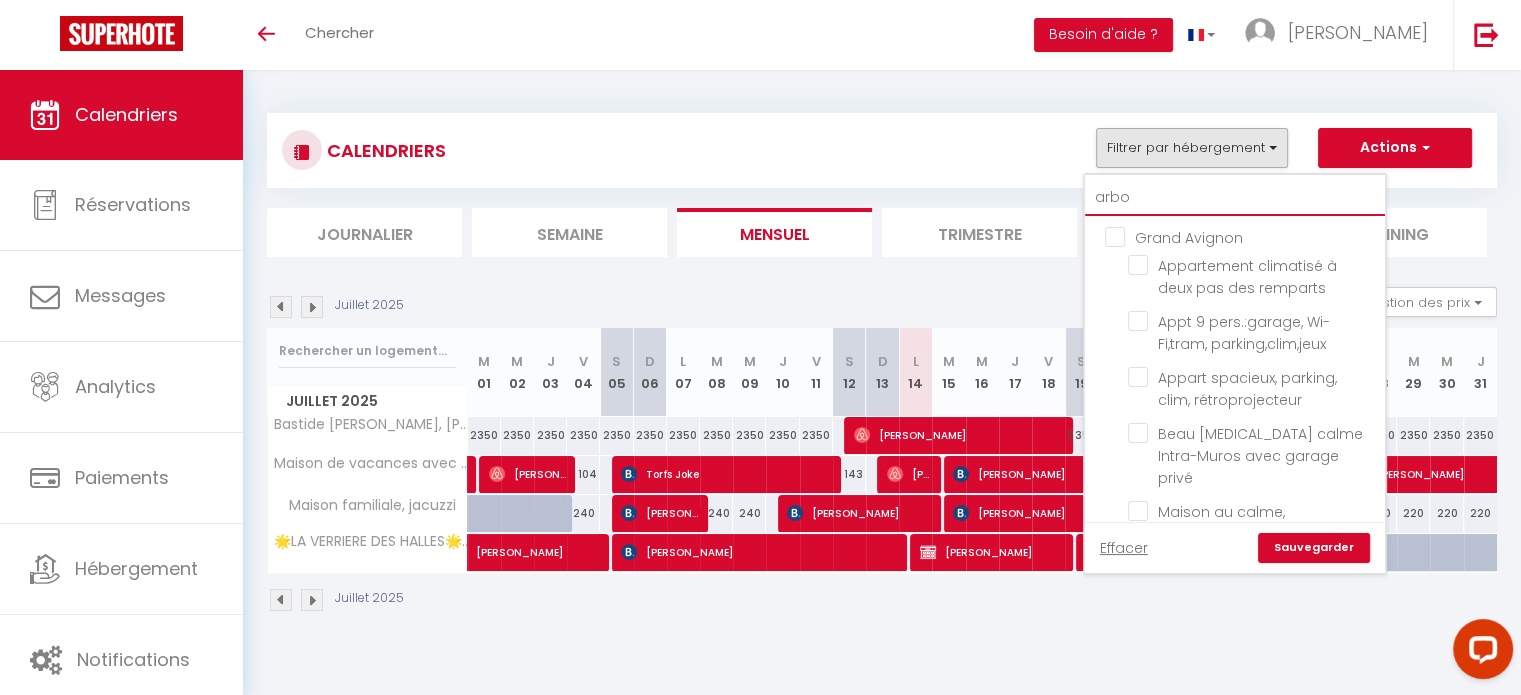 checkbox on "false" 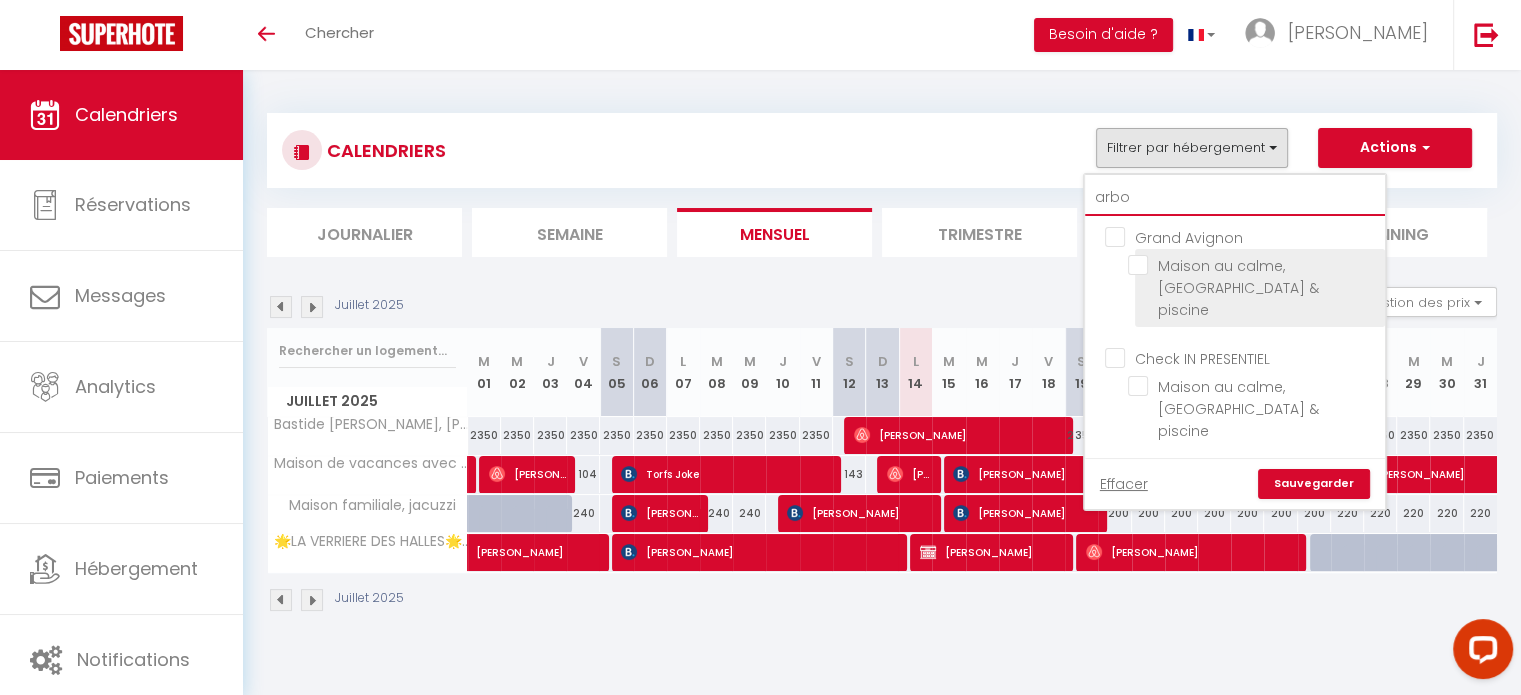type on "arbo" 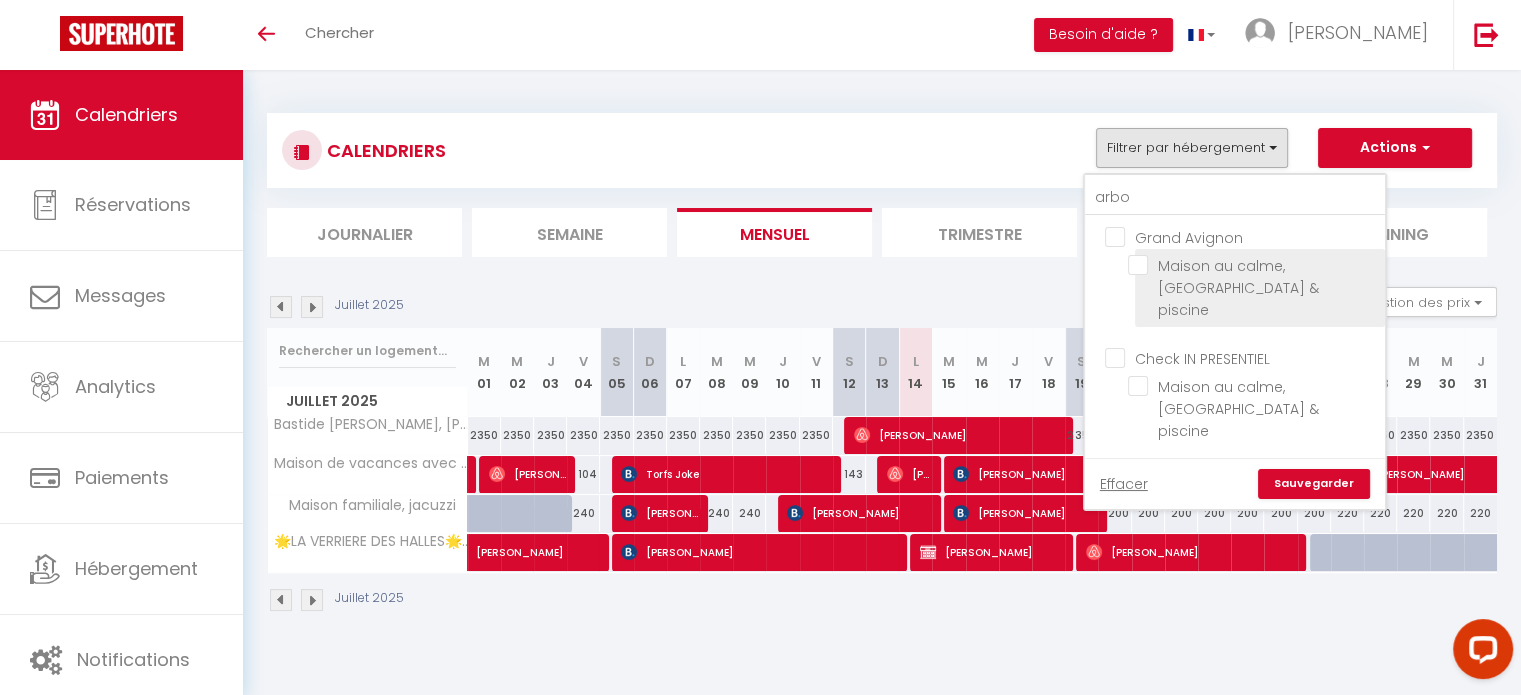 click on "Maison au calme, [GEOGRAPHIC_DATA] & piscine" at bounding box center [1253, 265] 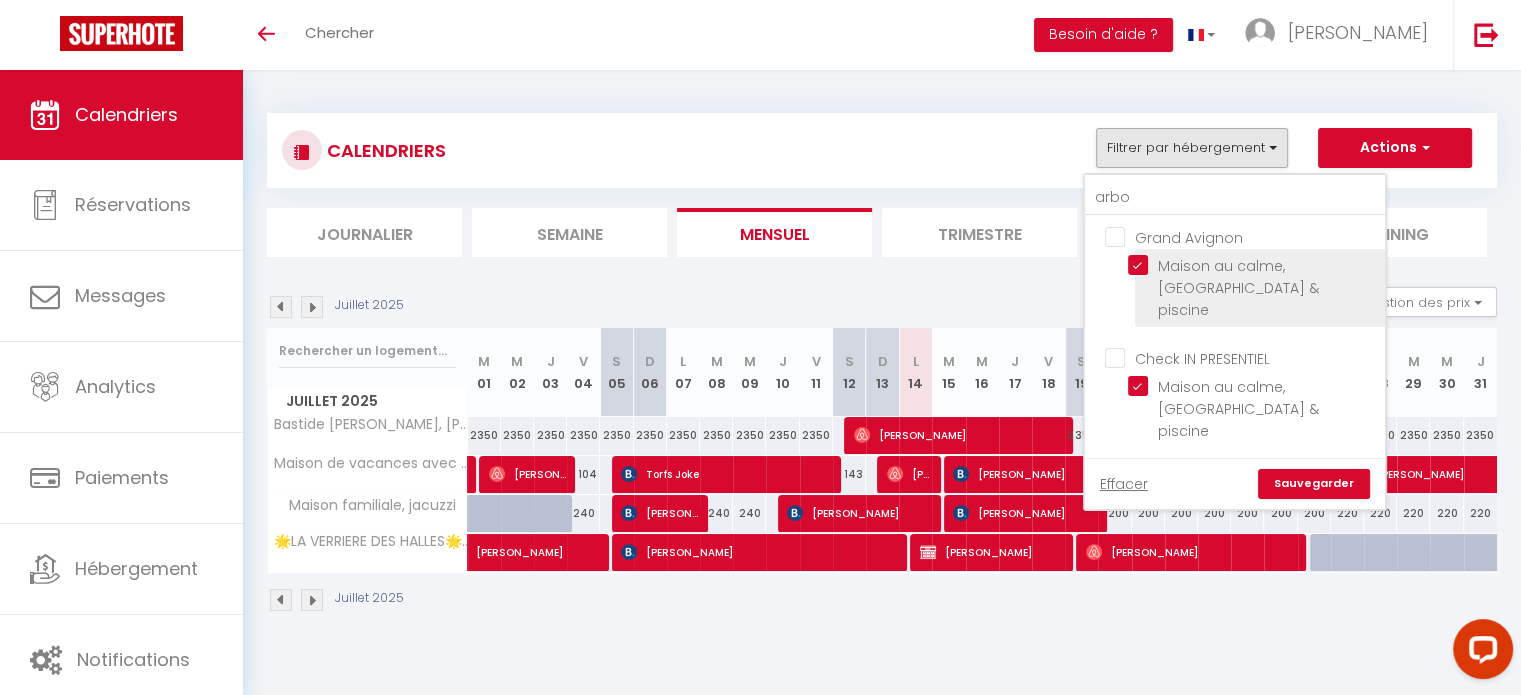 checkbox on "true" 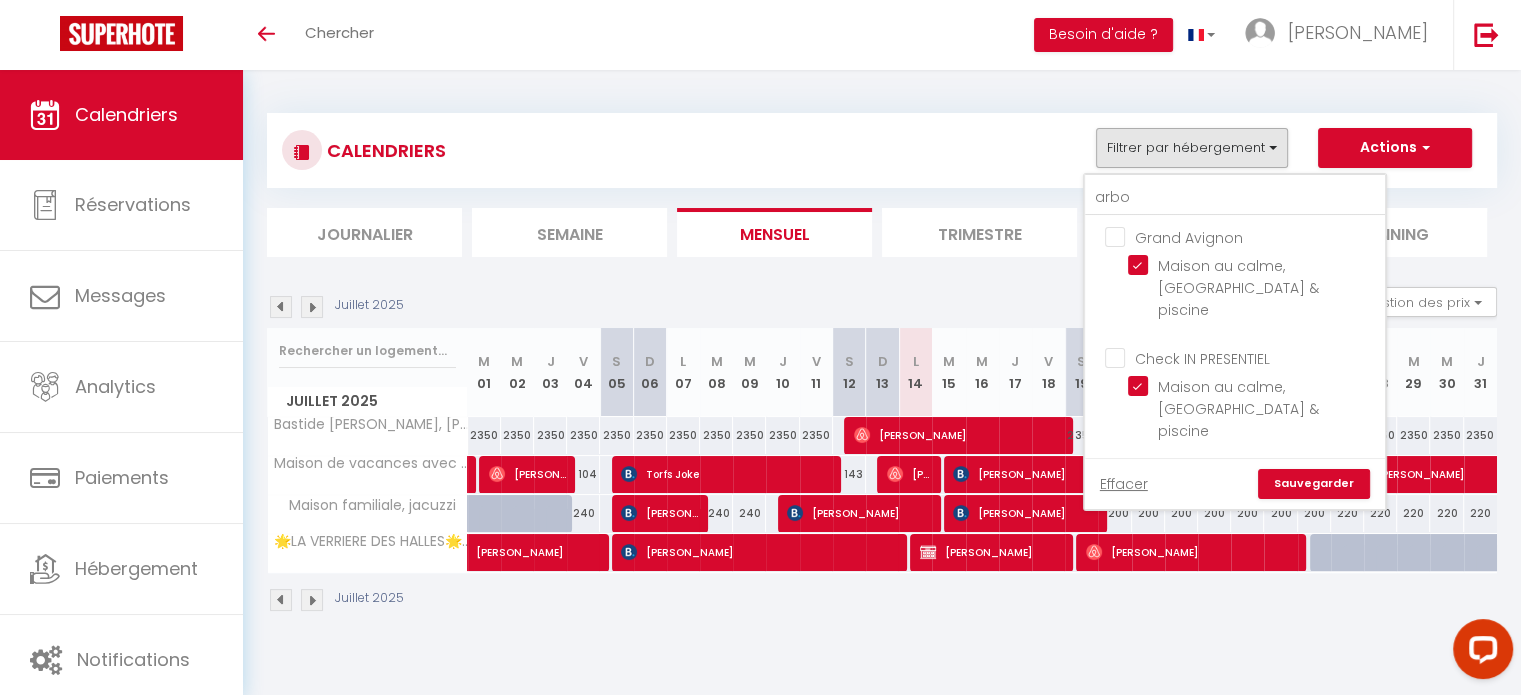 click on "Sauvegarder" at bounding box center [1314, 484] 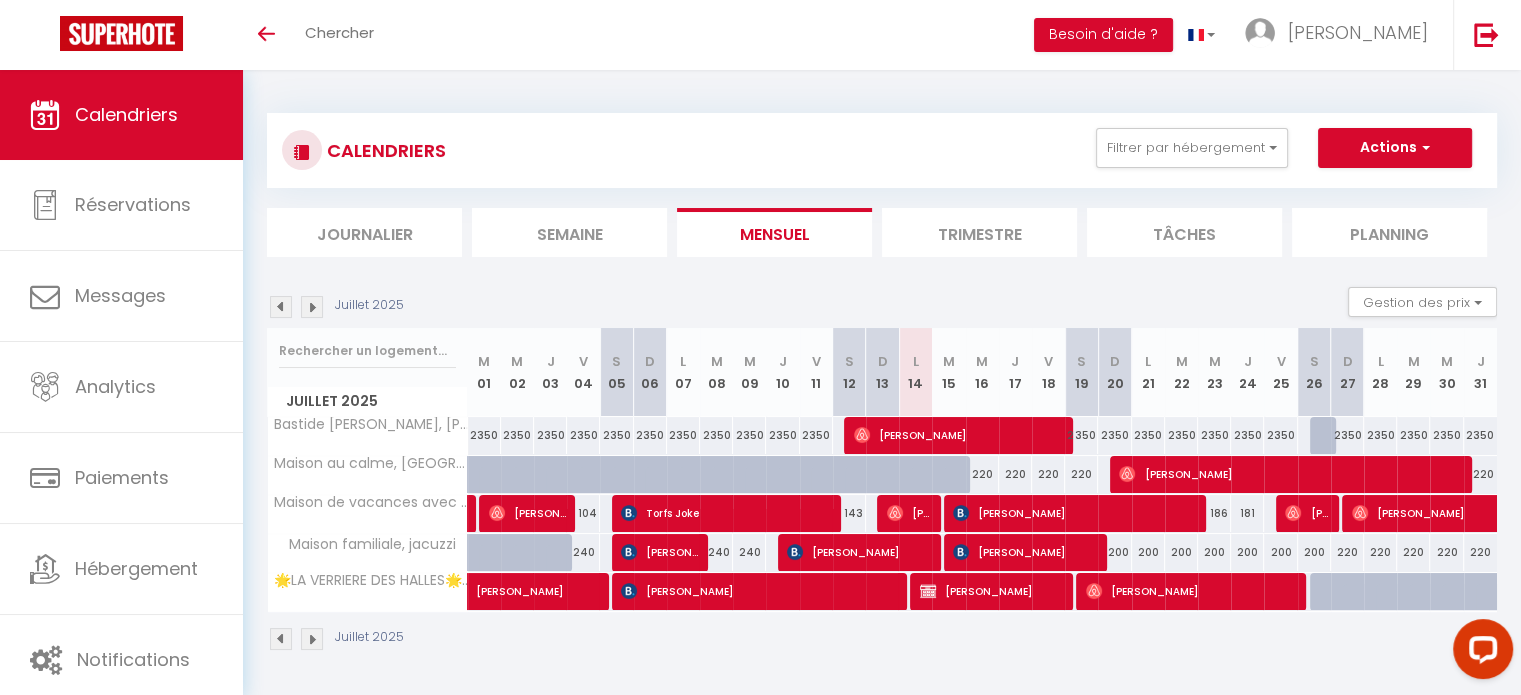 click at bounding box center (312, 639) 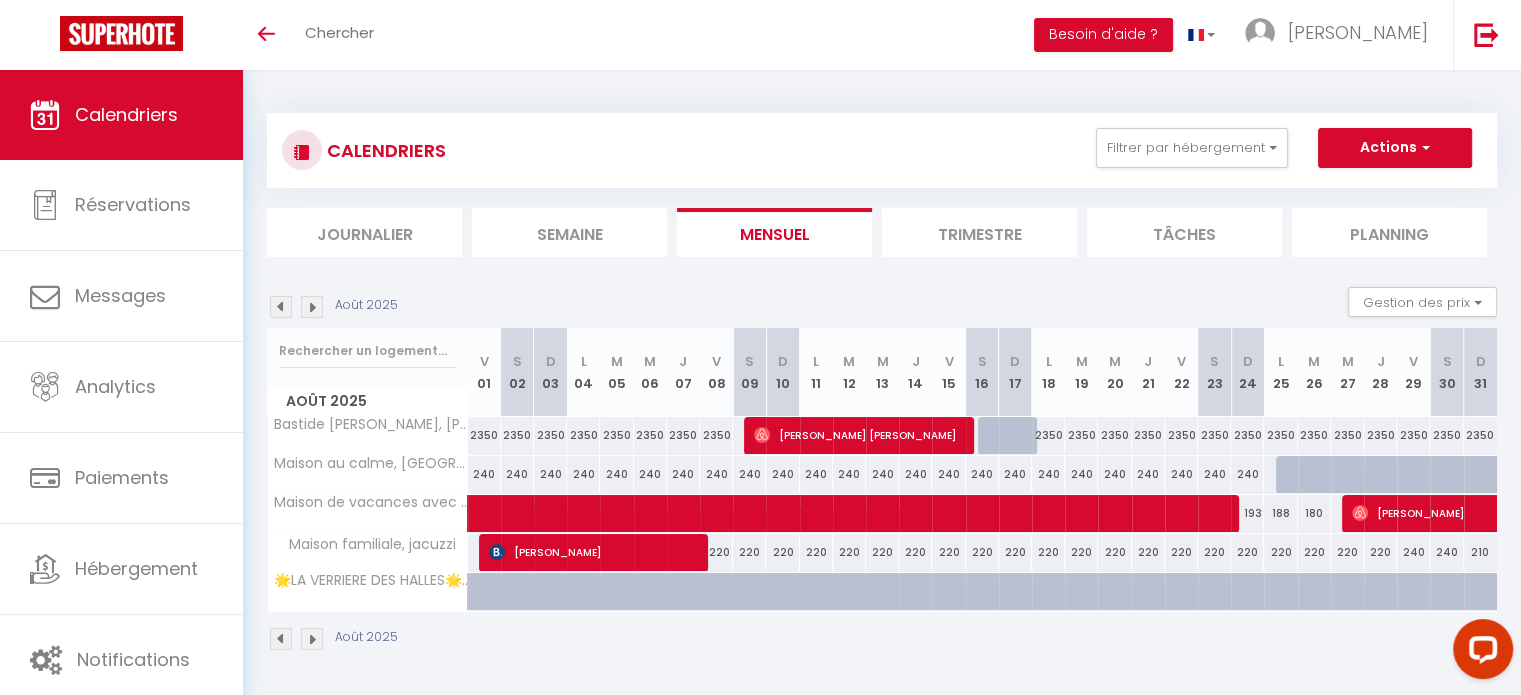click at bounding box center (281, 639) 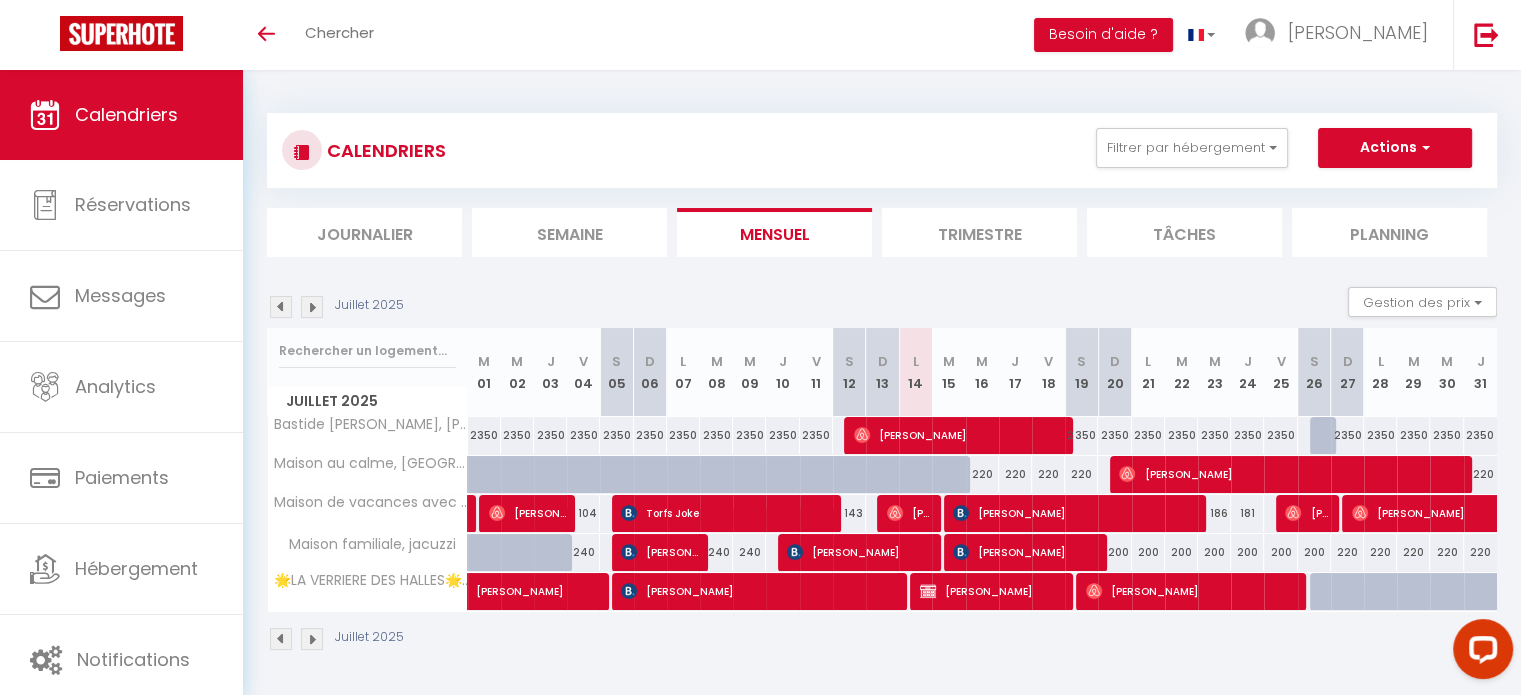 click on "220" at bounding box center (1480, 474) 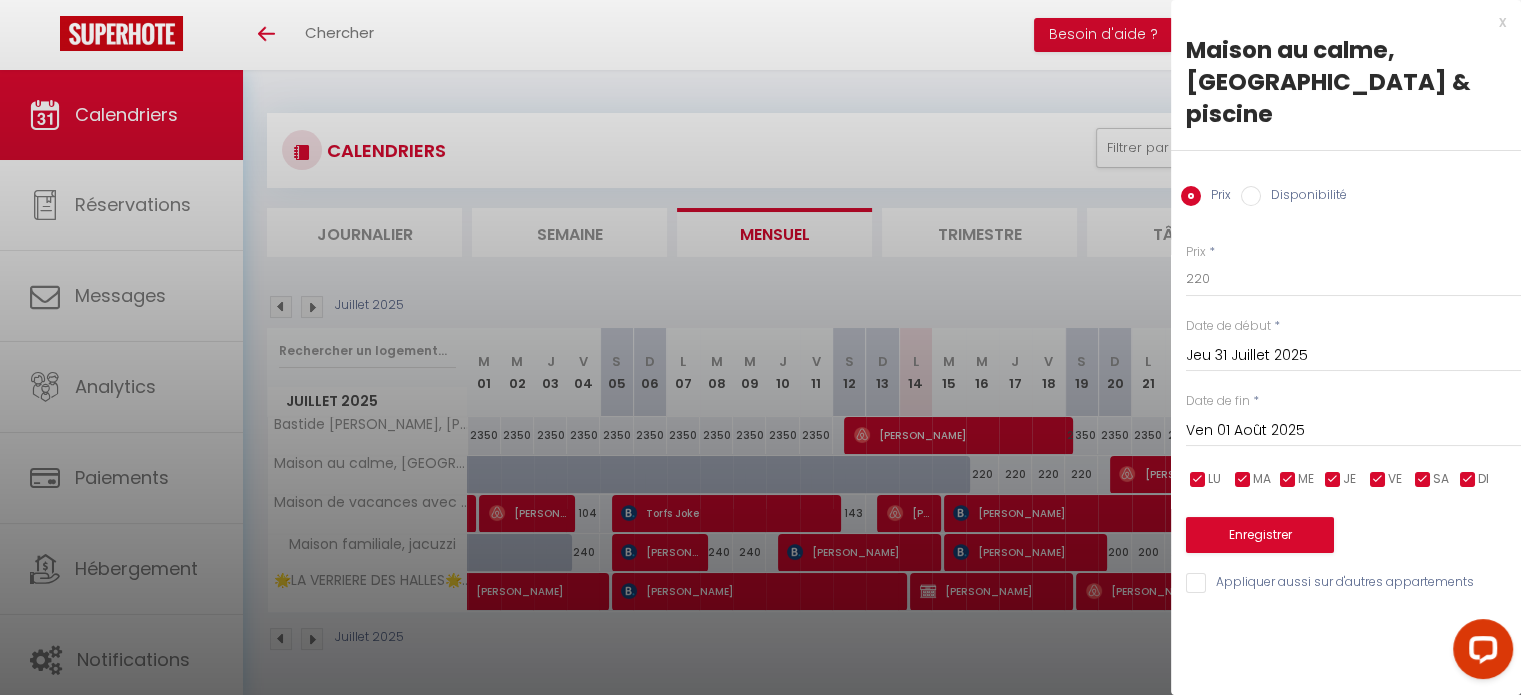 click on "Disponibilité" at bounding box center [1304, 197] 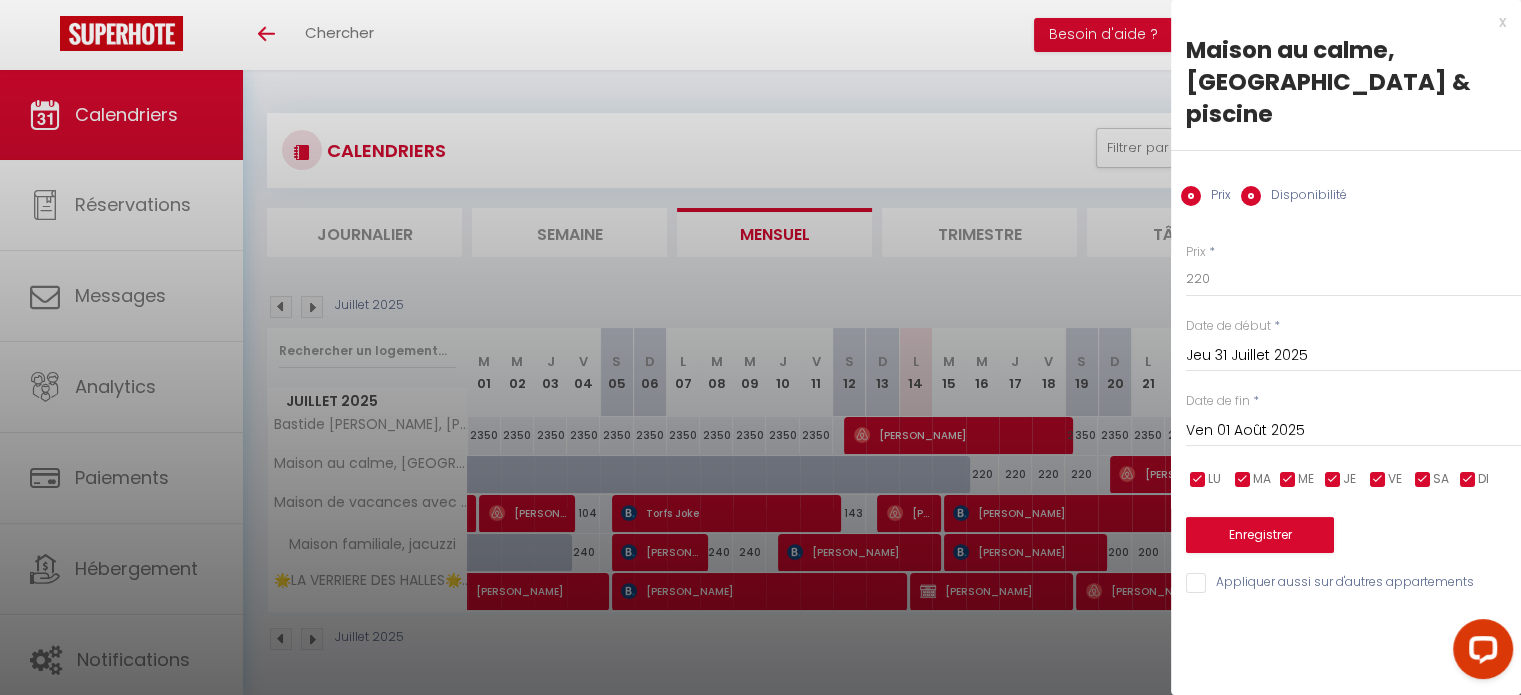 radio on "false" 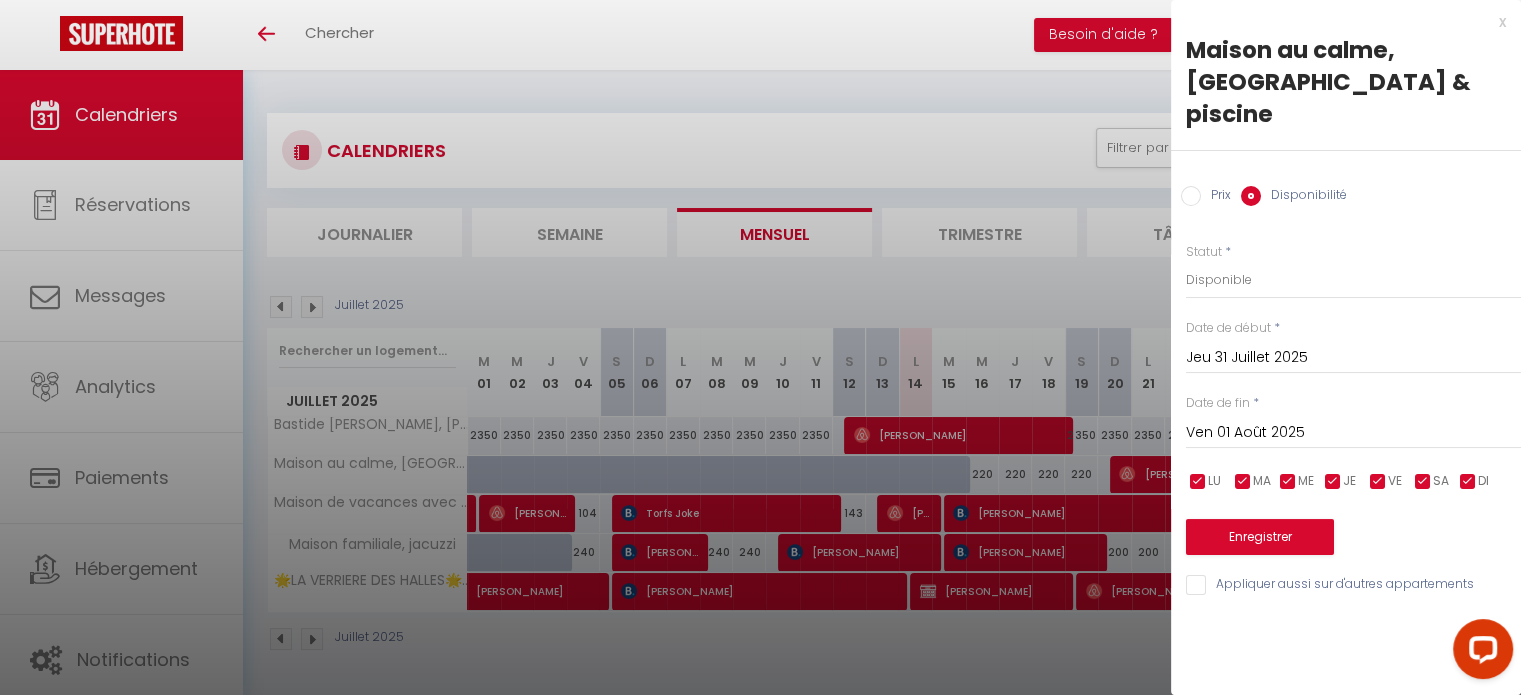 click on "Ven 01 Août 2025" at bounding box center (1353, 433) 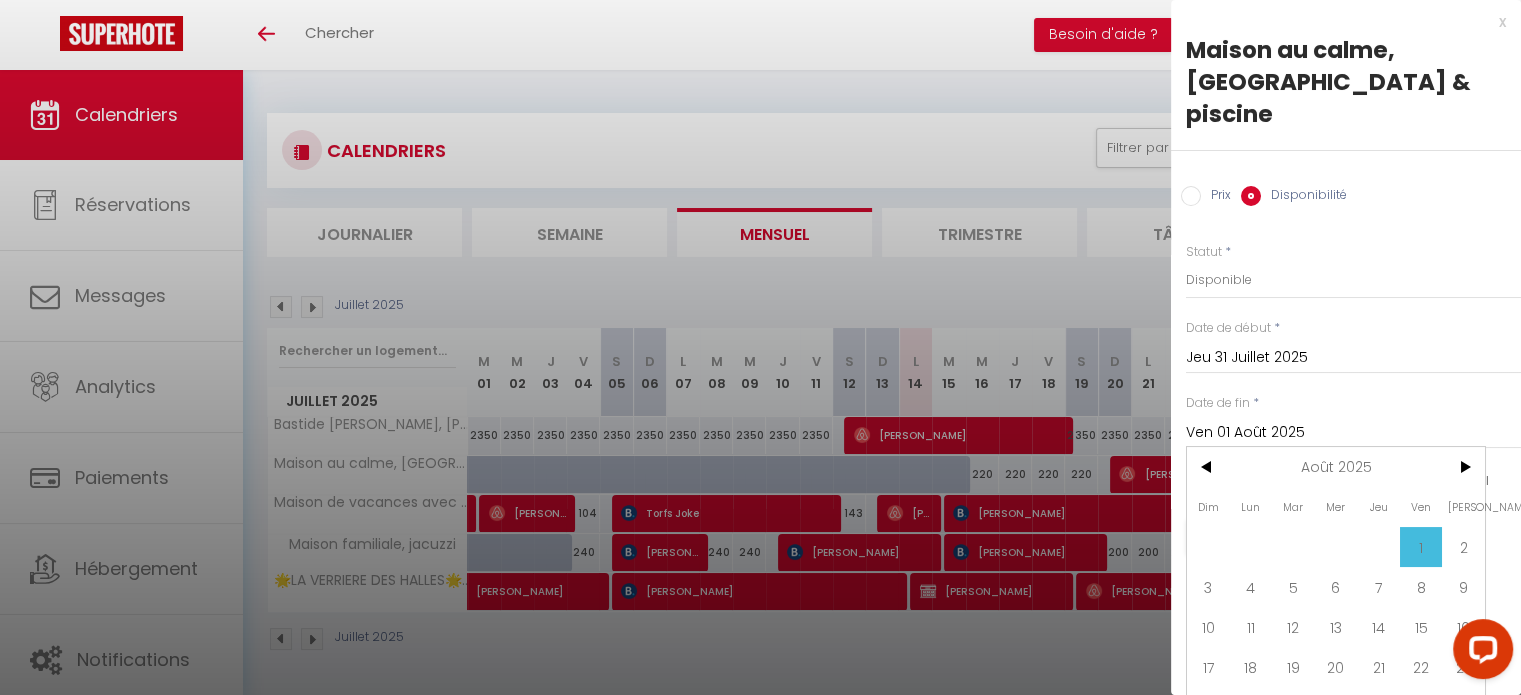 drag, startPoint x: 1362, startPoint y: 588, endPoint x: 1380, endPoint y: 589, distance: 18.027756 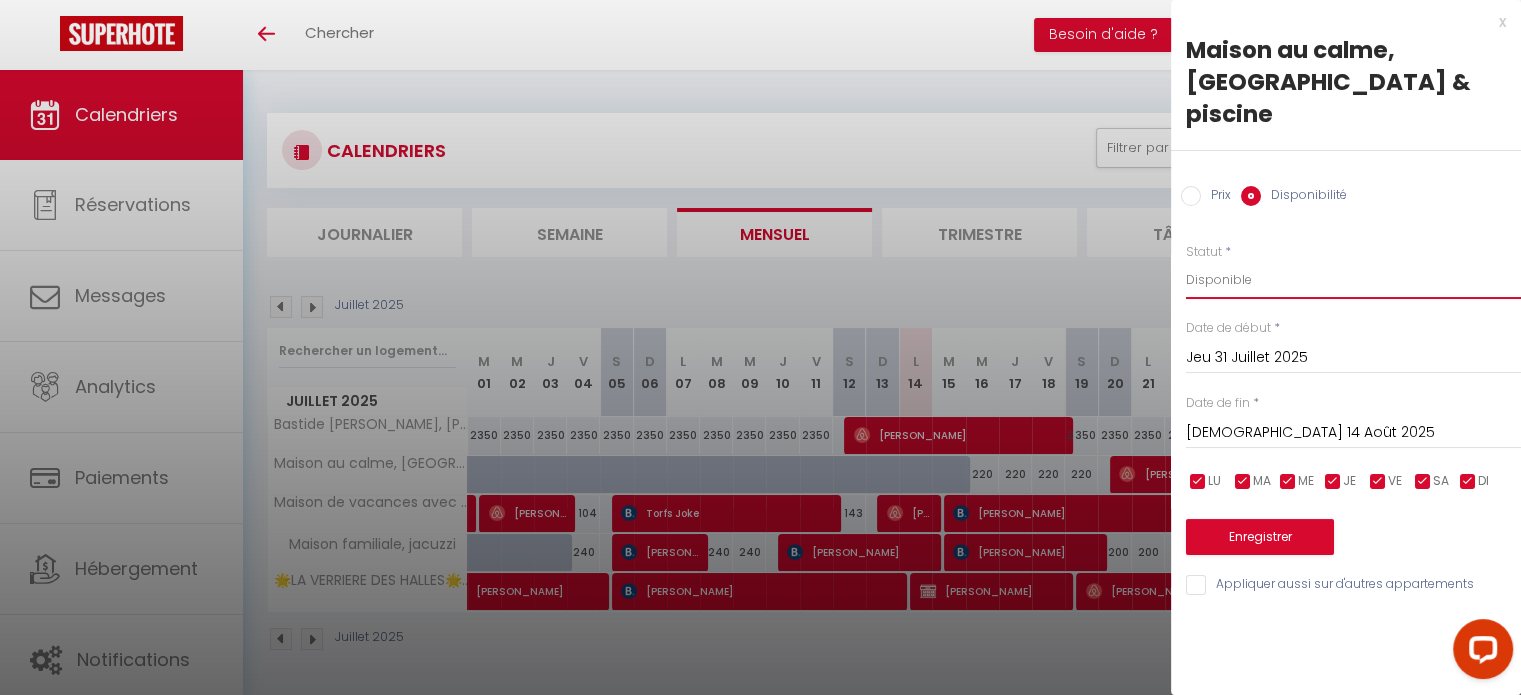 click on "Disponible
Indisponible" at bounding box center (1353, 280) 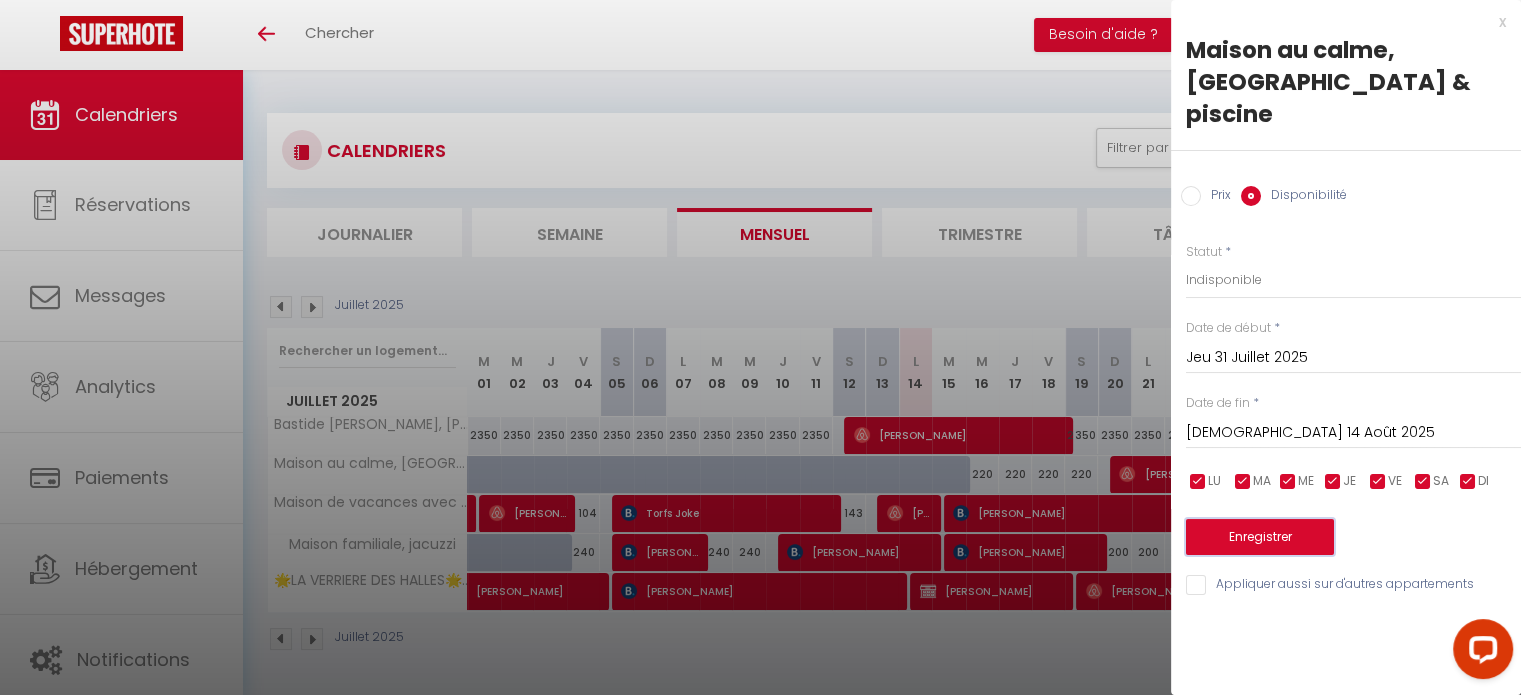 click on "Enregistrer" at bounding box center (1260, 537) 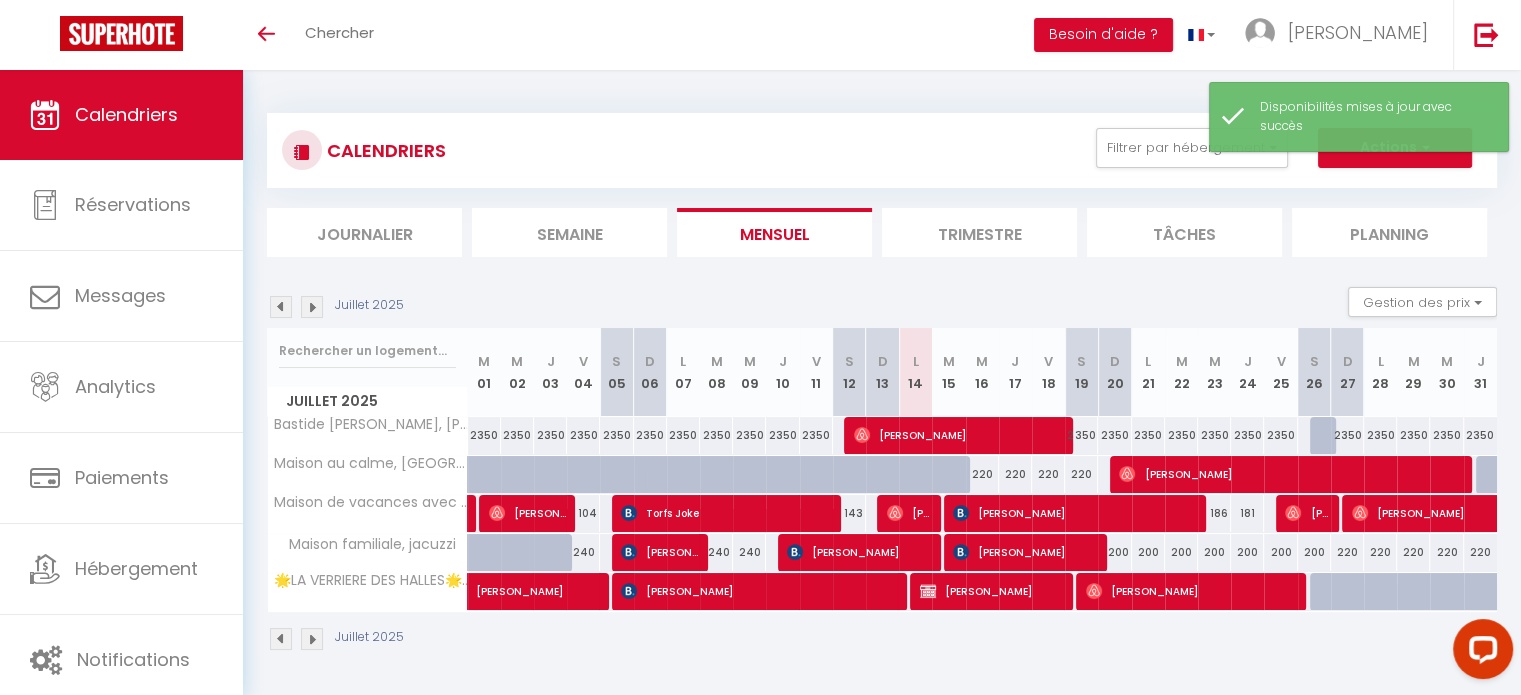 click on "220" at bounding box center (1480, 474) 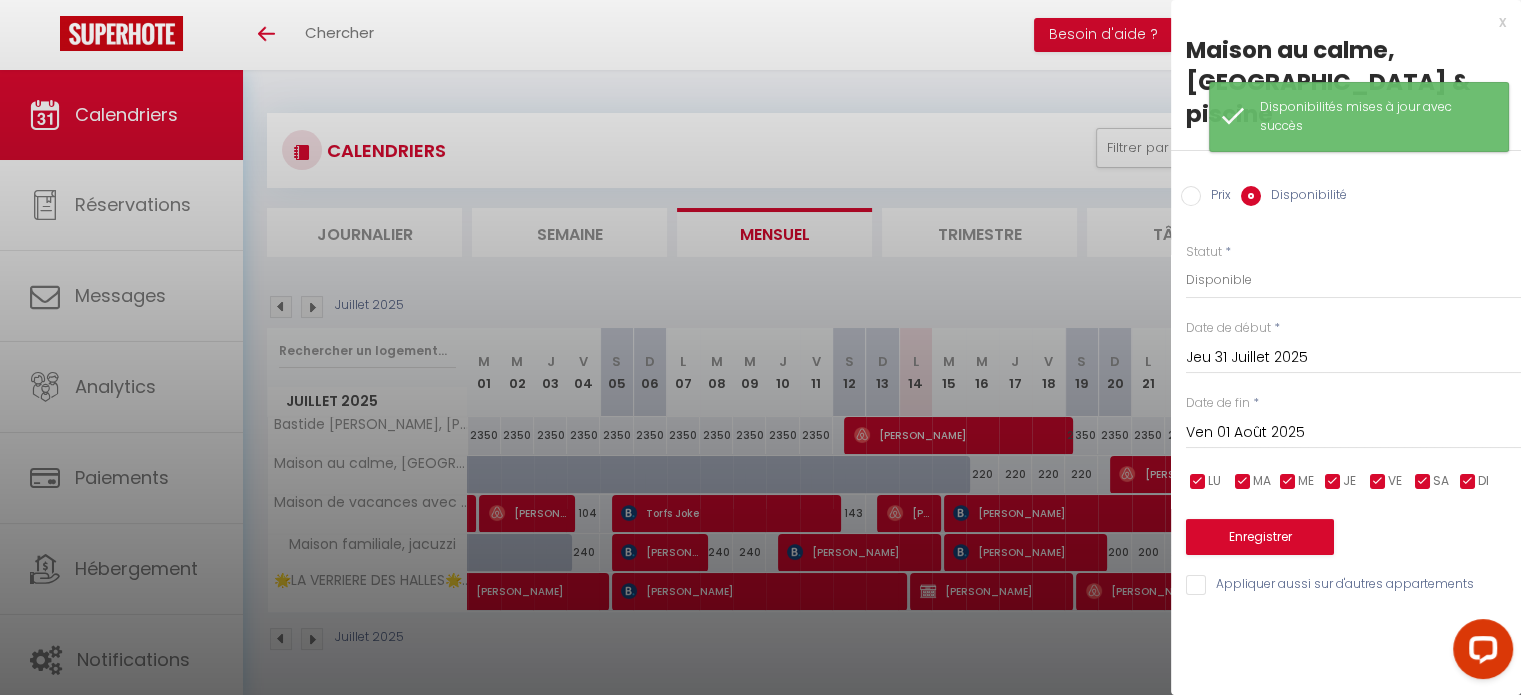 click on "Ven 01 Août 2025" at bounding box center (1353, 433) 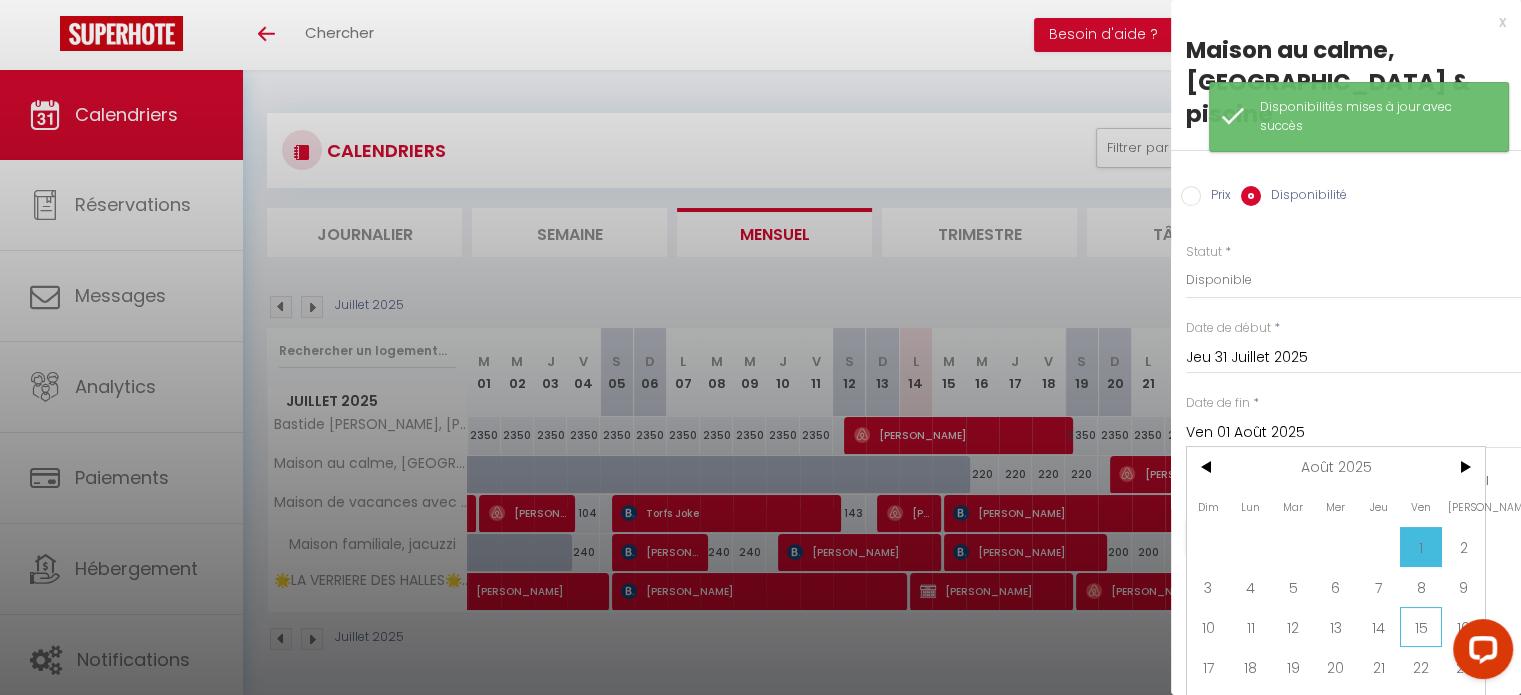 click on "15" at bounding box center [1421, 627] 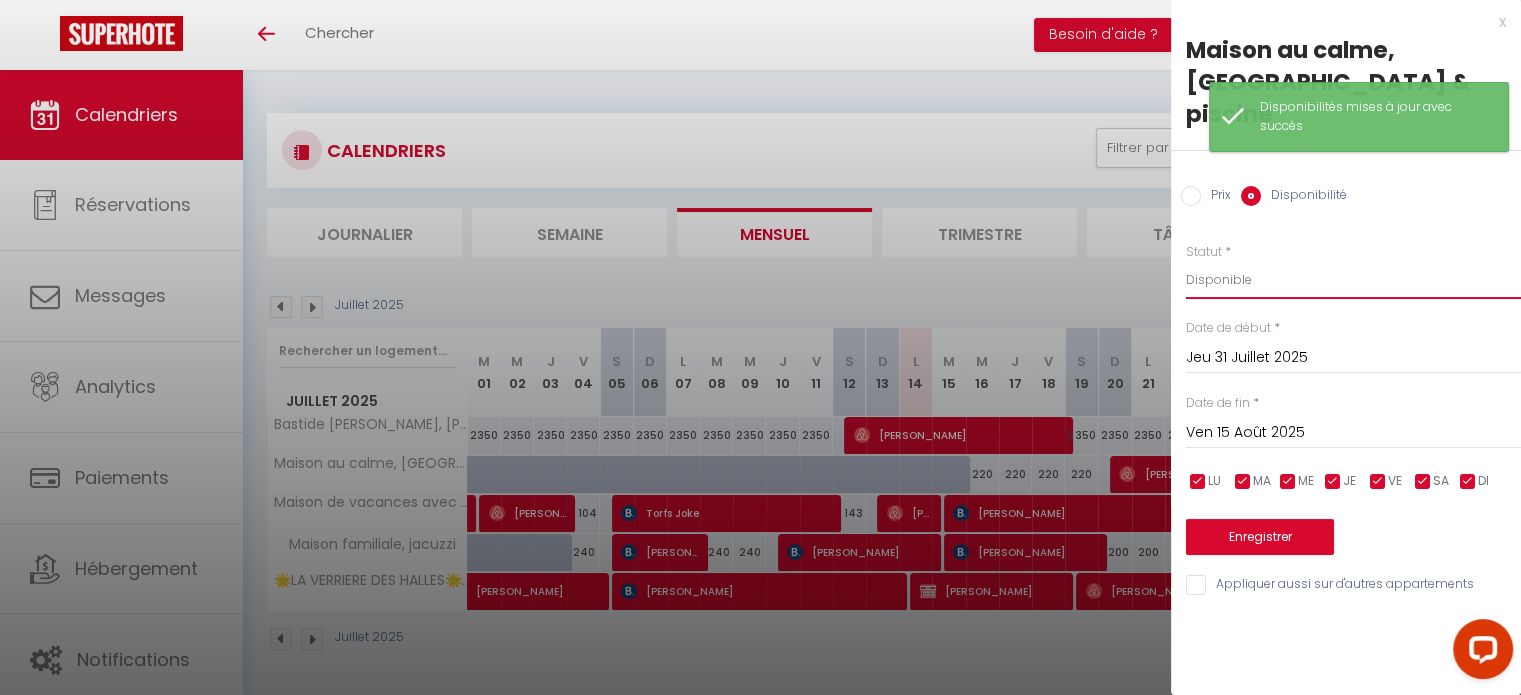 click on "Disponible
Indisponible" at bounding box center (1353, 280) 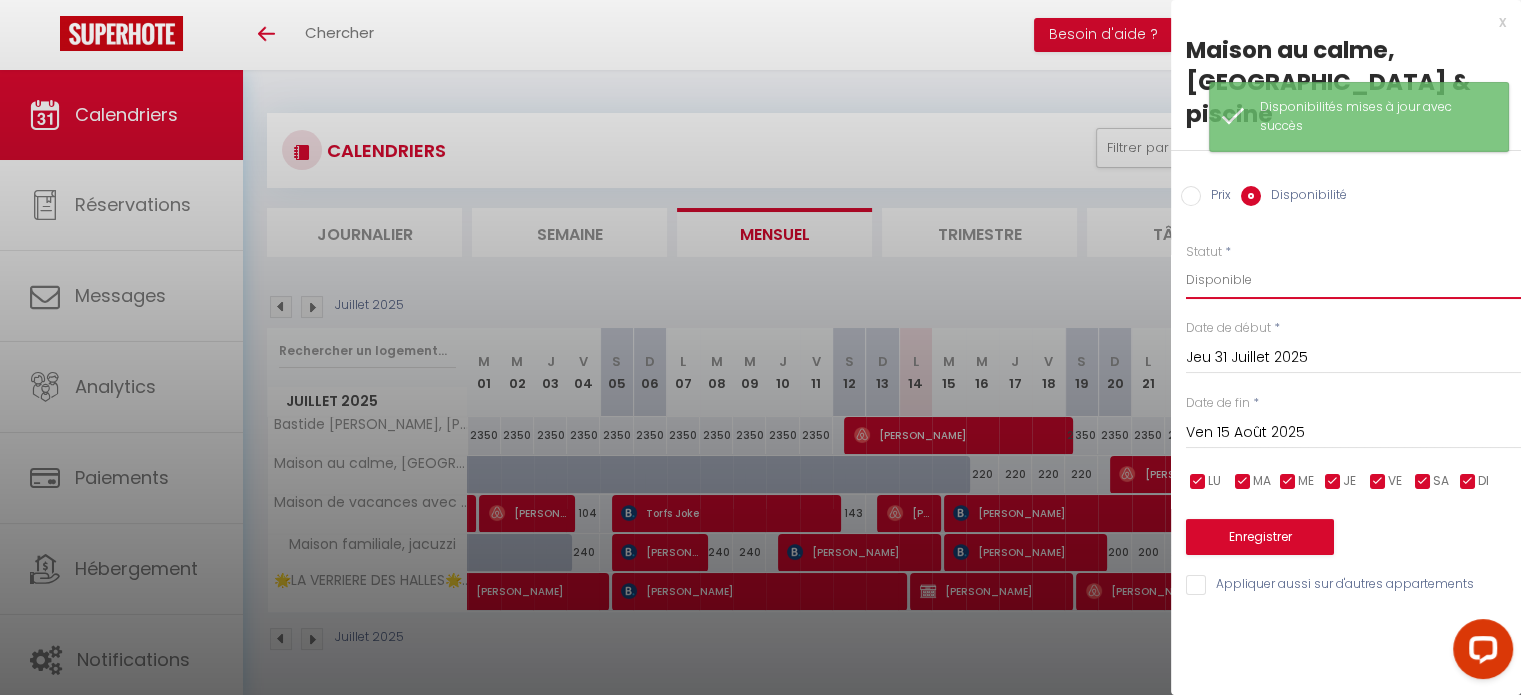 click on "Disponible
Indisponible" at bounding box center (1353, 280) 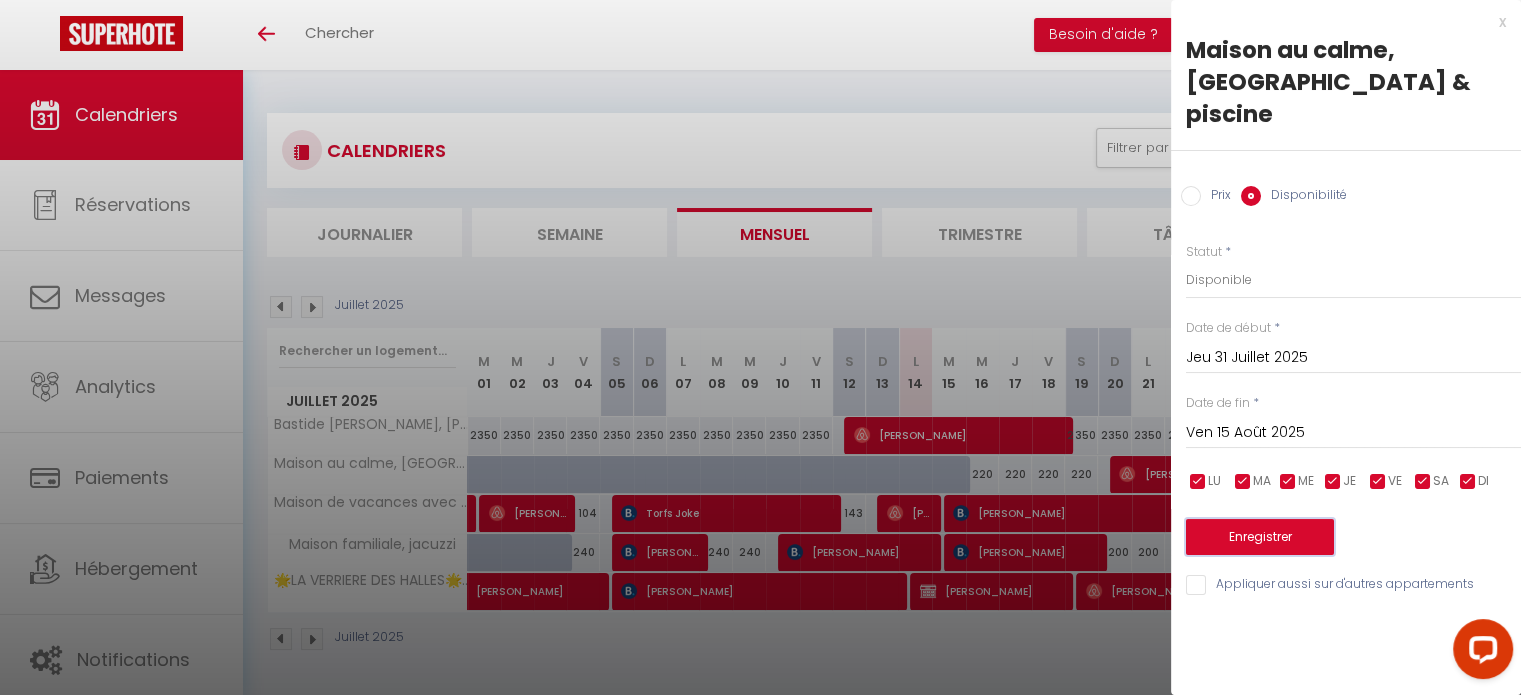 click on "Enregistrer" at bounding box center [1260, 537] 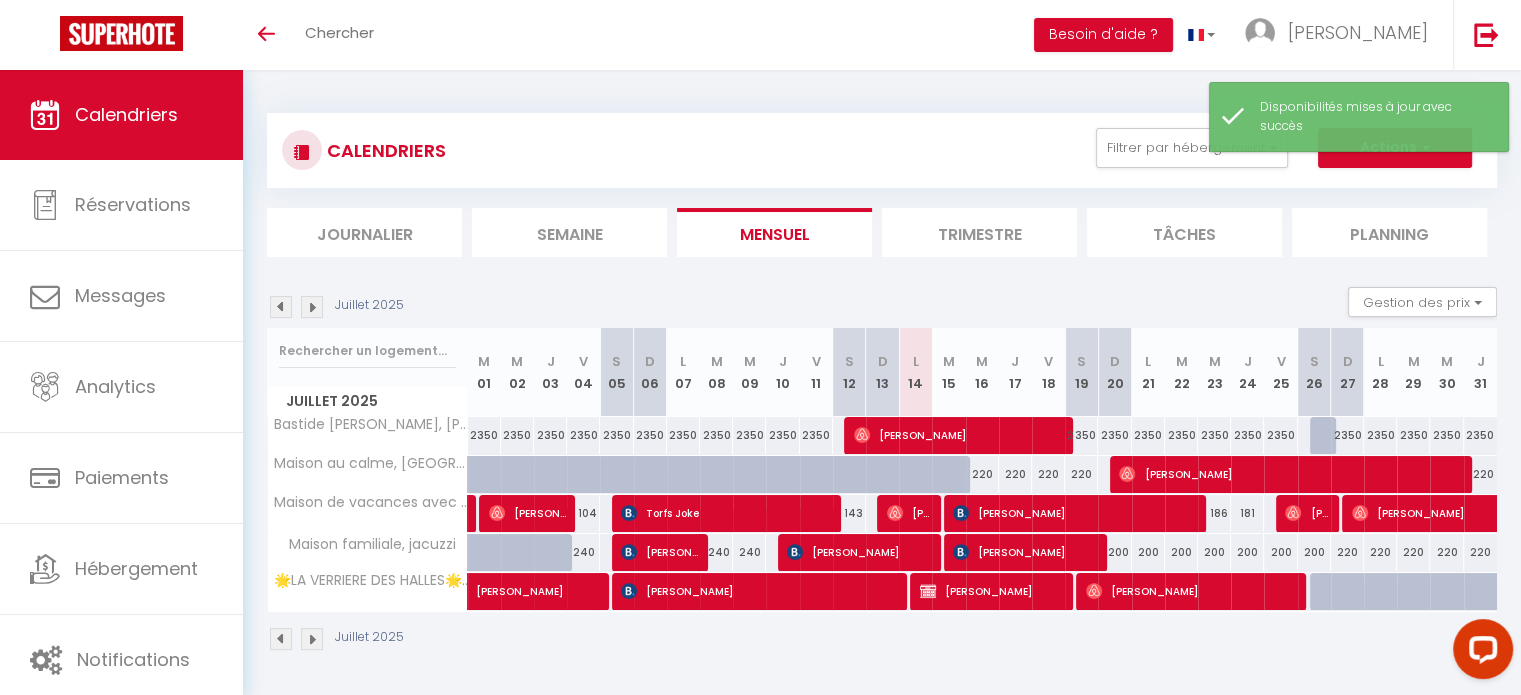 click at bounding box center [312, 307] 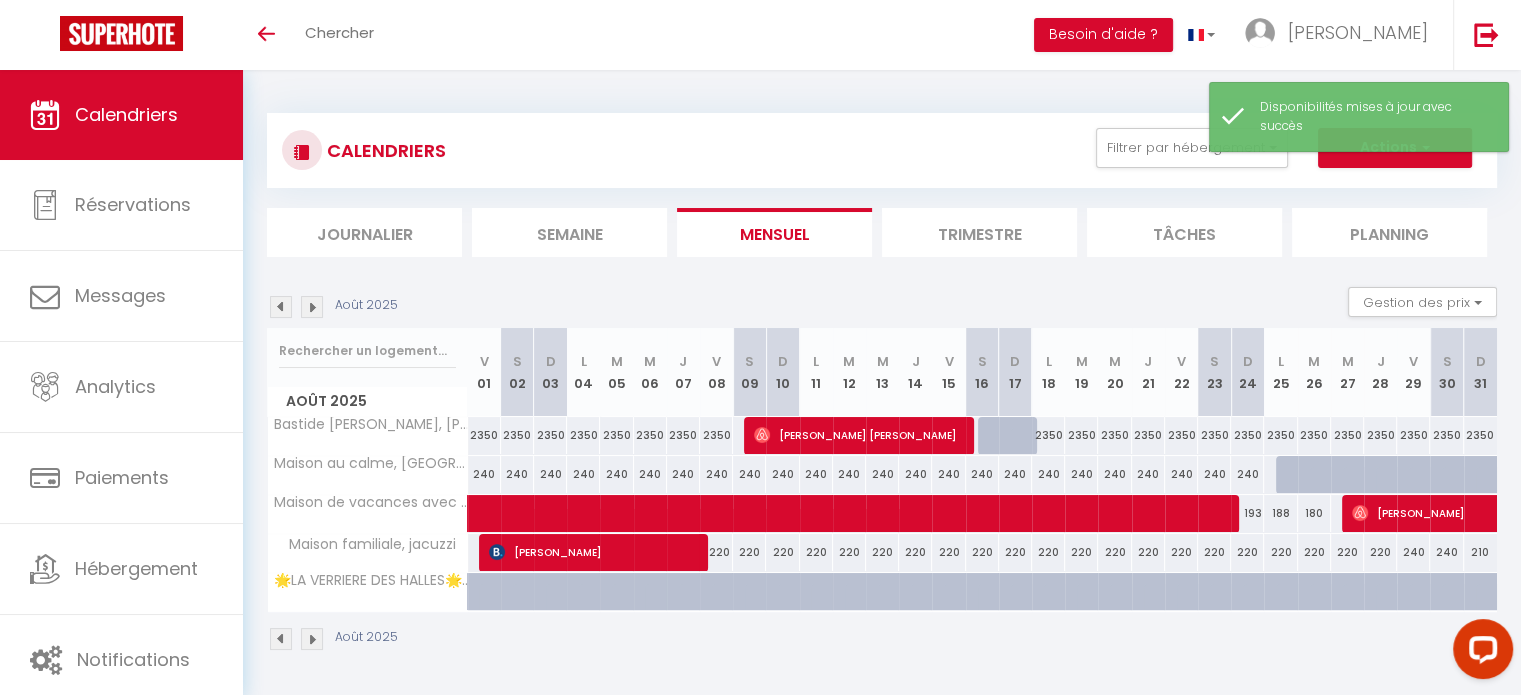 click at bounding box center (281, 307) 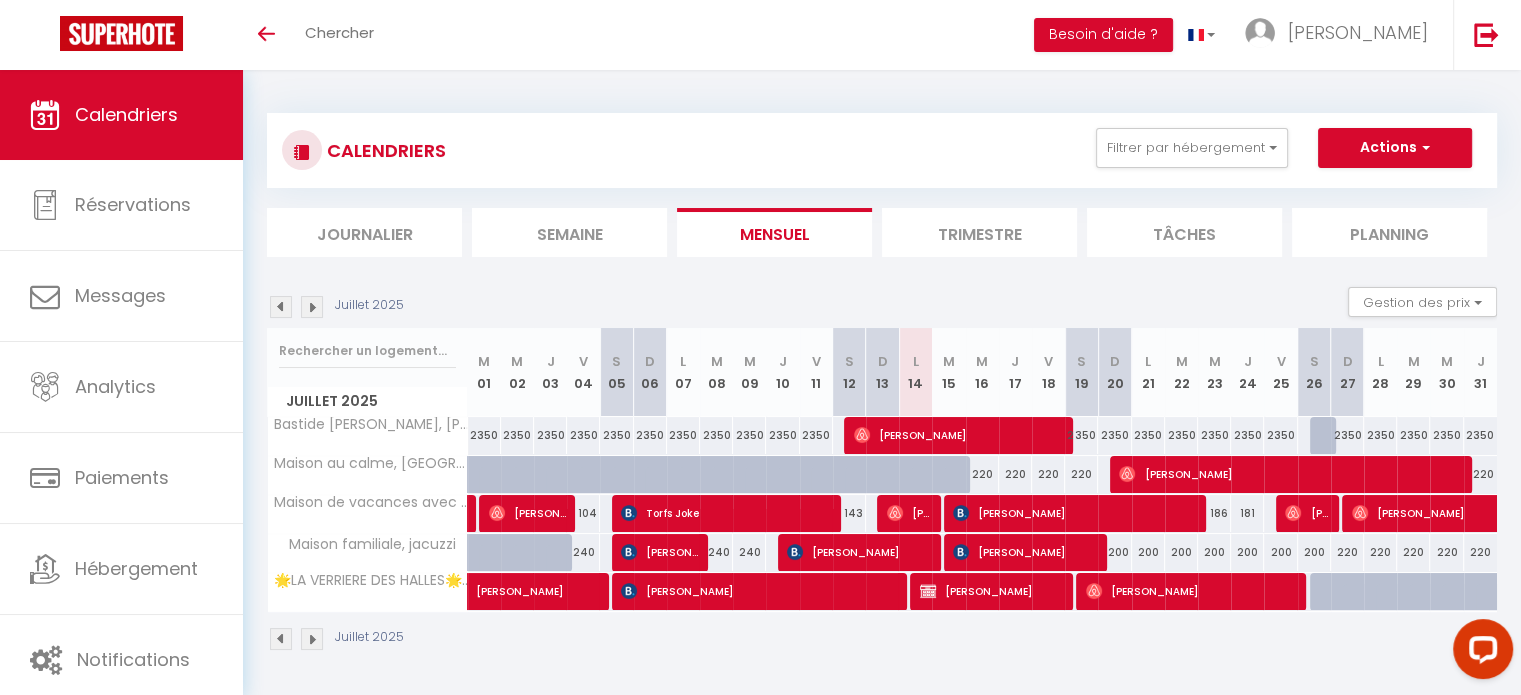 click on "220" at bounding box center [1480, 474] 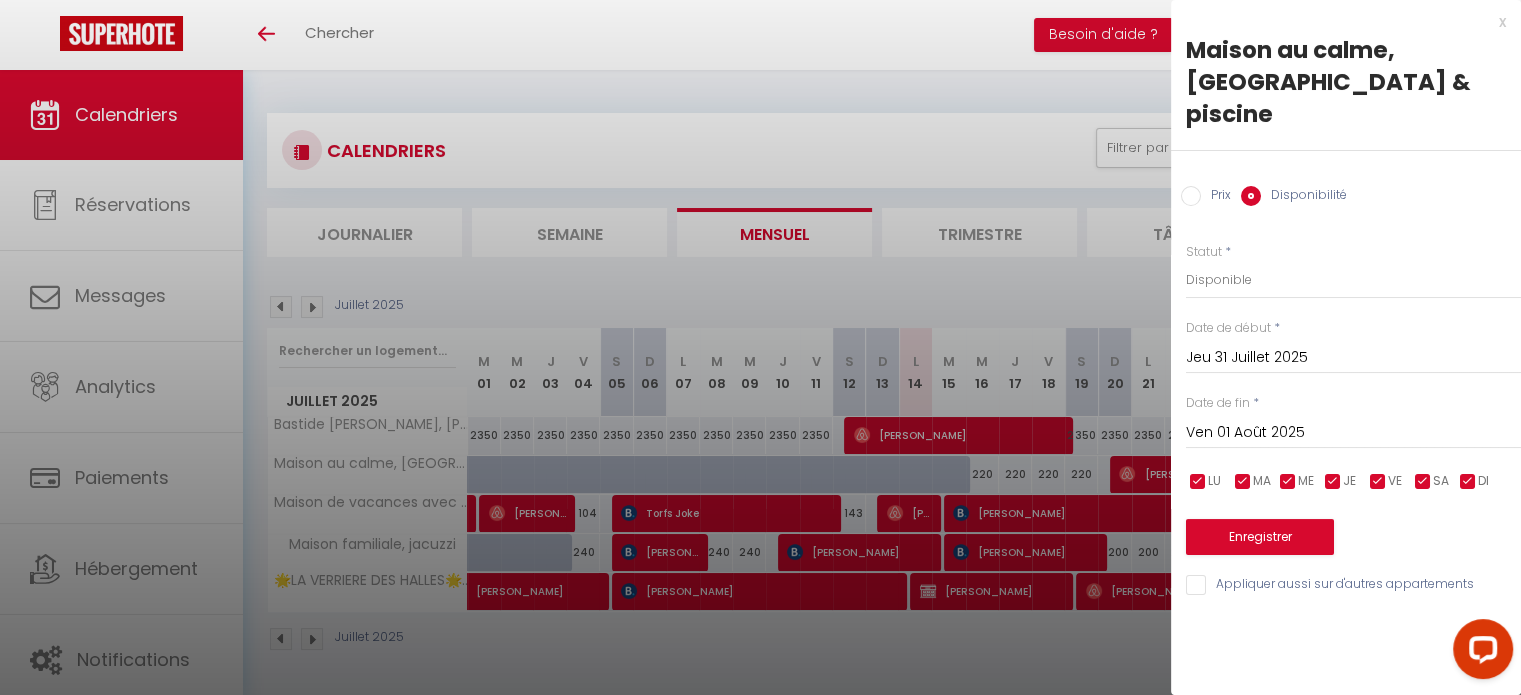click at bounding box center [760, 347] 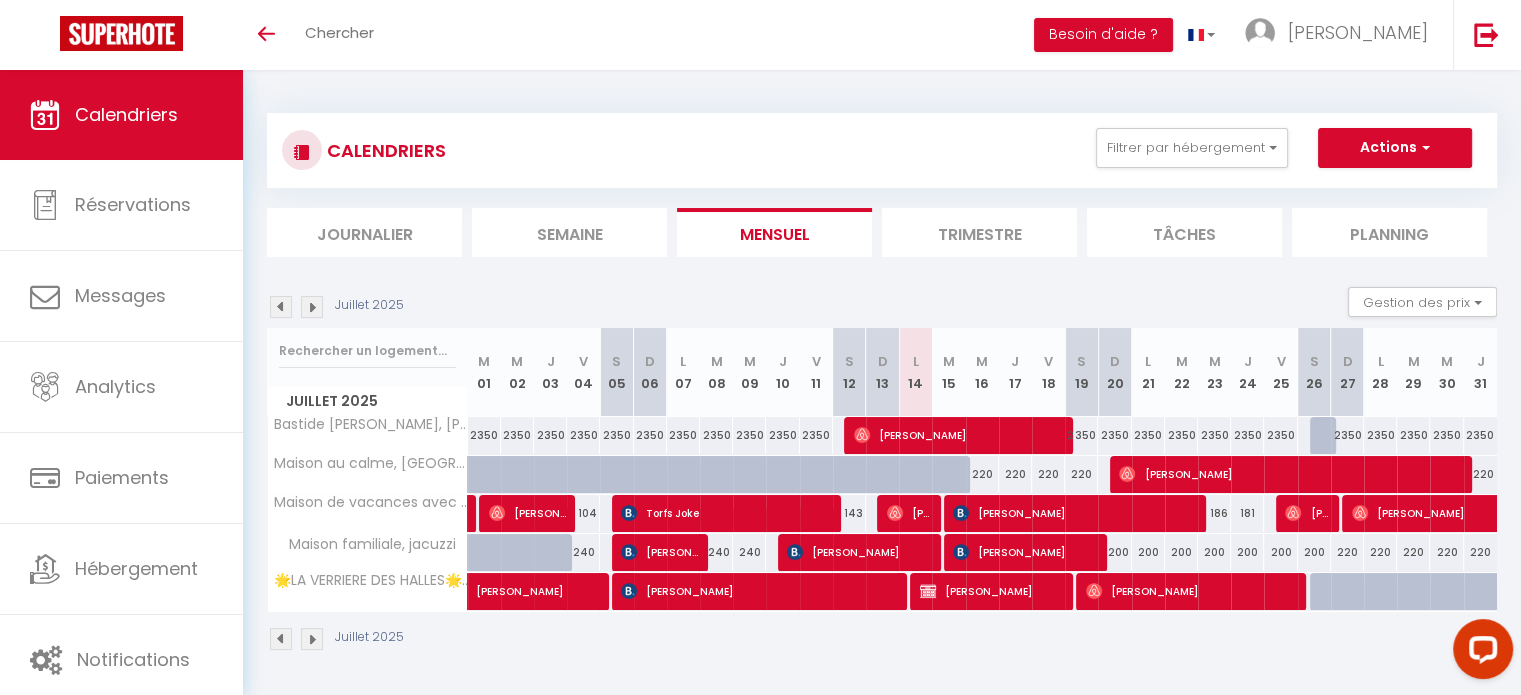 click at bounding box center [312, 307] 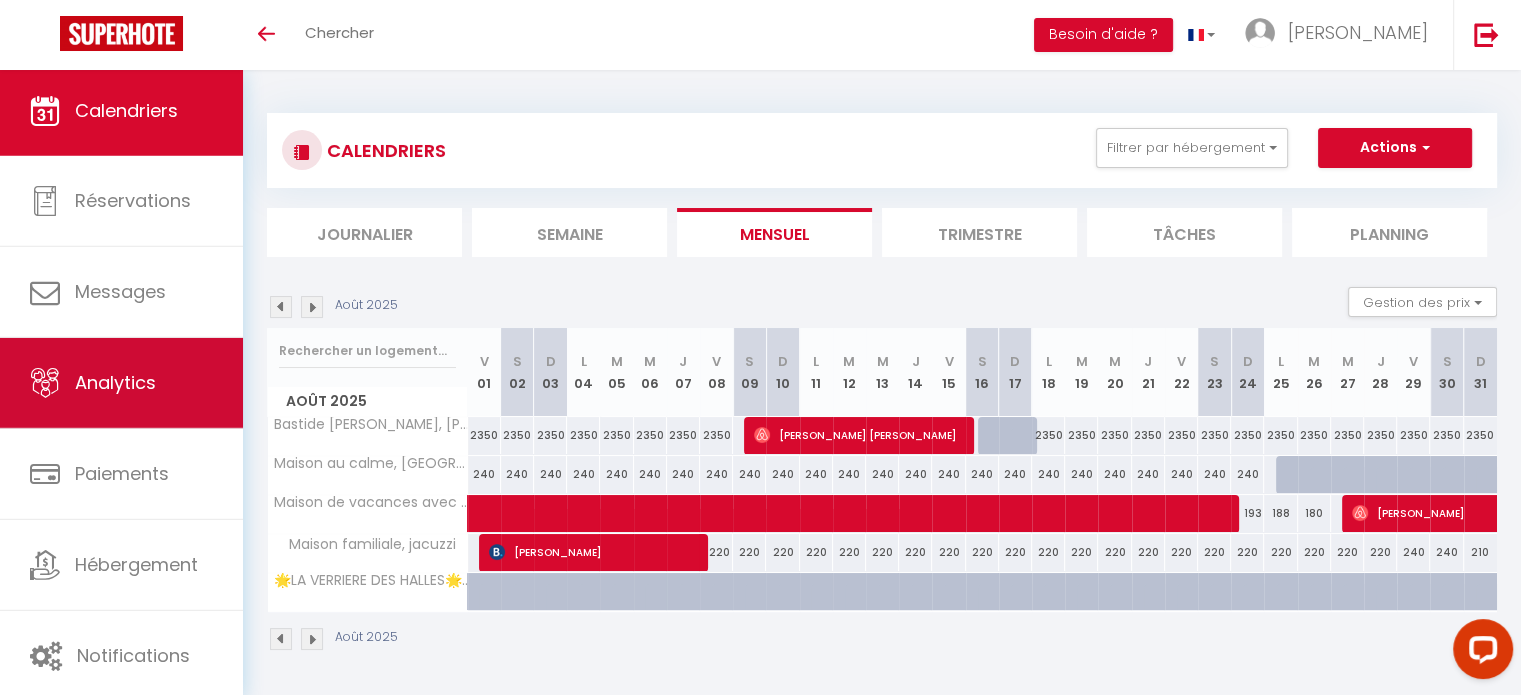 click on "Analytics" at bounding box center [121, 383] 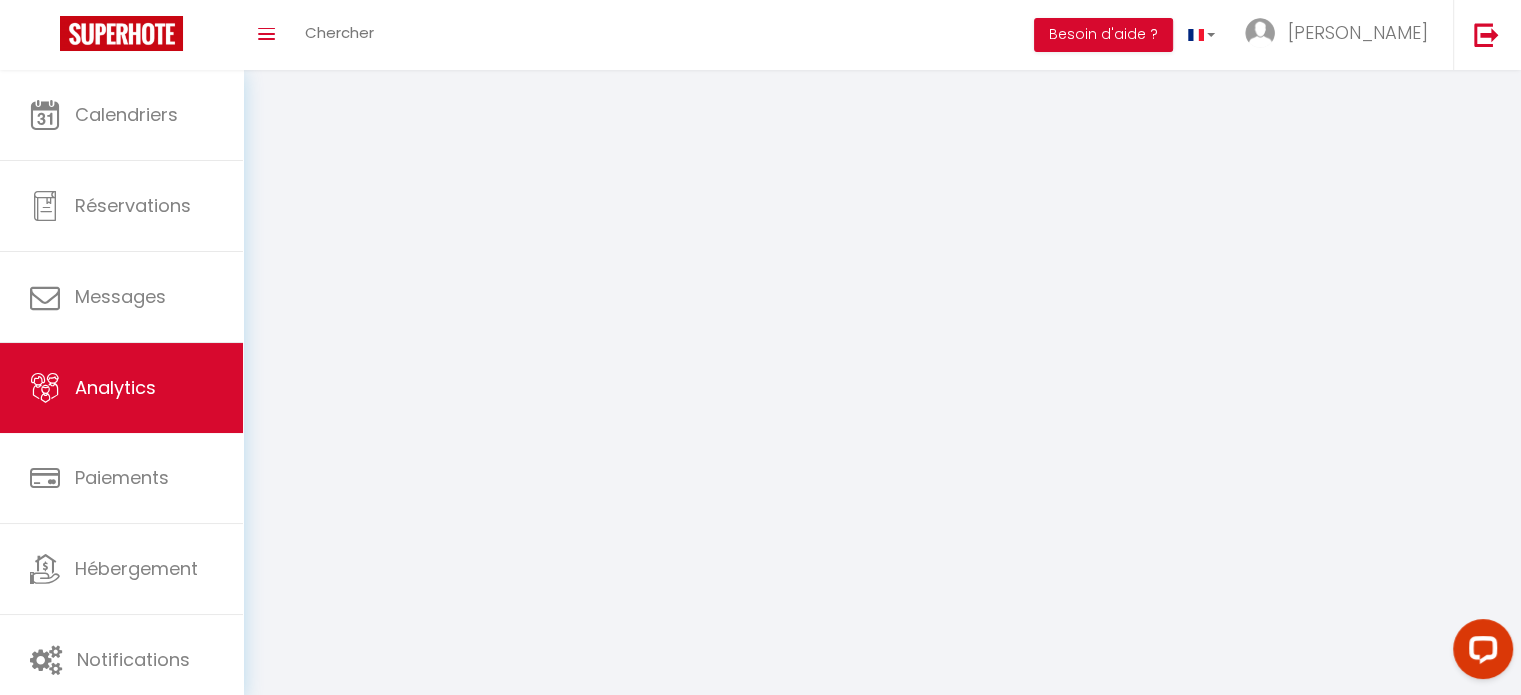 select on "2025" 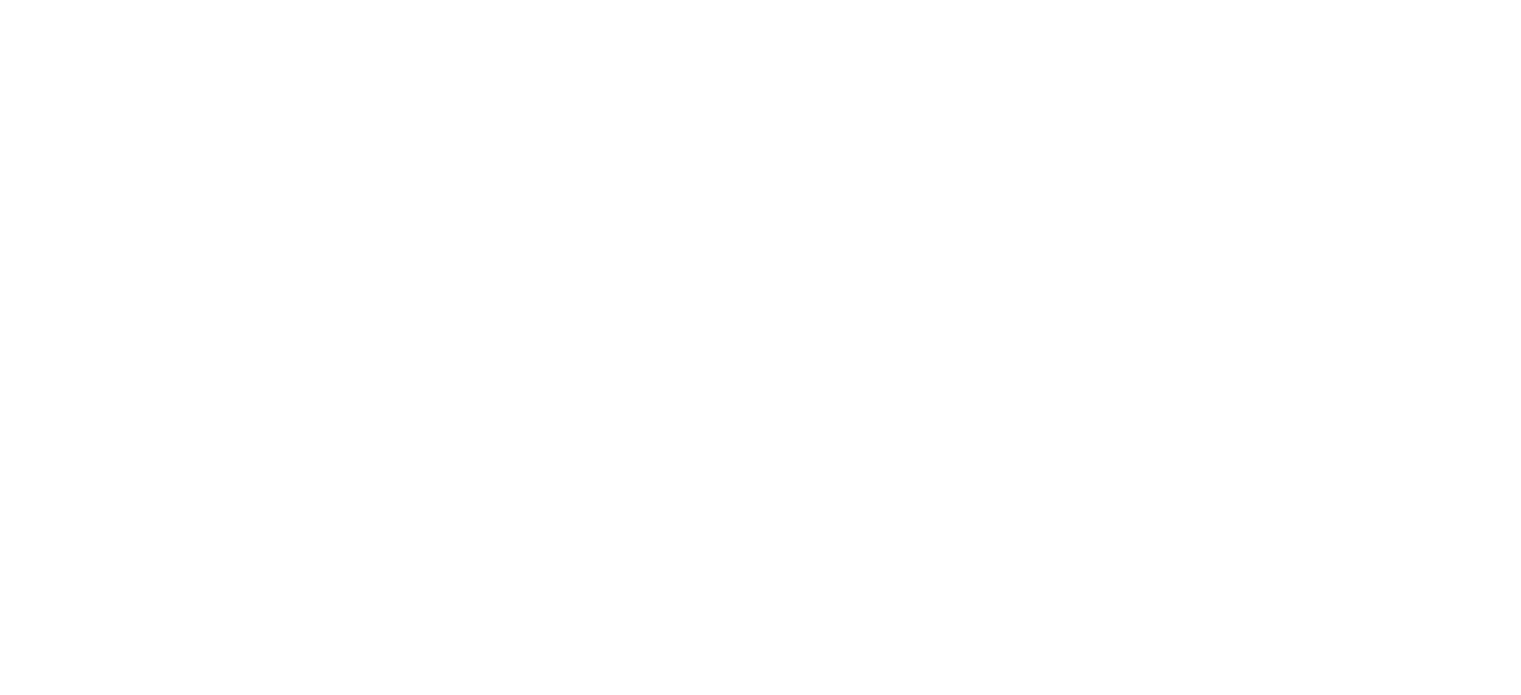 scroll, scrollTop: 0, scrollLeft: 0, axis: both 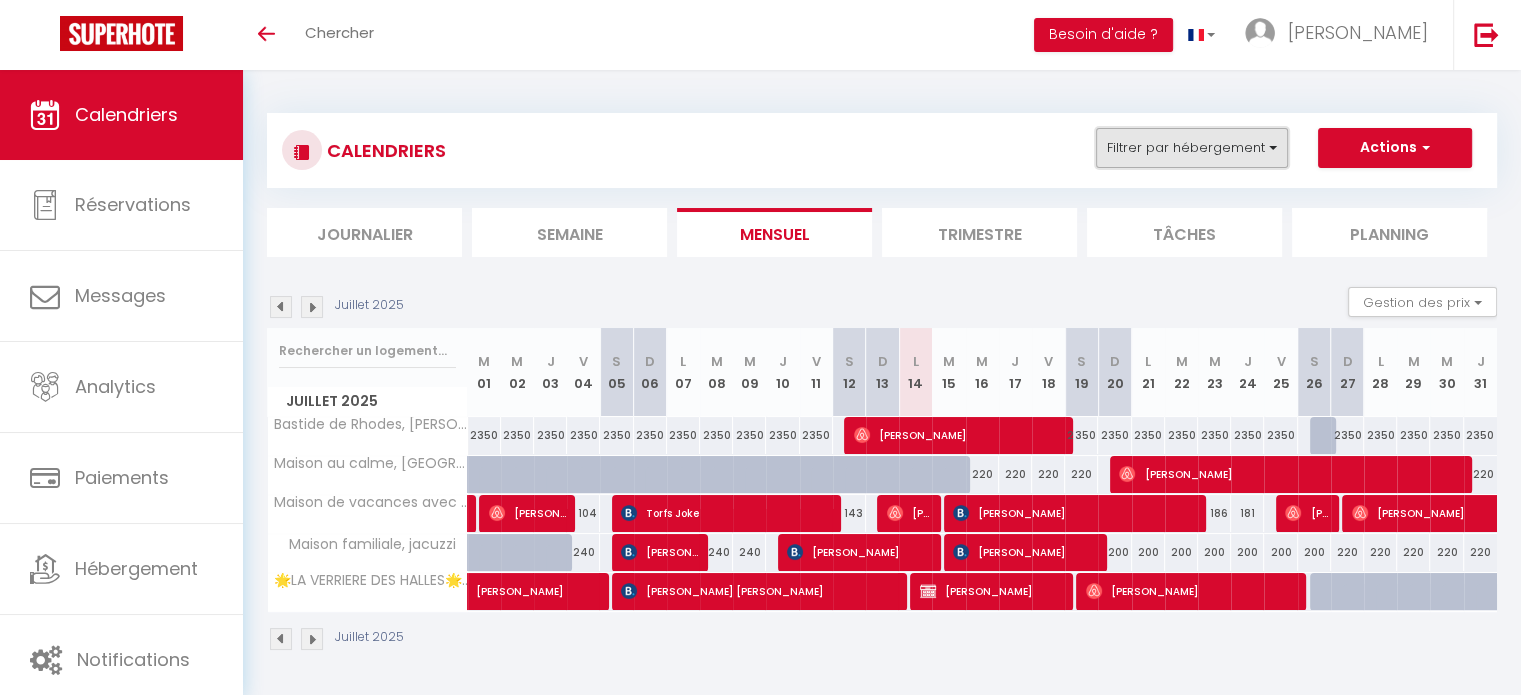 click on "Filtrer par hébergement" at bounding box center [1192, 148] 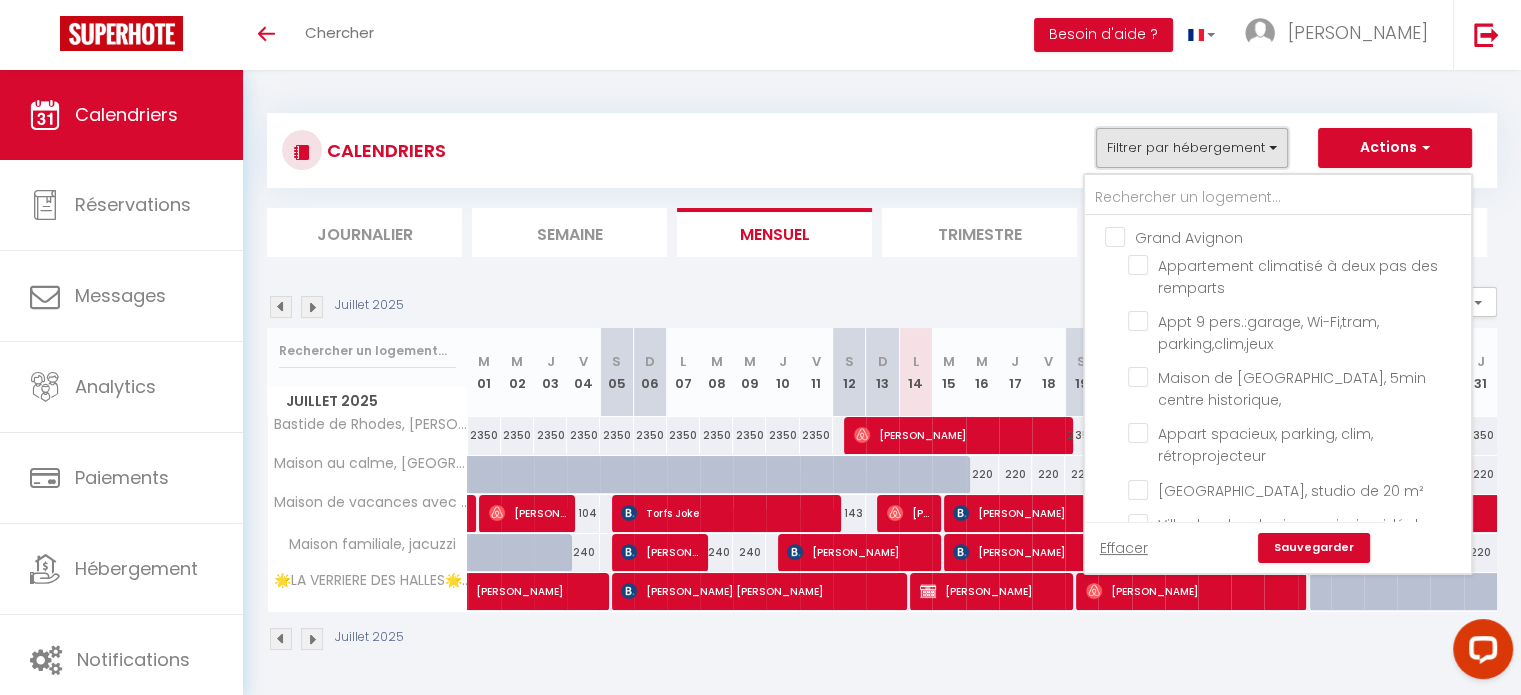 scroll, scrollTop: 0, scrollLeft: 0, axis: both 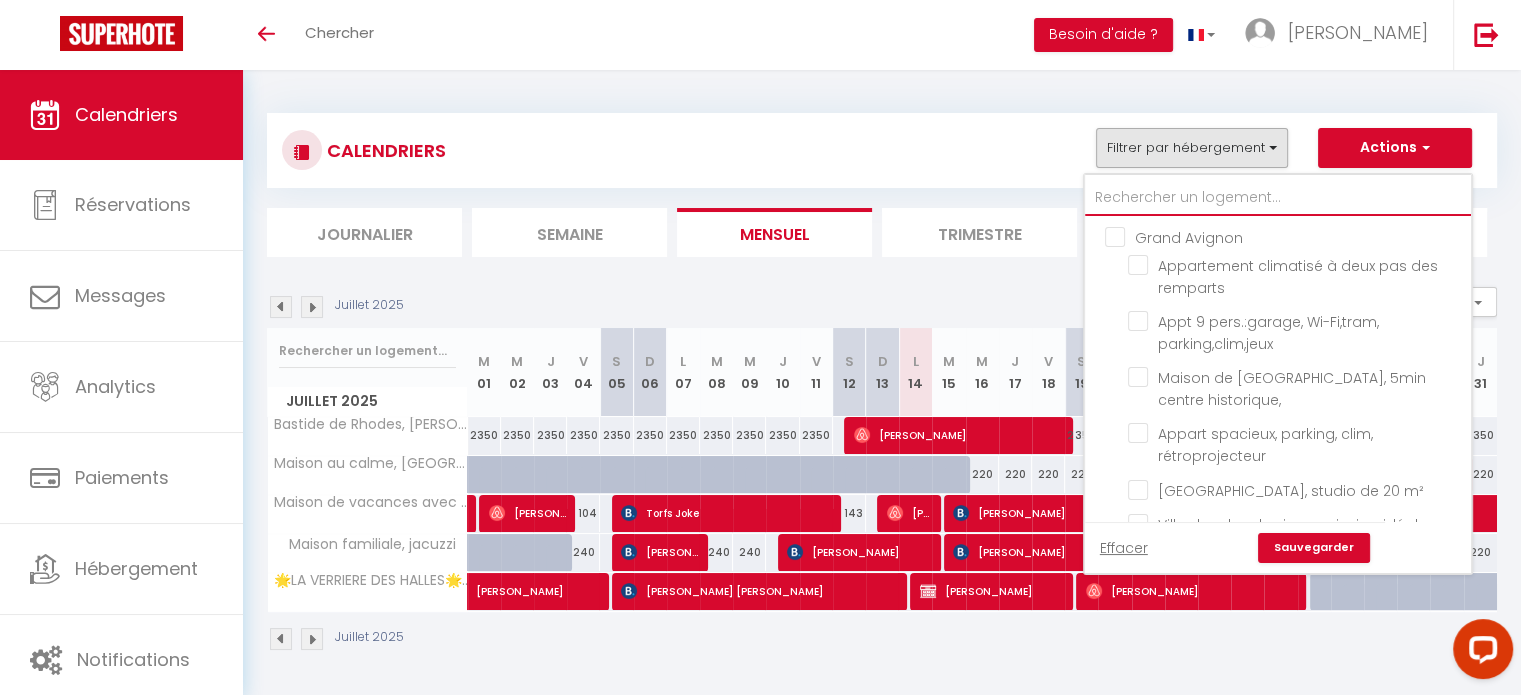 click at bounding box center [1278, 198] 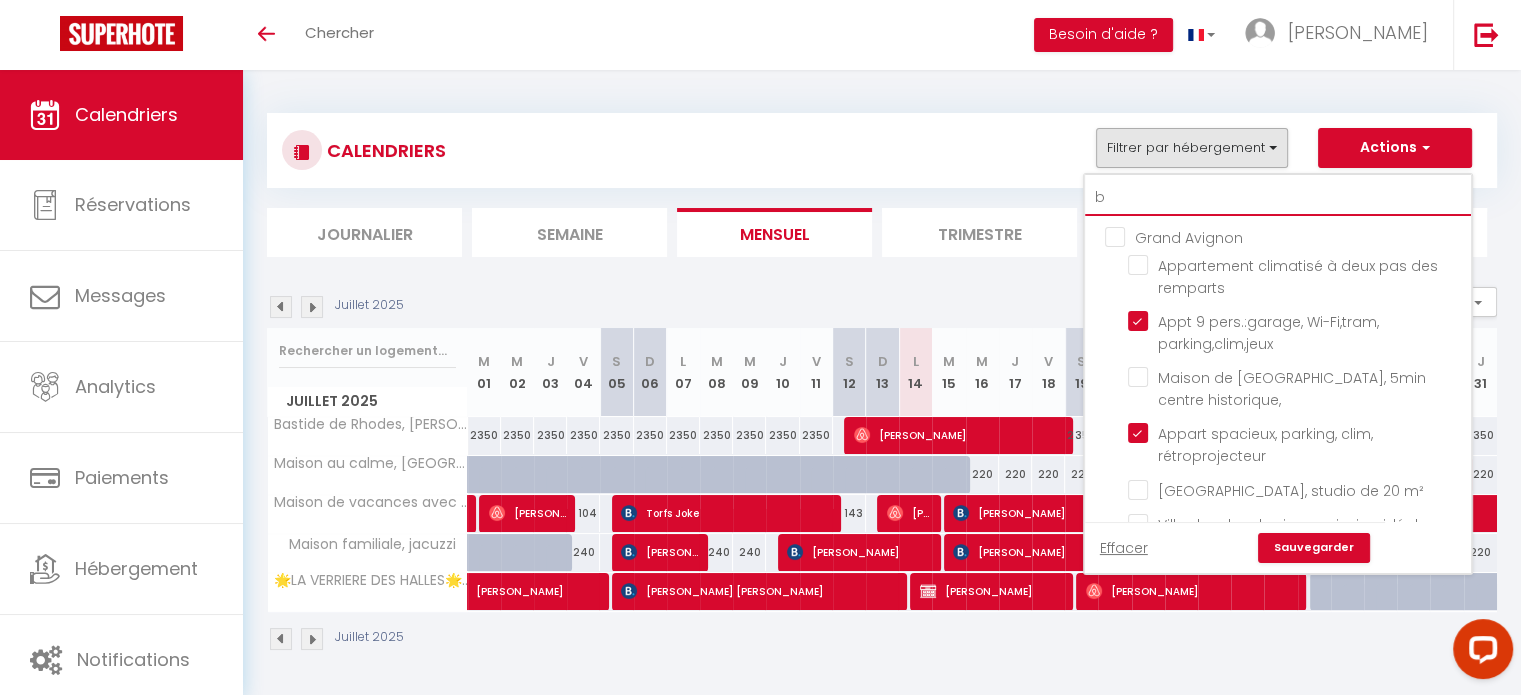 checkbox on "false" 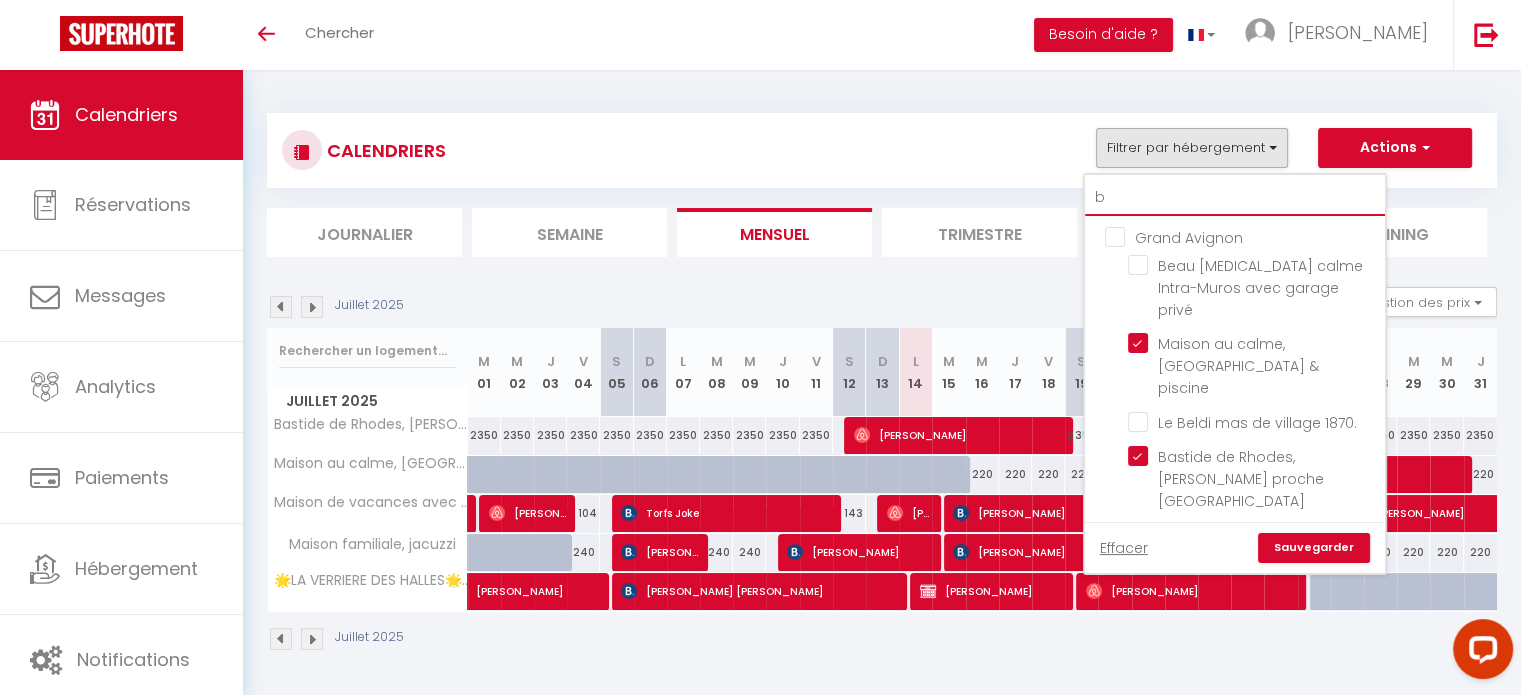 type on "be" 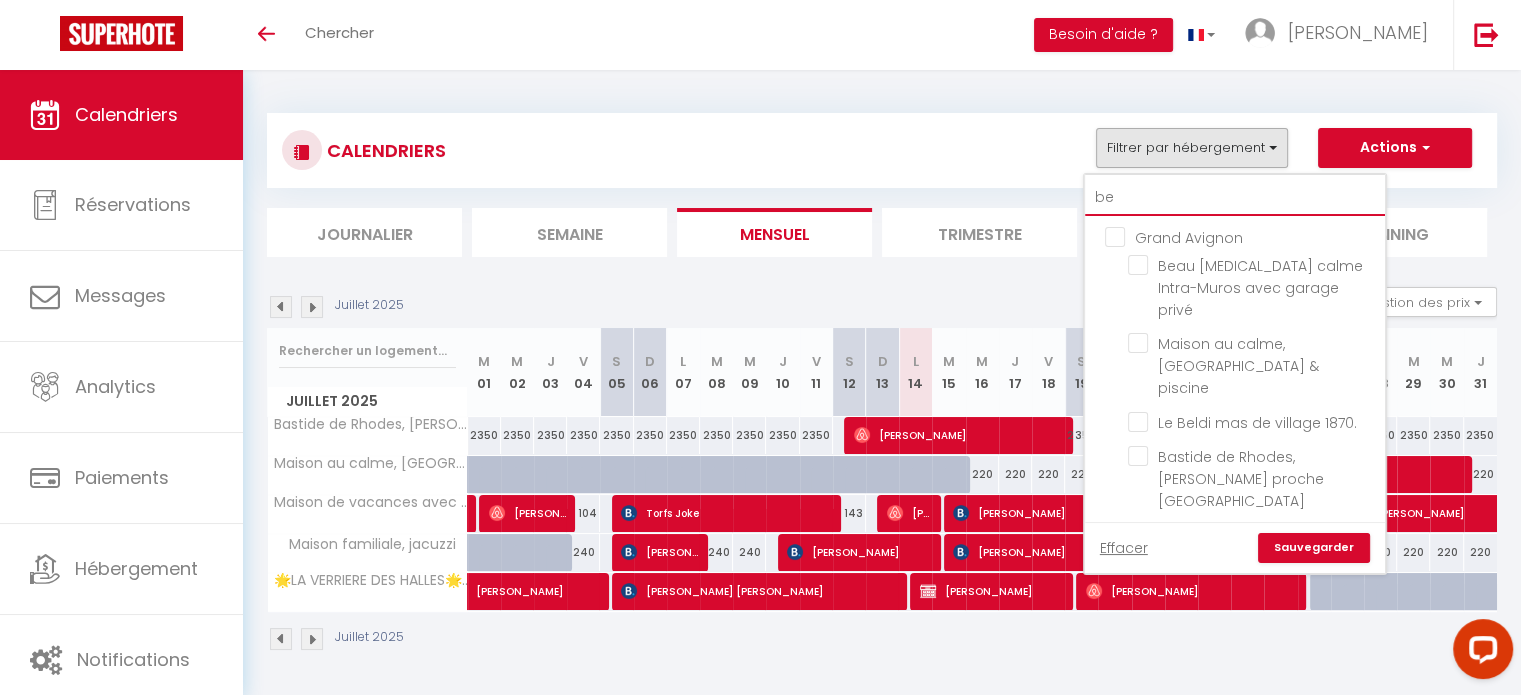 checkbox on "false" 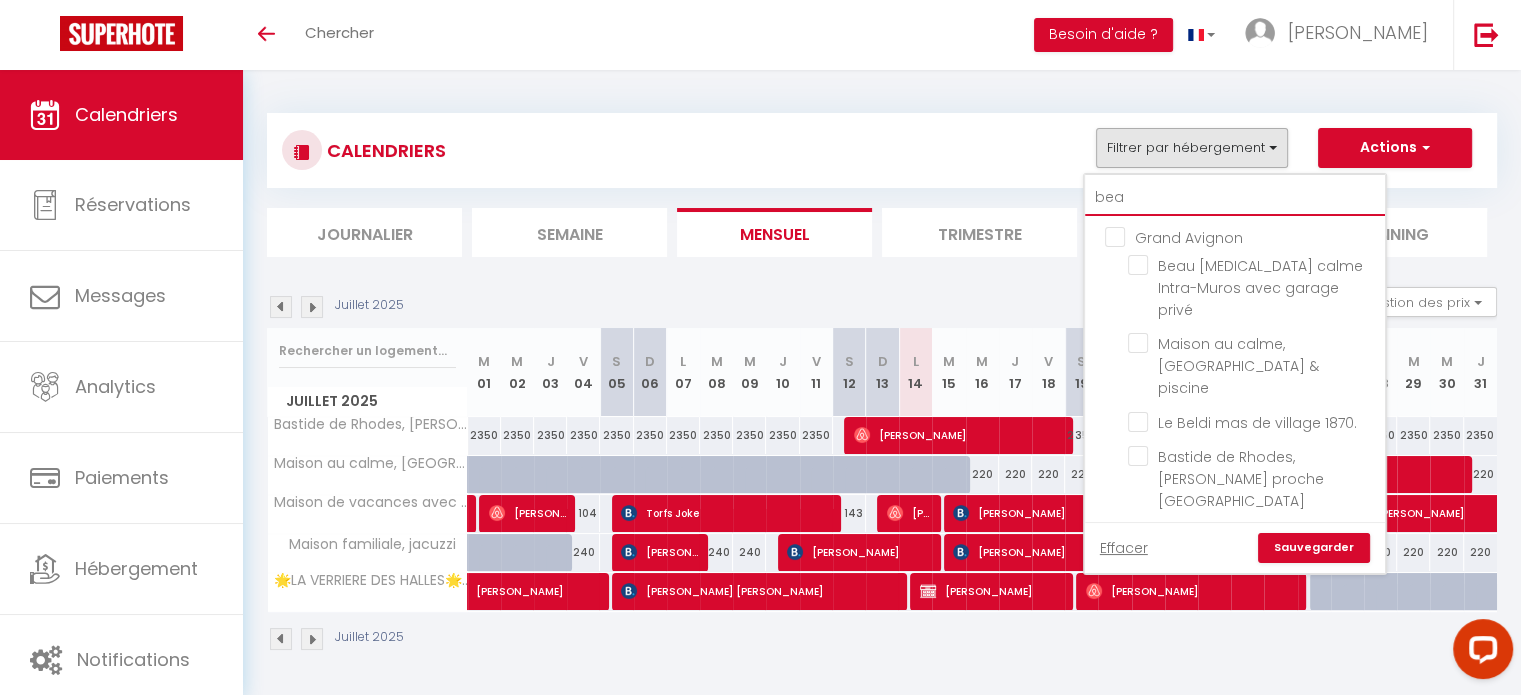 type on "beau" 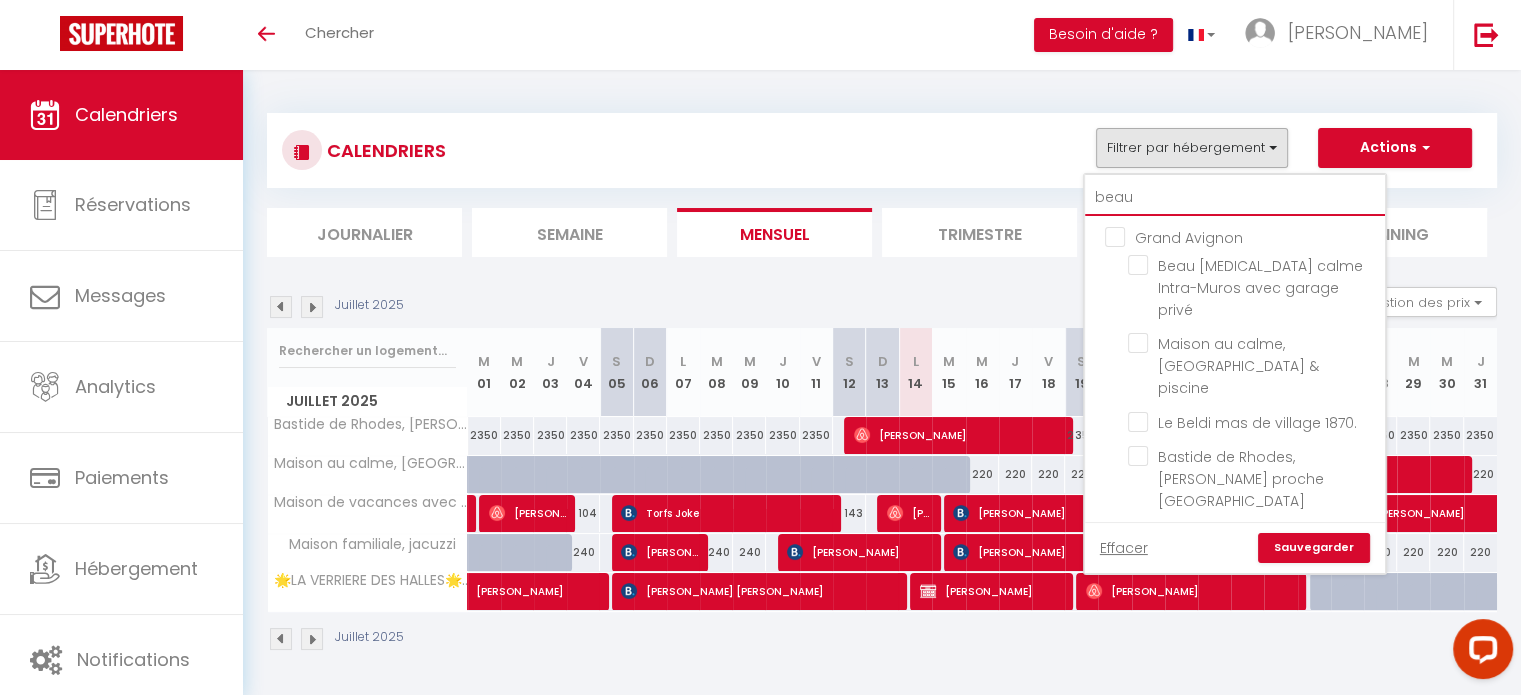 checkbox on "false" 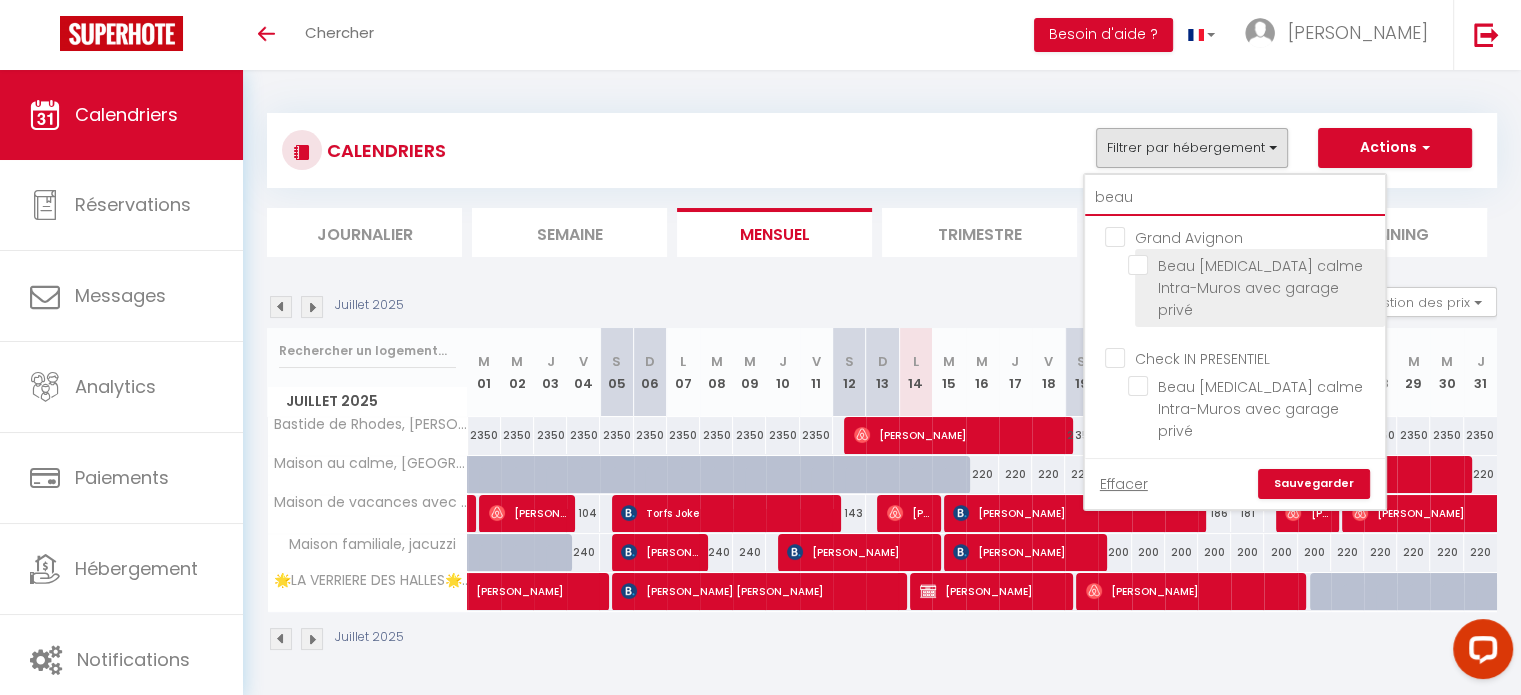 type on "beau" 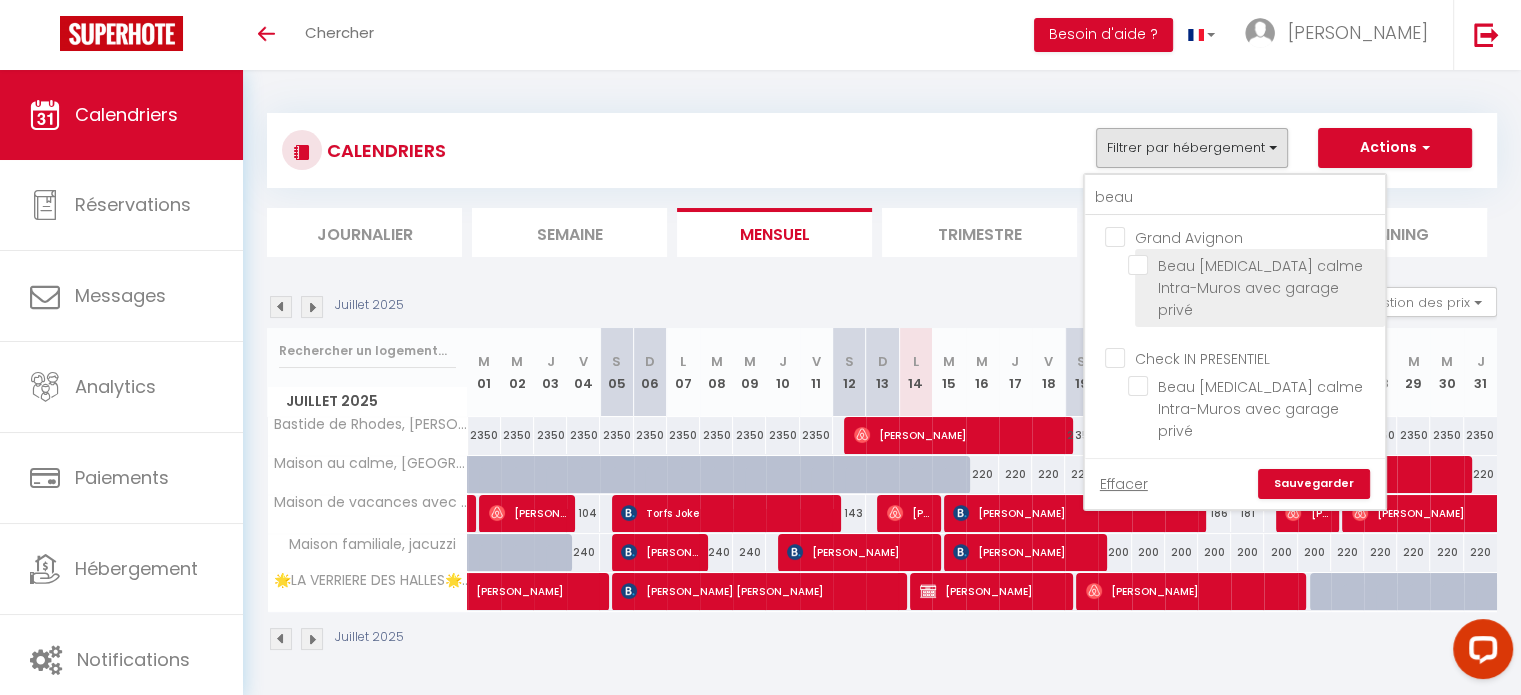 click on "Beau [MEDICAL_DATA] calme Intra-Muros avec garage privé" at bounding box center (1253, 265) 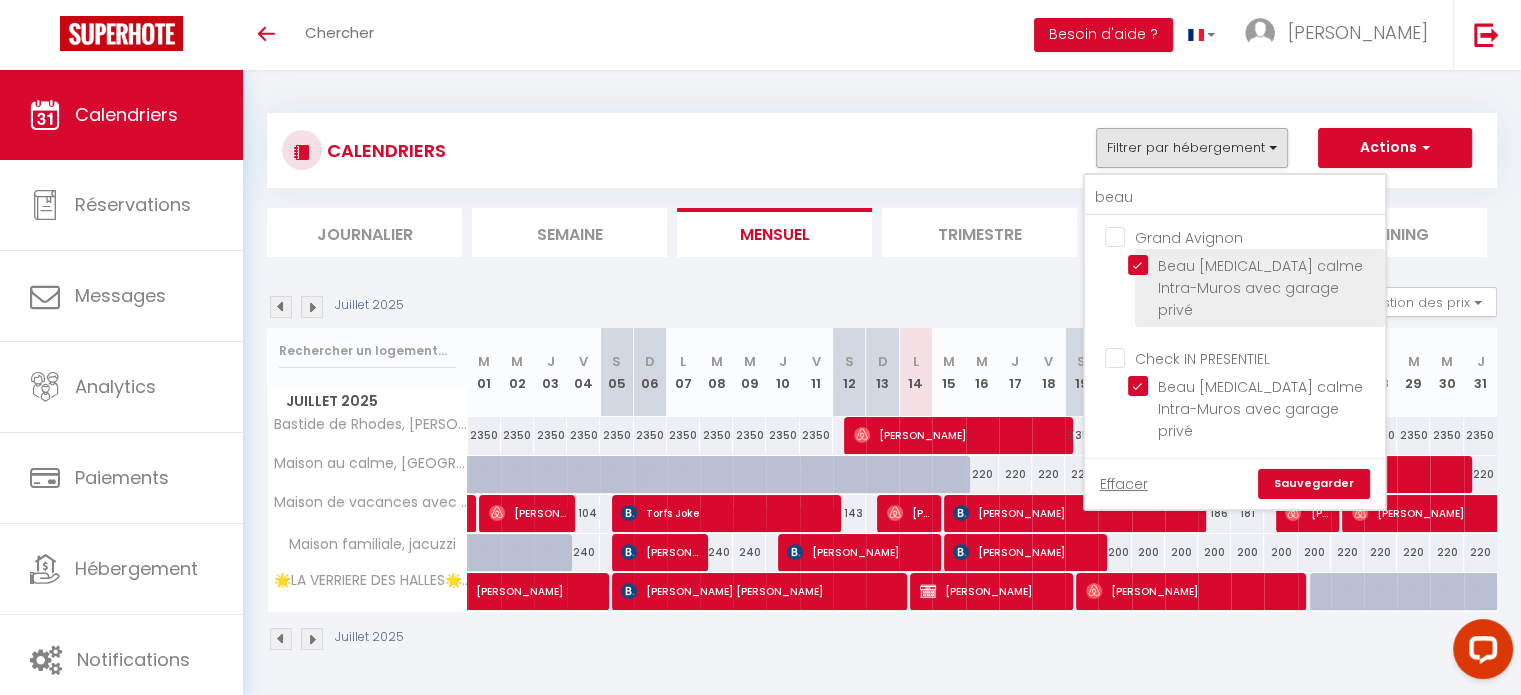 checkbox on "true" 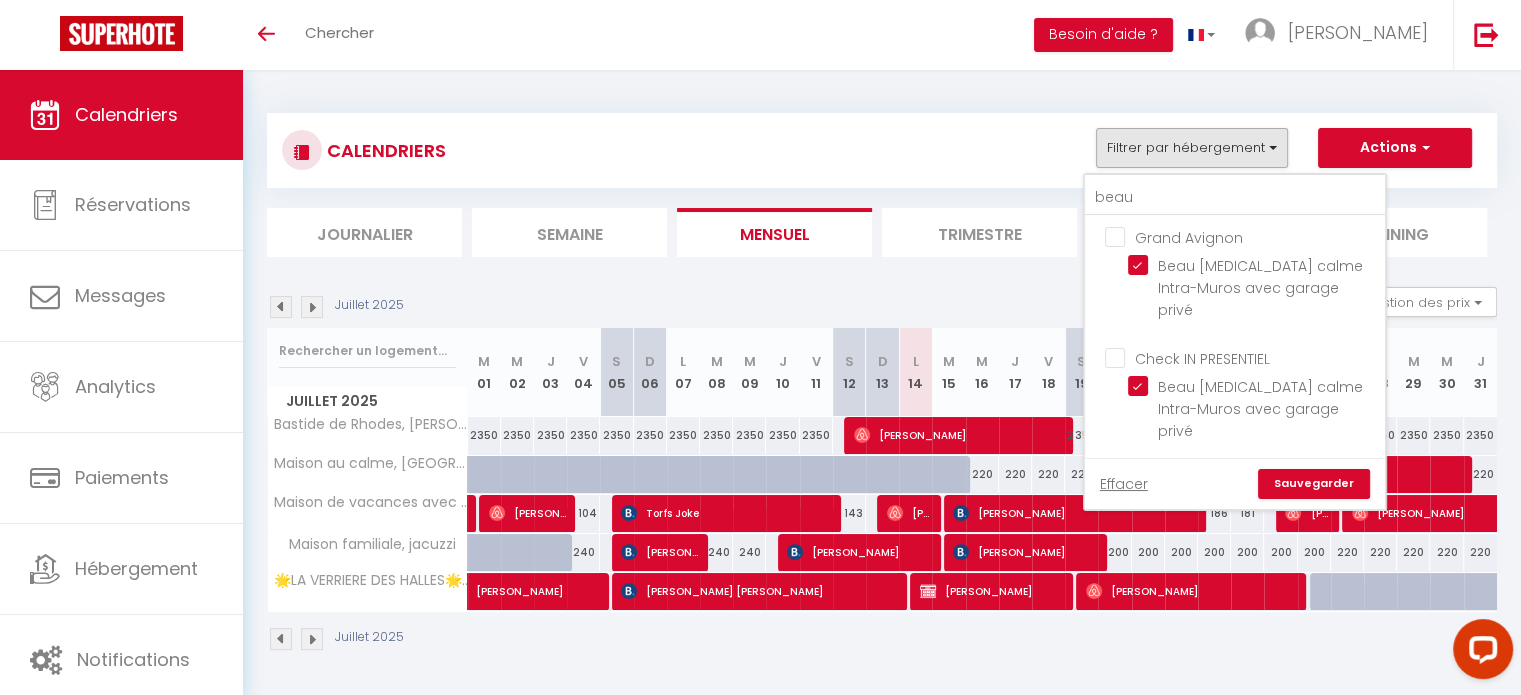 click on "Sauvegarder" at bounding box center [1314, 484] 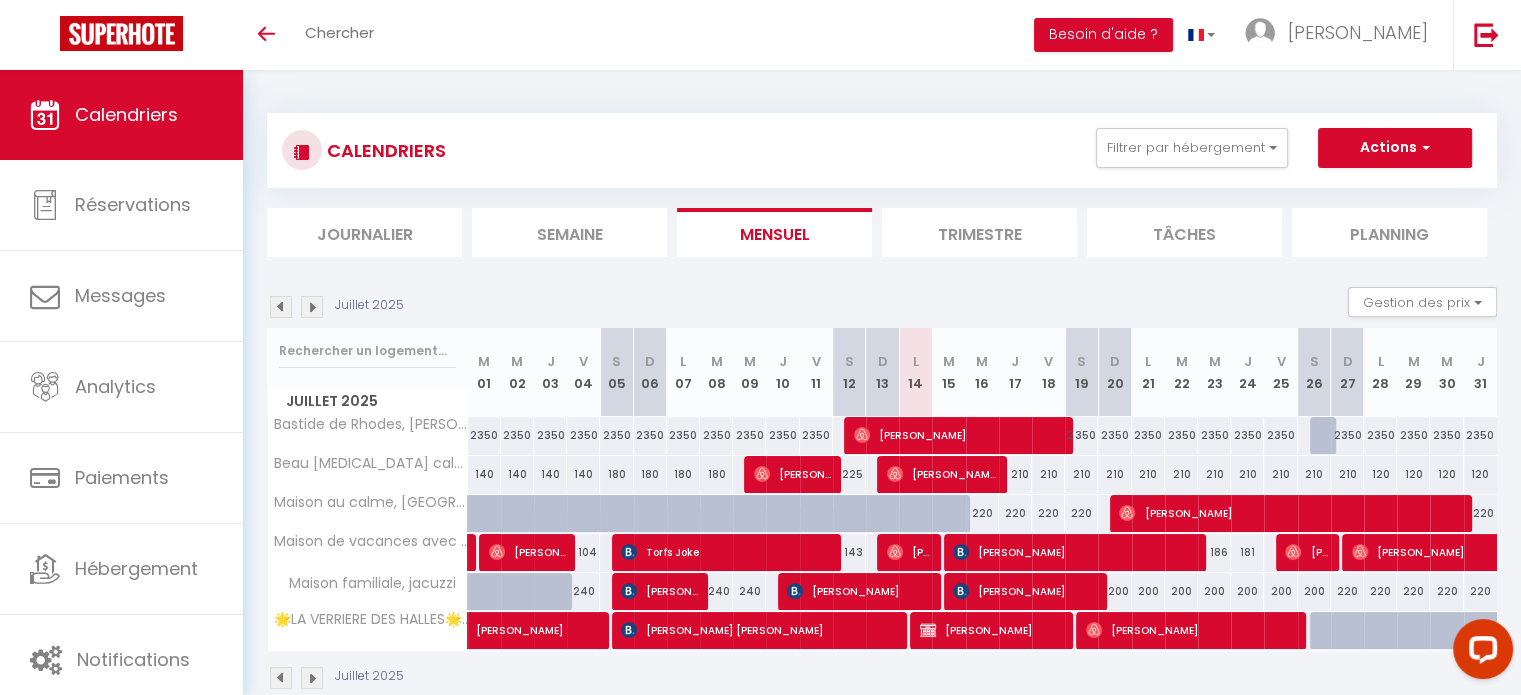 click on "210" at bounding box center [1015, 474] 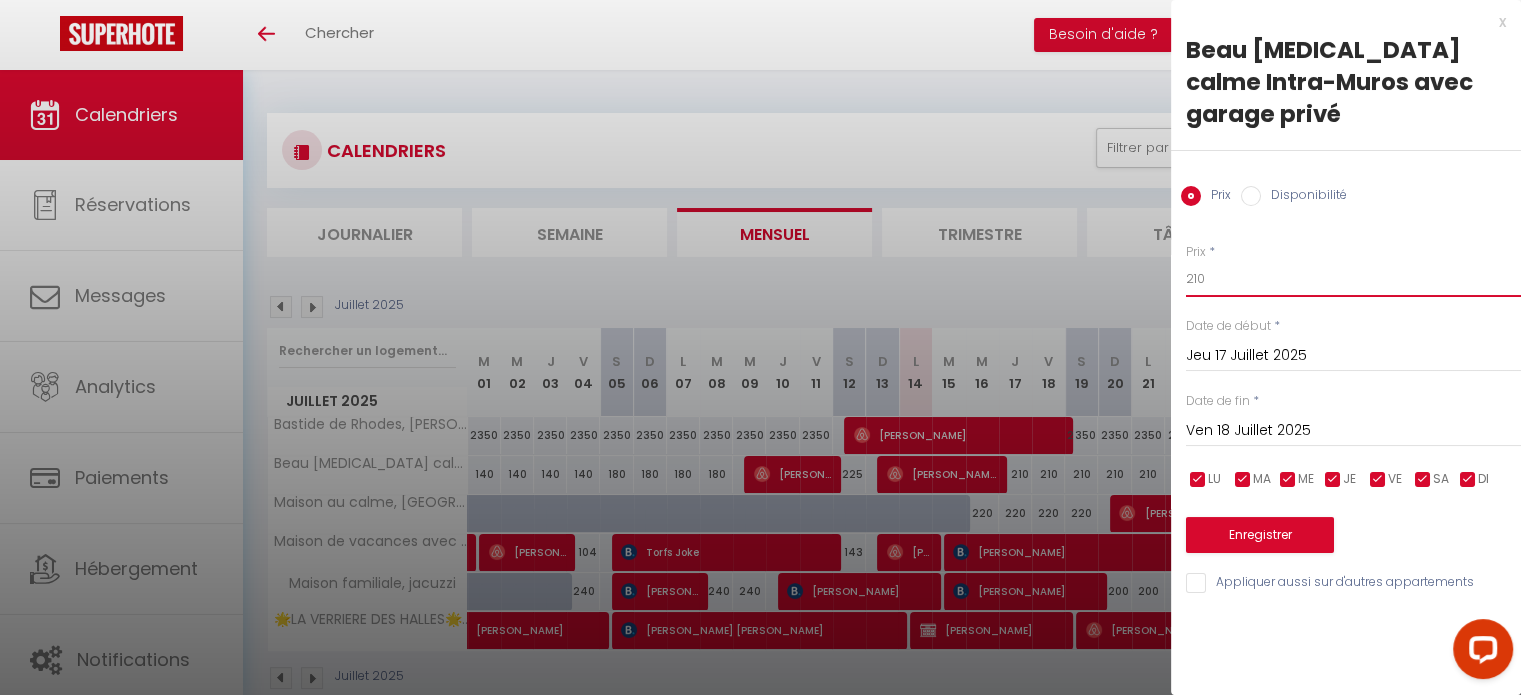 click on "Coaching SuperHote ce soir à 18h00, pour participer:  https://us02web.zoom.us/j/4667554618?pwd=QUhUTnBqenhNTG1HazhBOFJXWjRYUT09   ×     Toggle navigation       Toggle Search     Toggle menubar     Chercher   BUTTON
Besoin d'aide ?
Pierre-Marie   Paramètres        Équipe     Résultat de la recherche   Aucun résultat     Calendriers     Réservations     Messages     Analytics      Paiements     Hébergement     Notifications                 Résultat de la recherche   Id   Appart   Voyageur    Checkin   Checkout   Nuits   Pers.   Plateforme   Statut     Résultat de la recherche   Aucun résultat           CALENDRIERS
Filtrer par hébergement
beau      Grand Avignon       Beau T3 calme Intra-Muros avec garage privé     Check IN PRESENTIEL       Beau T3 calme Intra-Muros avec garage privé    Effacer   Sauvegarder
Actions
Nouvelle réservation" at bounding box center [760, 417] 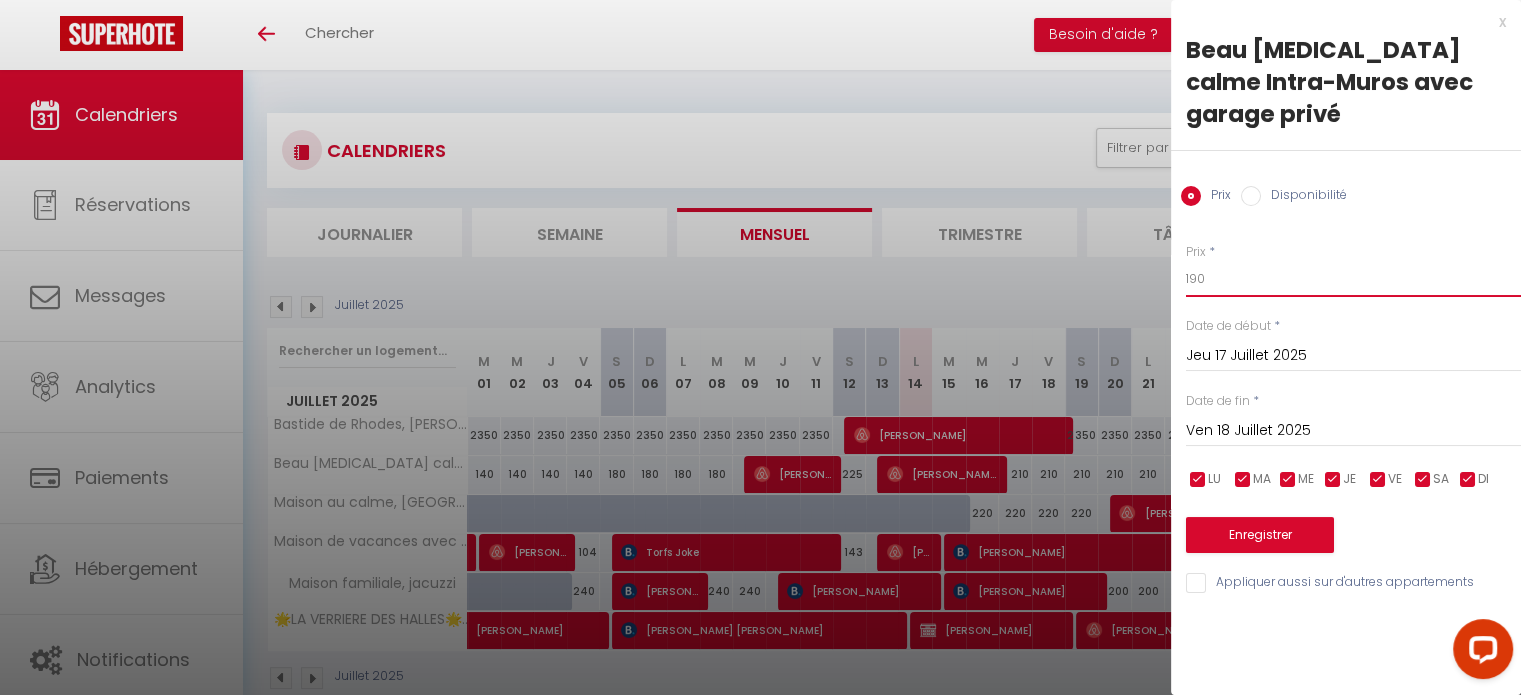 type on "190" 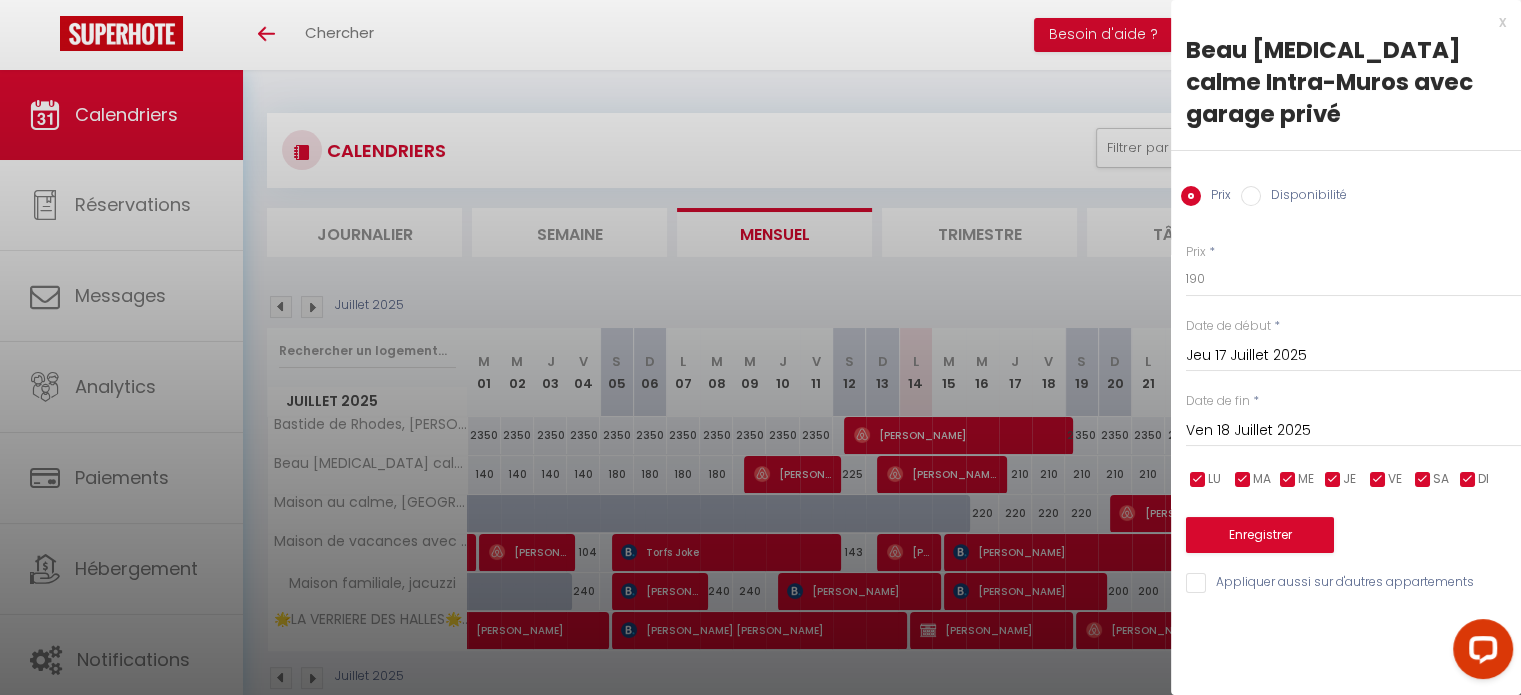 click on "Ven 18 Juillet 2025" at bounding box center [1353, 431] 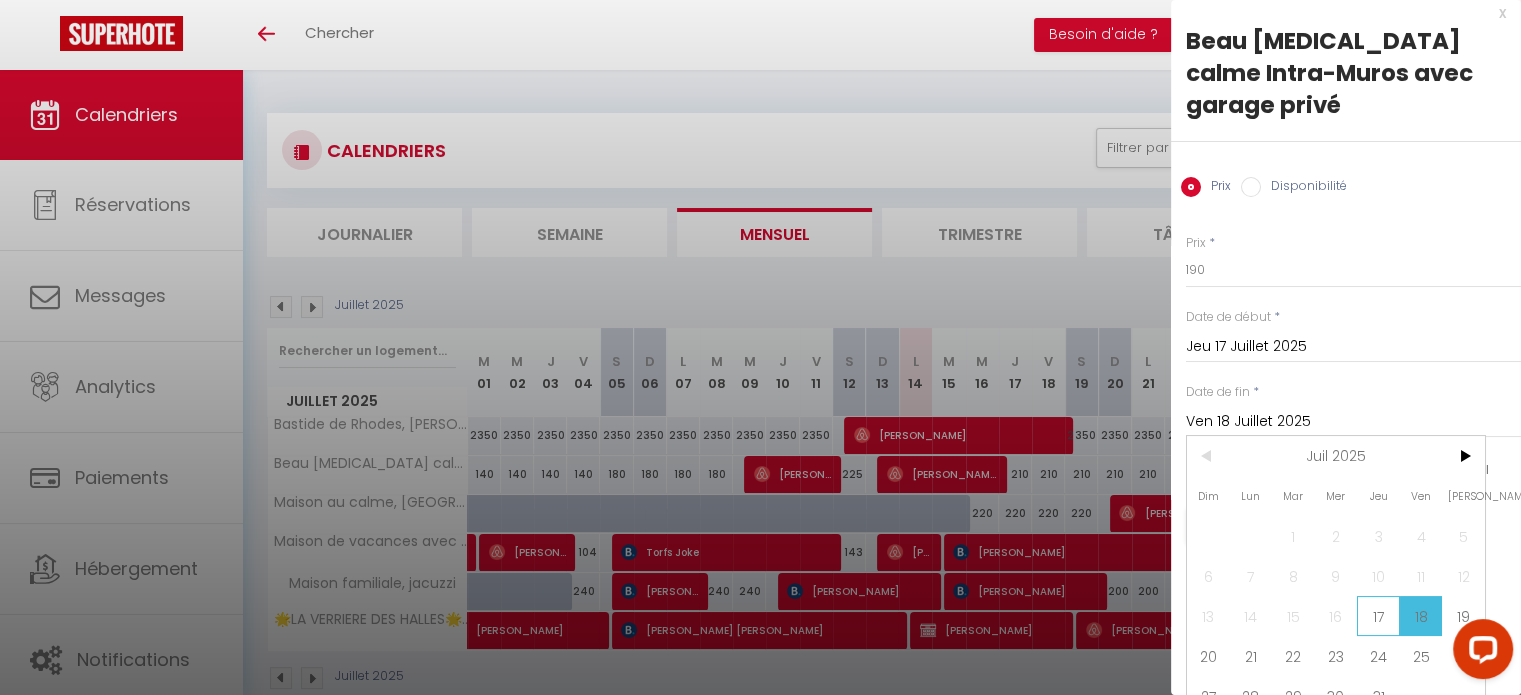 scroll, scrollTop: 12, scrollLeft: 0, axis: vertical 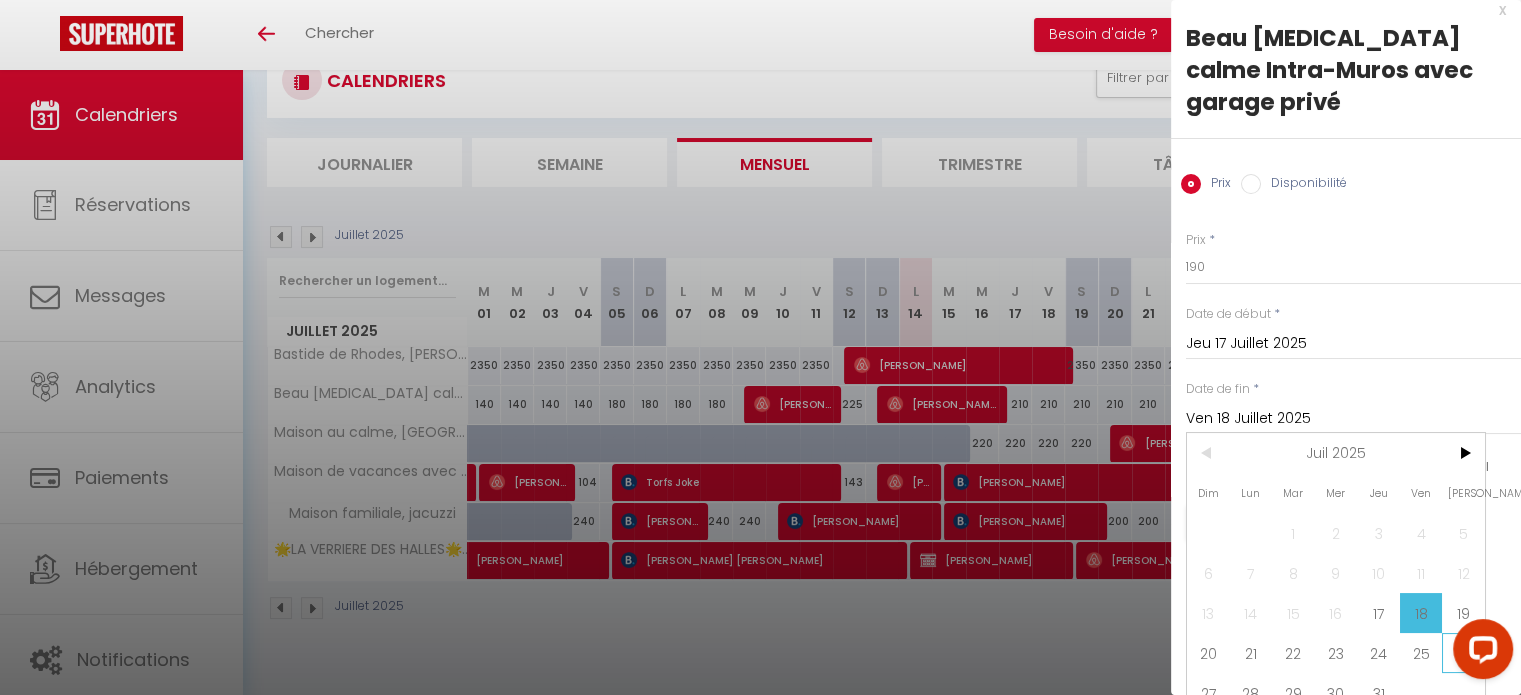 click on "26" at bounding box center [1463, 653] 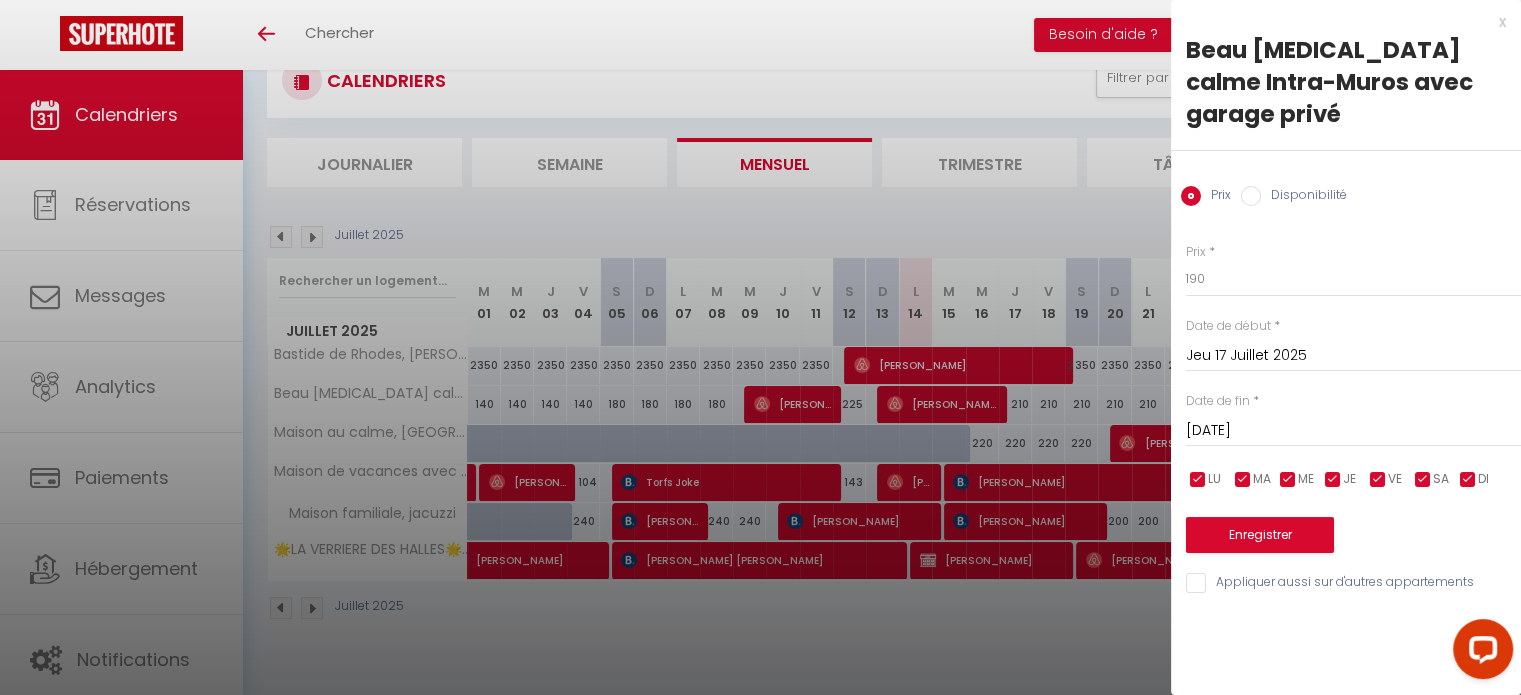 scroll, scrollTop: 0, scrollLeft: 0, axis: both 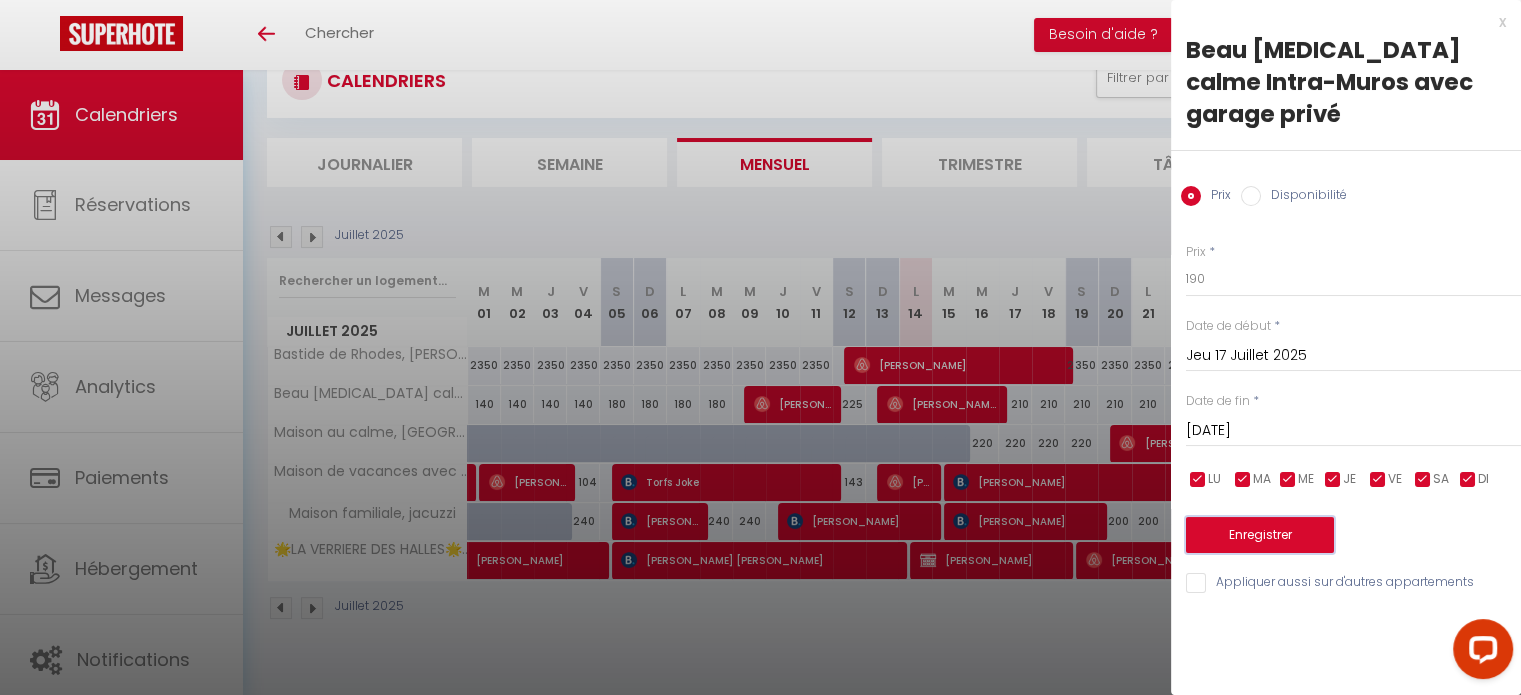 click on "Enregistrer" at bounding box center (1260, 535) 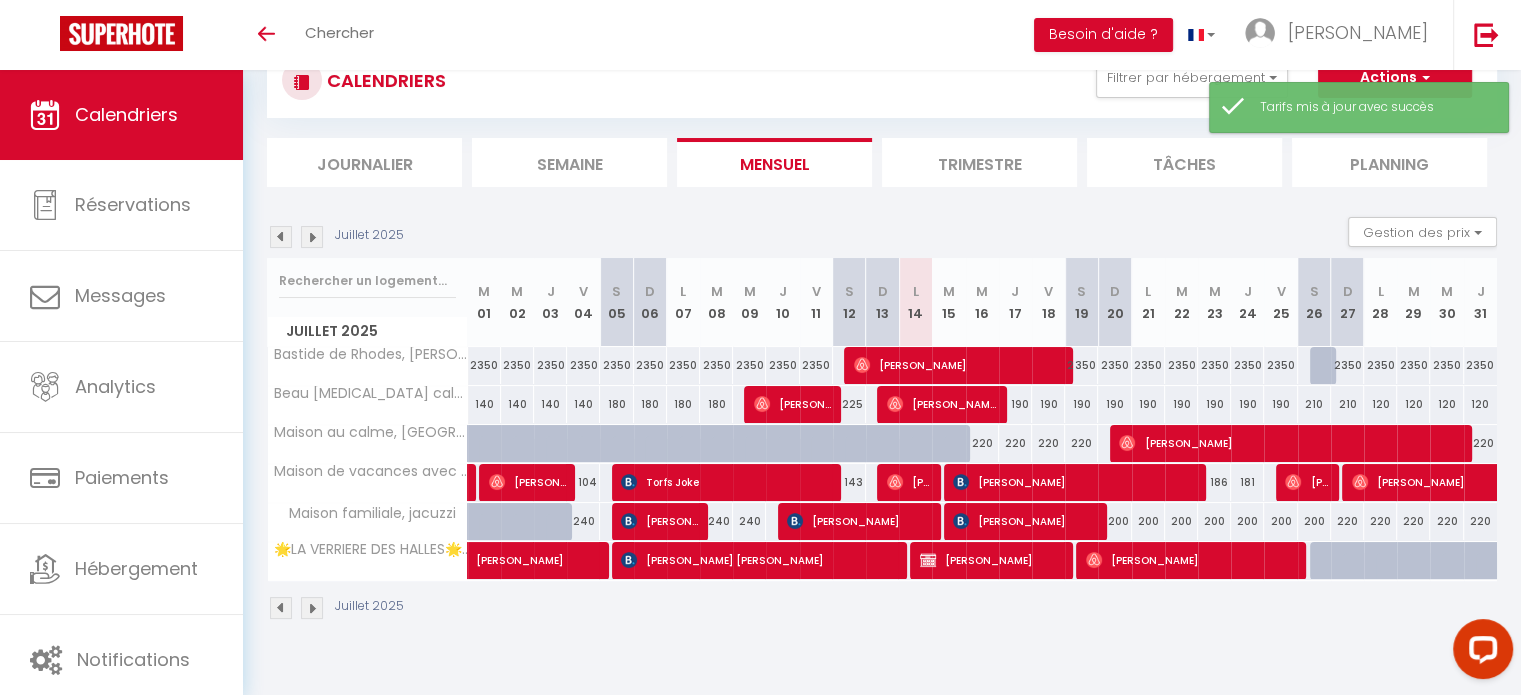 click on "210" at bounding box center [1314, 404] 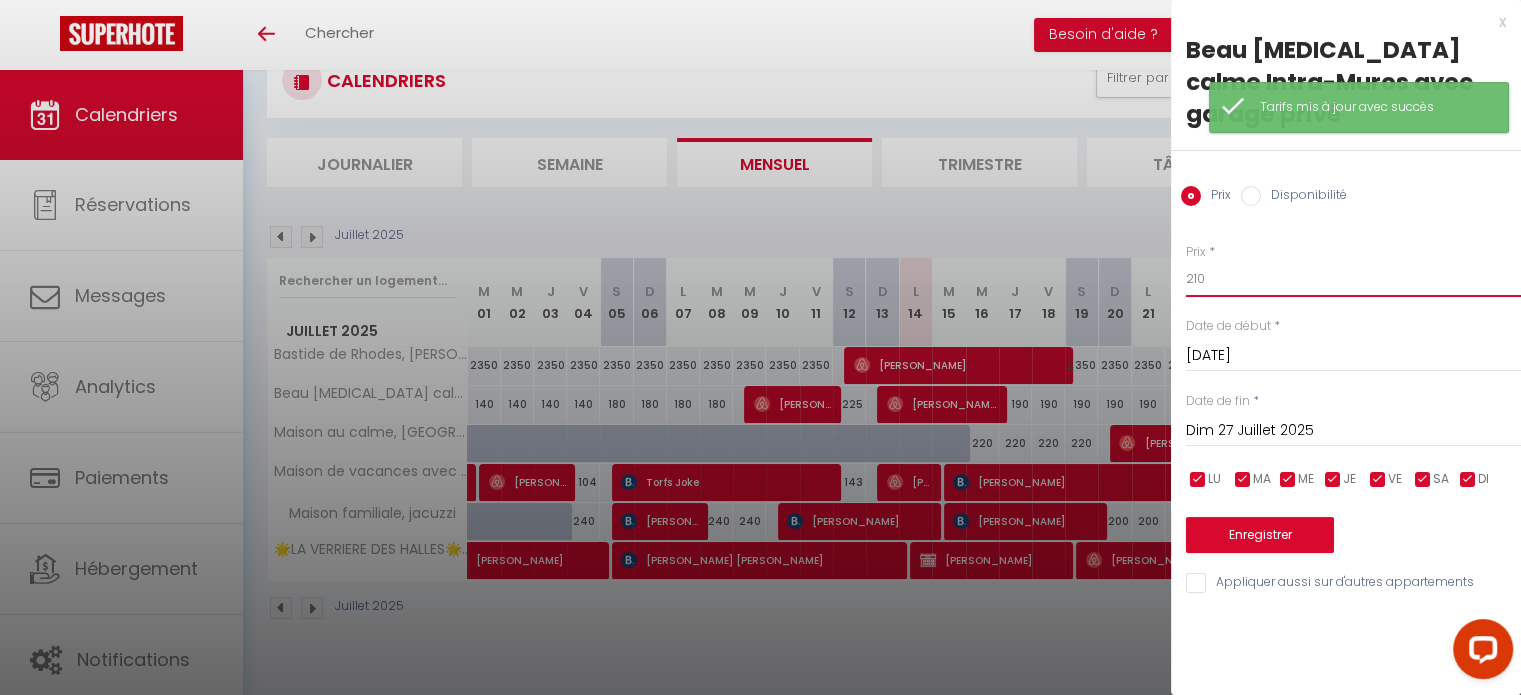 drag, startPoint x: 1242, startPoint y: 242, endPoint x: 1139, endPoint y: 260, distance: 104.56099 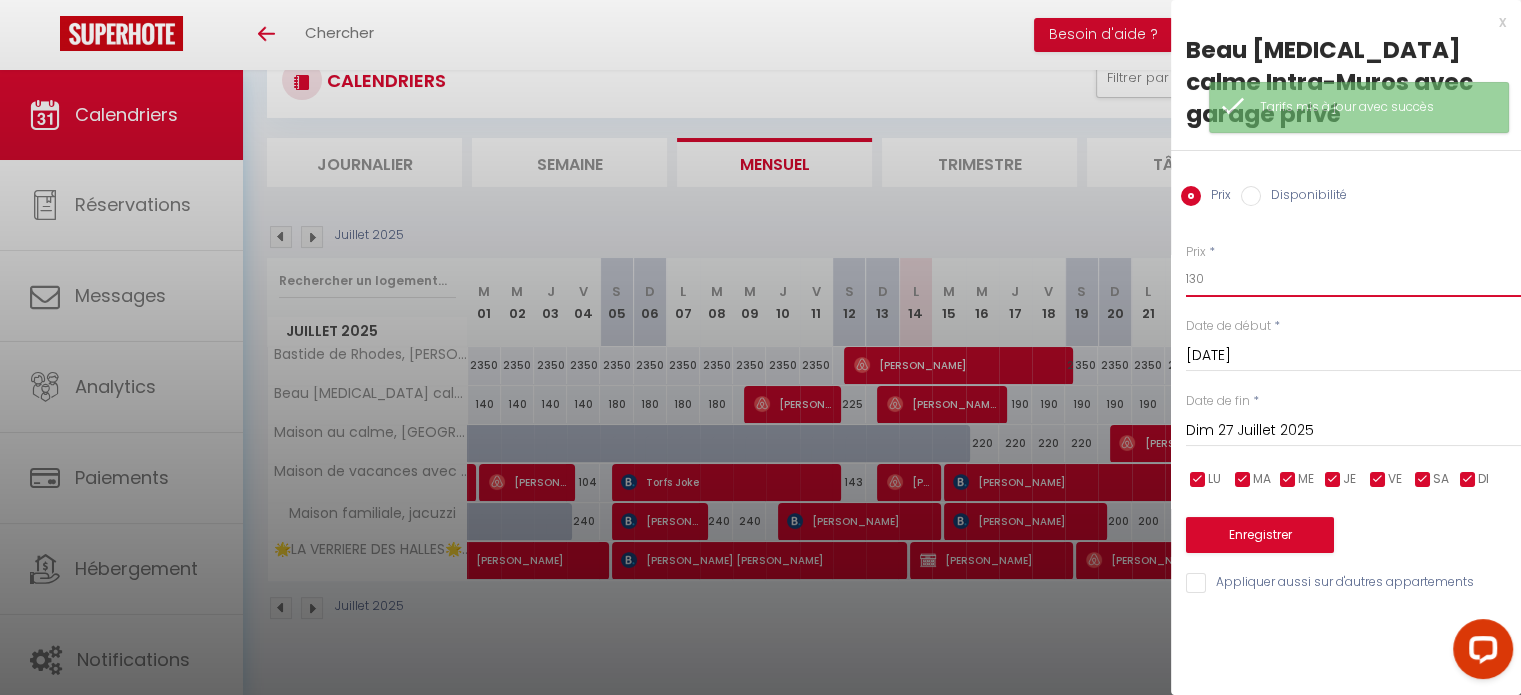 type on "130" 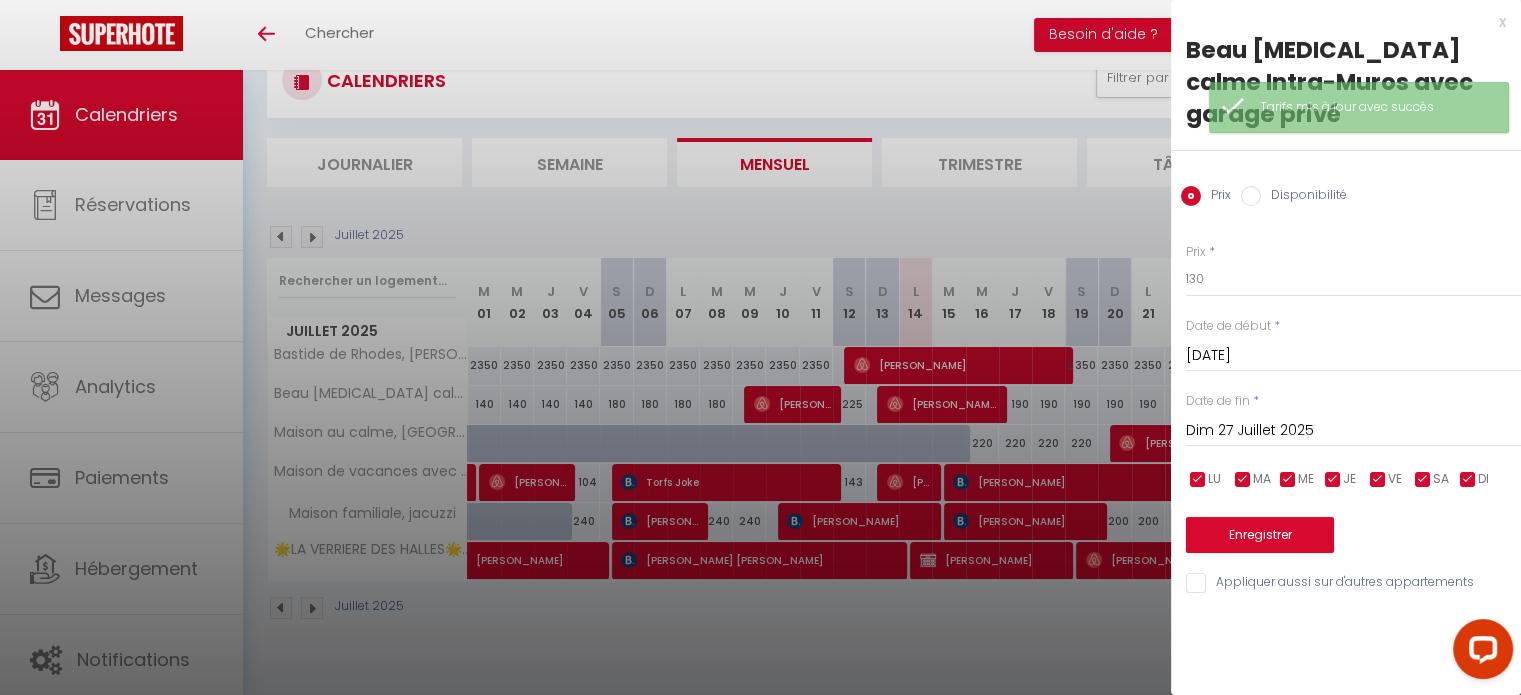 click on "Dim 27 Juillet 2025" at bounding box center (1353, 431) 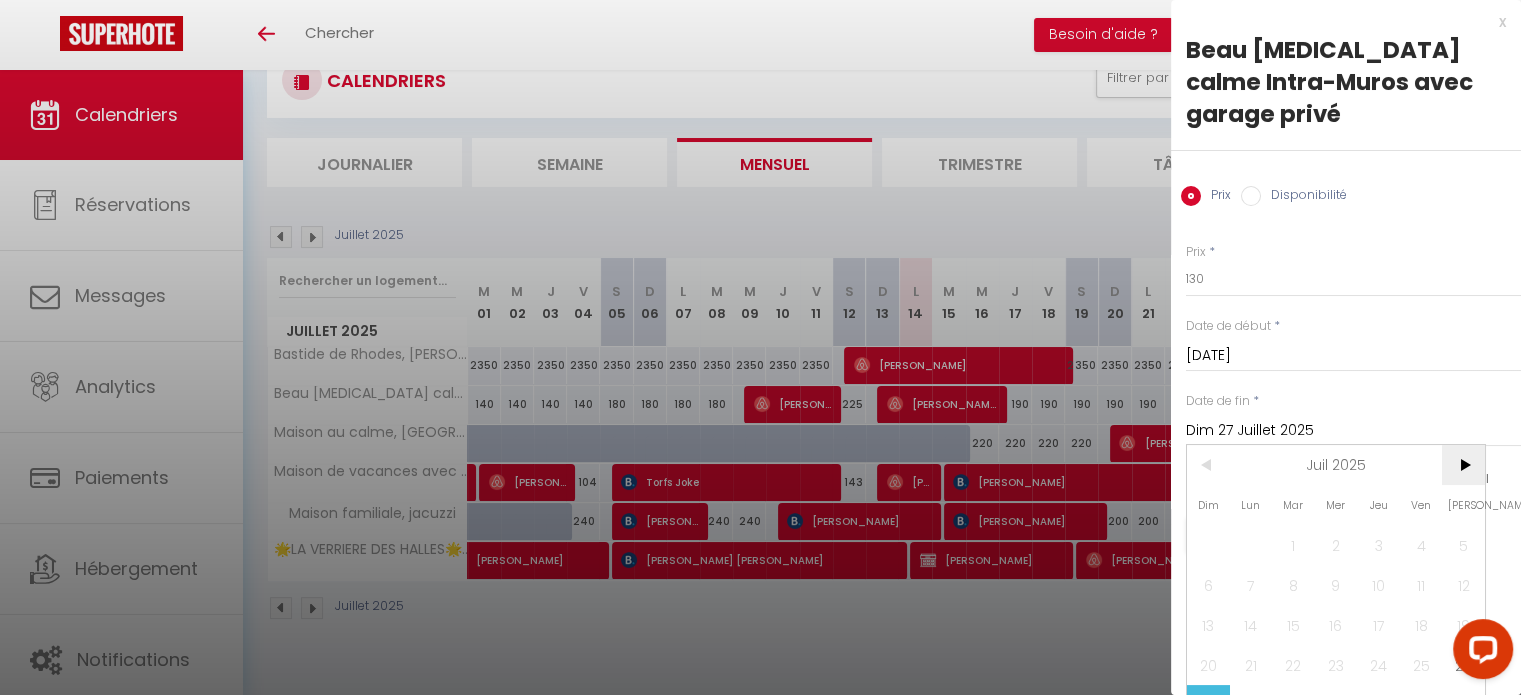 click on ">" at bounding box center (1463, 465) 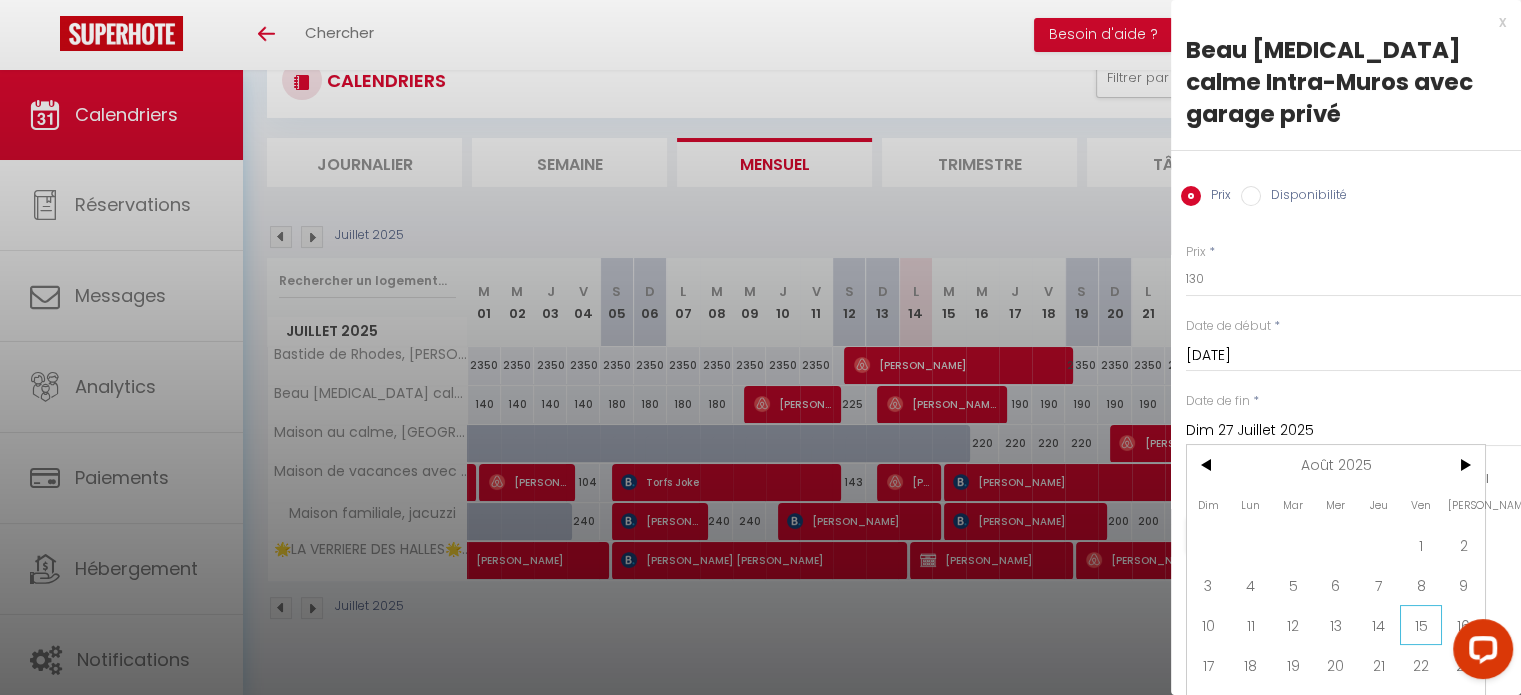 click on "15" at bounding box center [1421, 625] 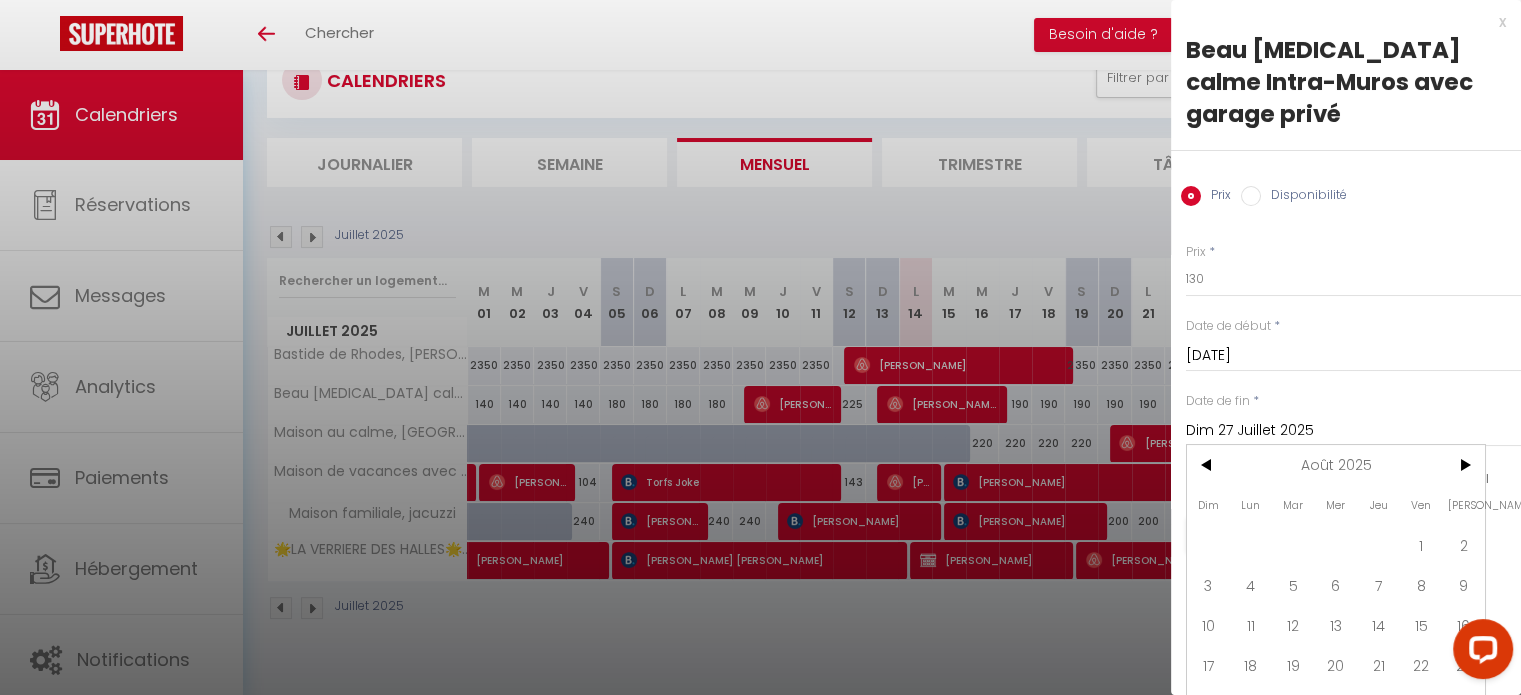 type on "Ven 15 Août 2025" 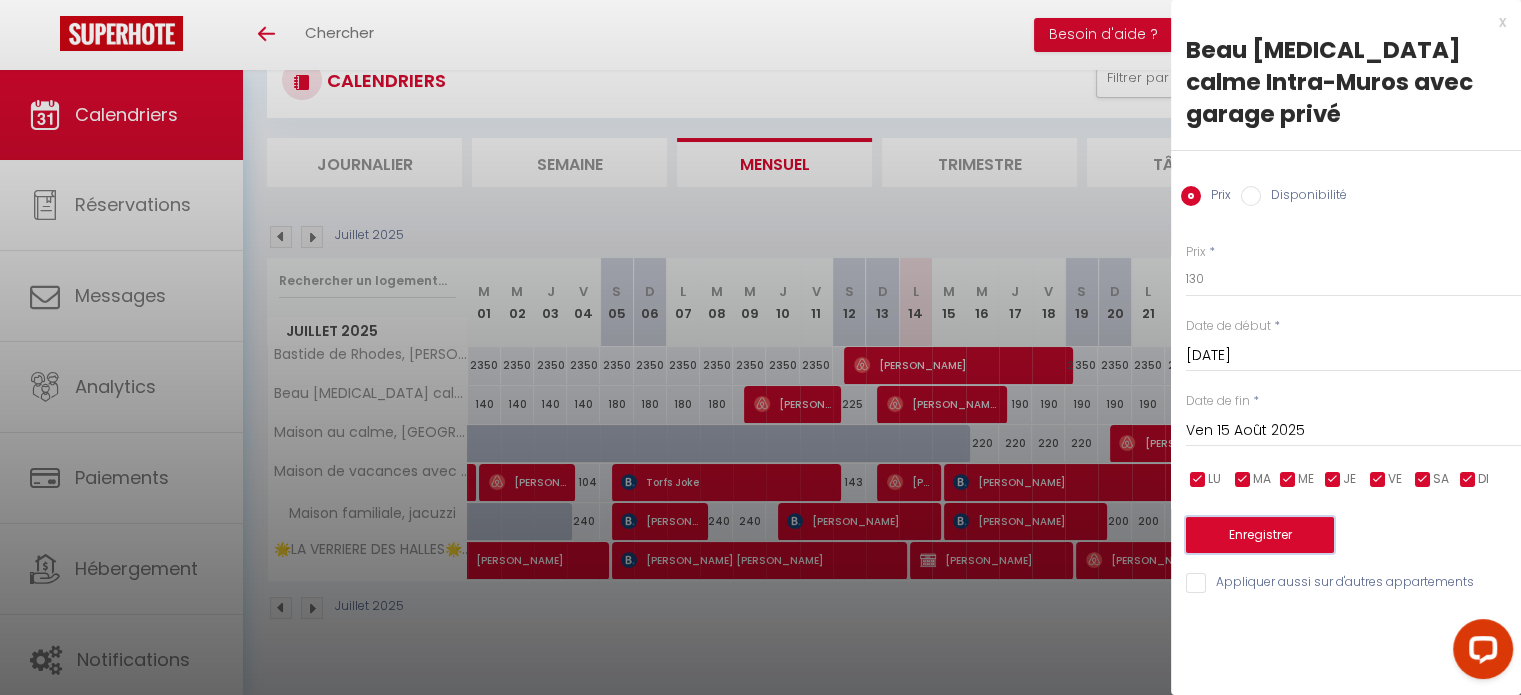 click on "Enregistrer" at bounding box center (1260, 535) 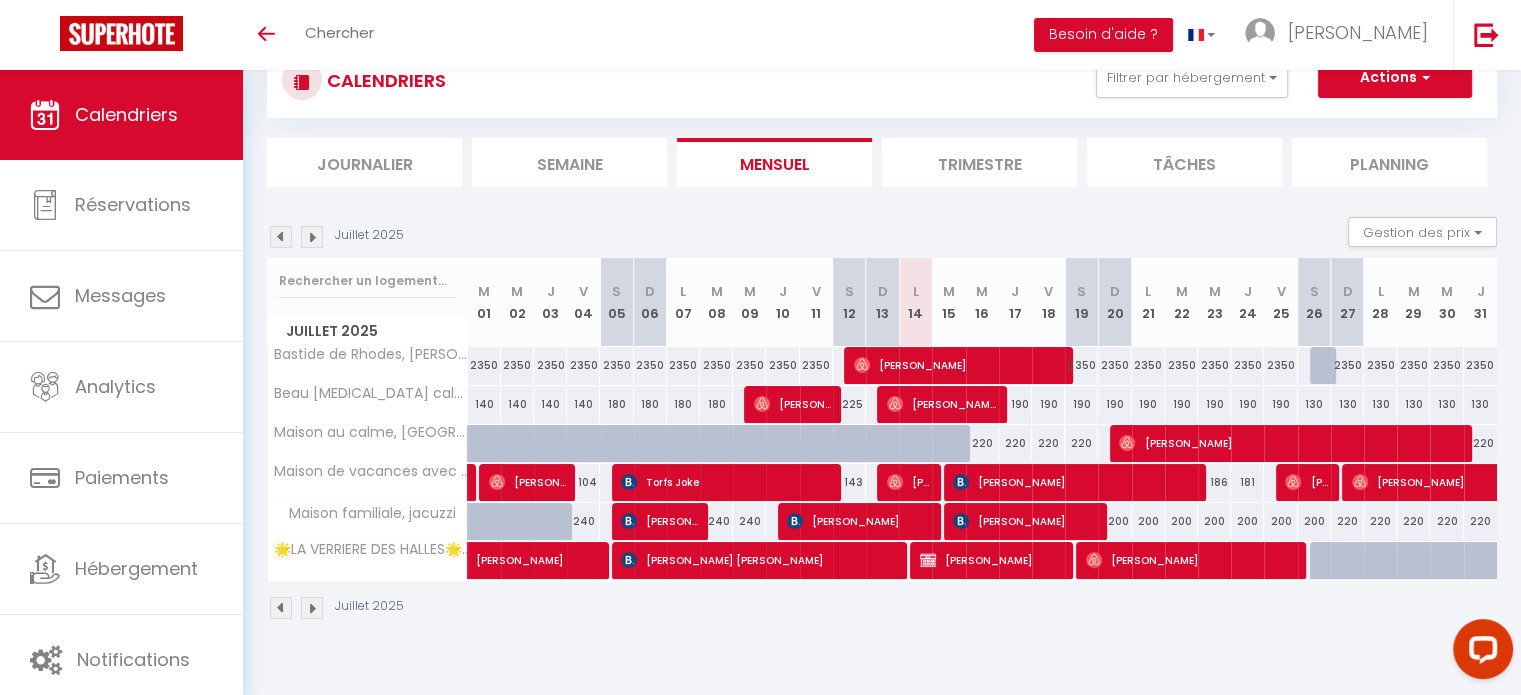 click on "200" at bounding box center (1114, 521) 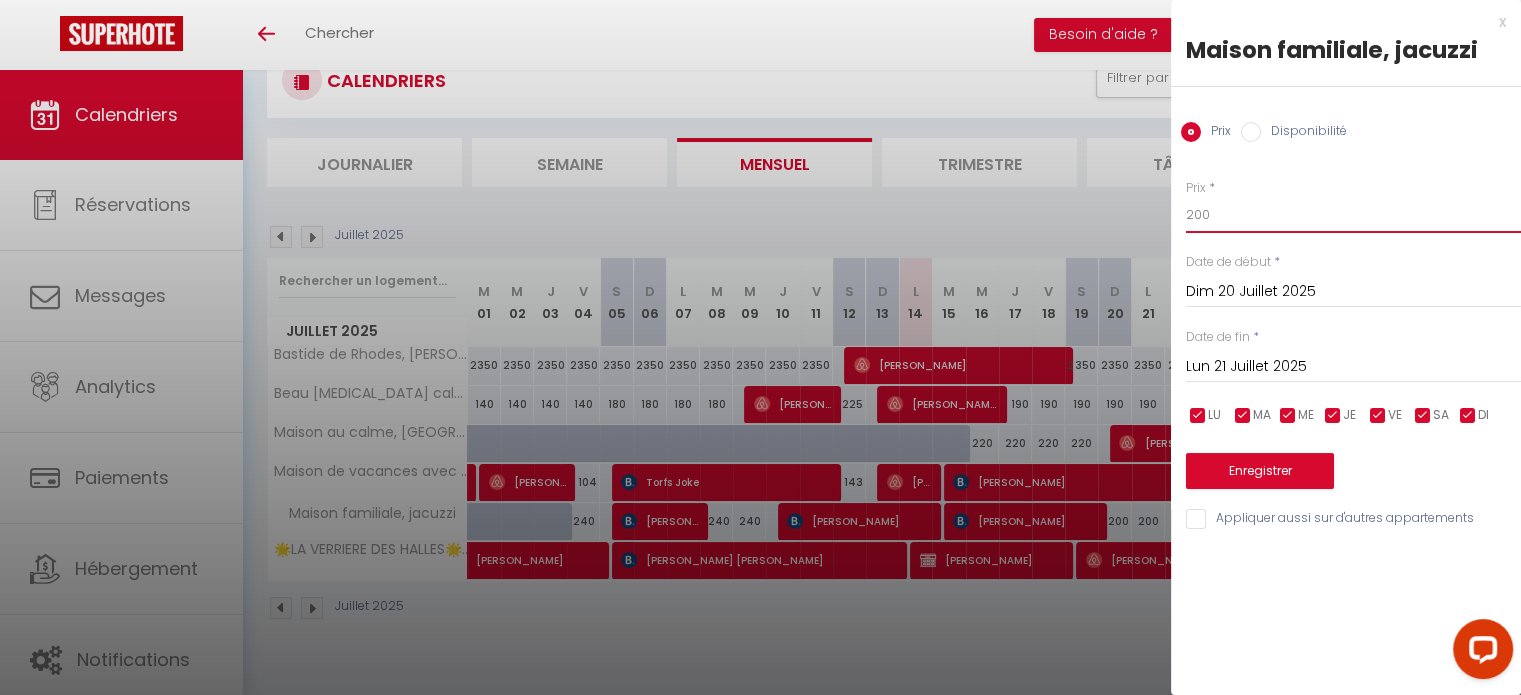 drag, startPoint x: 1228, startPoint y: 209, endPoint x: 1148, endPoint y: 193, distance: 81.58431 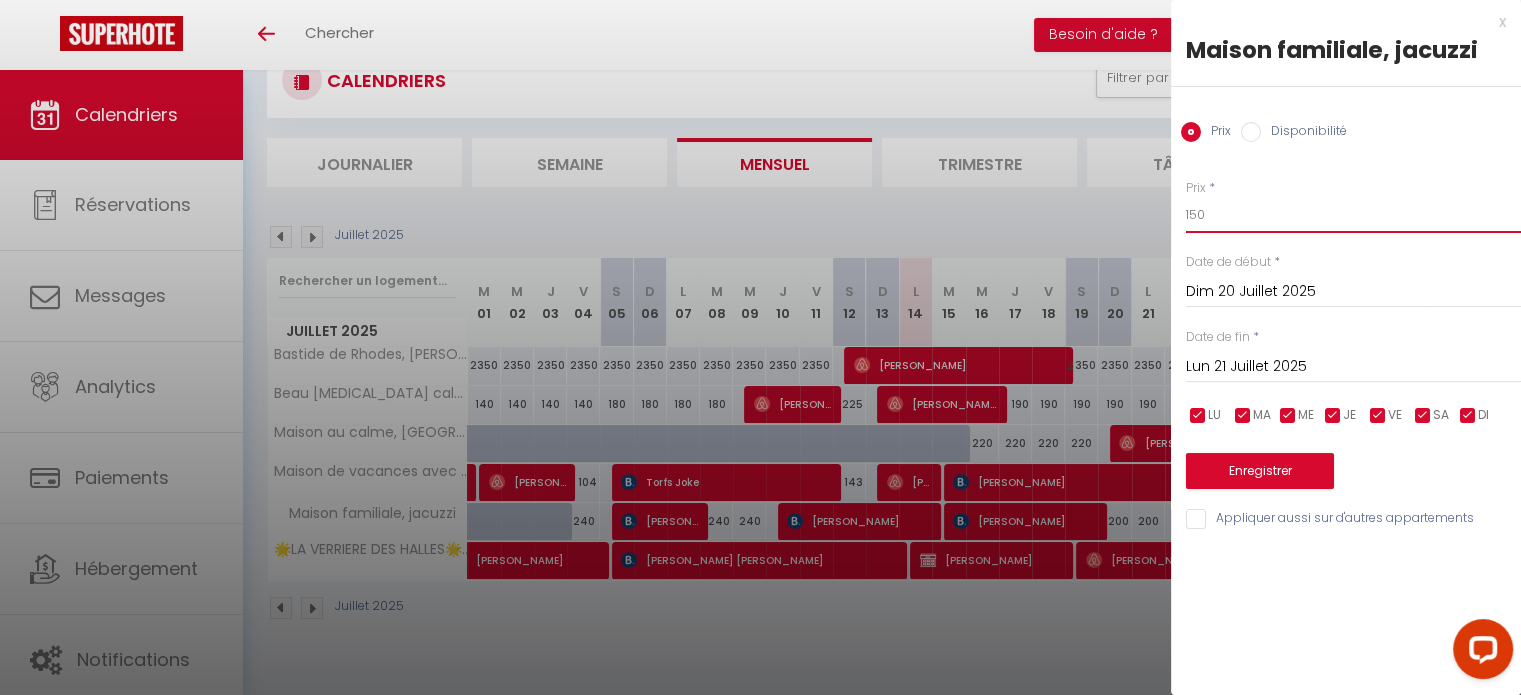 type on "150" 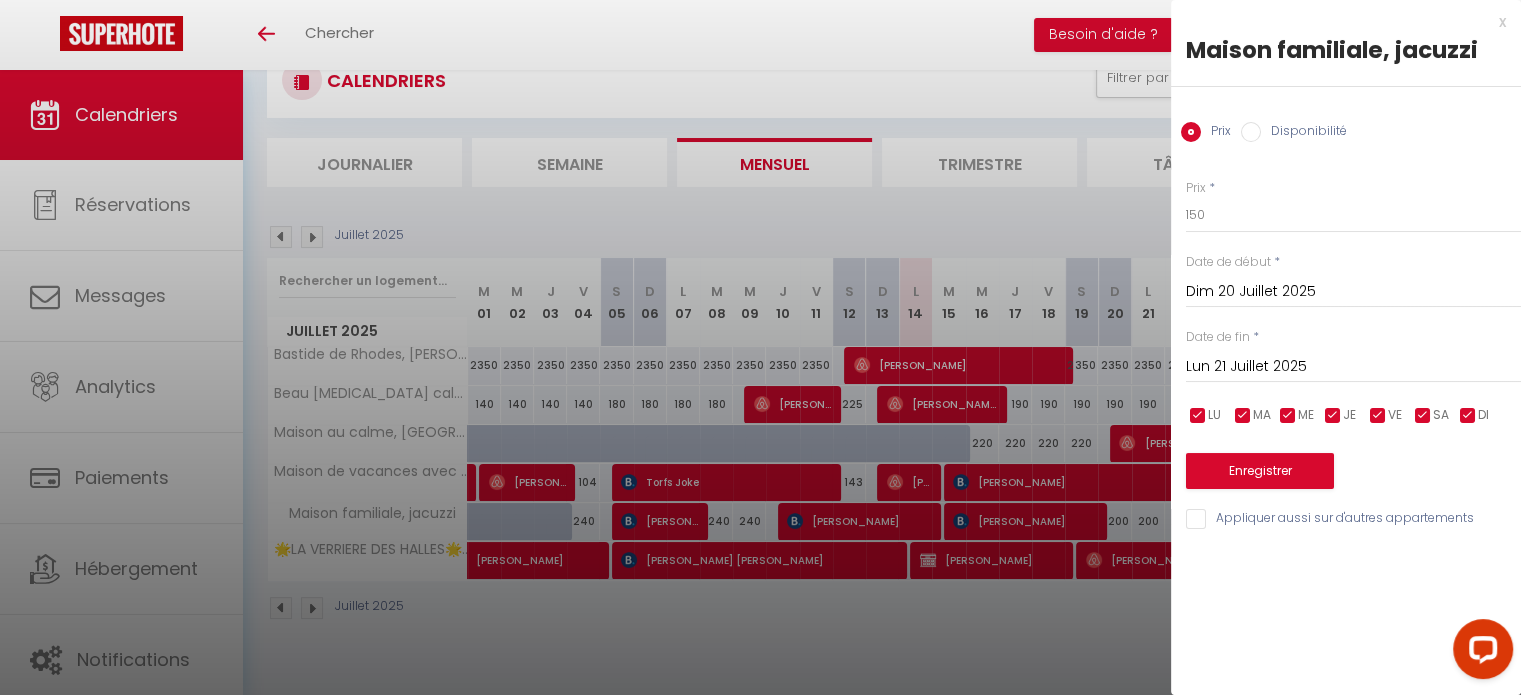 click on "*" at bounding box center (1256, 336) 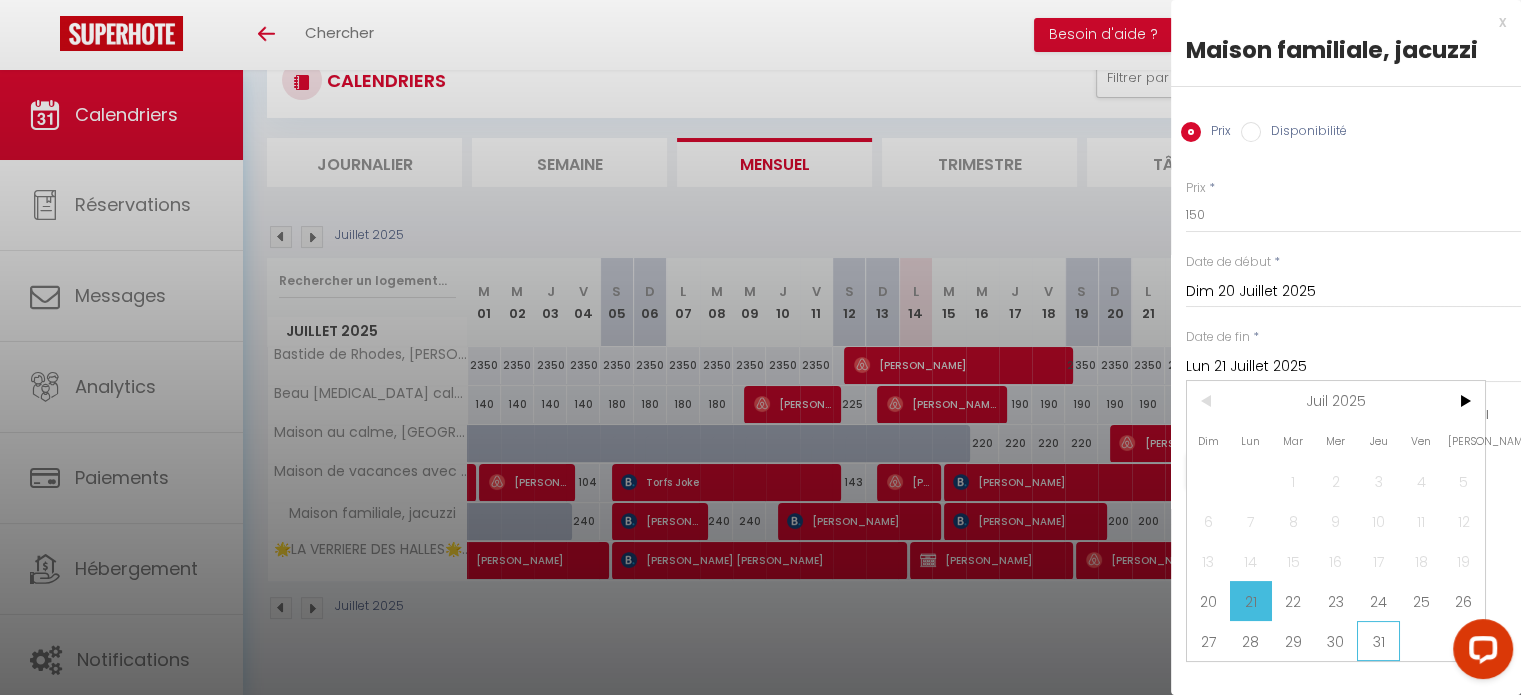 click on "31" at bounding box center [1378, 641] 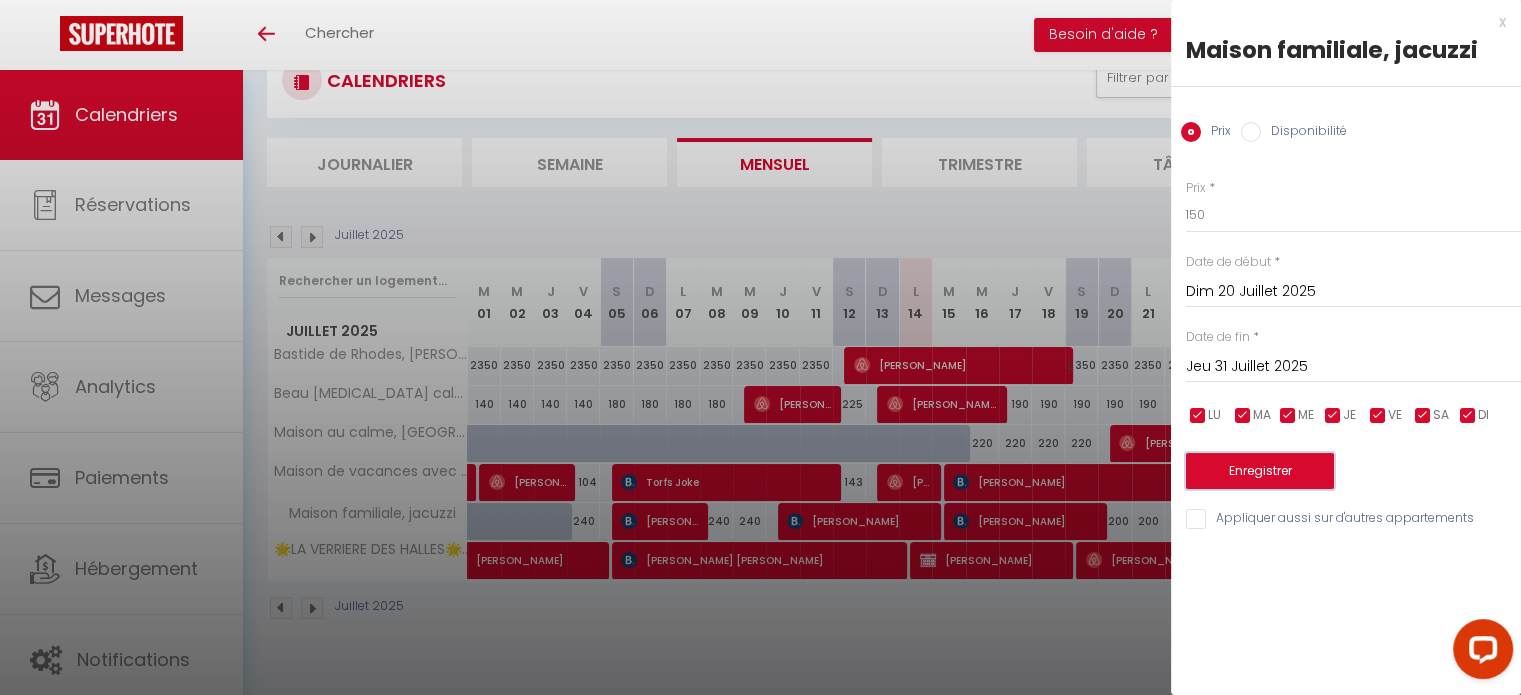 click on "Enregistrer" at bounding box center (1260, 471) 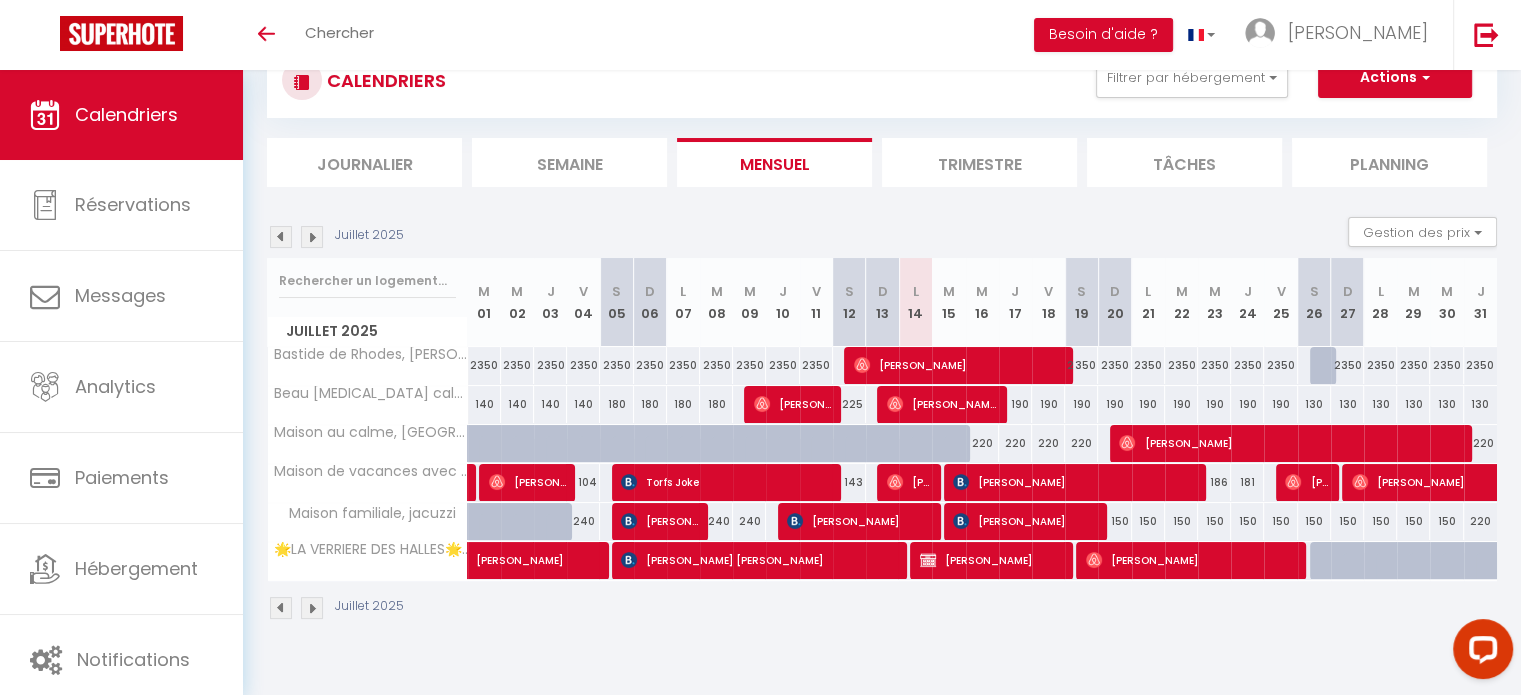click on "CALENDRIERS
Filtrer par hébergement
beau      Grand Avignon       Beau T3 calme Intra-Muros avec garage privé     Check IN PRESENTIEL       Beau T3 calme Intra-Muros avec garage privé    Effacer   Sauvegarder
Actions
Nouvelle réservation   Exporter les réservations   Importer les réservations" at bounding box center [882, 80] 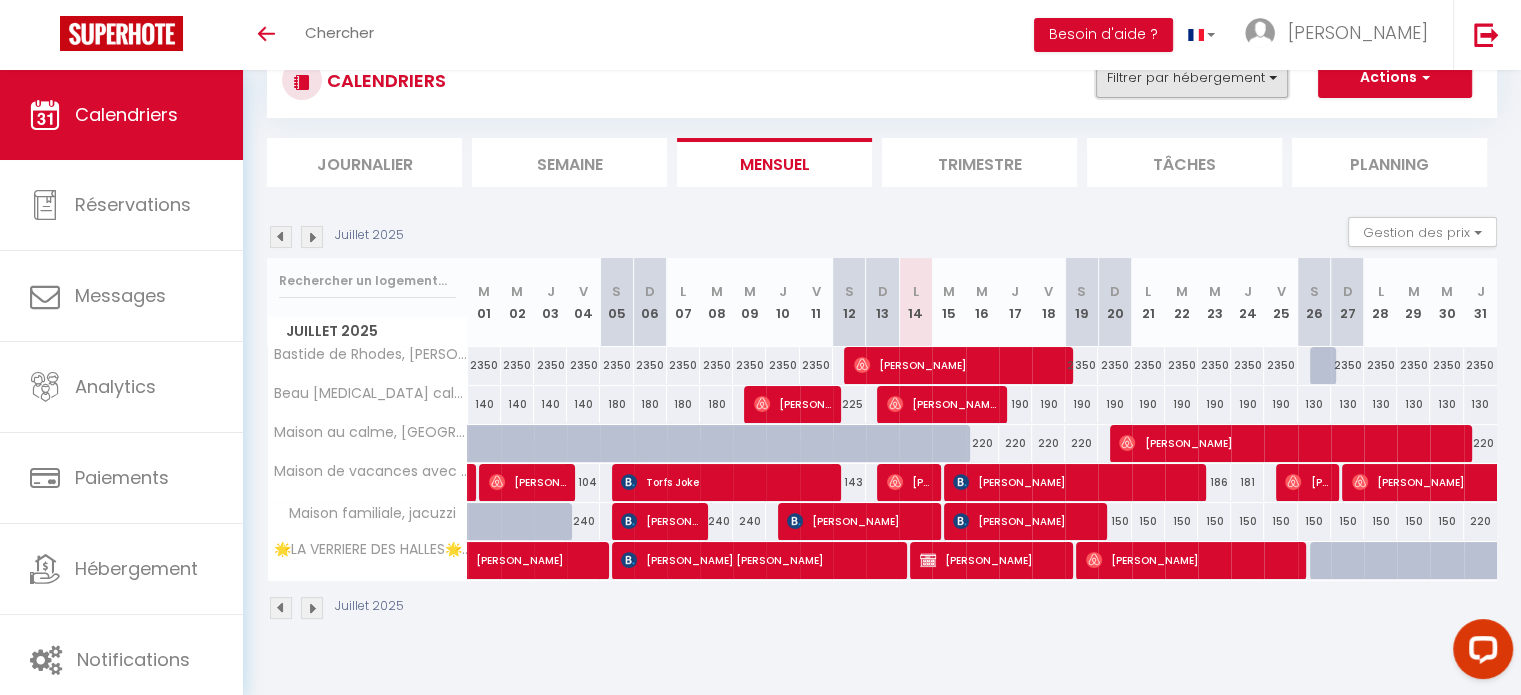 click on "Filtrer par hébergement" at bounding box center [1192, 78] 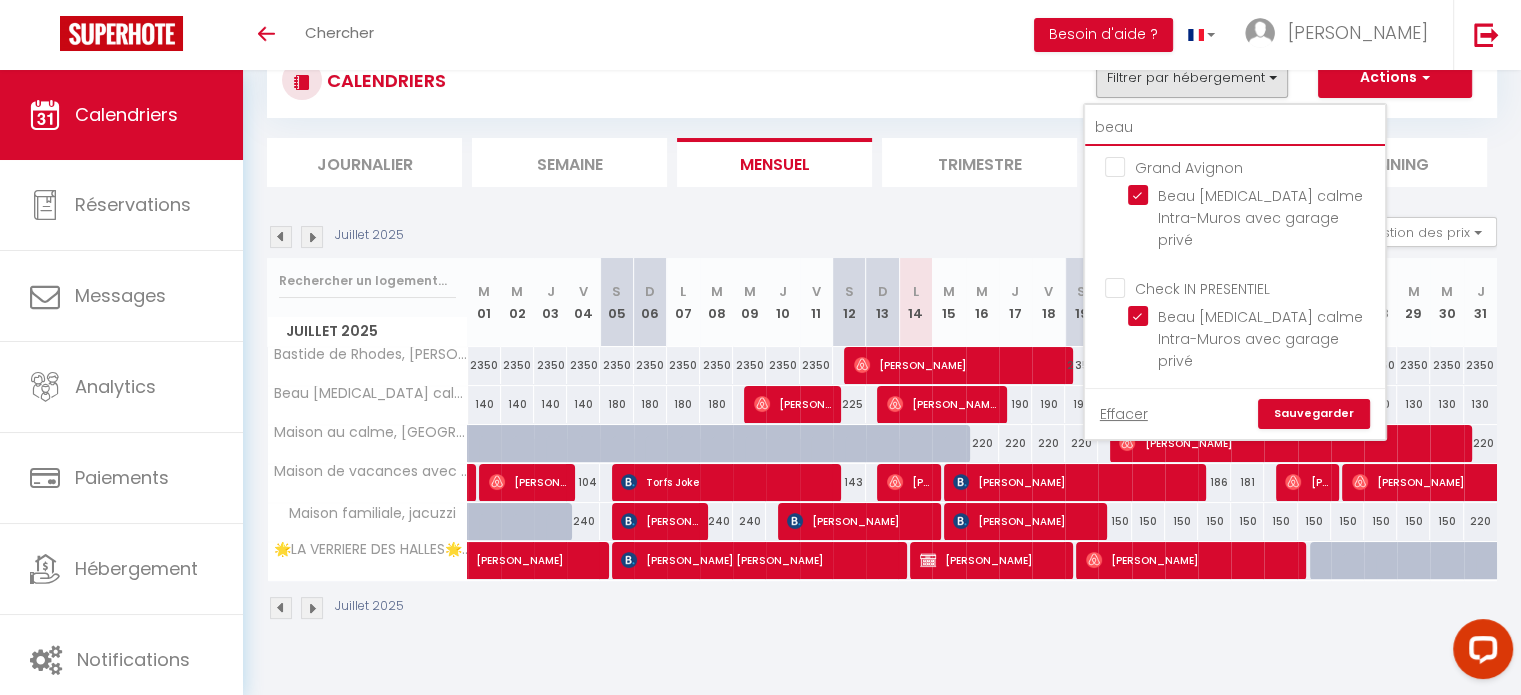 click on "beau" at bounding box center [1235, 128] 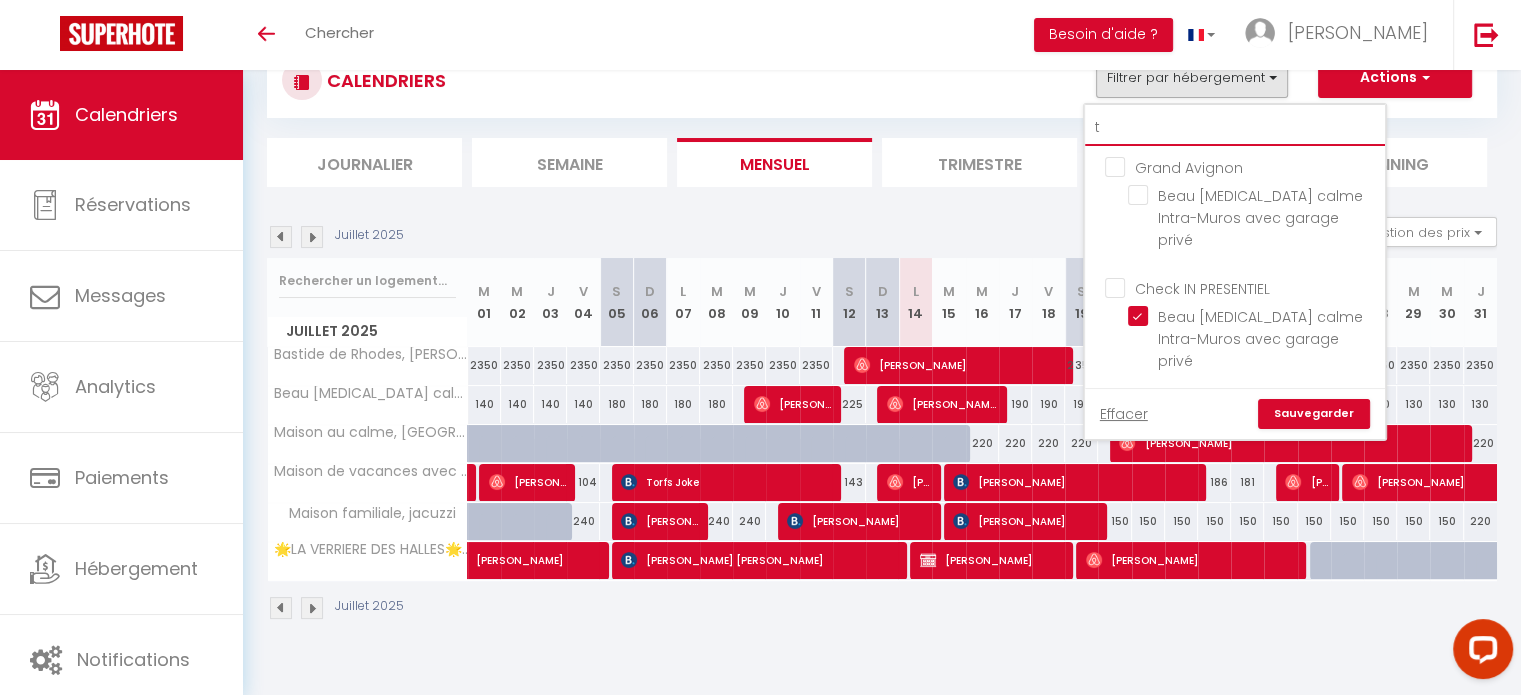 checkbox on "false" 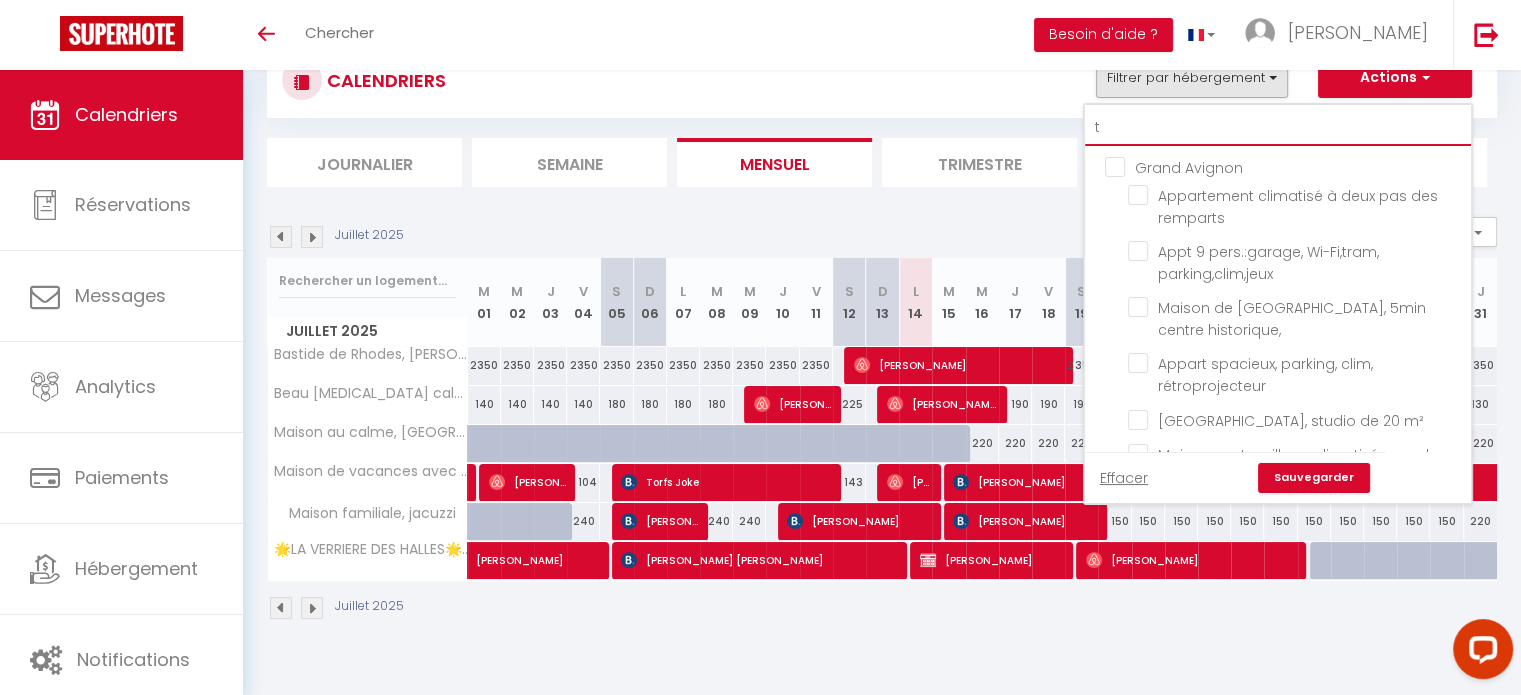 type on "t3" 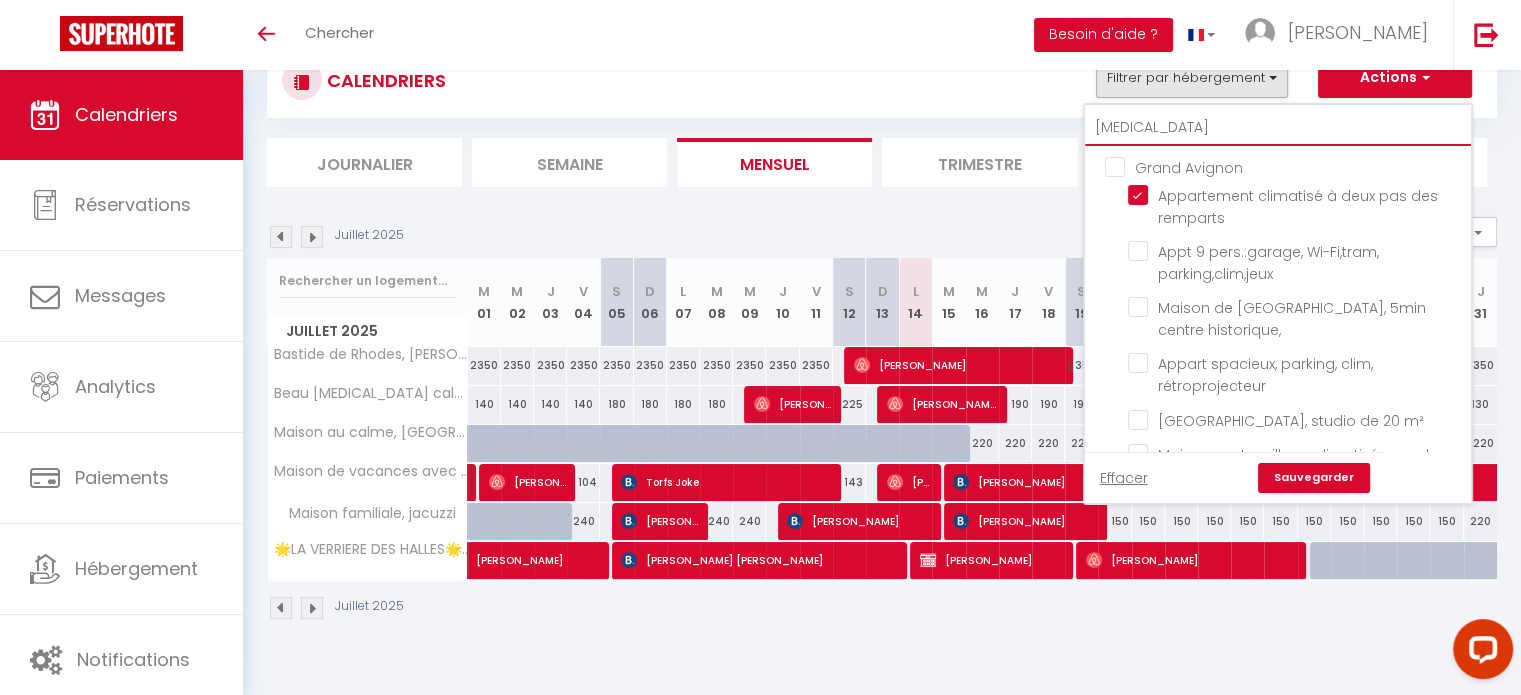checkbox on "true" 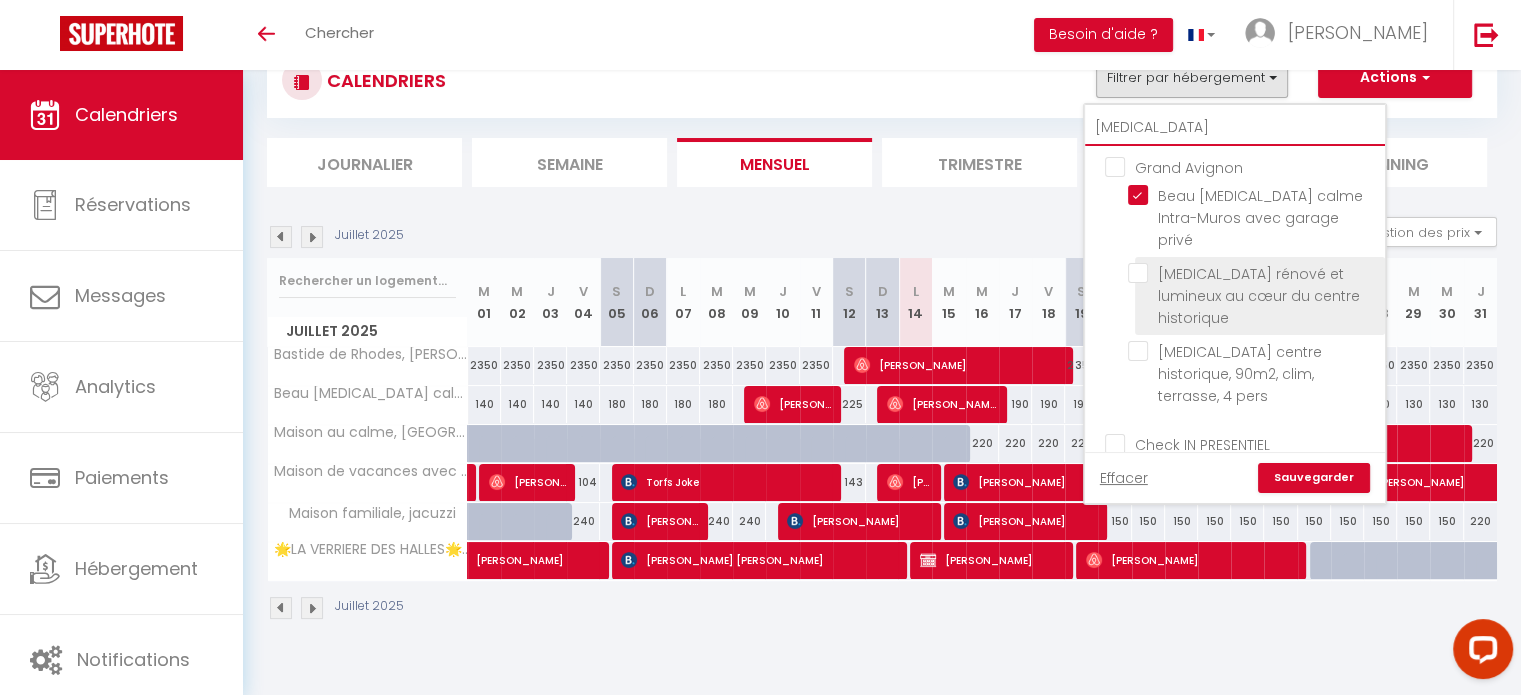 type on "t3" 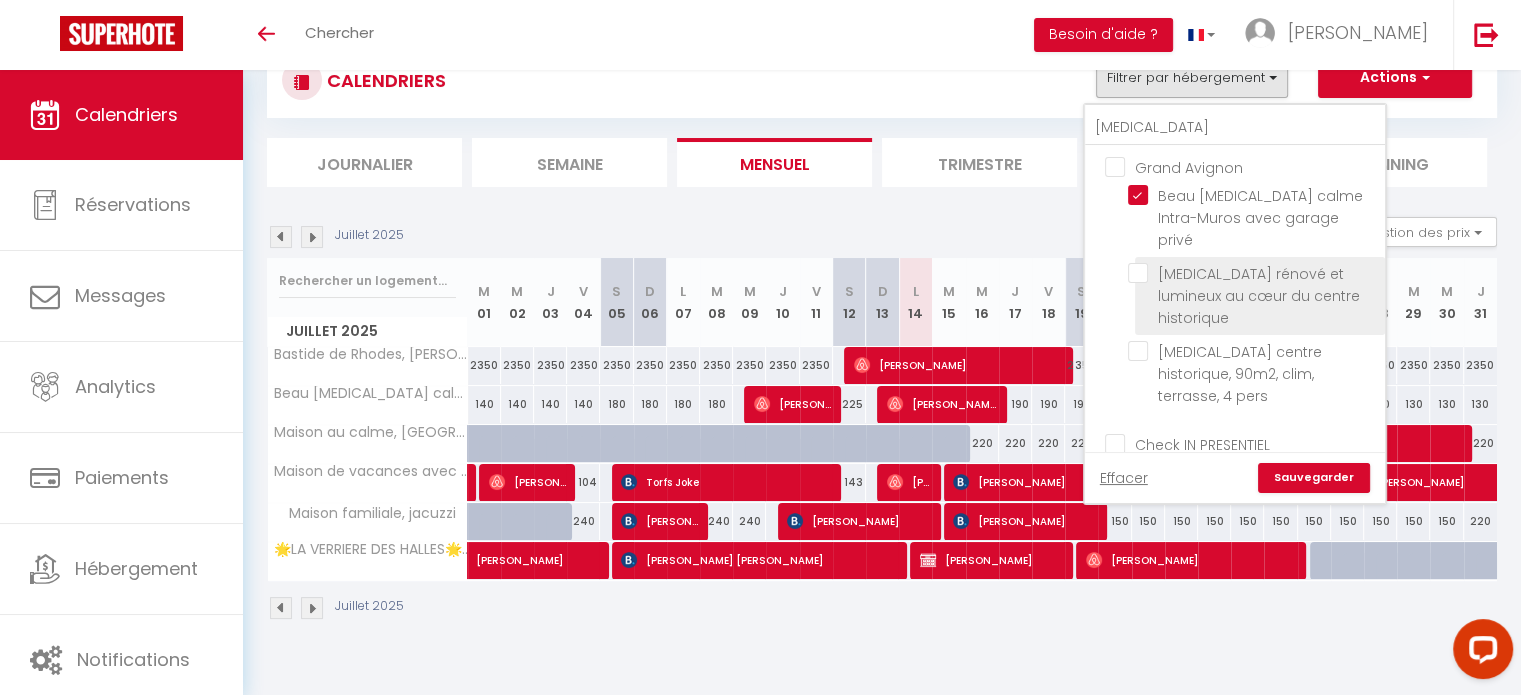 click on "[MEDICAL_DATA] rénové et lumineux au cœur du centre historique" at bounding box center (1253, 273) 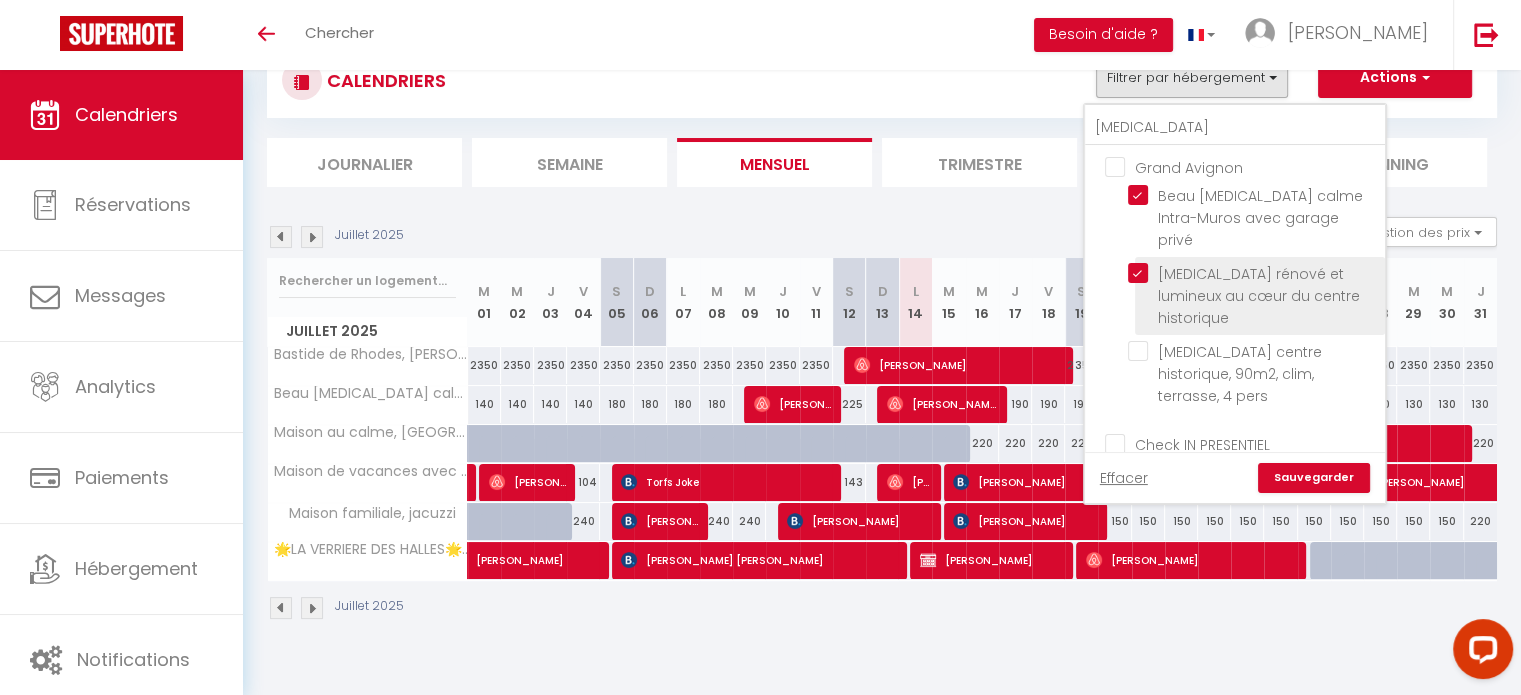 checkbox on "false" 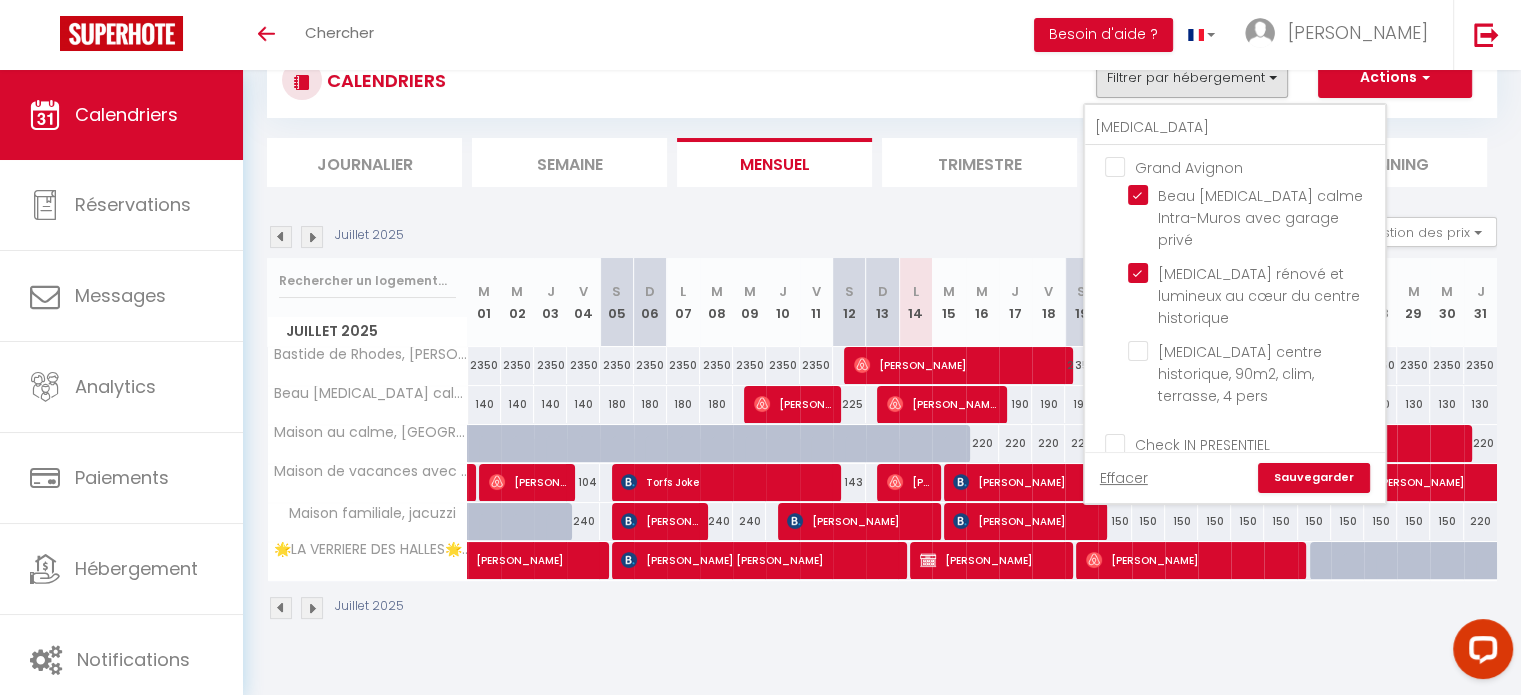 click on "Sauvegarder" at bounding box center (1314, 478) 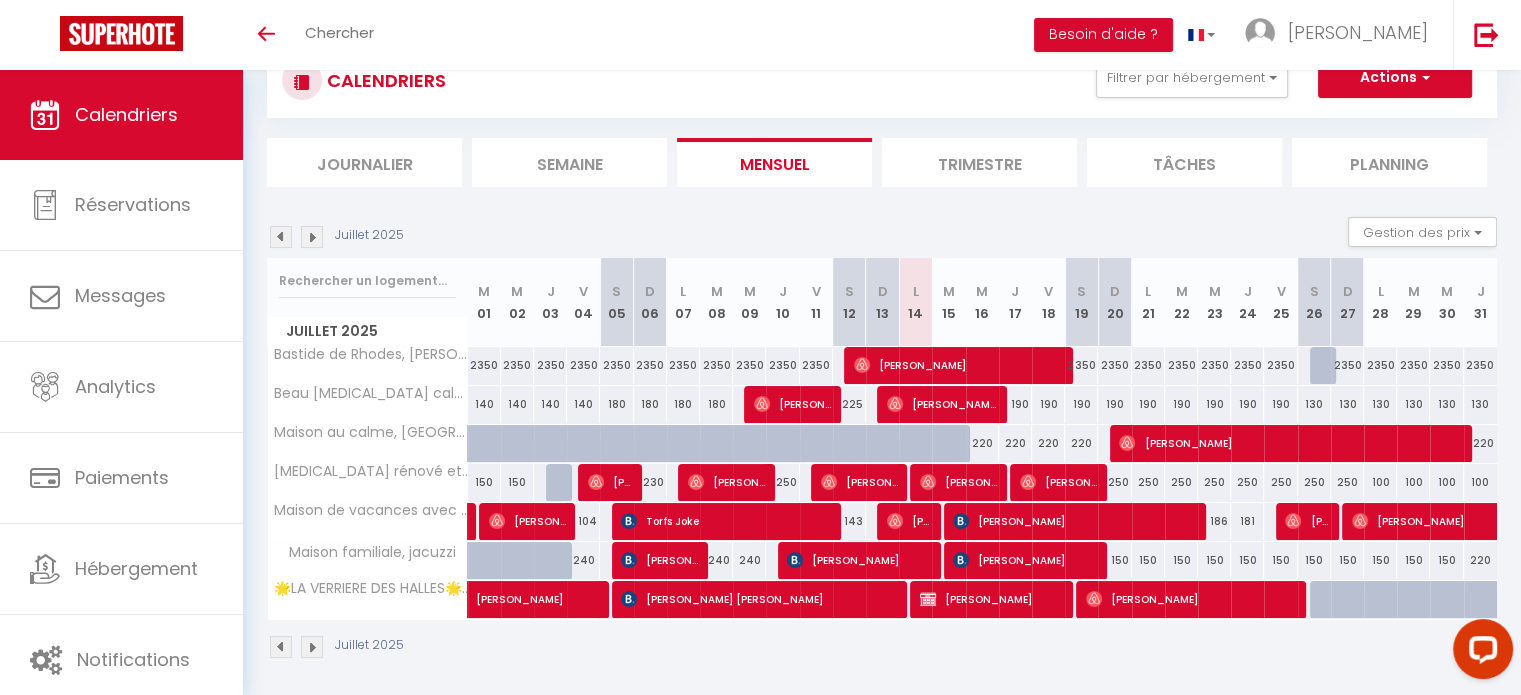 click on "250" at bounding box center (1114, 482) 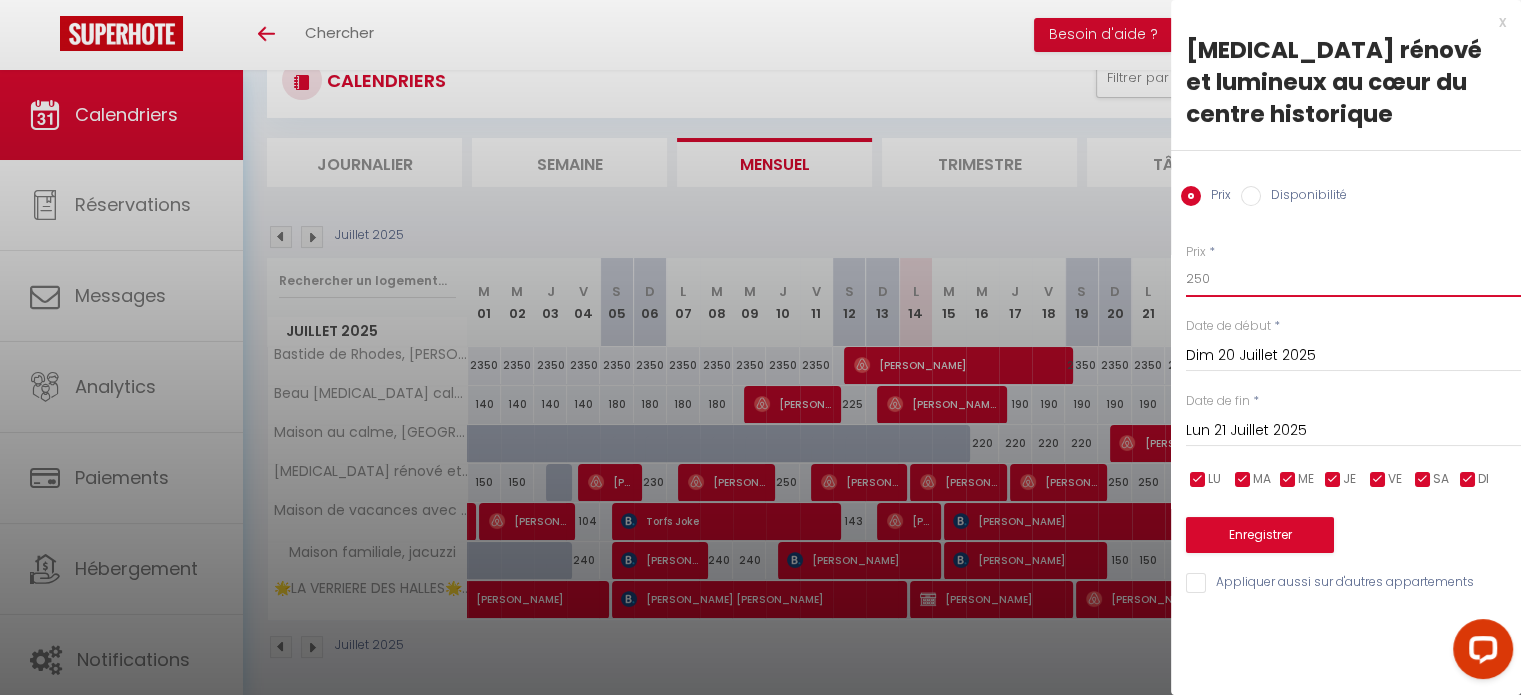 drag, startPoint x: 1240, startPoint y: 238, endPoint x: 995, endPoint y: 247, distance: 245.16525 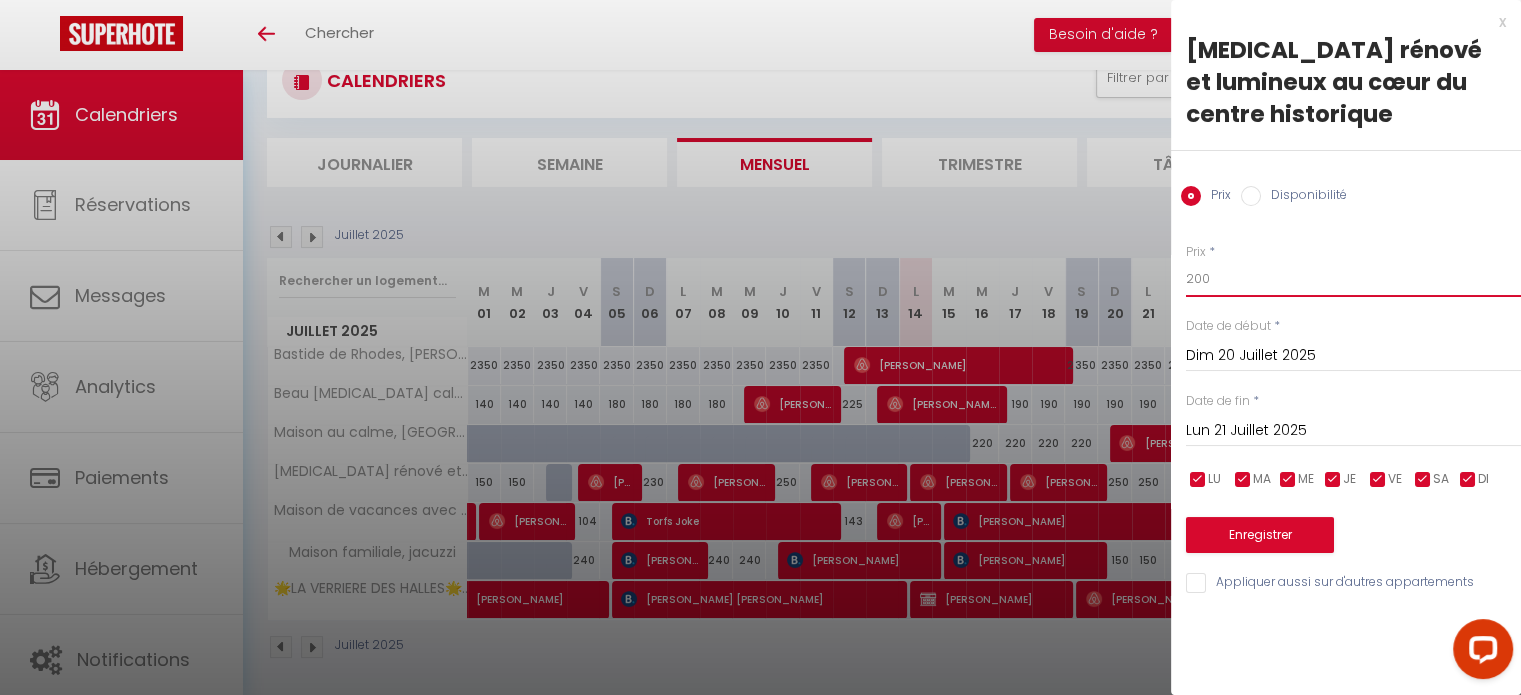 drag, startPoint x: 1206, startPoint y: 231, endPoint x: 1180, endPoint y: 236, distance: 26.476404 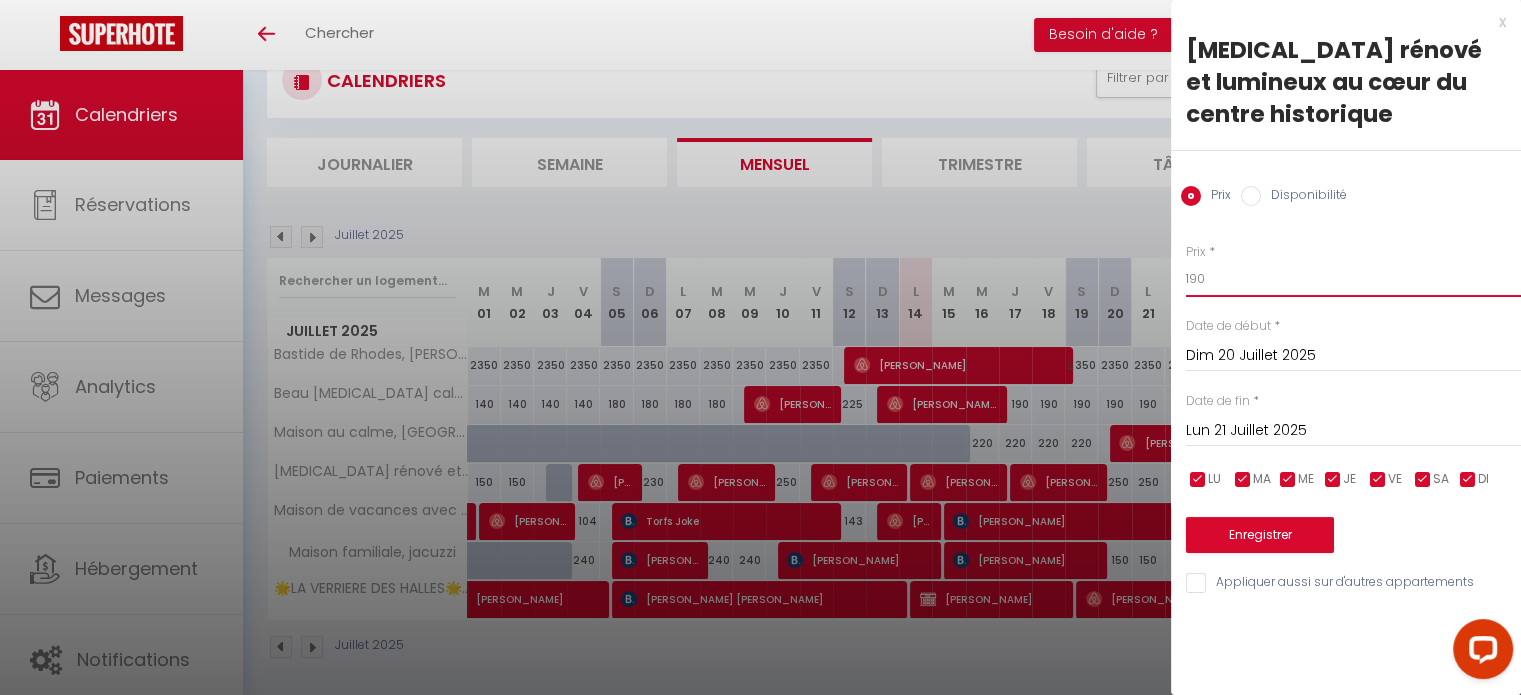 type on "190" 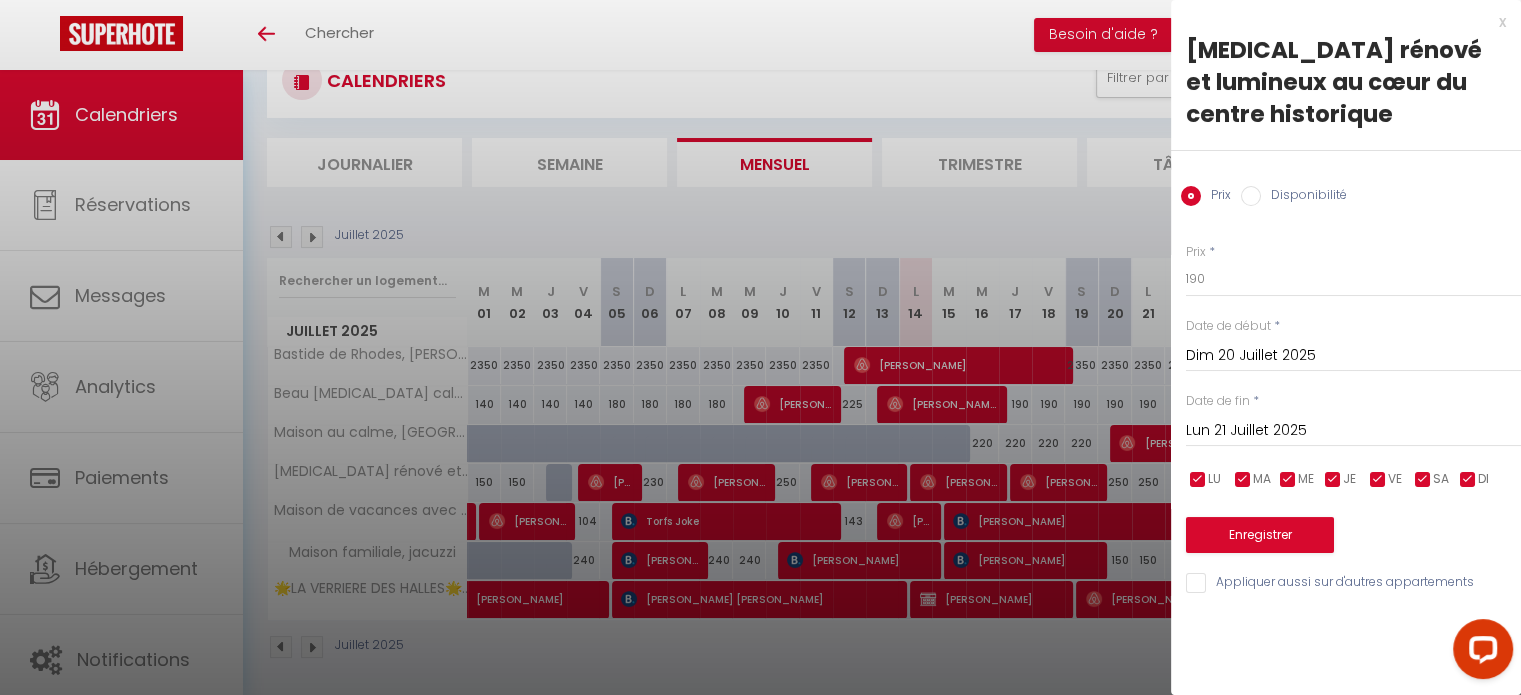click on "Lun 21 Juillet 2025" at bounding box center (1353, 431) 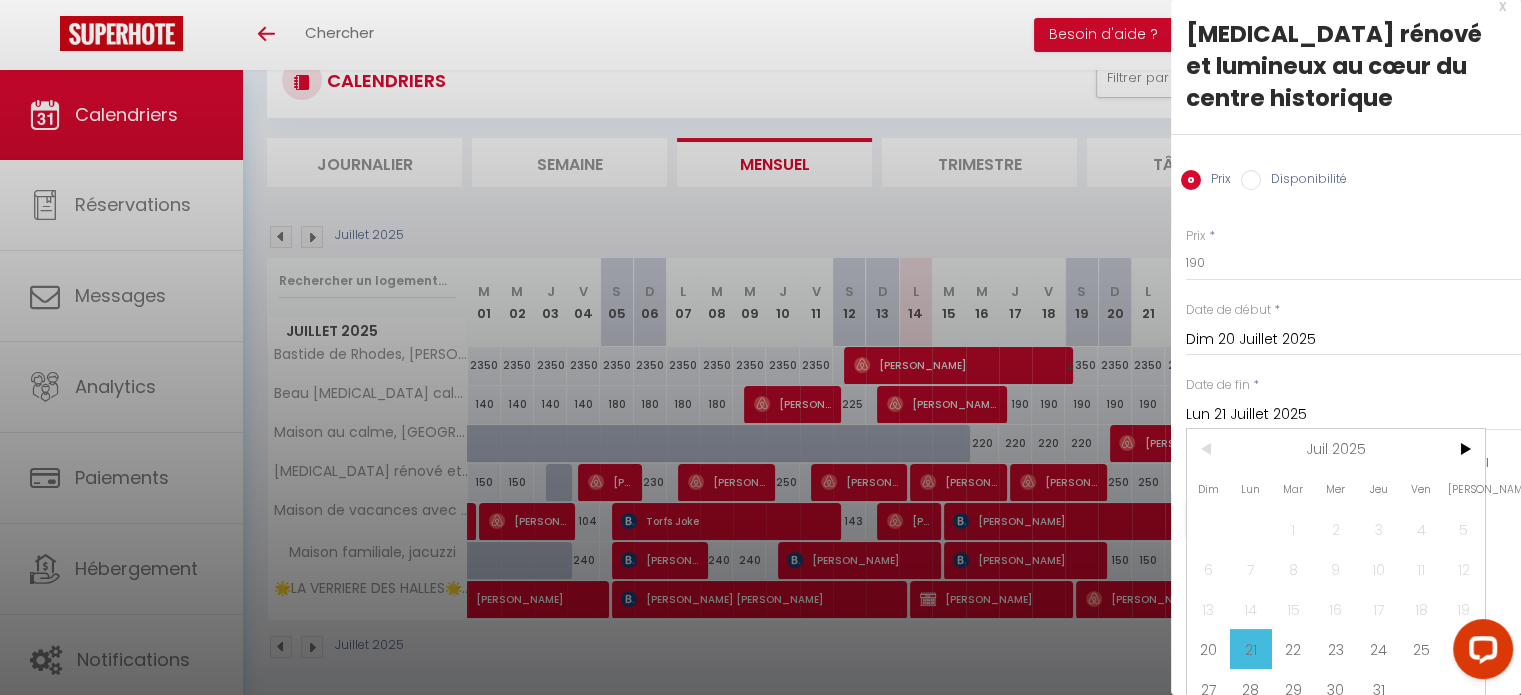 scroll, scrollTop: 44, scrollLeft: 0, axis: vertical 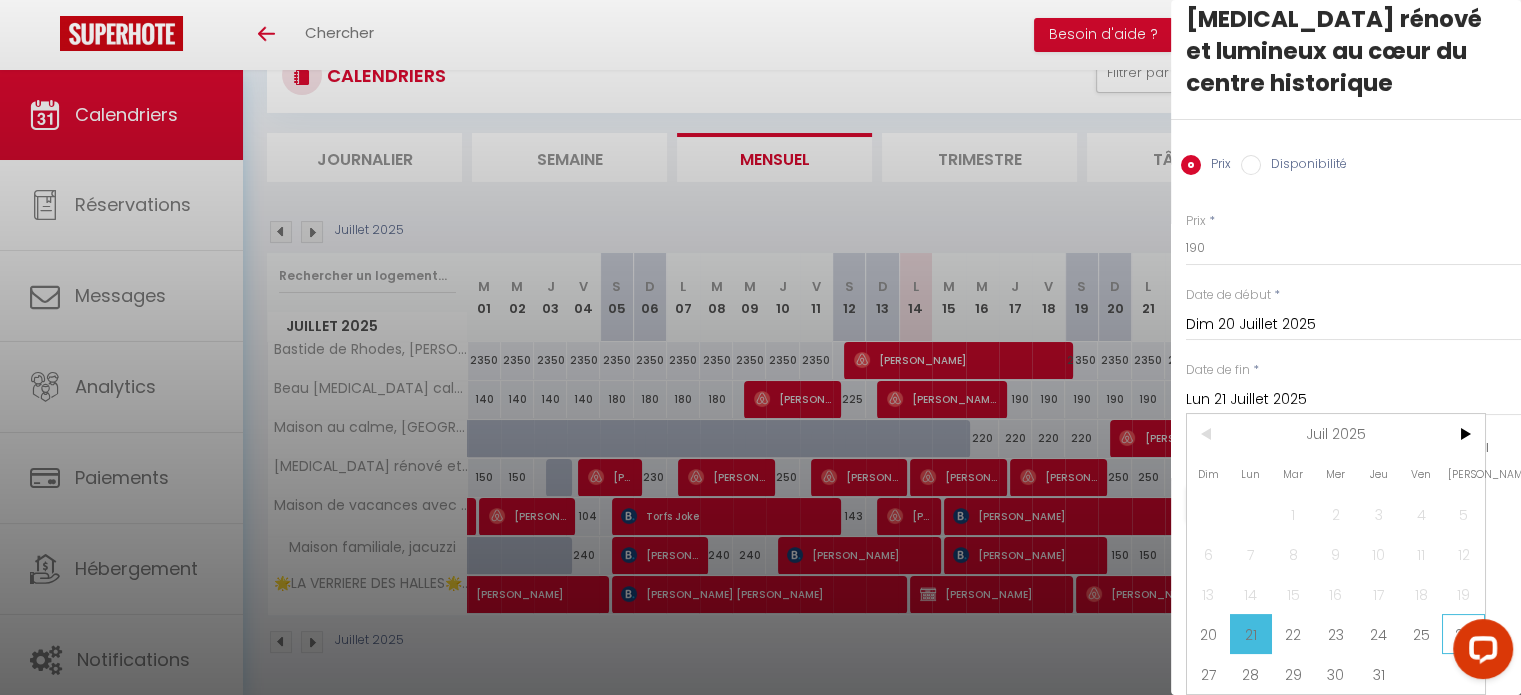 click on "26" at bounding box center (1463, 634) 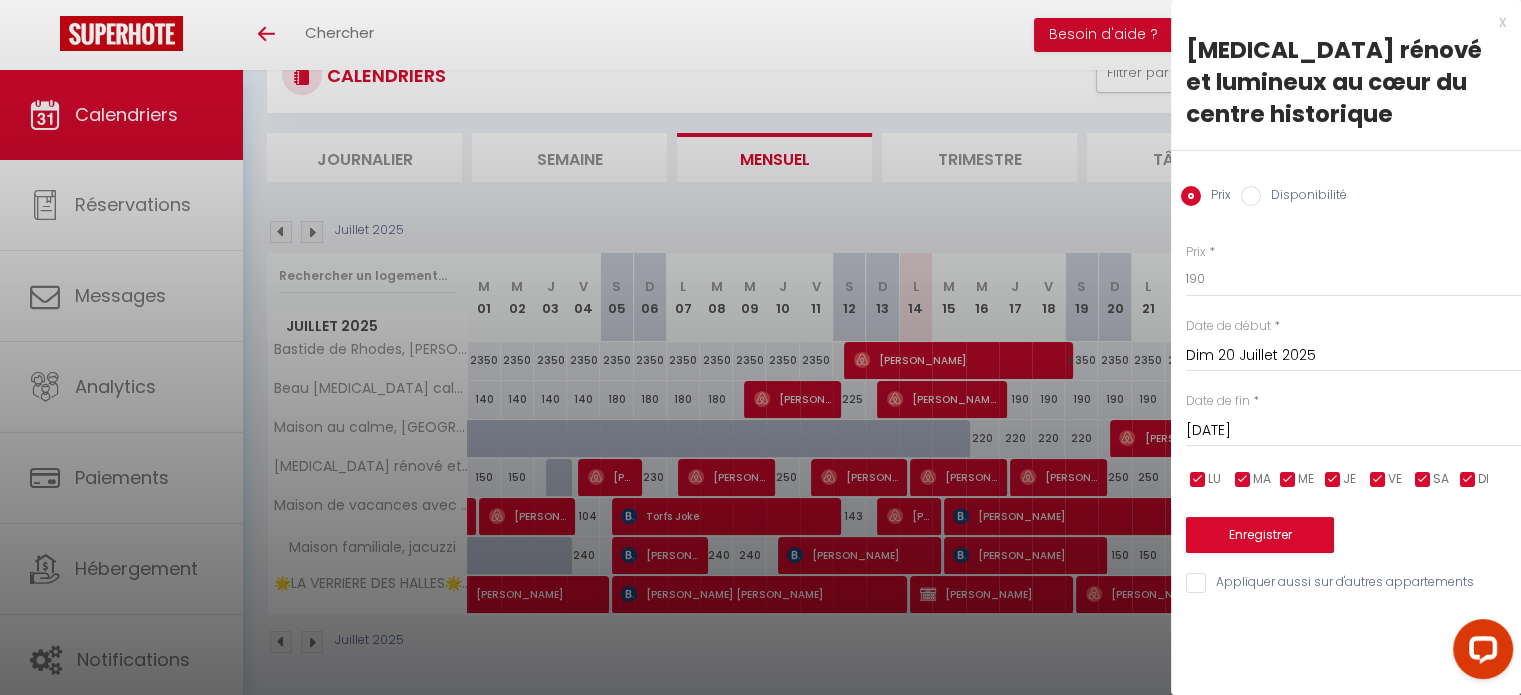 scroll, scrollTop: 0, scrollLeft: 0, axis: both 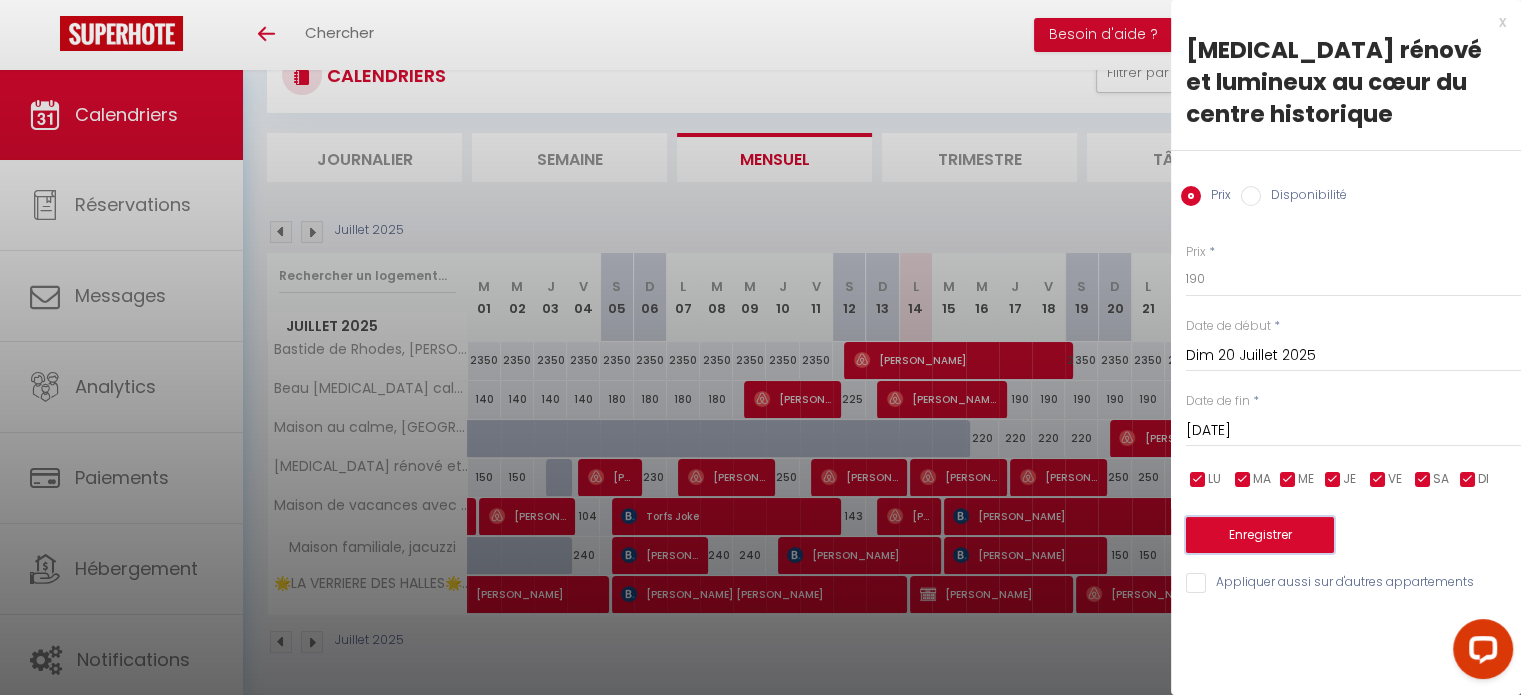 click on "Enregistrer" at bounding box center [1260, 535] 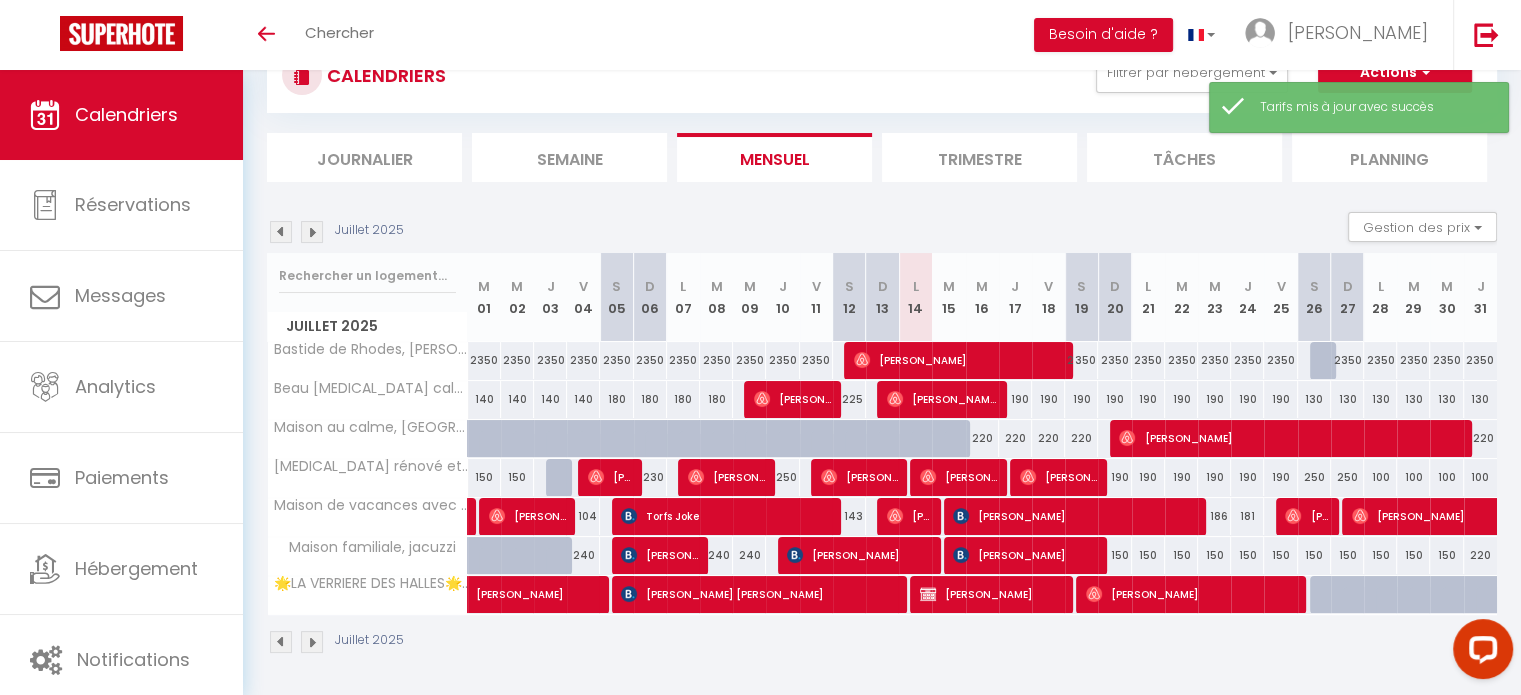 click on "250" at bounding box center (1314, 477) 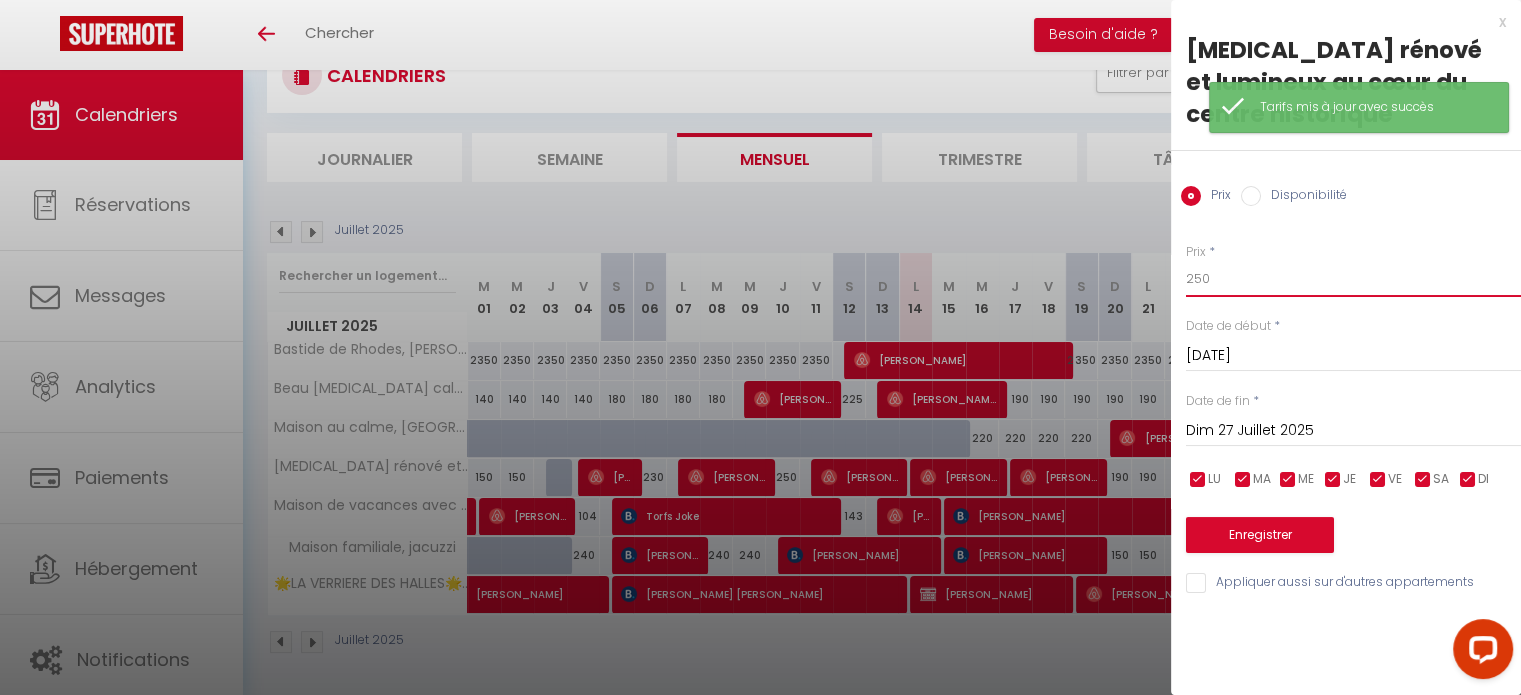 drag, startPoint x: 1256, startPoint y: 239, endPoint x: 1042, endPoint y: 243, distance: 214.03738 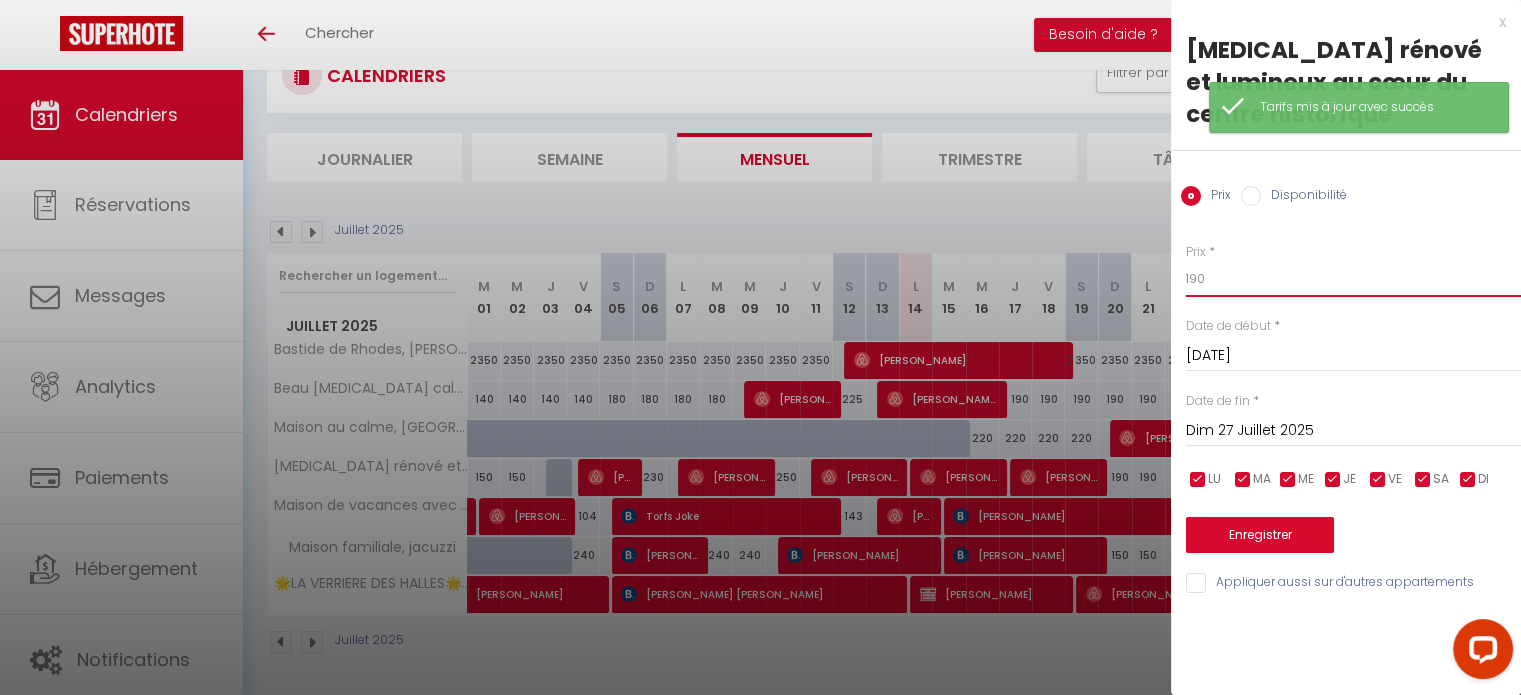 type on "190" 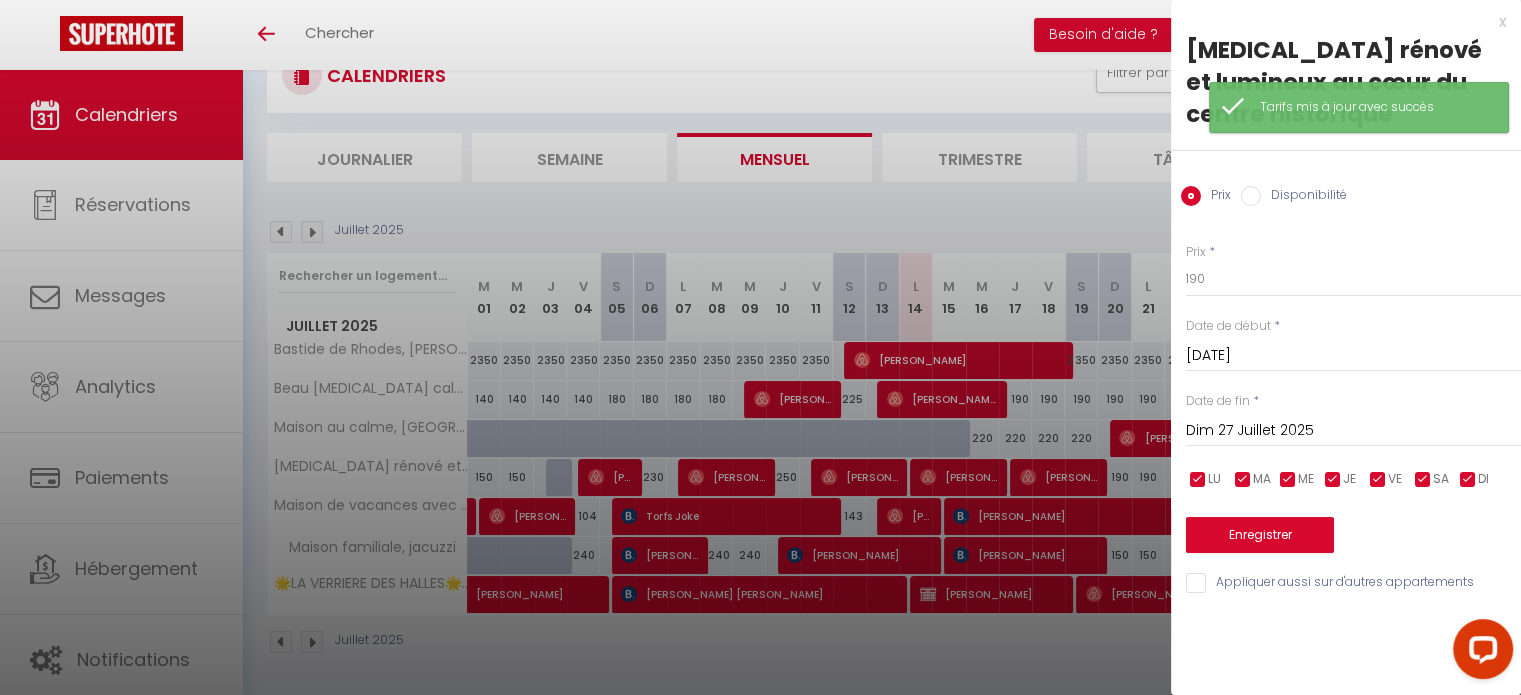 click on "Dim 27 Juillet 2025" at bounding box center [1353, 431] 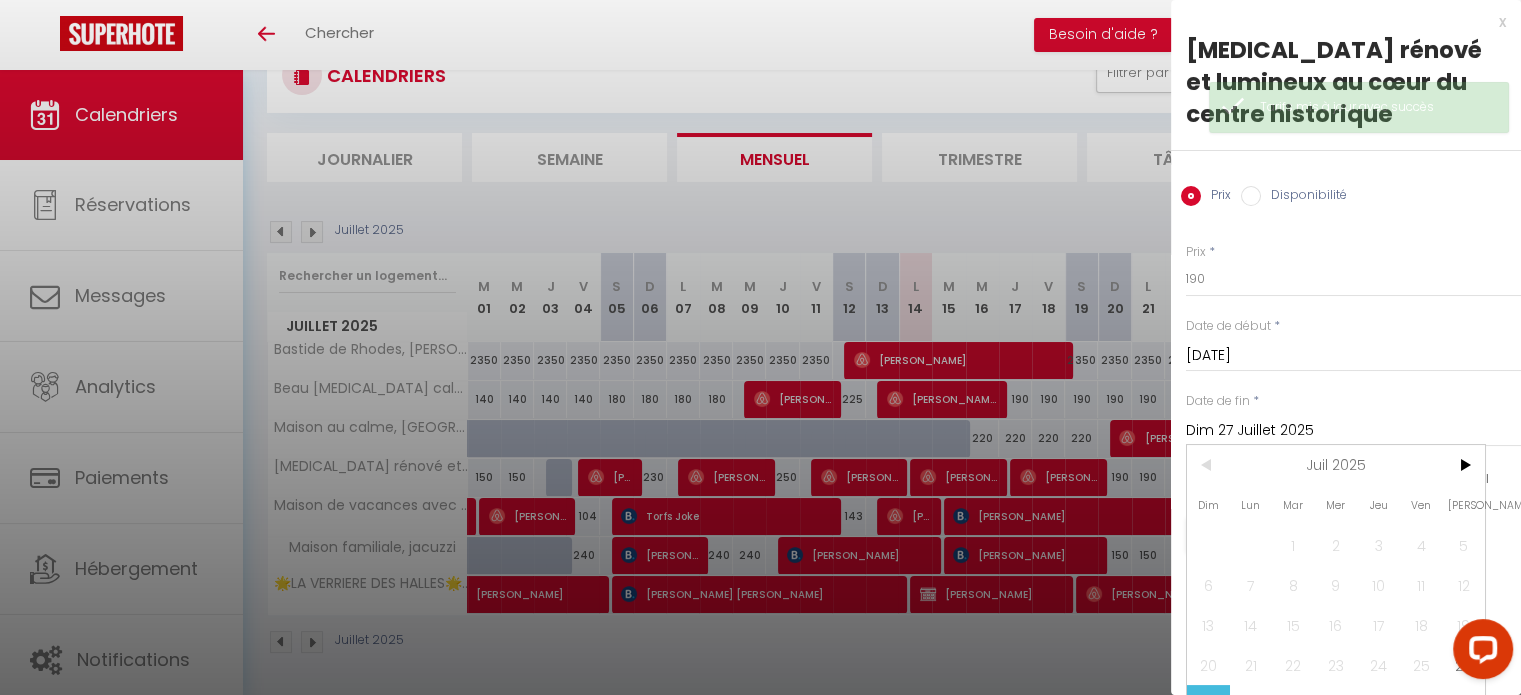 scroll, scrollTop: 44, scrollLeft: 0, axis: vertical 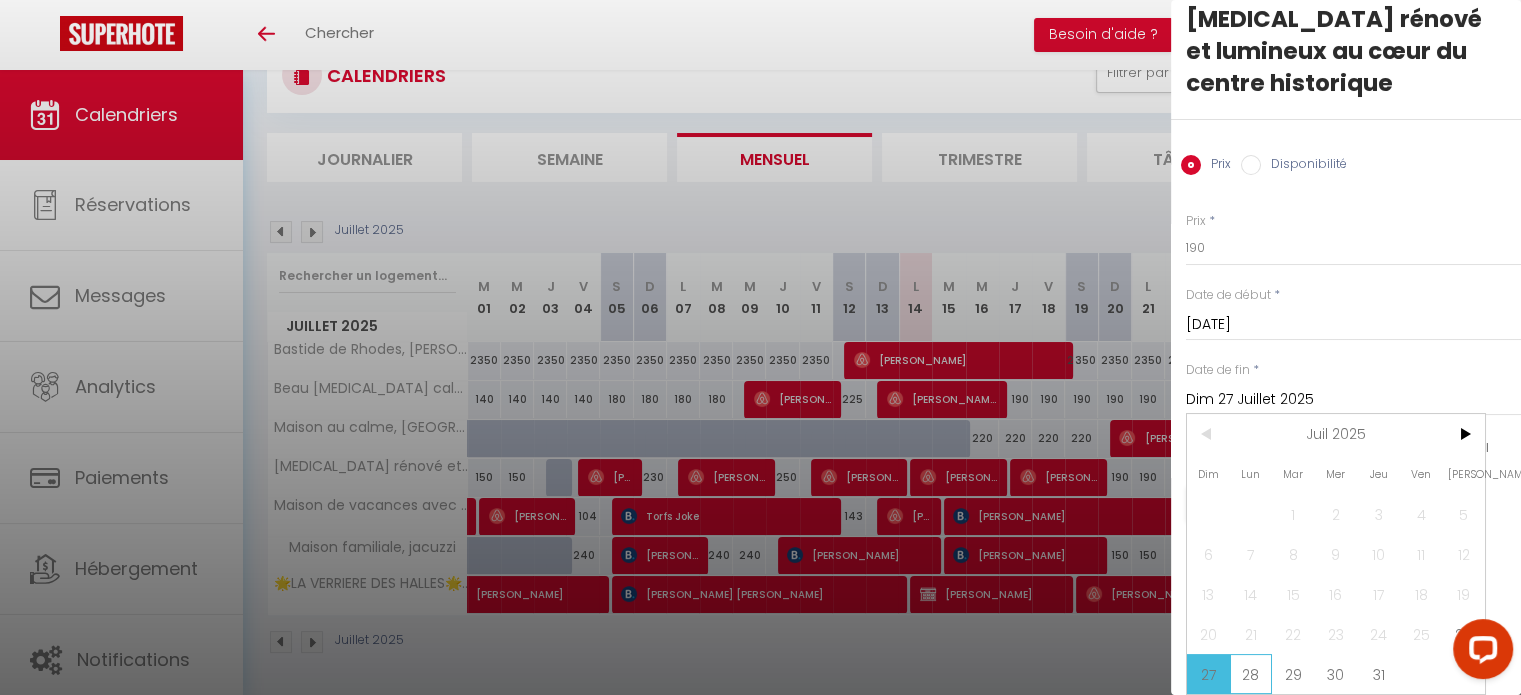 click on "28" at bounding box center (1251, 674) 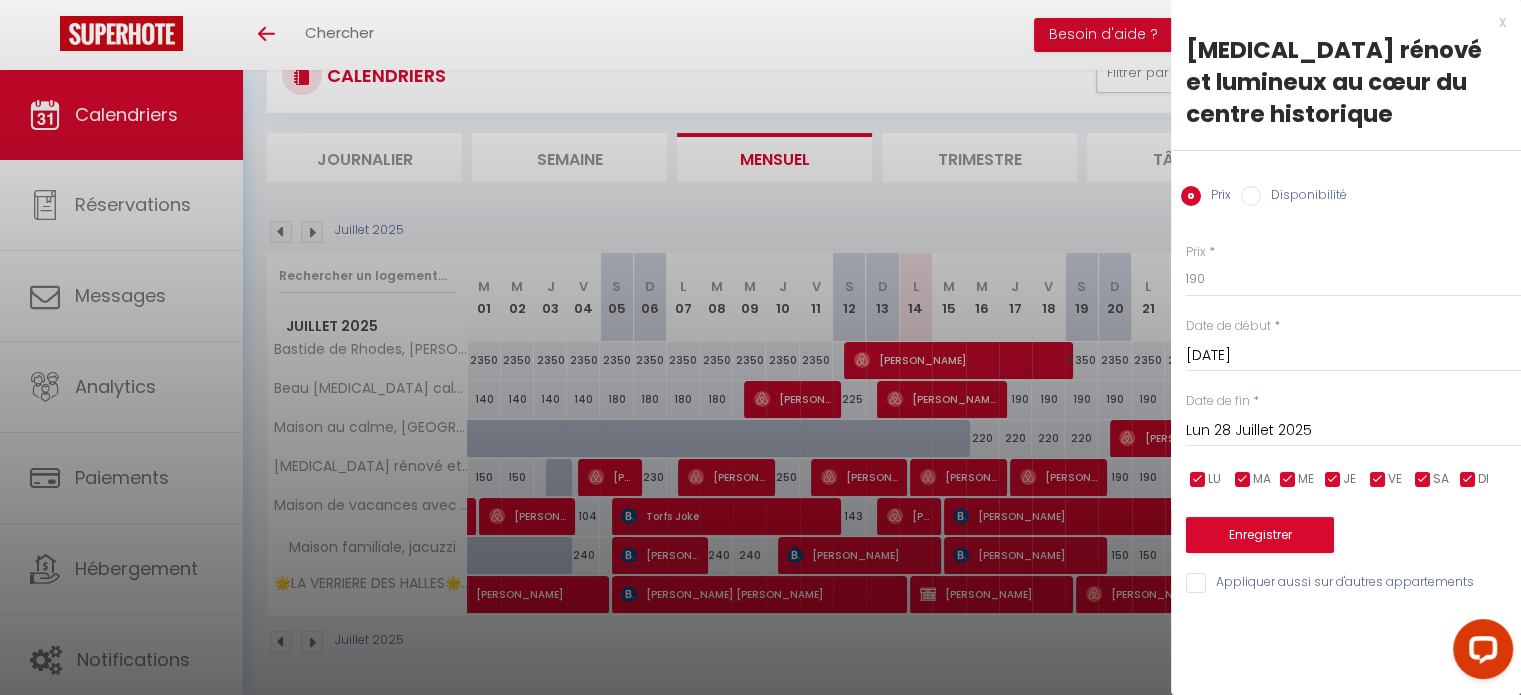 scroll, scrollTop: 0, scrollLeft: 0, axis: both 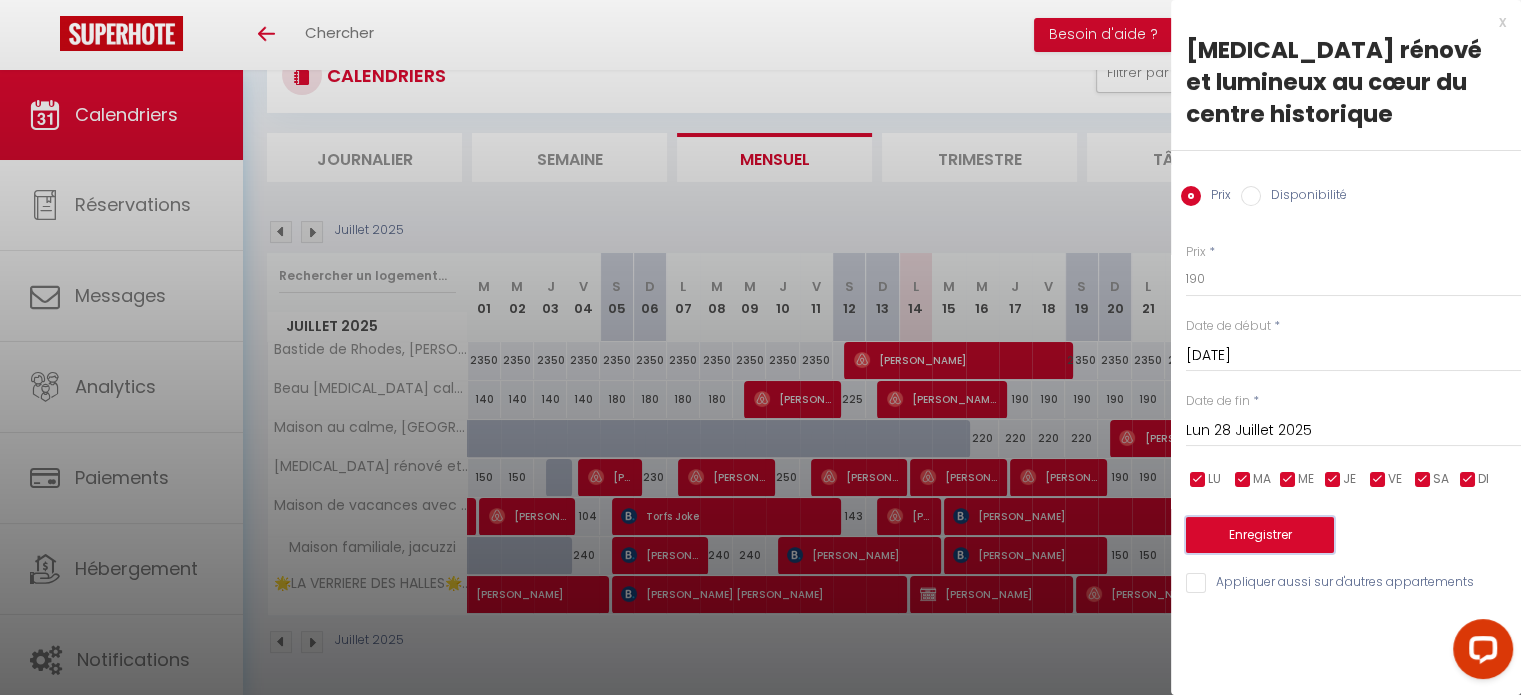 click on "Enregistrer" at bounding box center [1260, 535] 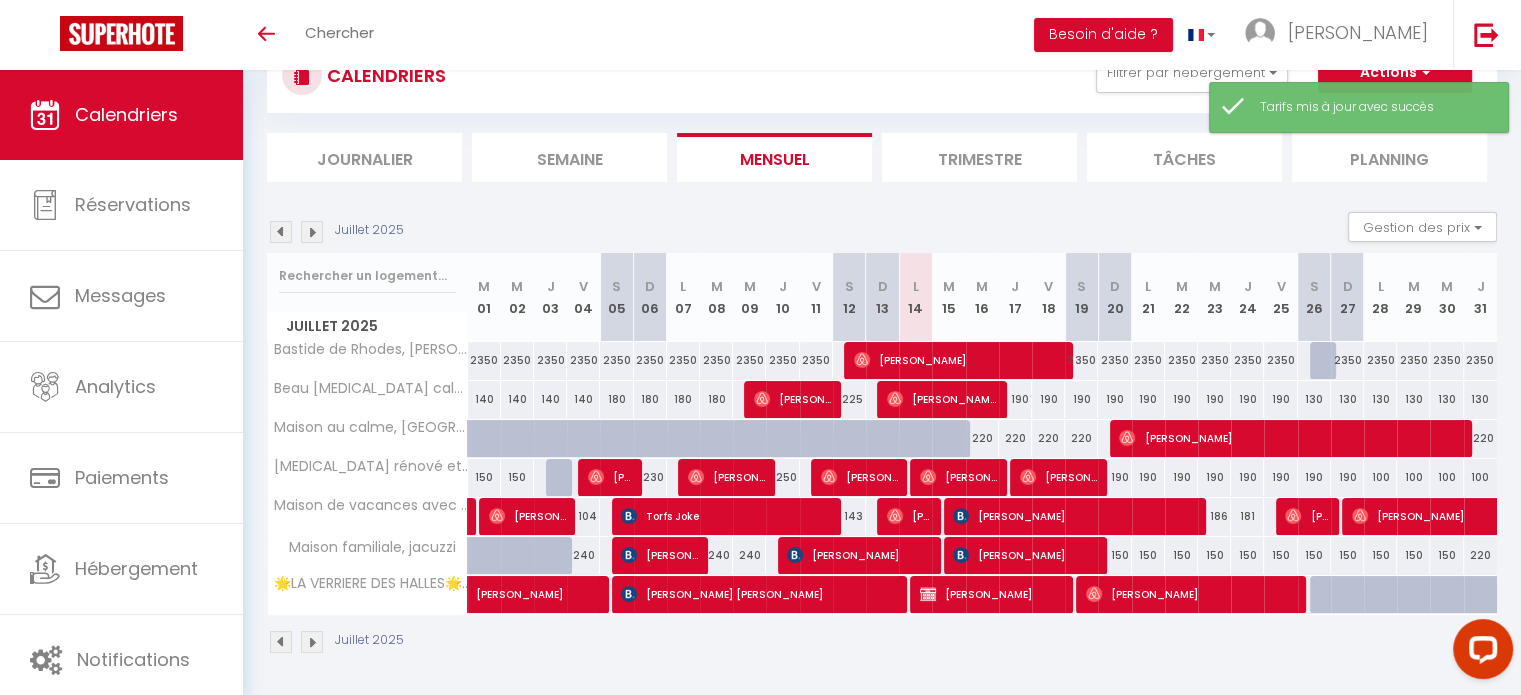 click at bounding box center (312, 232) 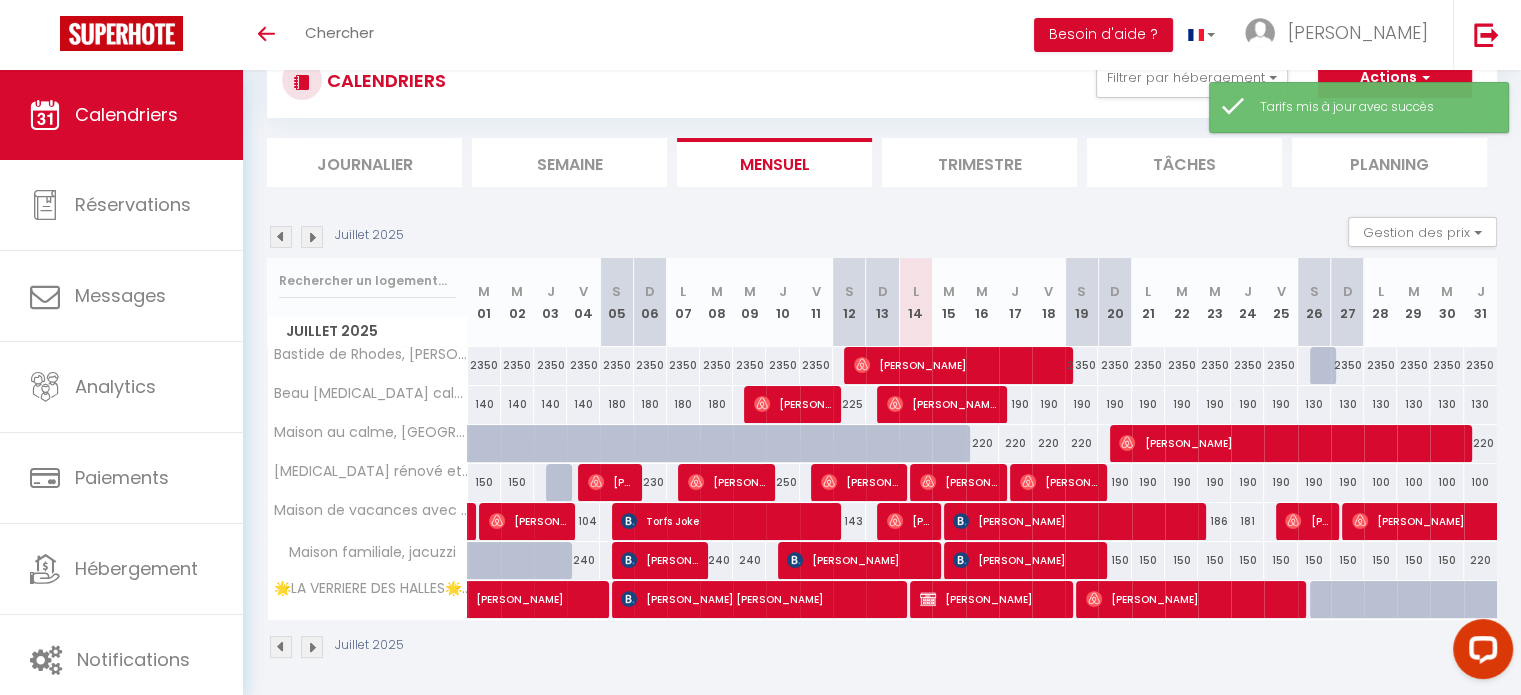 scroll, scrollTop: 75, scrollLeft: 0, axis: vertical 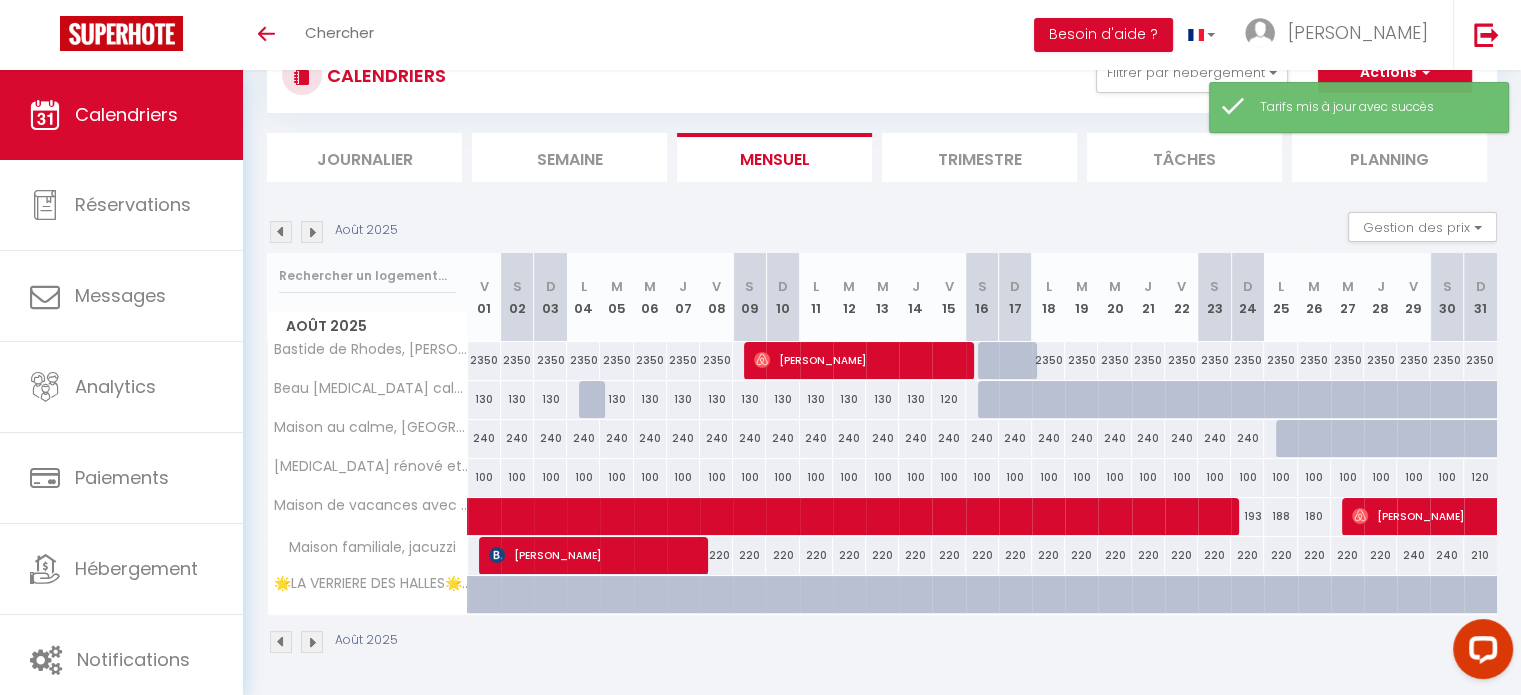 click at bounding box center [281, 232] 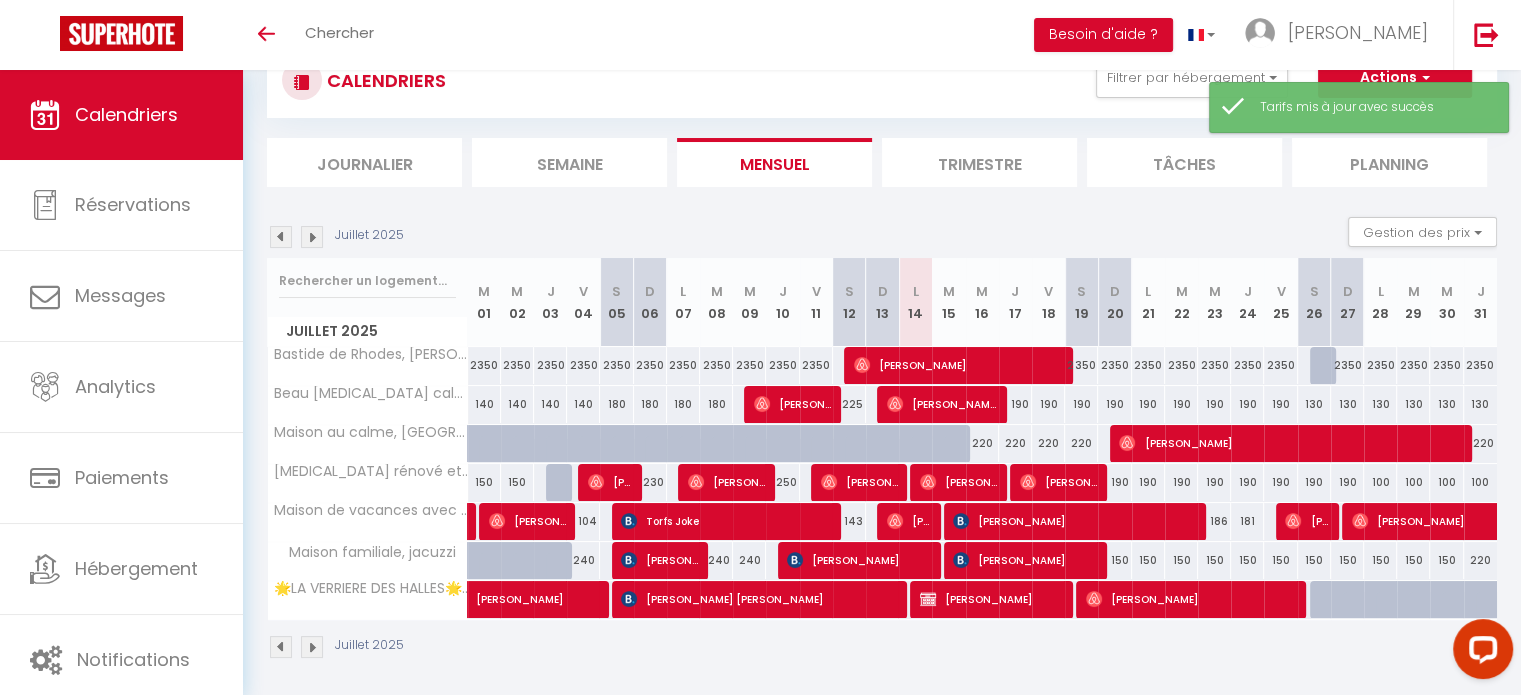 scroll, scrollTop: 75, scrollLeft: 0, axis: vertical 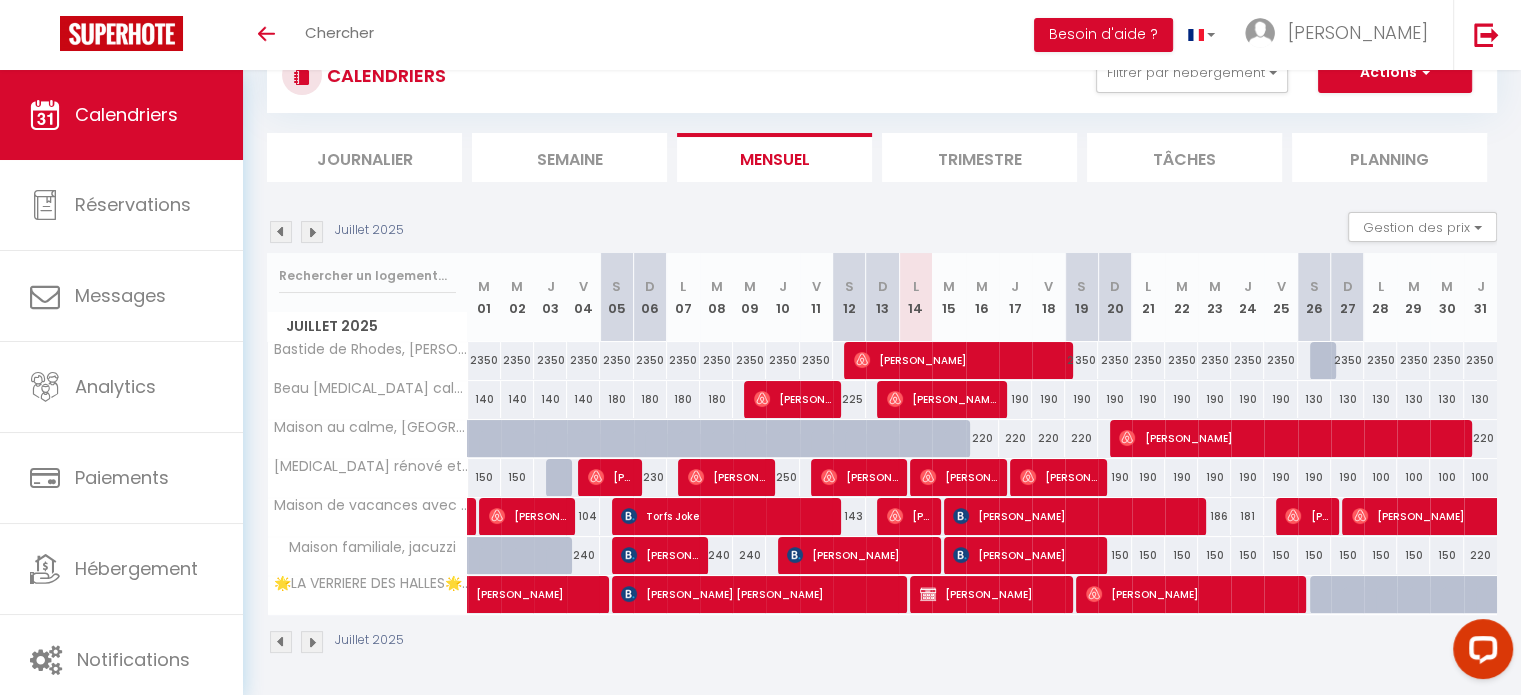 click on "100" at bounding box center (1380, 477) 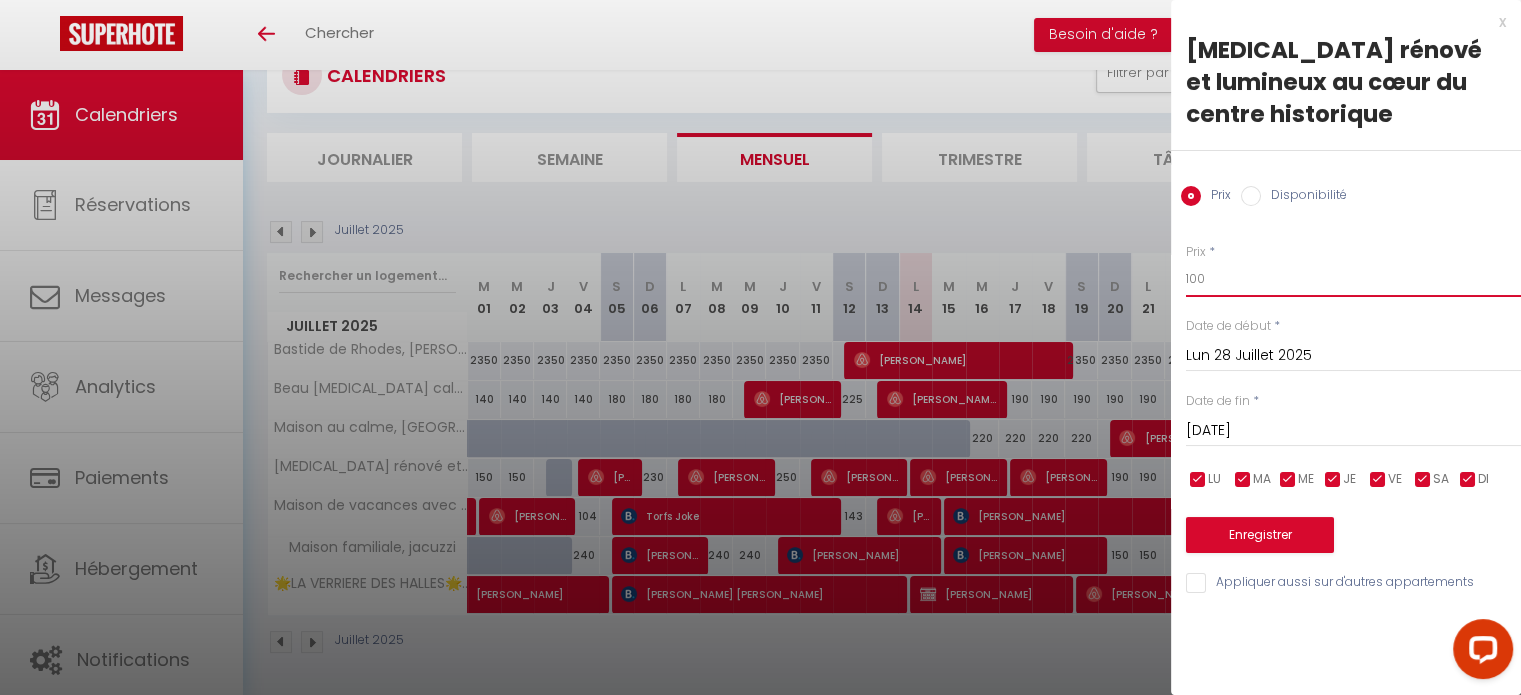 drag, startPoint x: 1205, startPoint y: 255, endPoint x: 1112, endPoint y: 240, distance: 94.20191 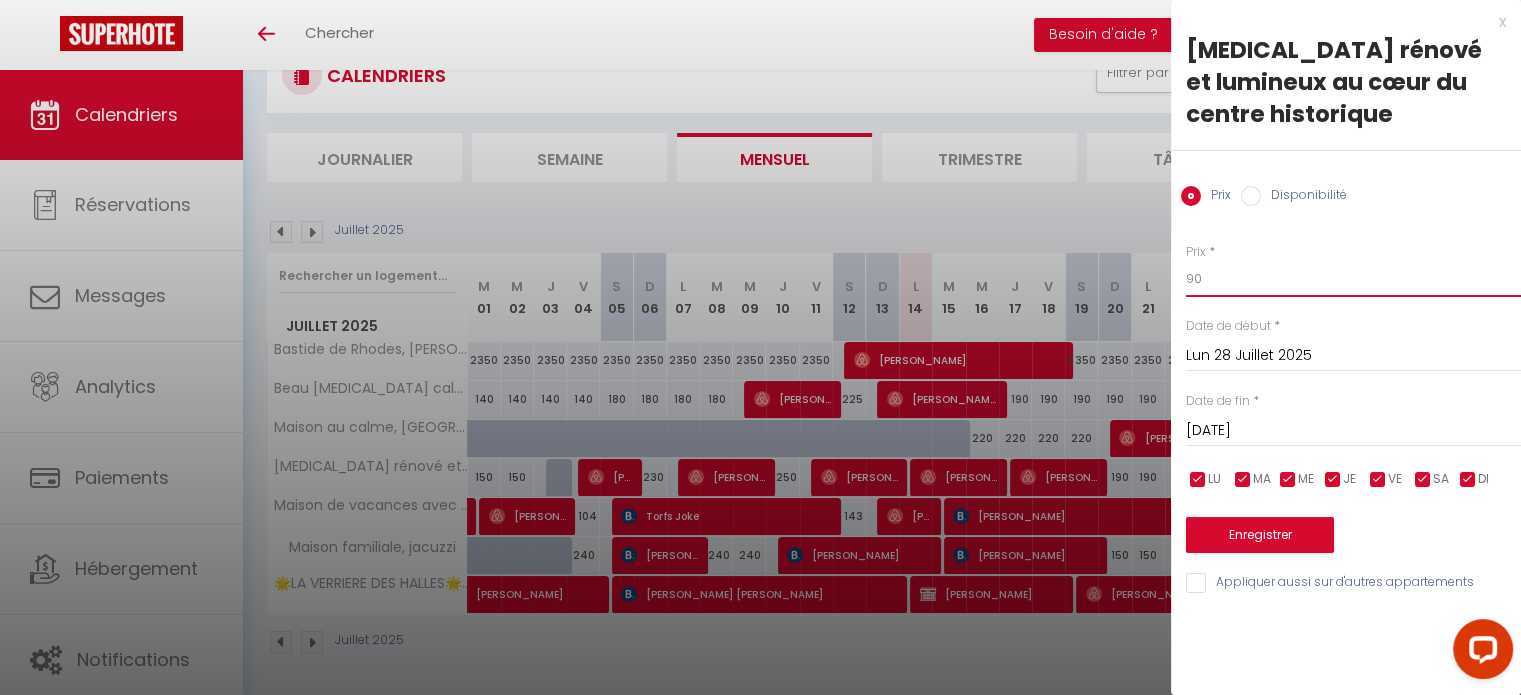 type on "90" 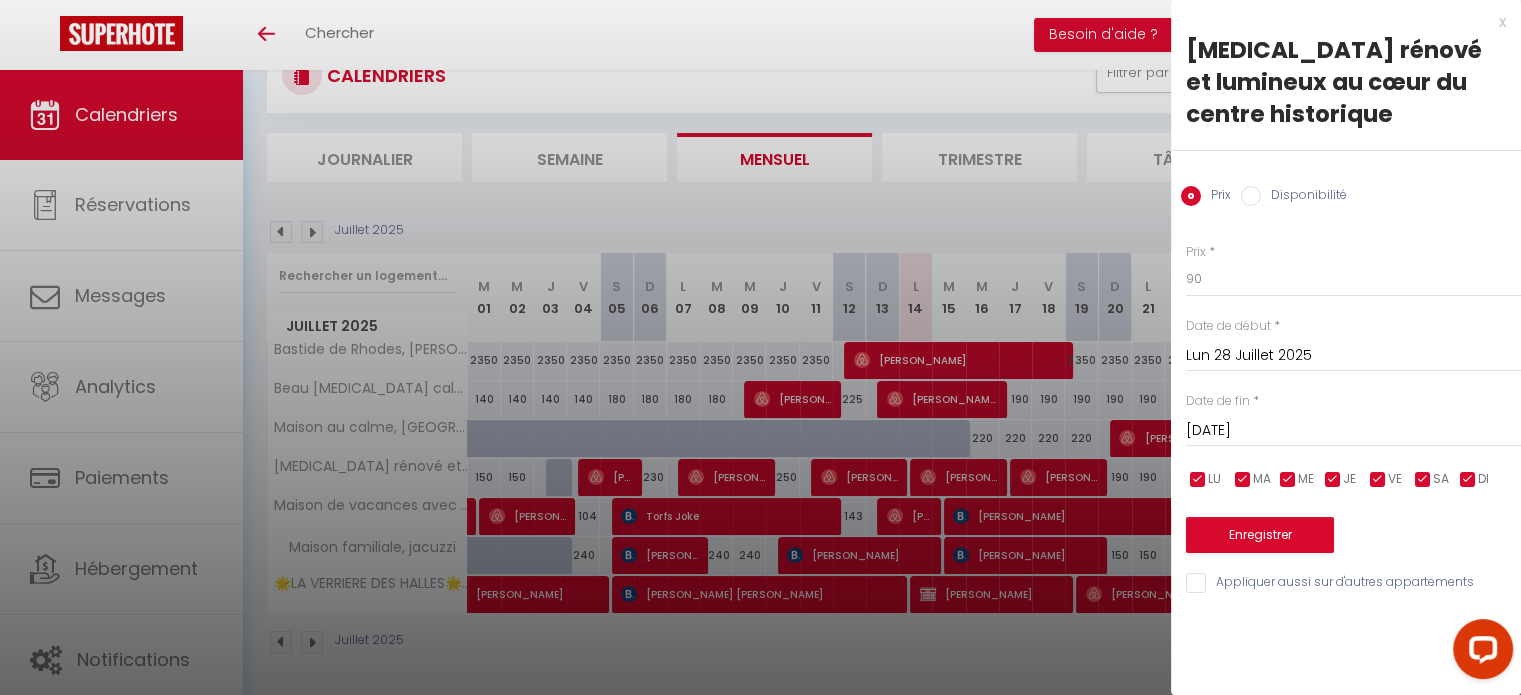 click on "Mar 29 Juillet 2025         <   Juil 2025   >   Dim Lun Mar Mer Jeu Ven Sam   1 2 3 4 5 6 7 8 9 10 11 12 13 14 15 16 17 18 19 20 21 22 23 24 25 26 27 28 29 30 31     <   2025   >   Janvier Février Mars Avril Mai Juin Juillet Août Septembre Octobre Novembre Décembre     <   2020 - 2029   >   2020 2021 2022 2023 2024 2025 2026 2027 2028 2029" at bounding box center [1353, 429] 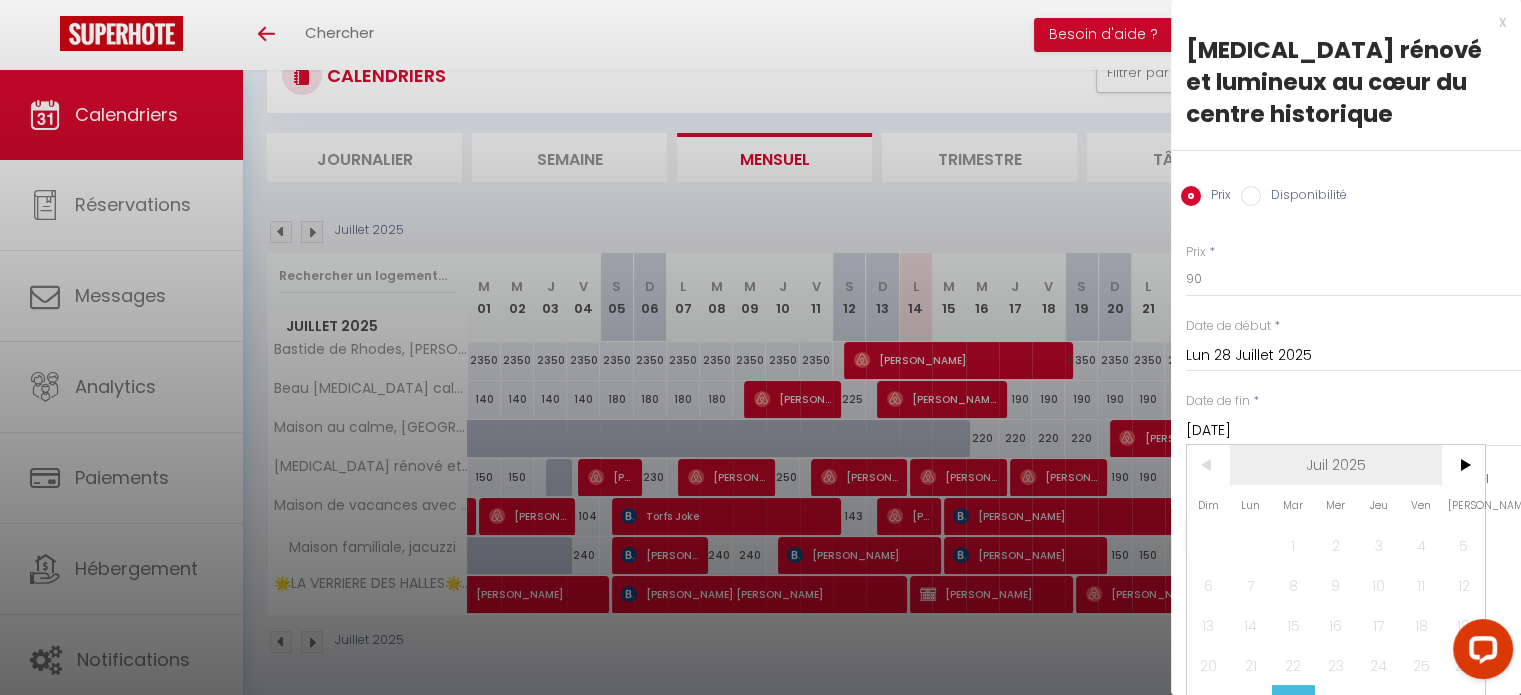 click on "Juil 2025" at bounding box center (1336, 465) 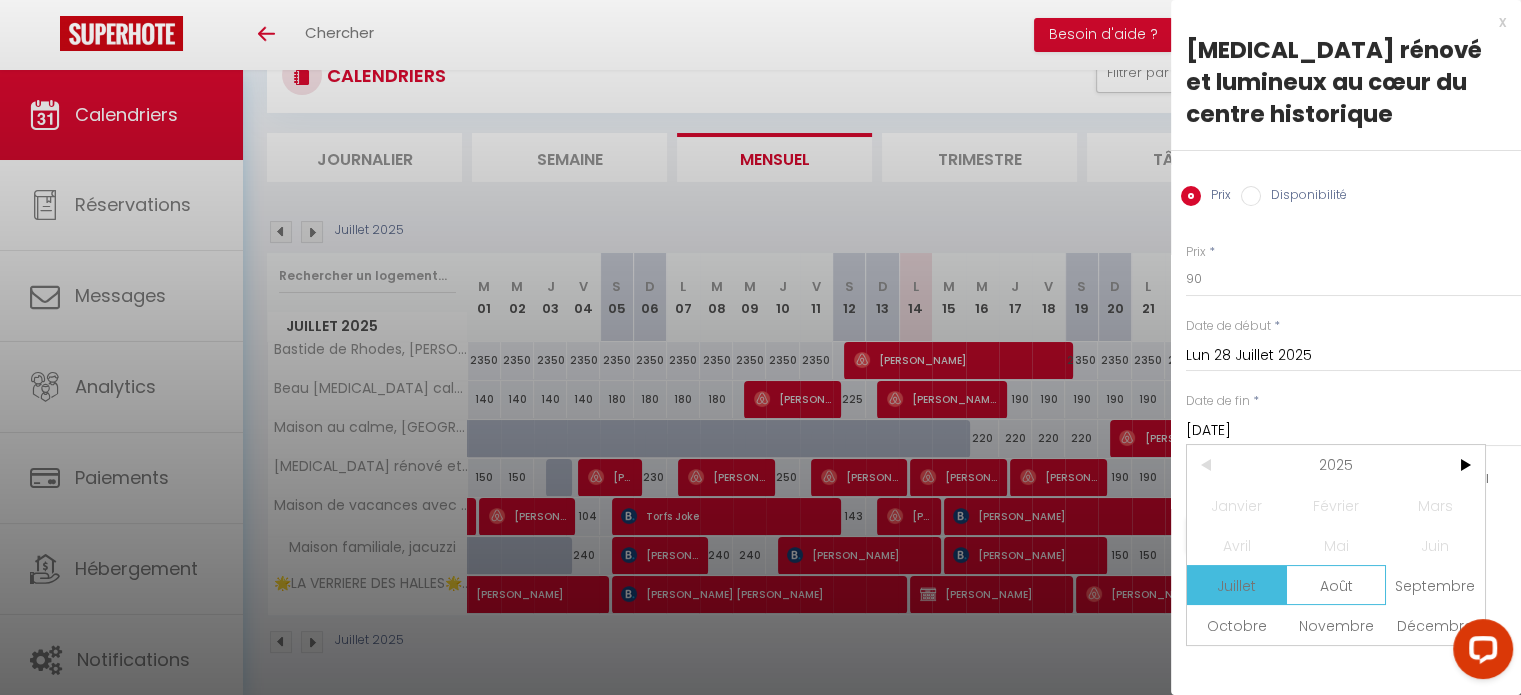 click on "Août" at bounding box center (1335, 585) 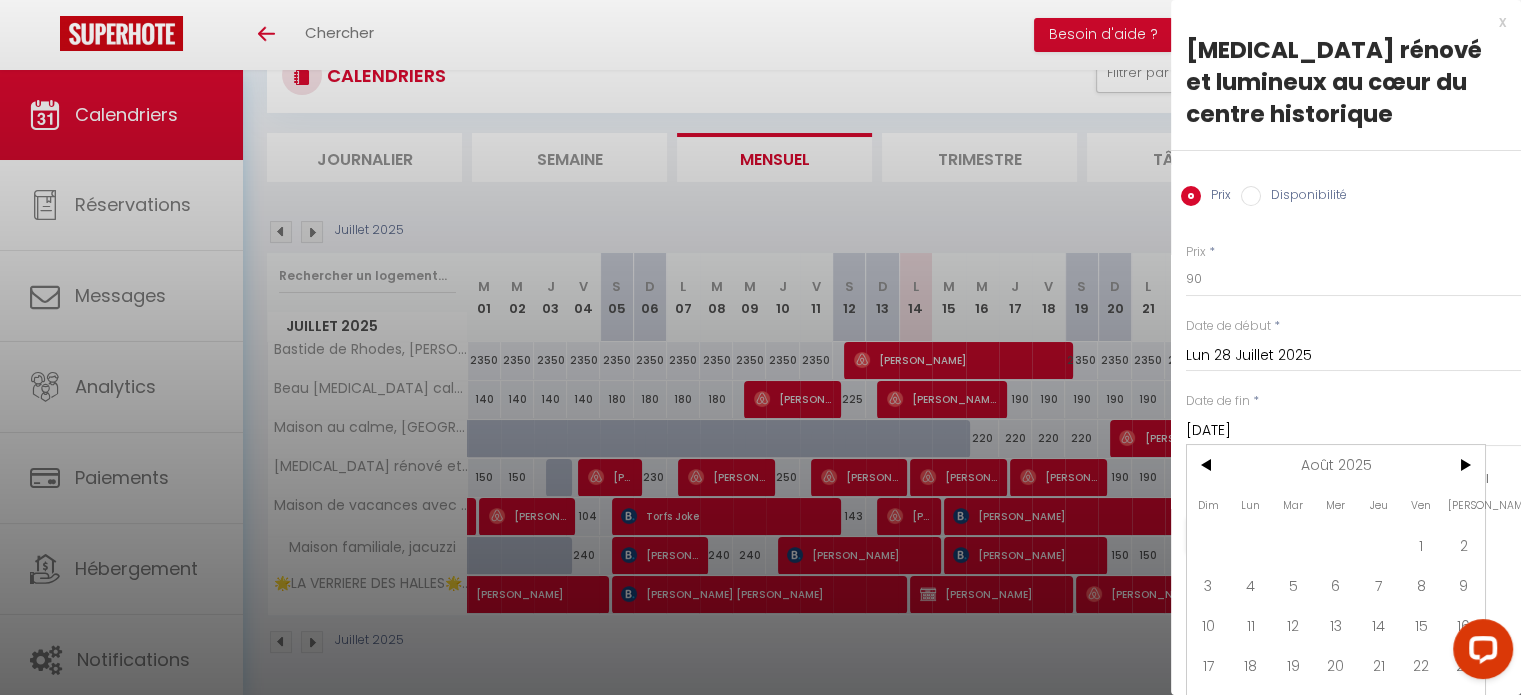 scroll, scrollTop: 84, scrollLeft: 0, axis: vertical 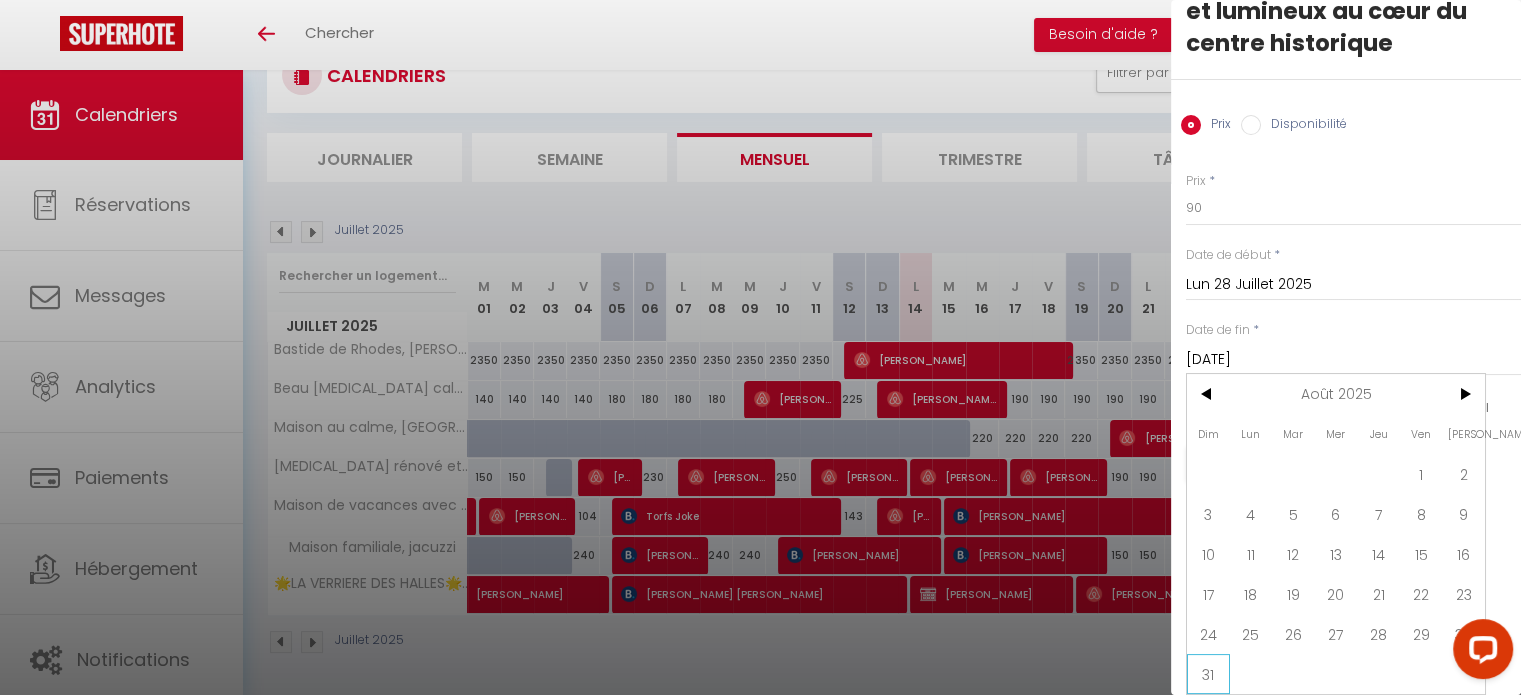click on "31" at bounding box center [1208, 674] 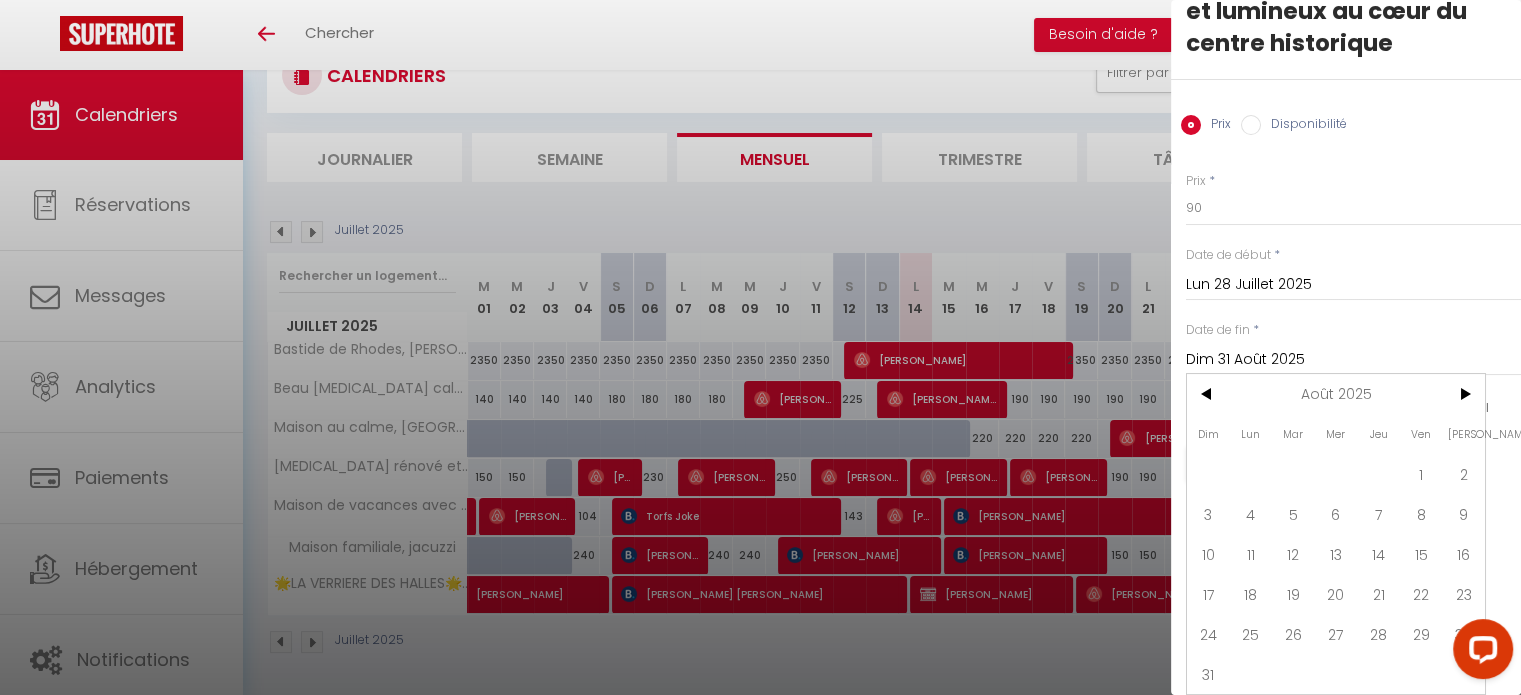 scroll, scrollTop: 0, scrollLeft: 0, axis: both 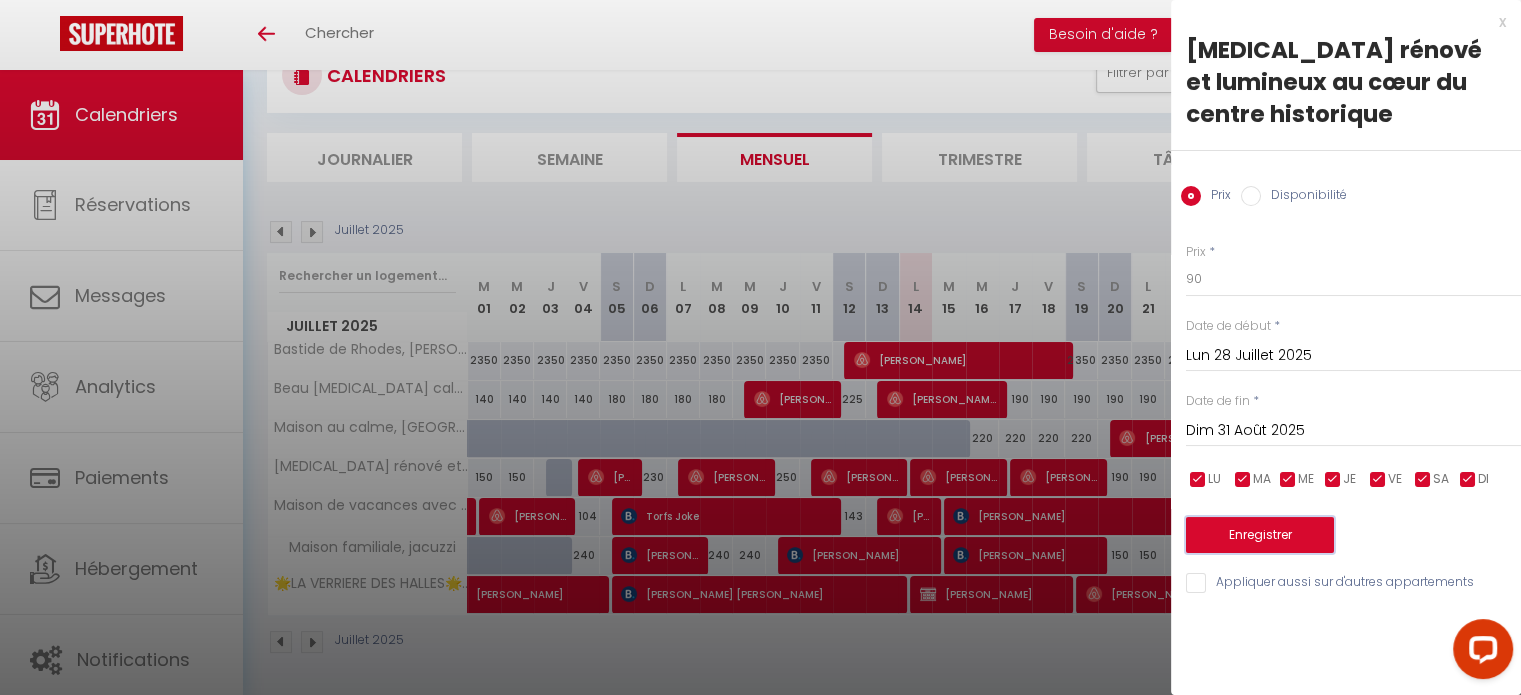 click on "Enregistrer" at bounding box center (1260, 535) 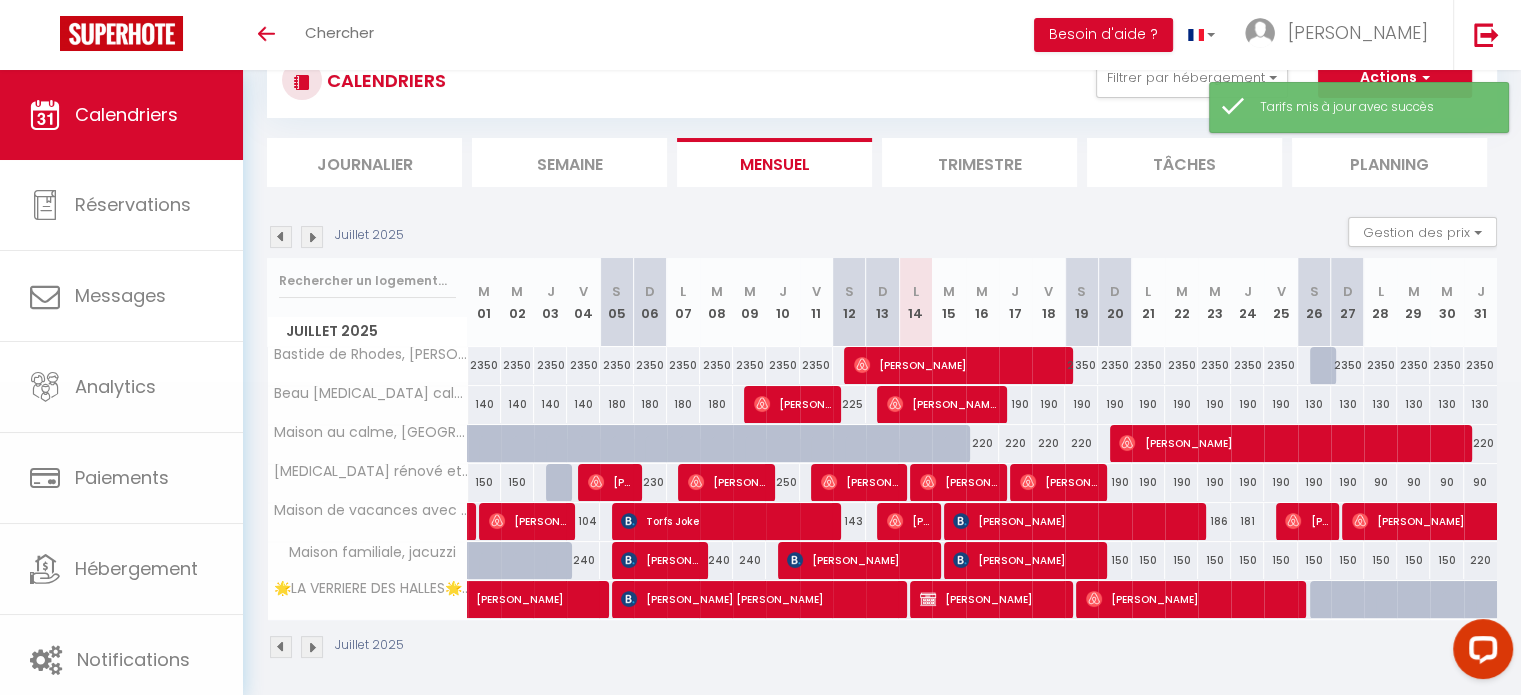 scroll, scrollTop: 75, scrollLeft: 0, axis: vertical 